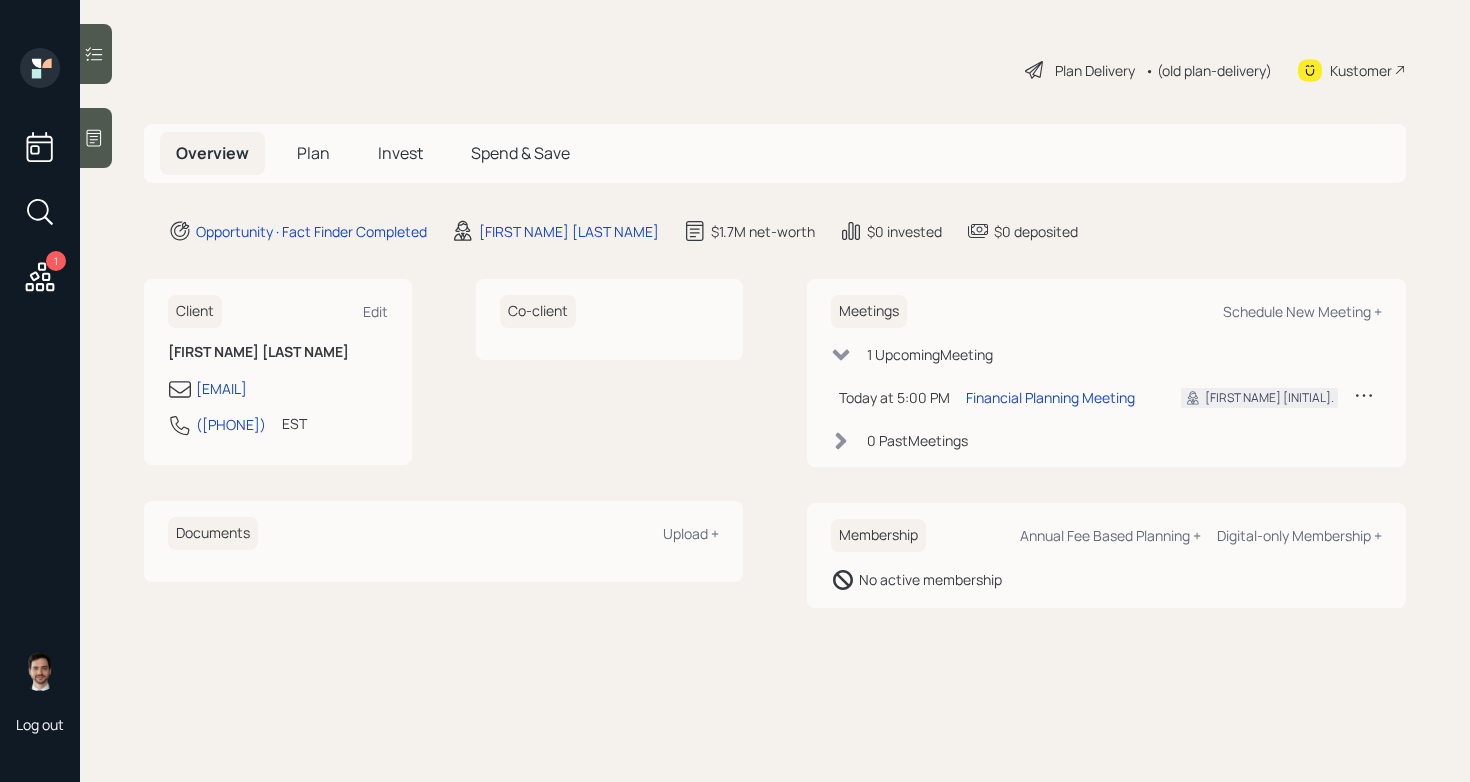 scroll, scrollTop: 0, scrollLeft: 0, axis: both 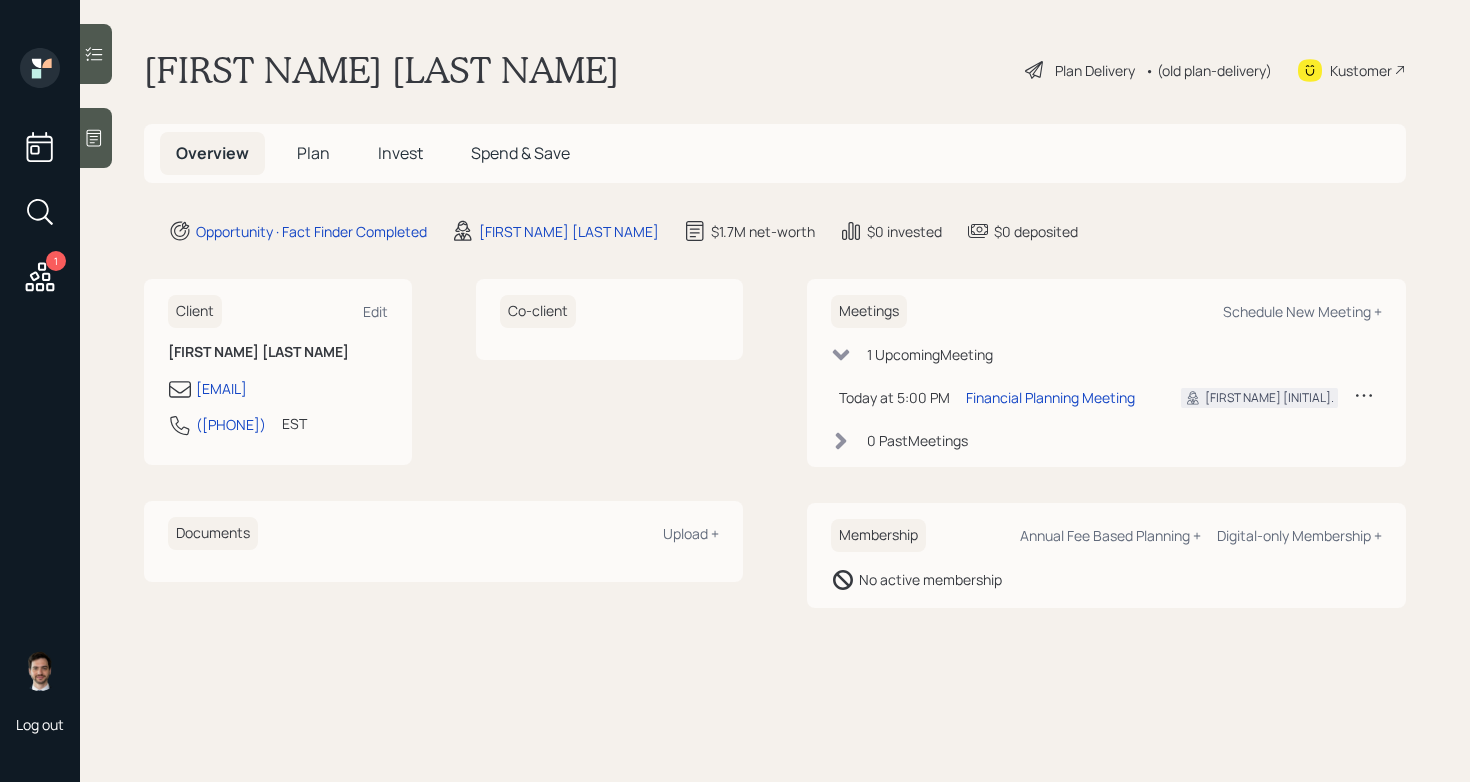 click on "Plan" at bounding box center (313, 153) 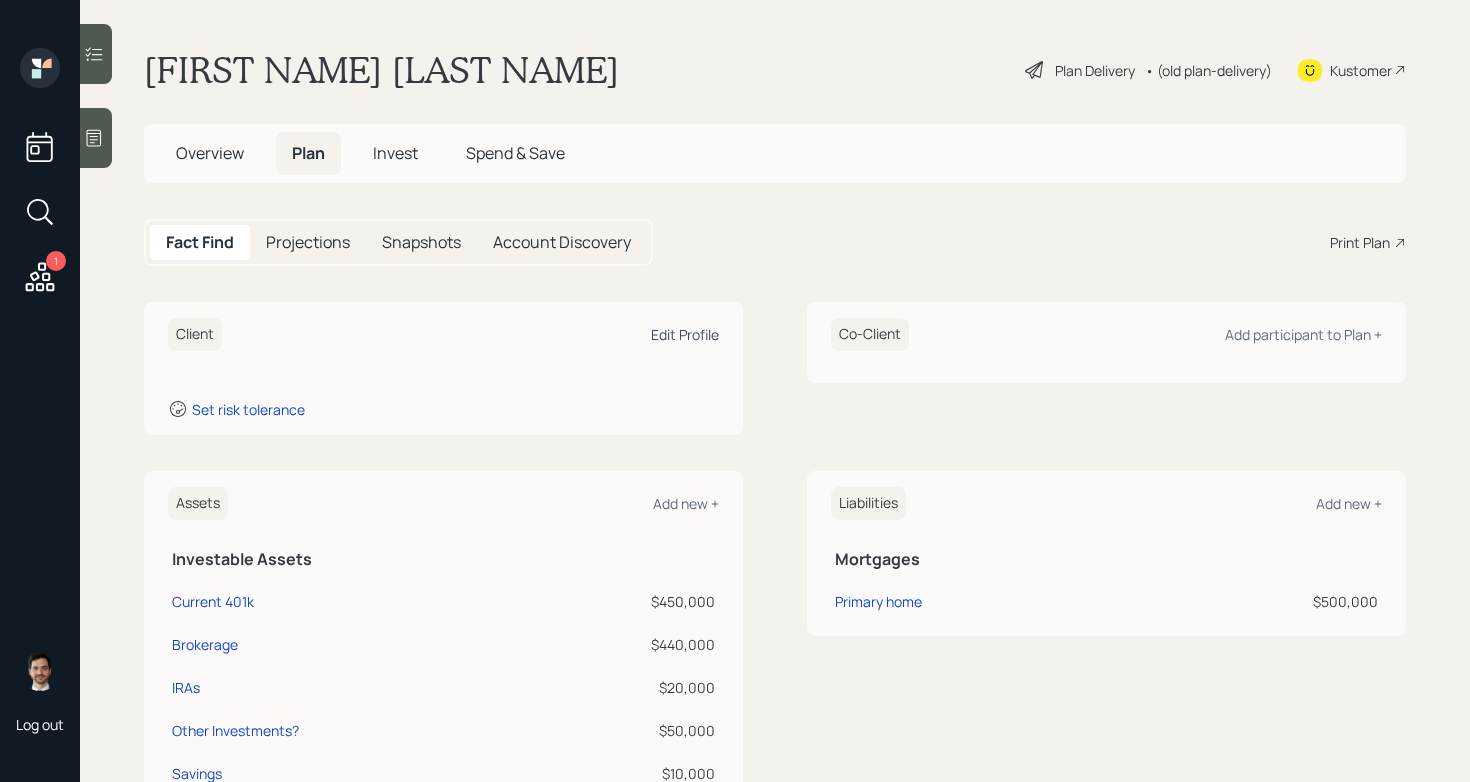 click on "Edit Profile" at bounding box center [685, 334] 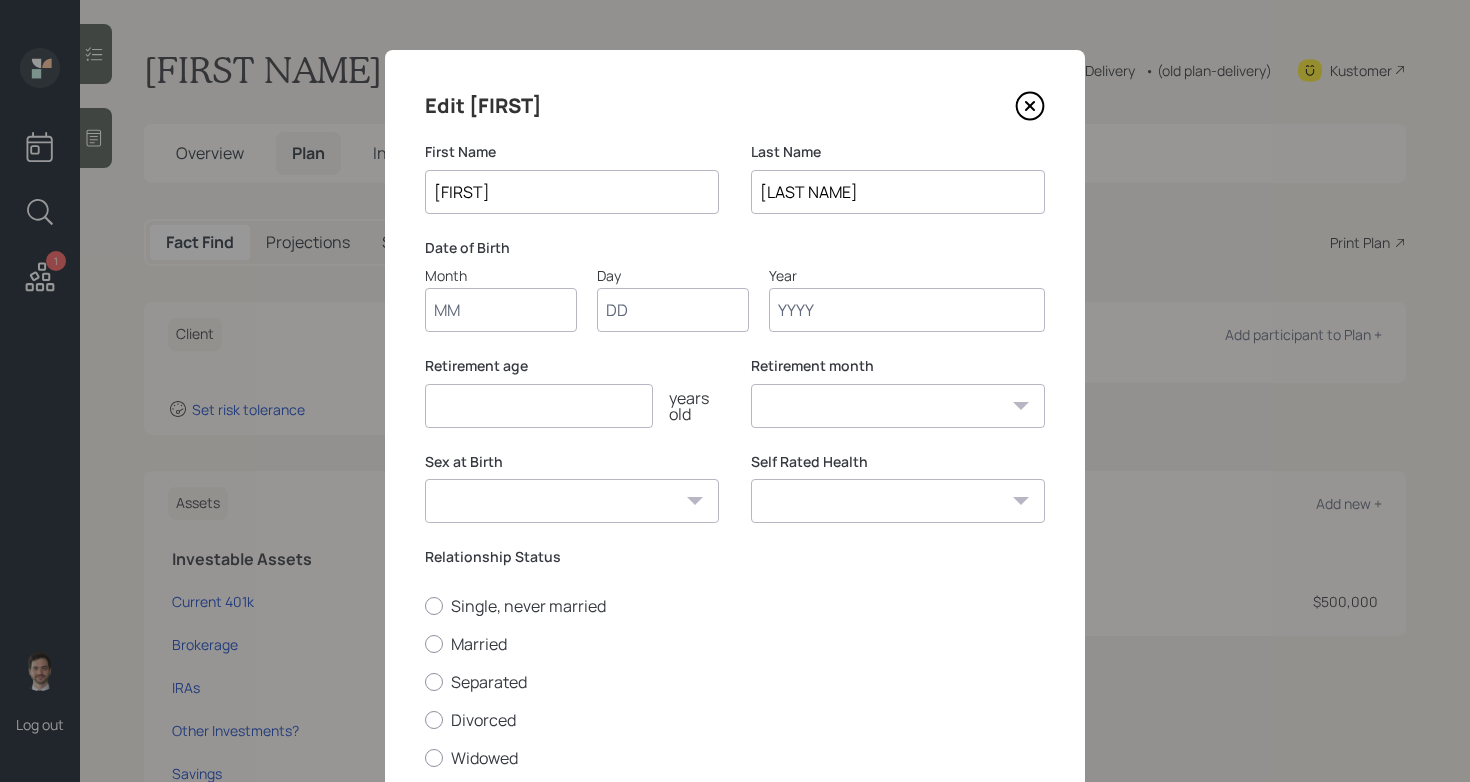 click on "Month" at bounding box center (501, 310) 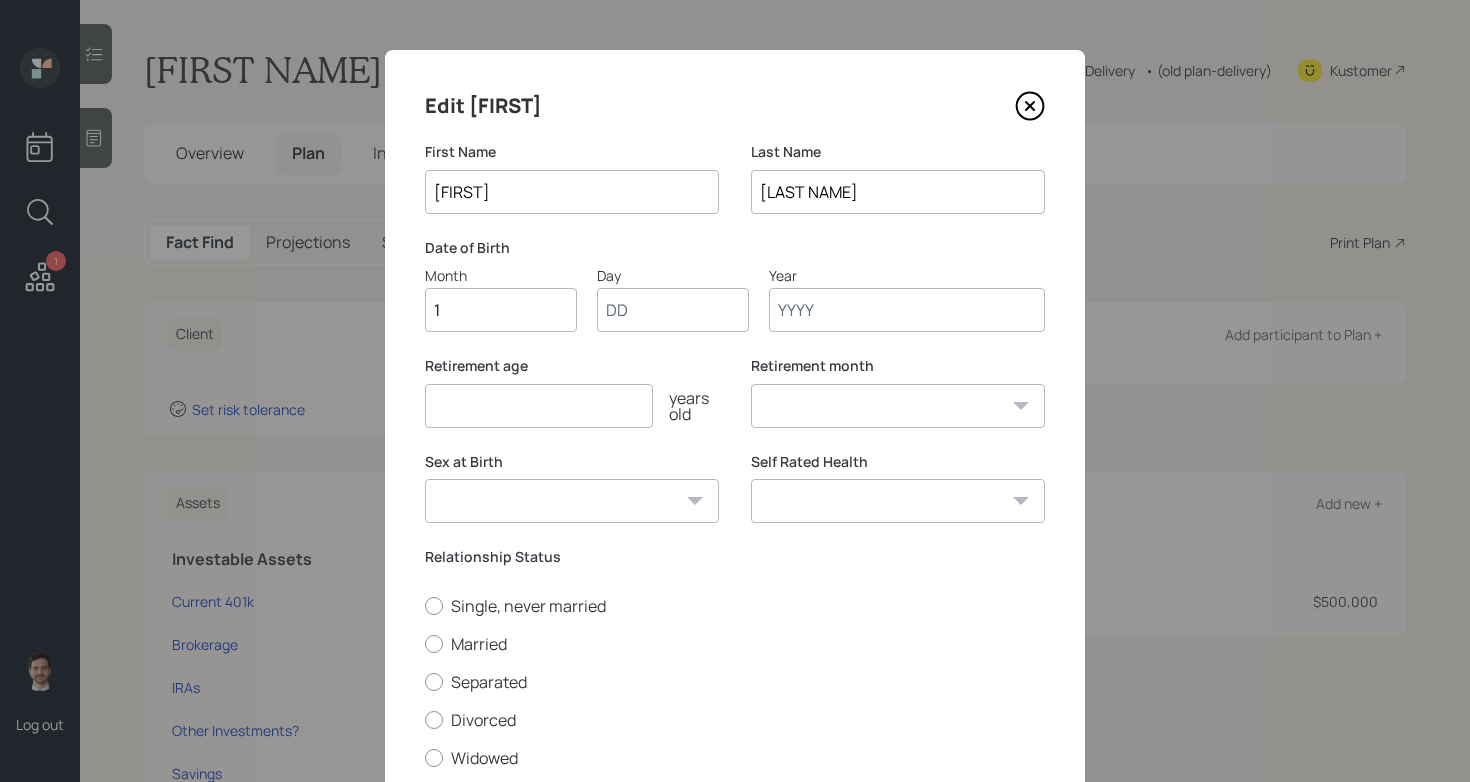 type on "12" 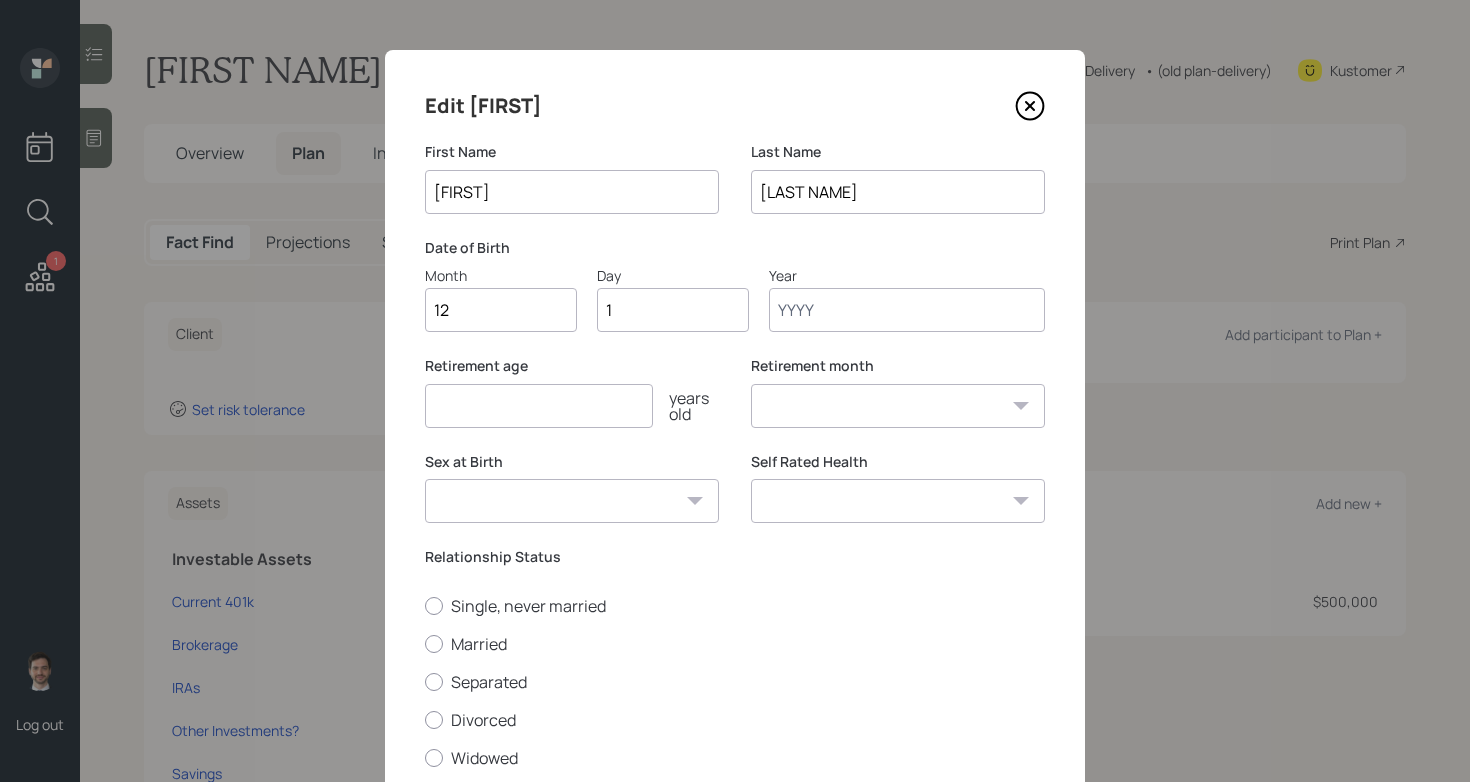 type on "12" 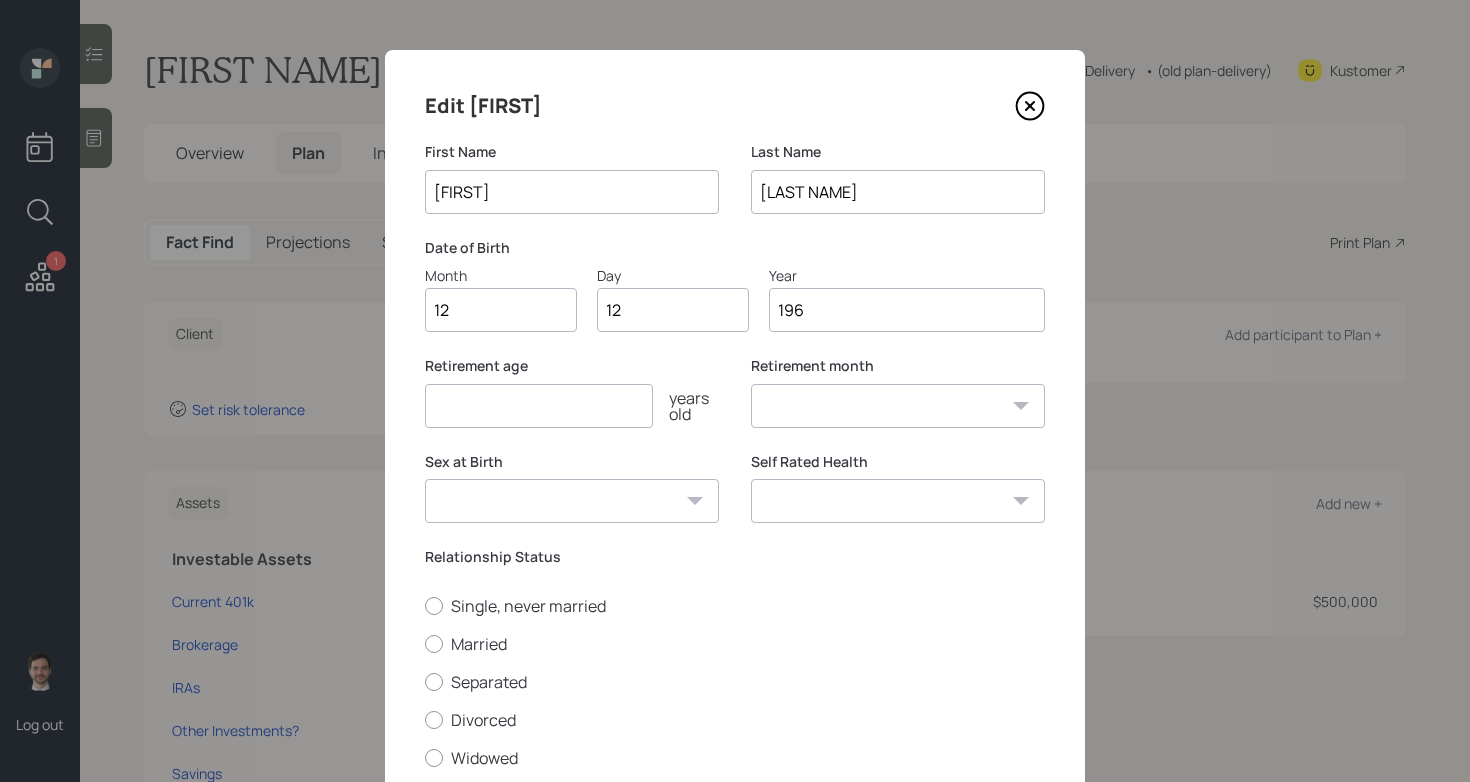 type on "1966" 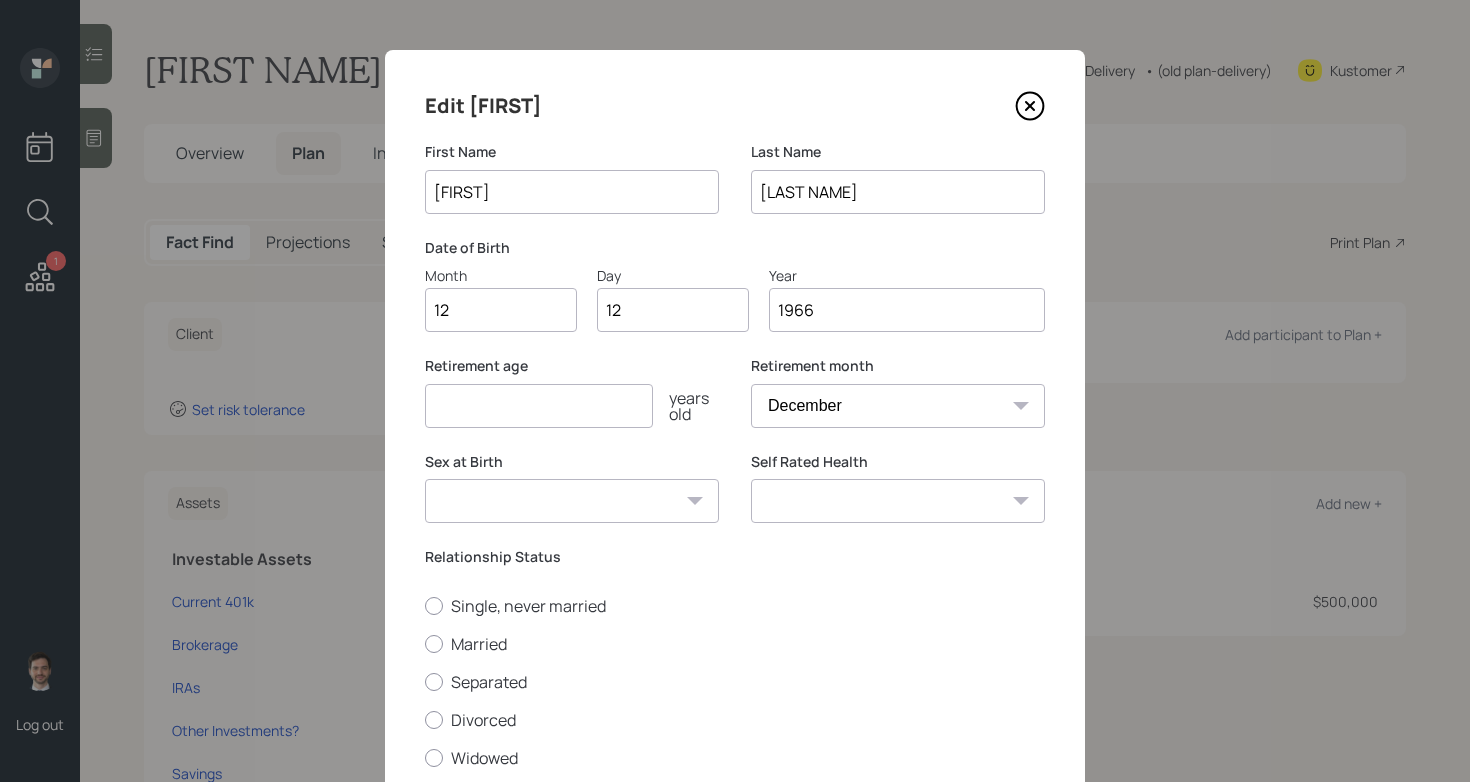 type on "1966" 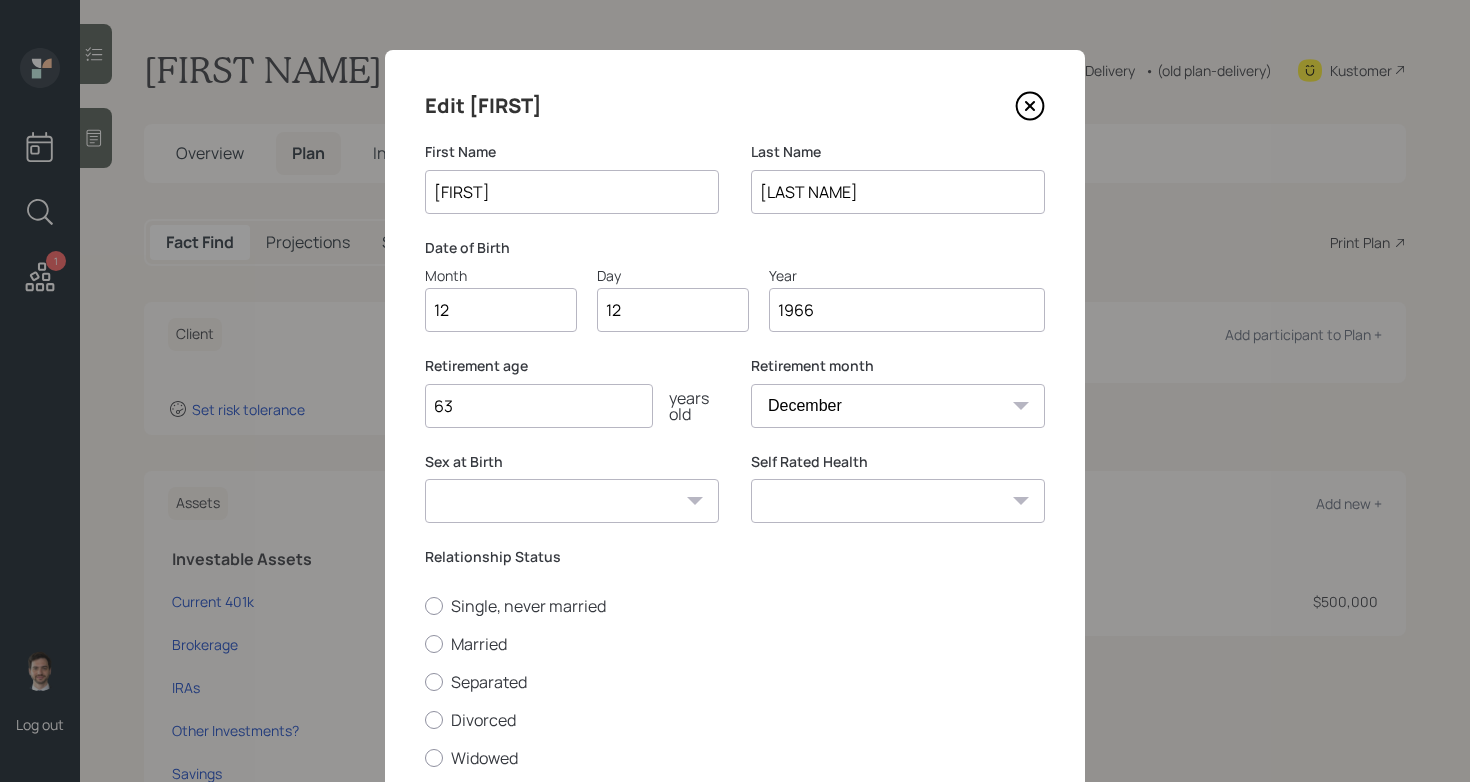 type on "63" 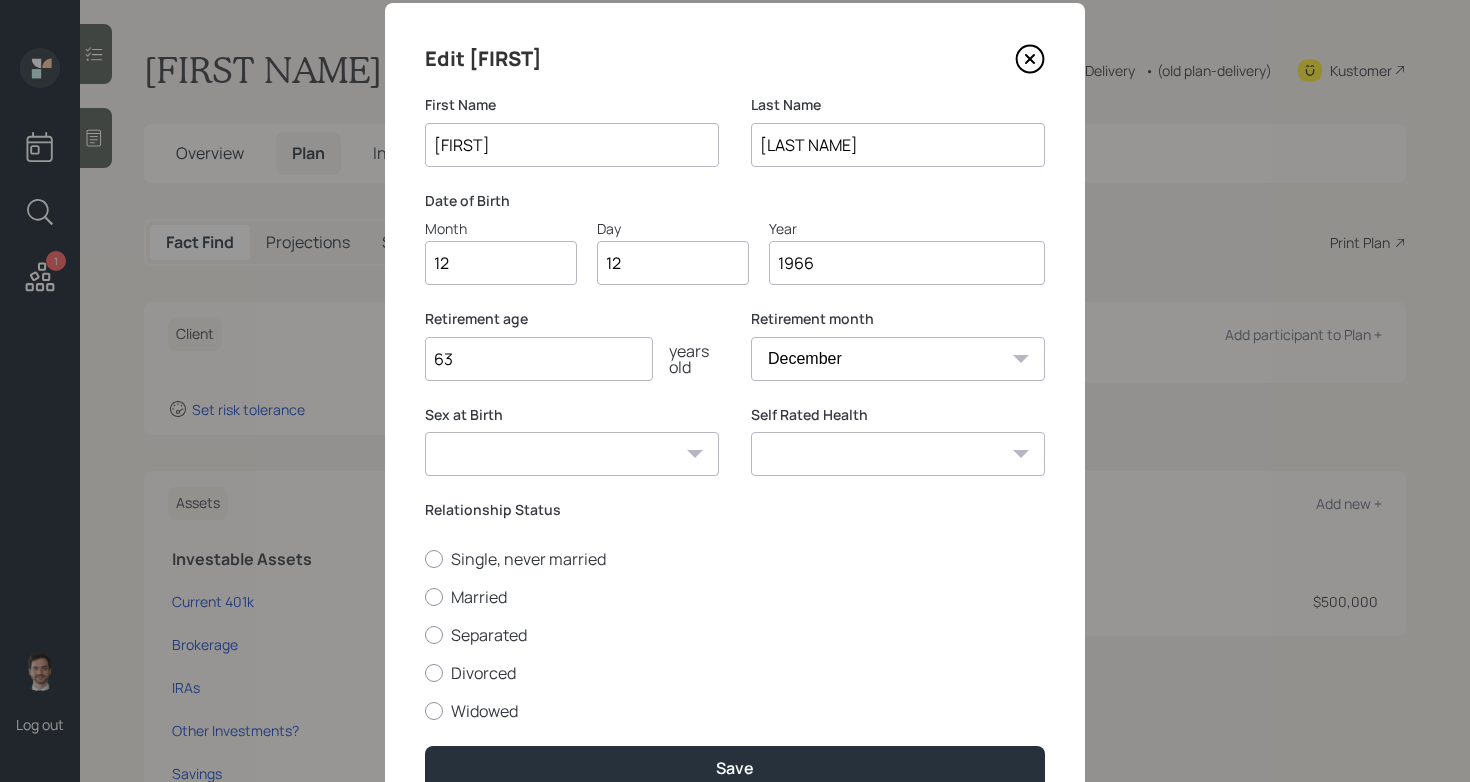 scroll, scrollTop: 54, scrollLeft: 0, axis: vertical 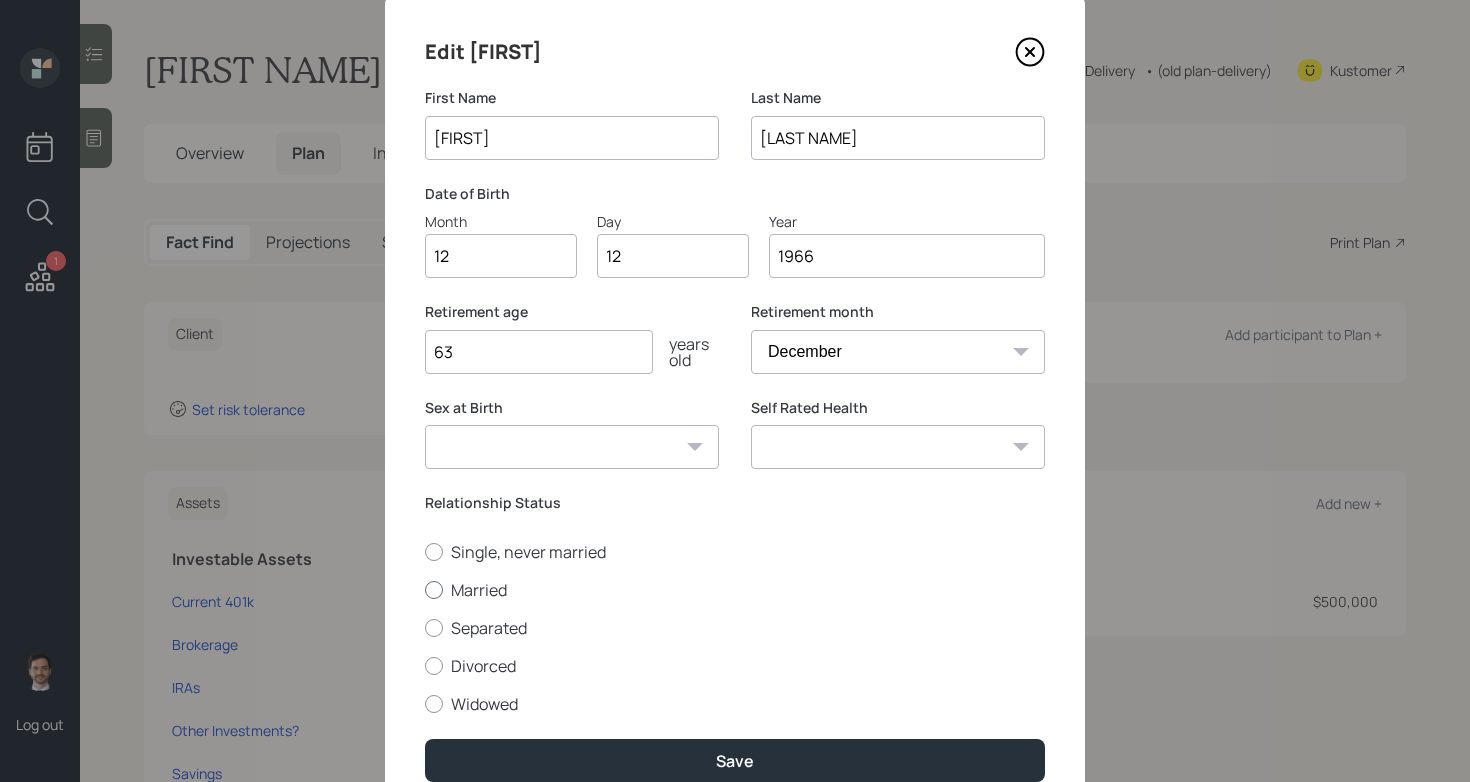 click on "Married" at bounding box center (735, 590) 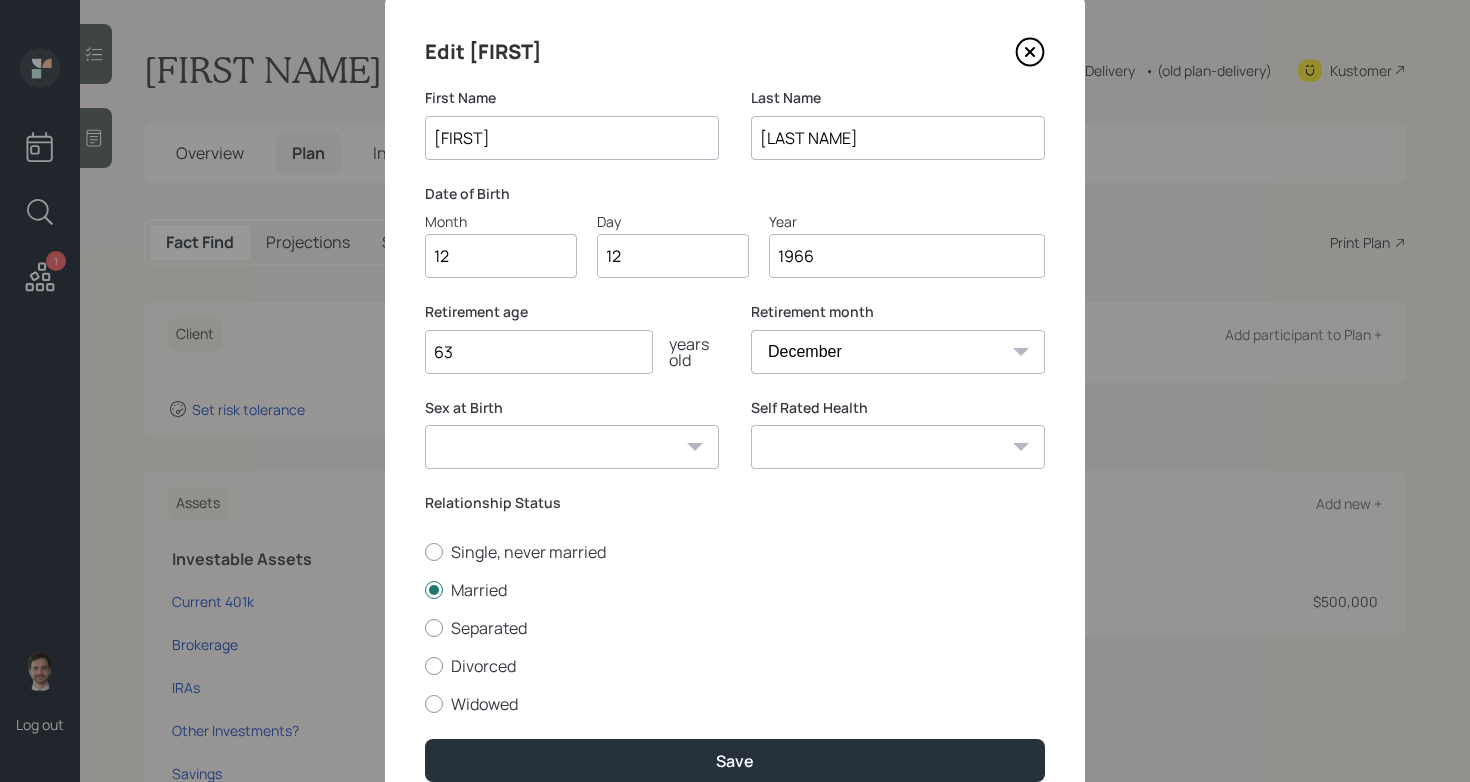 click on "Excellent Very Good Good Fair Poor" at bounding box center [898, 447] 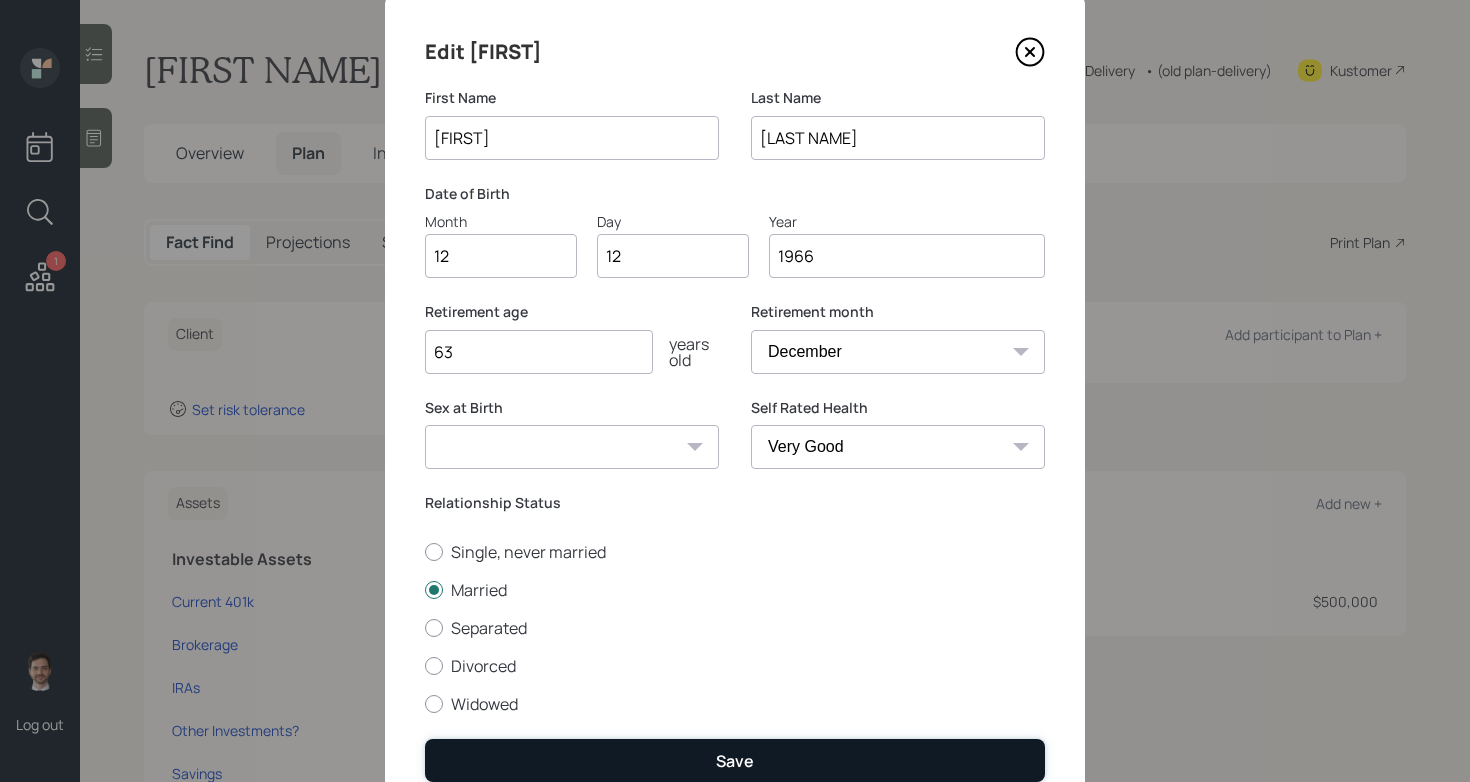 click on "Save" at bounding box center [735, 760] 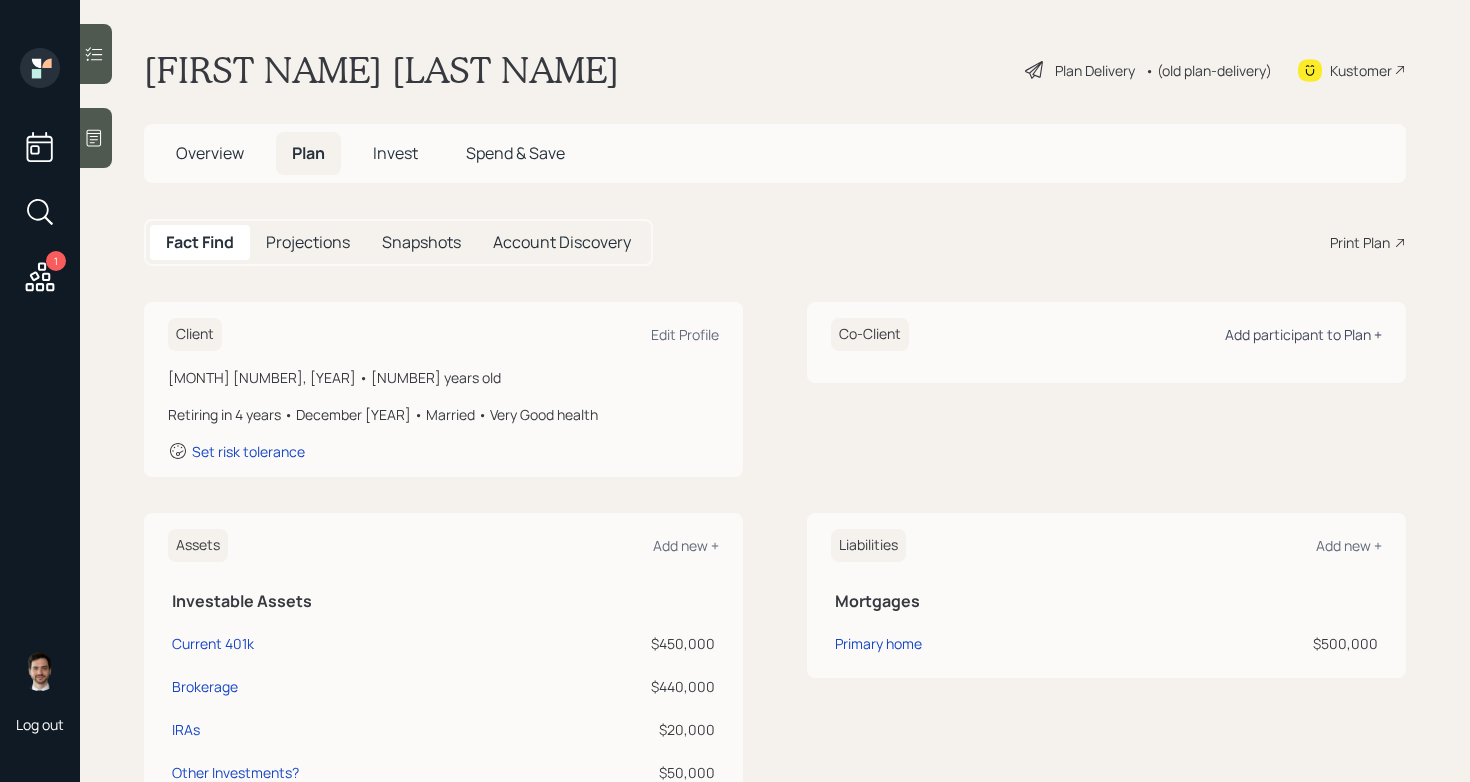 click on "Add participant to Plan +" at bounding box center [1303, 334] 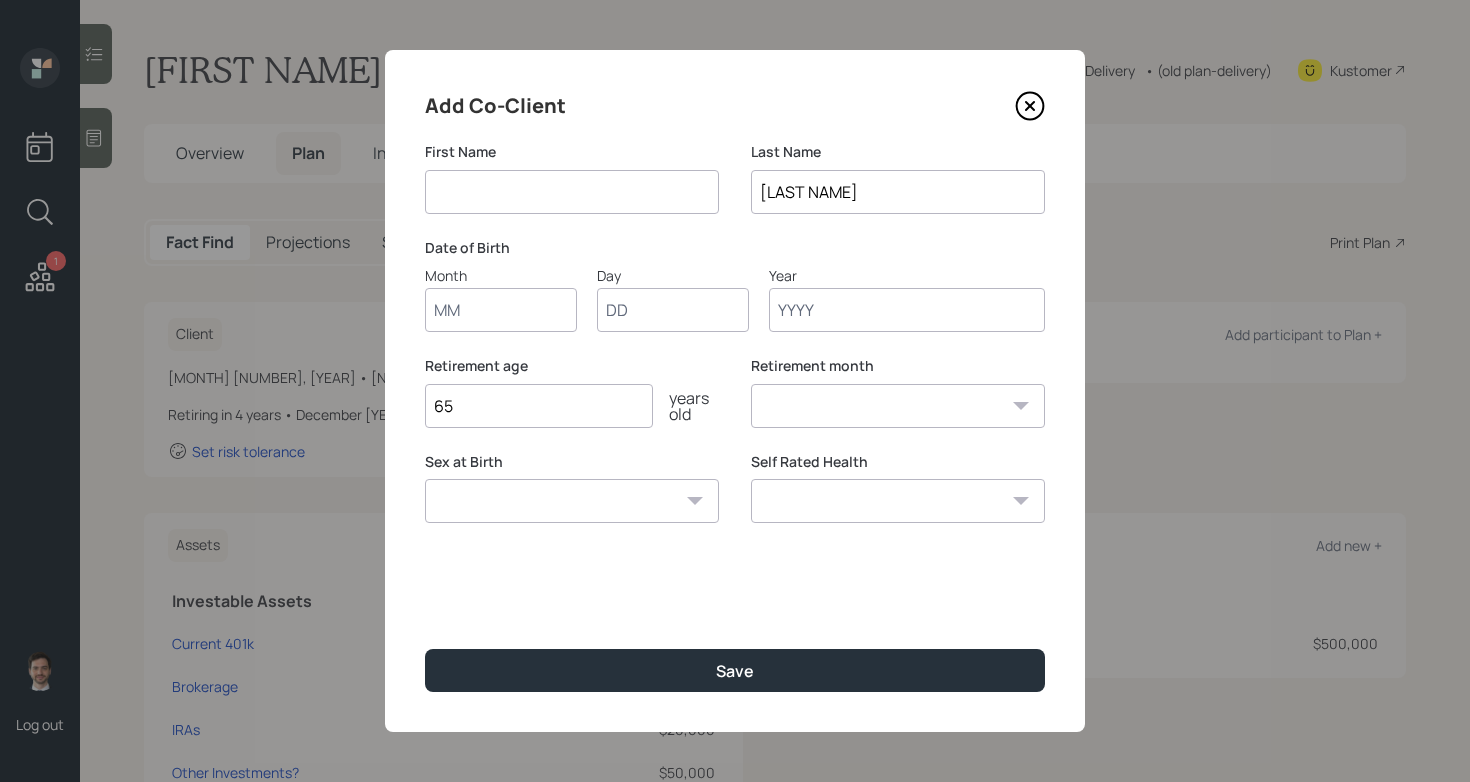 click at bounding box center [572, 192] 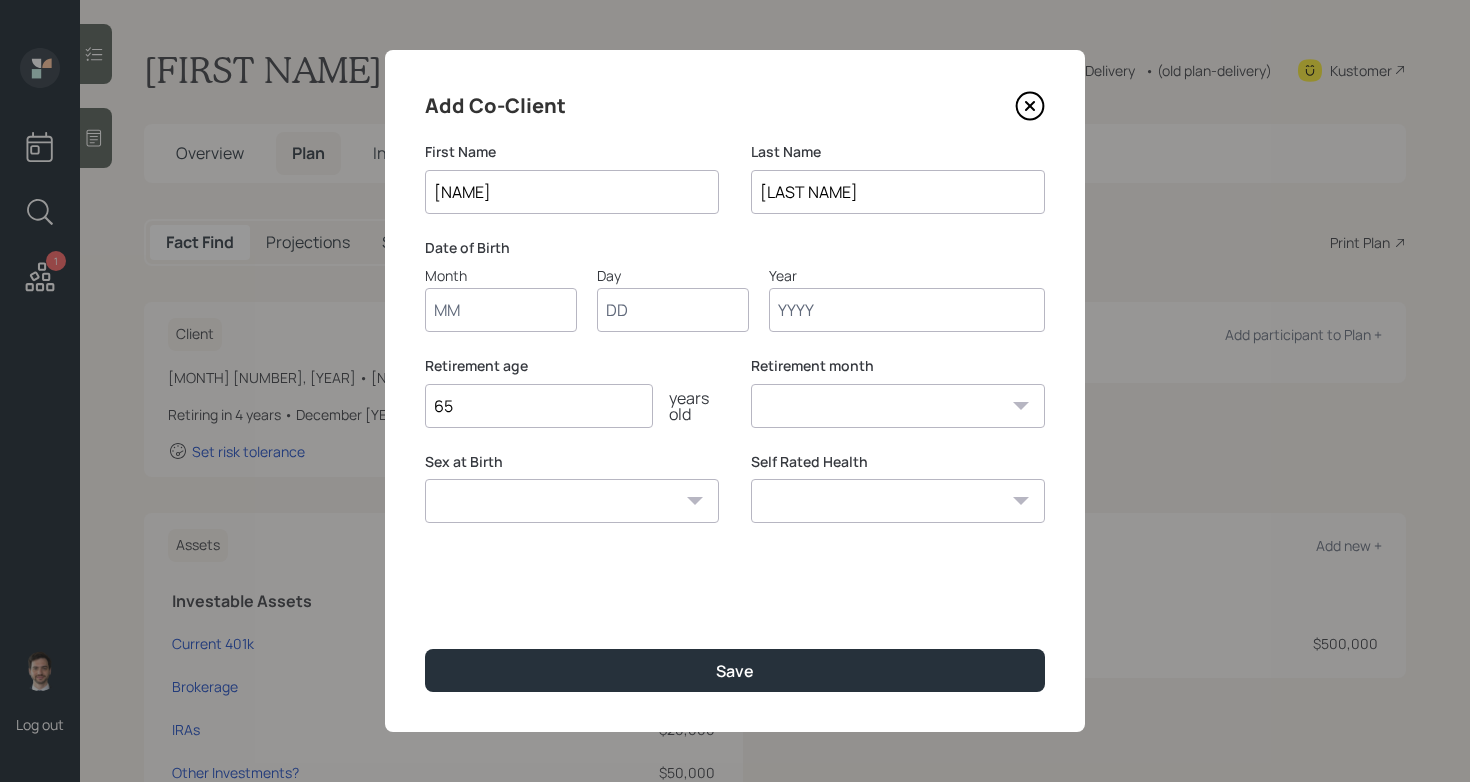 type on "[NAME]" 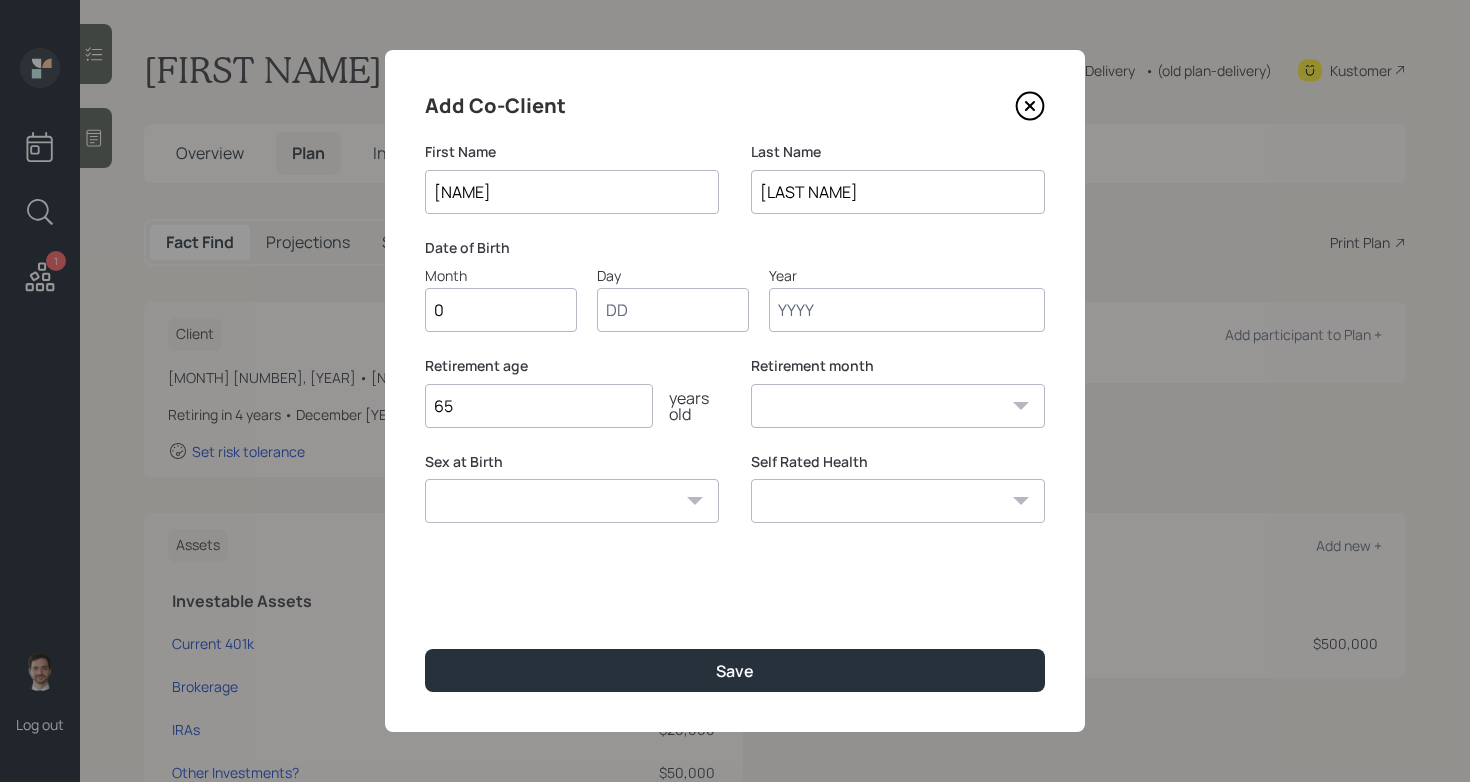 type on "06" 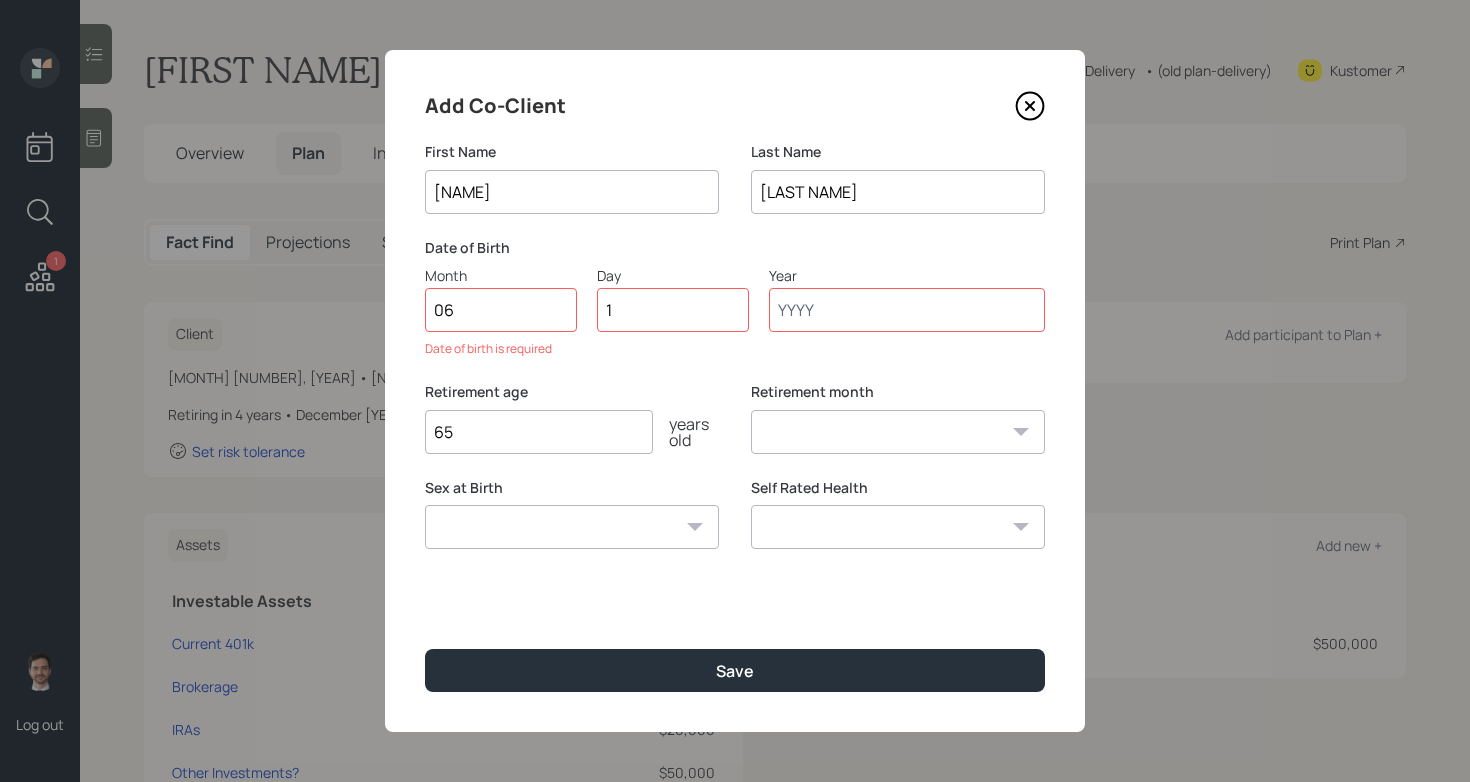 type on "16" 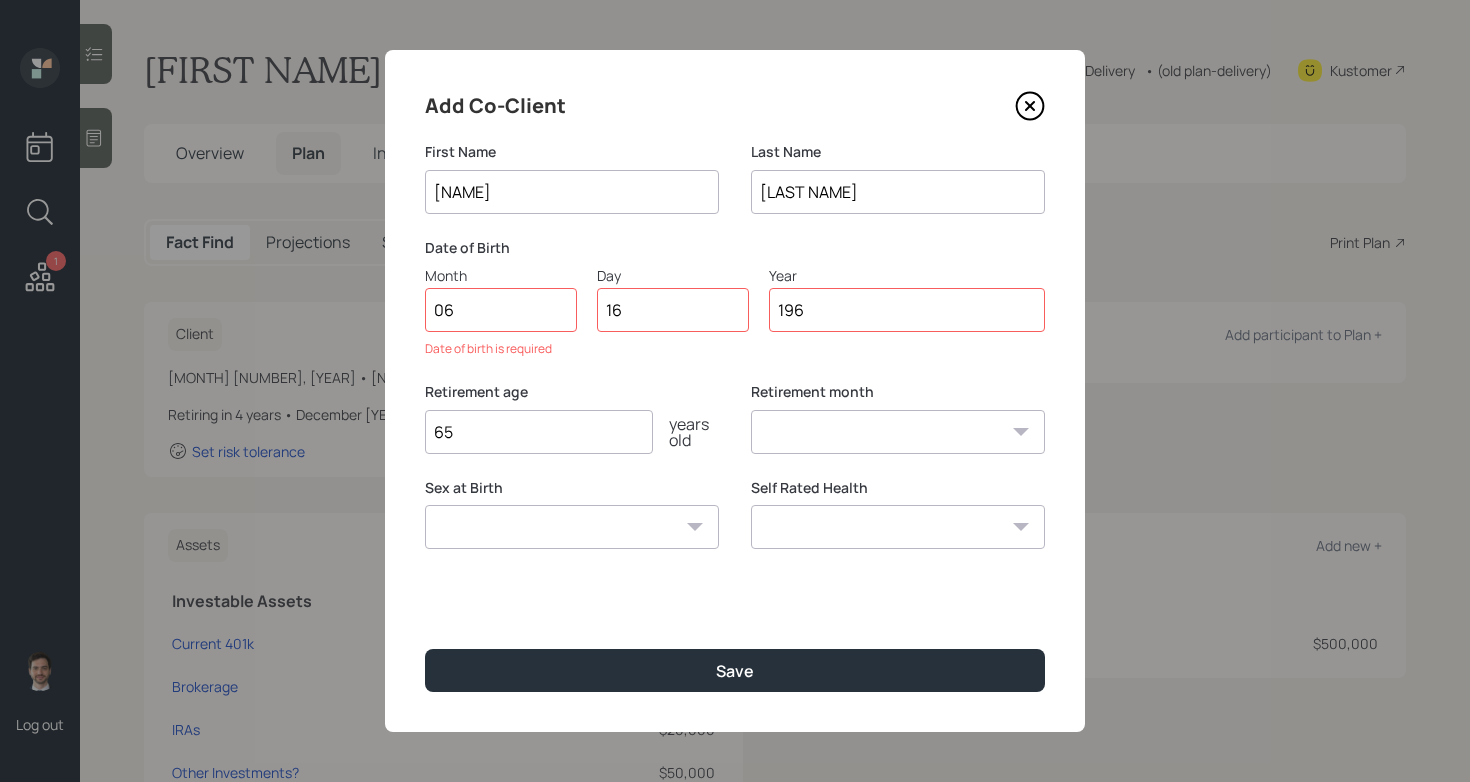 type on "1965" 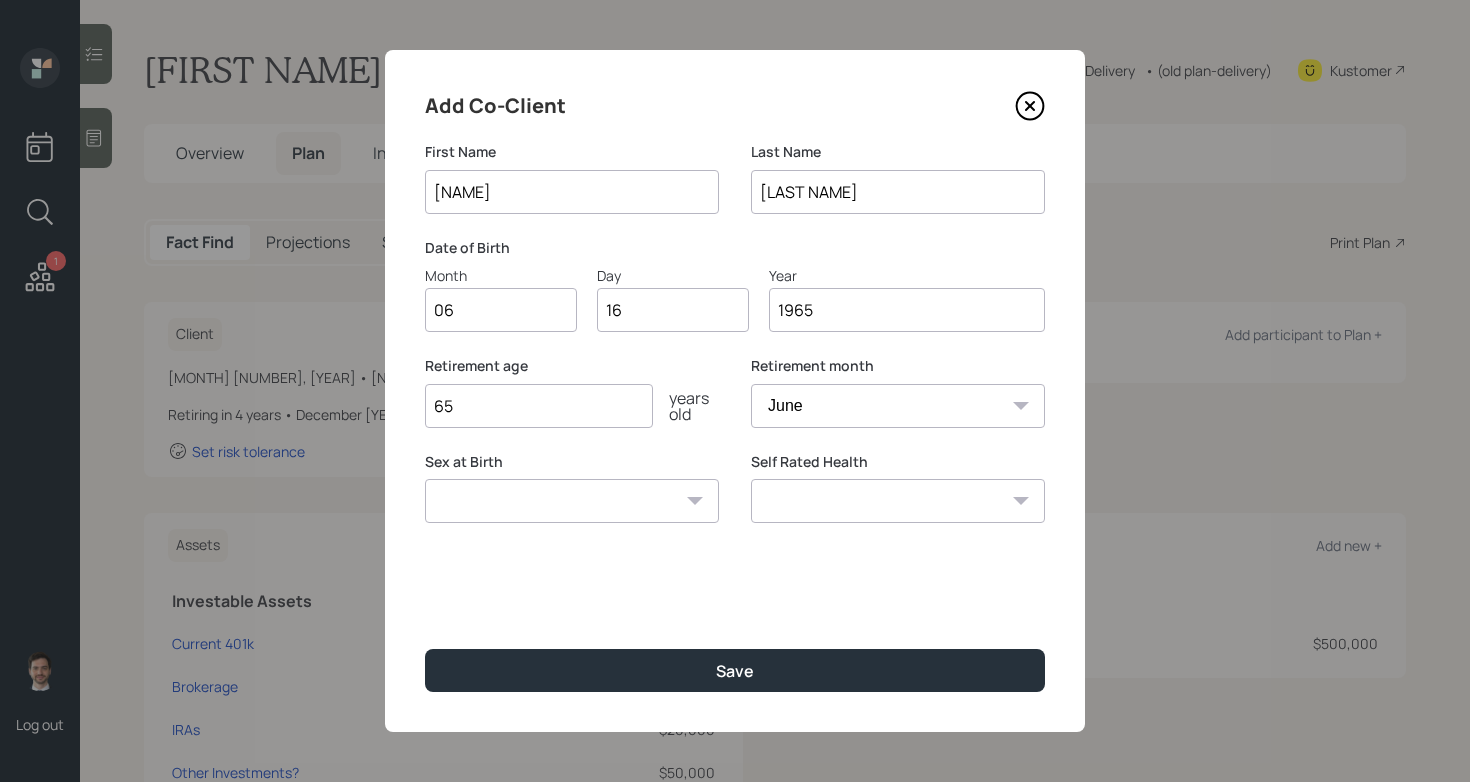 type on "1965" 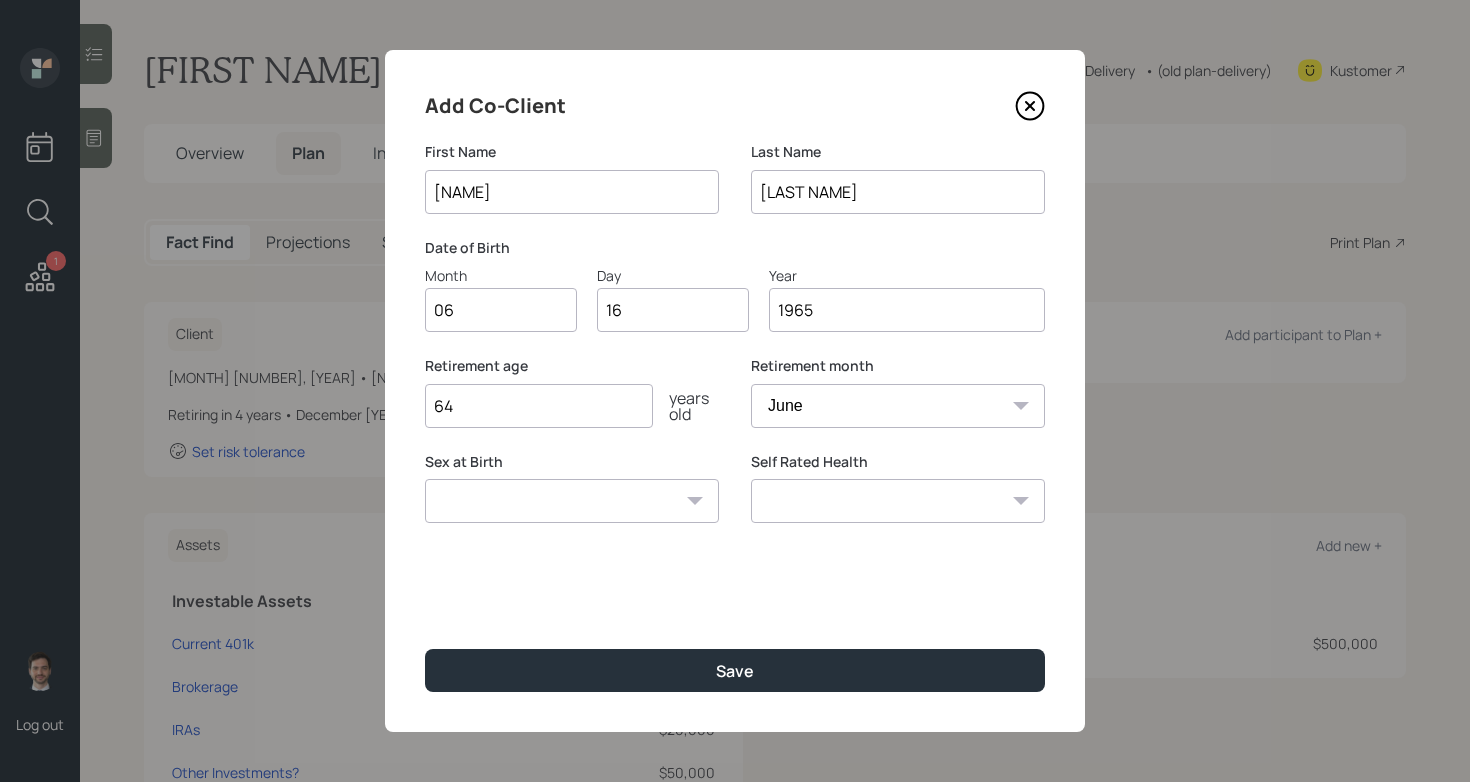 type on "64" 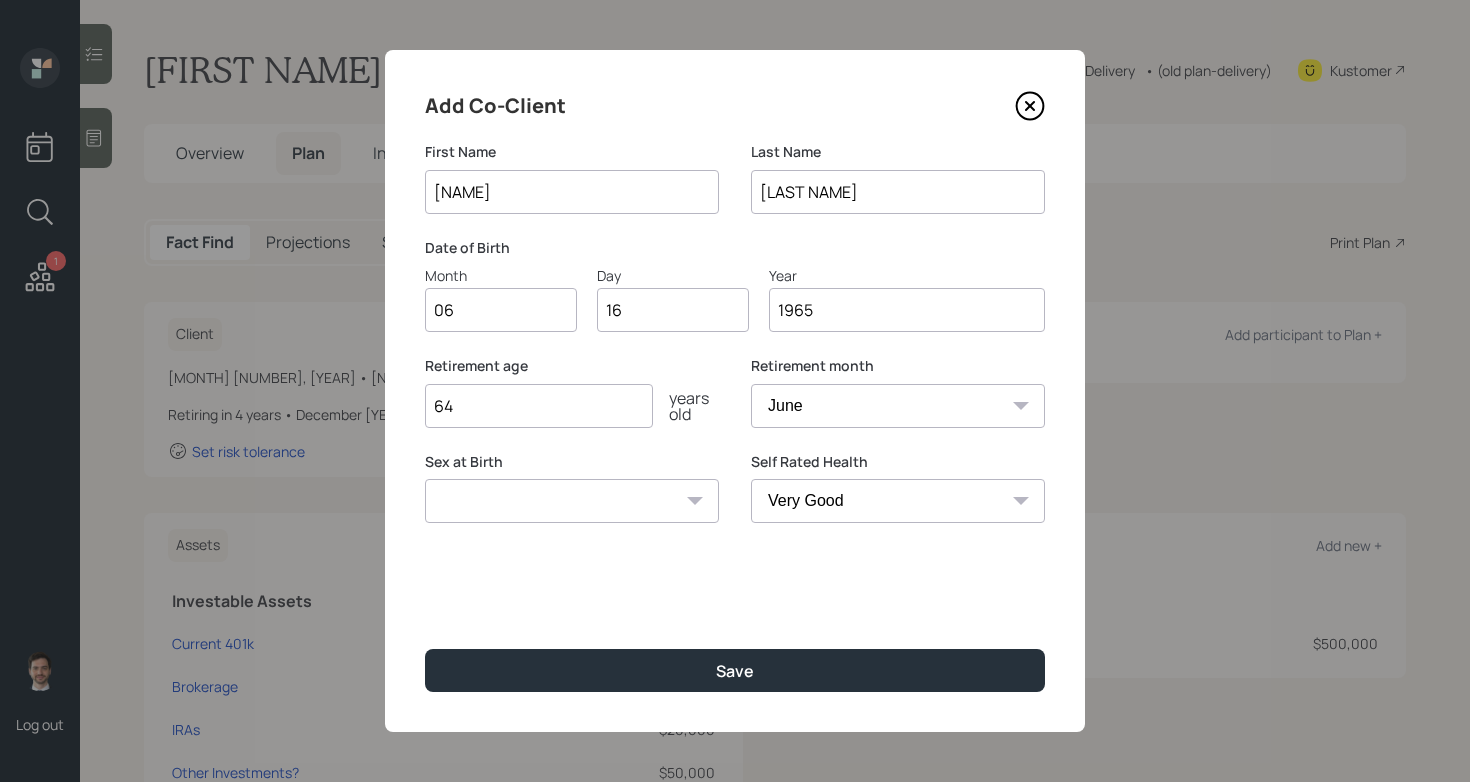 click on "Excellent Very Good Good Fair Poor" at bounding box center (898, 501) 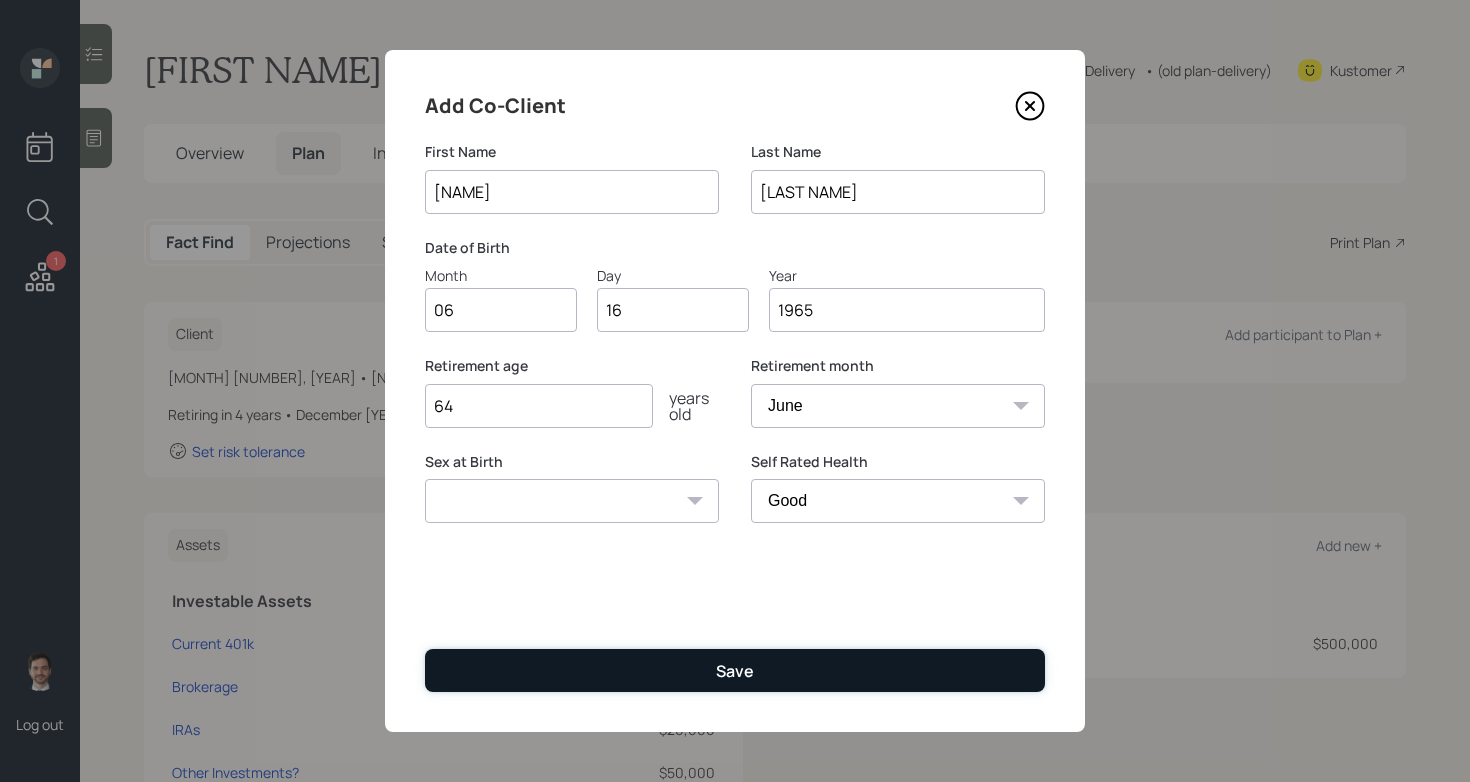 click on "Save" at bounding box center [735, 670] 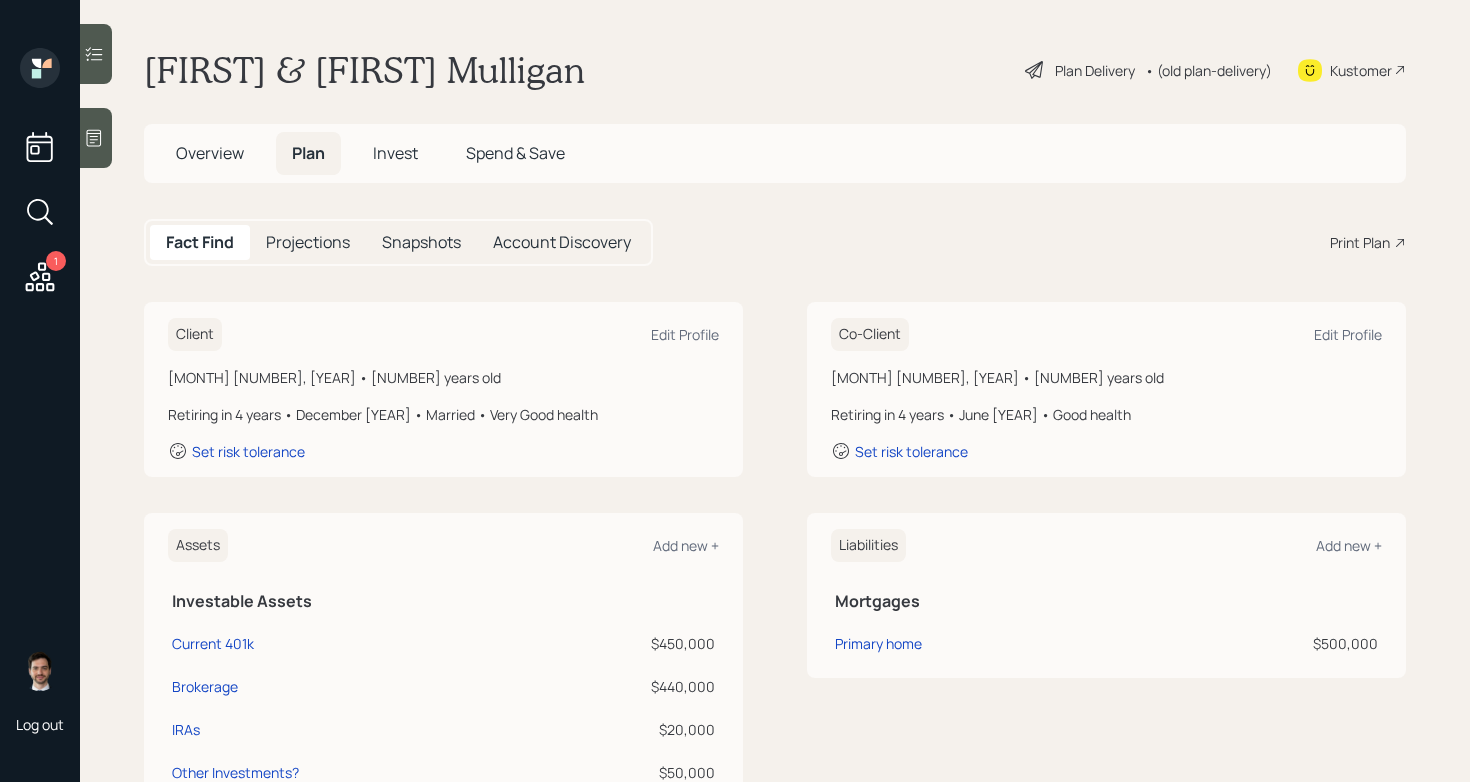 click on "Plan Delivery" at bounding box center [1095, 70] 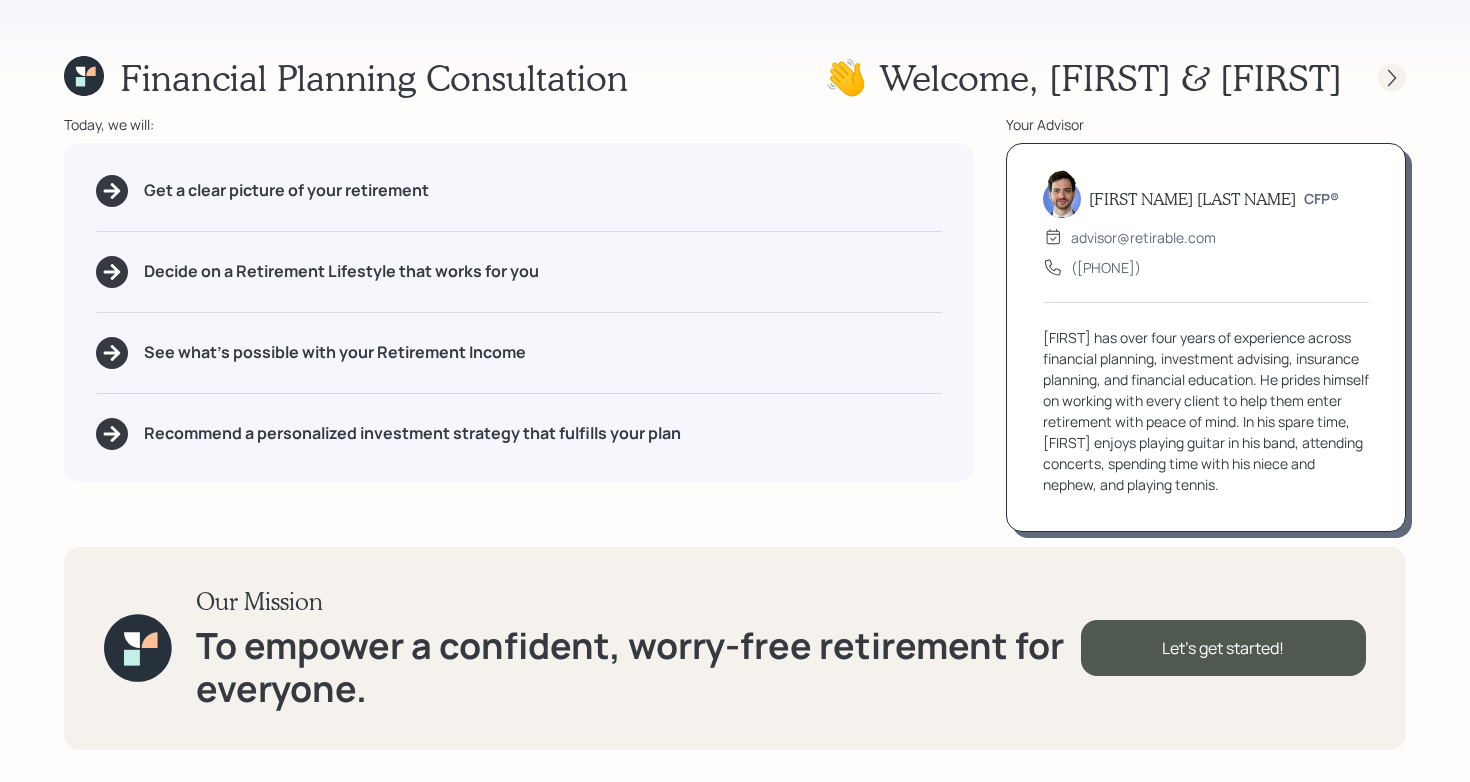 click 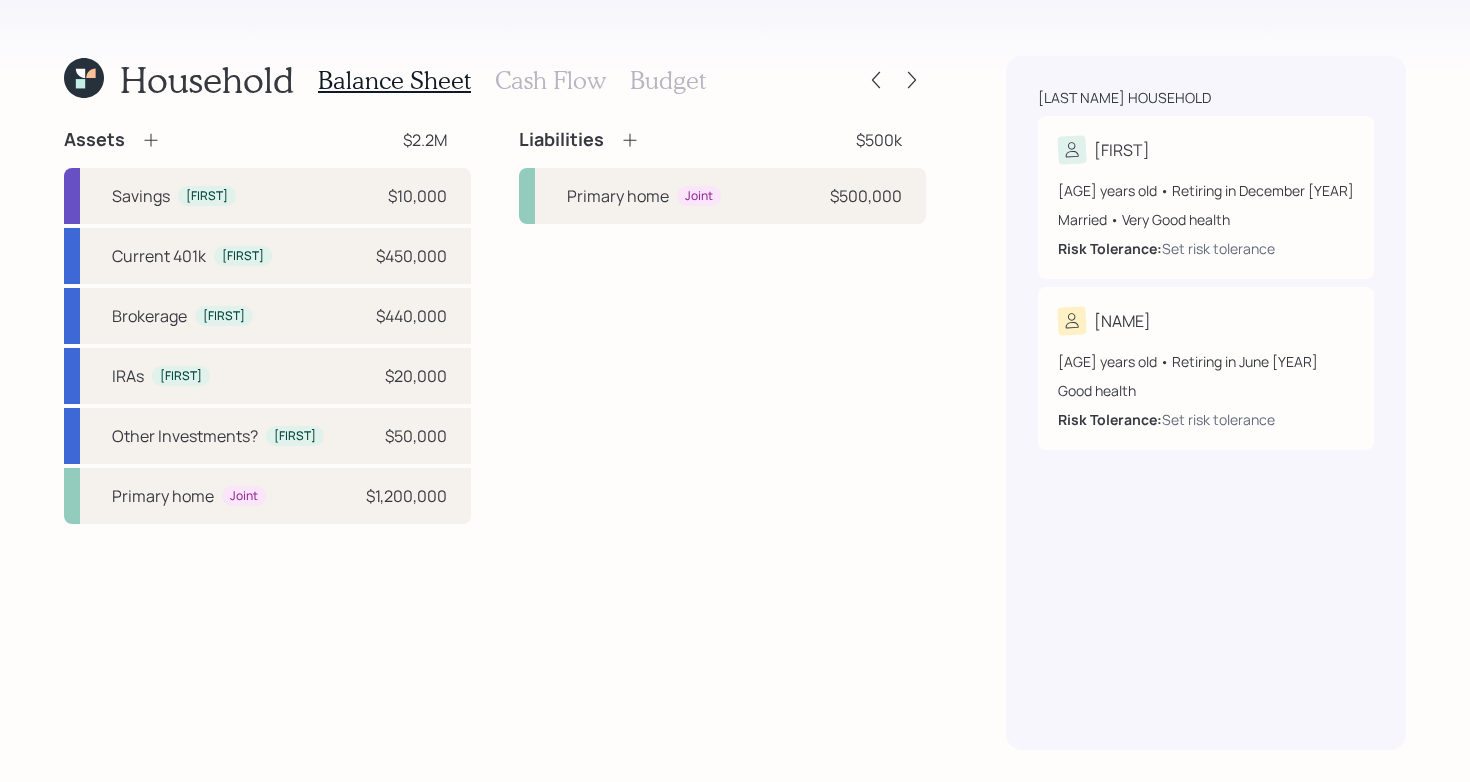 click on "Liabilities $[NUMBER] Primary home Joint $[NUMBER]" at bounding box center (722, 326) 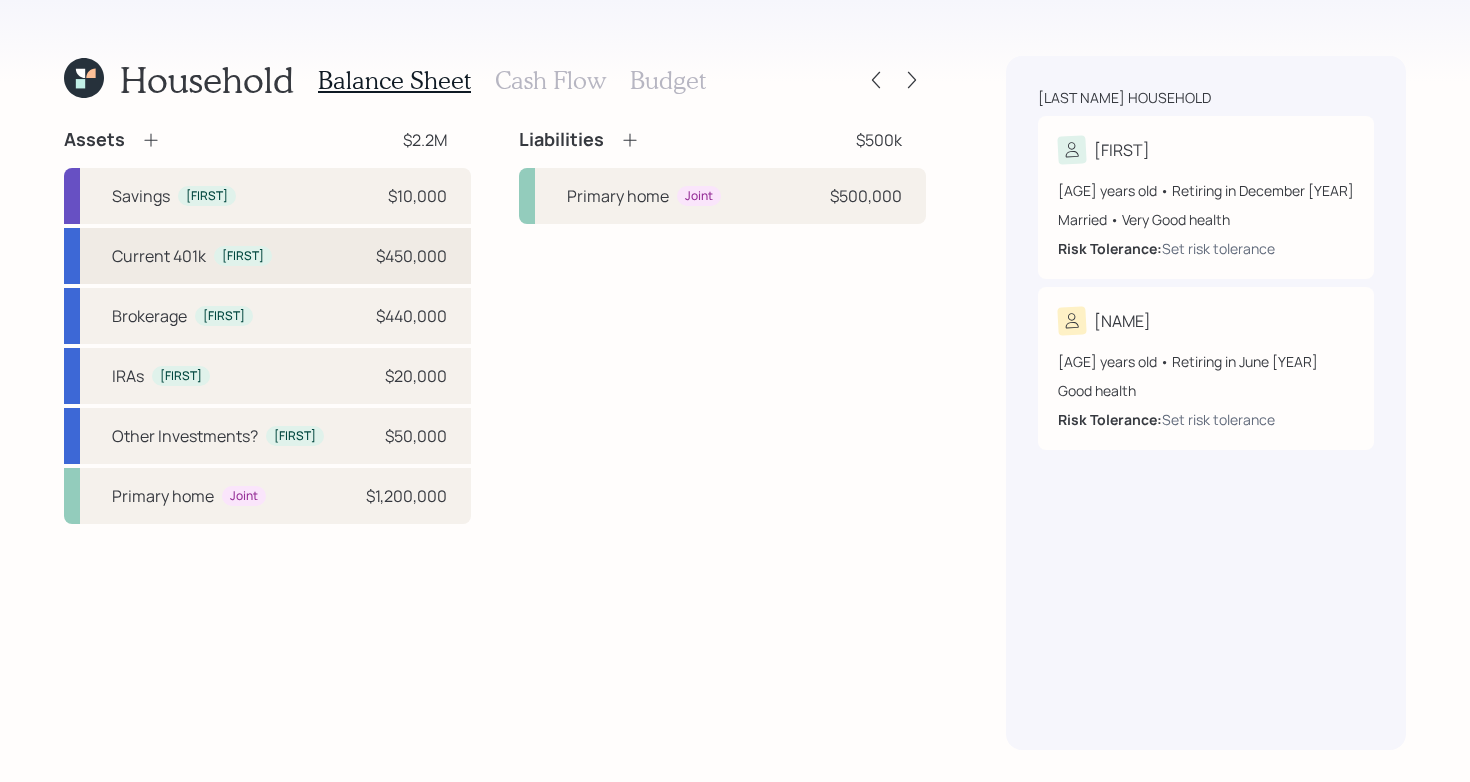 click on "Current 401k [FIRST] $[AMOUNT]" at bounding box center (267, 256) 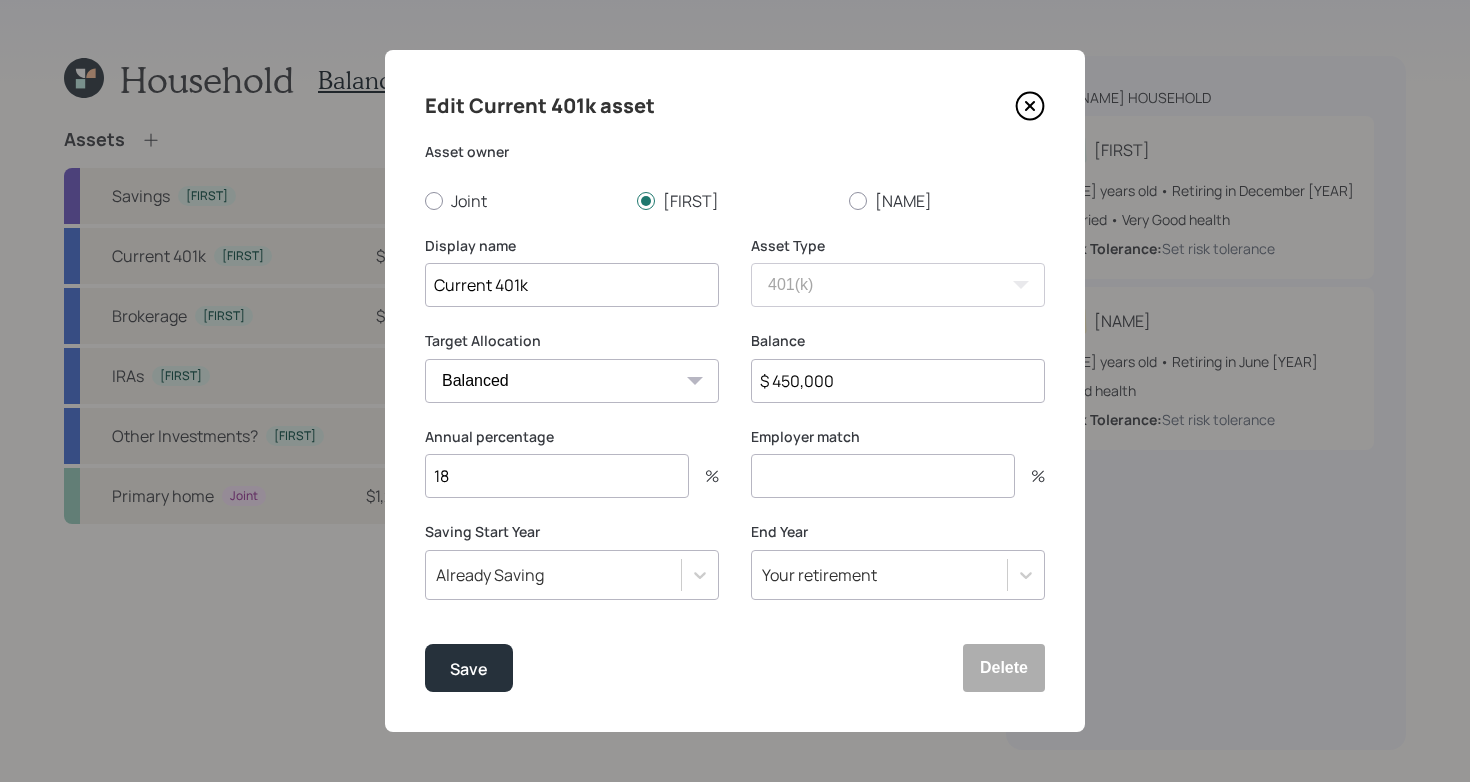 click 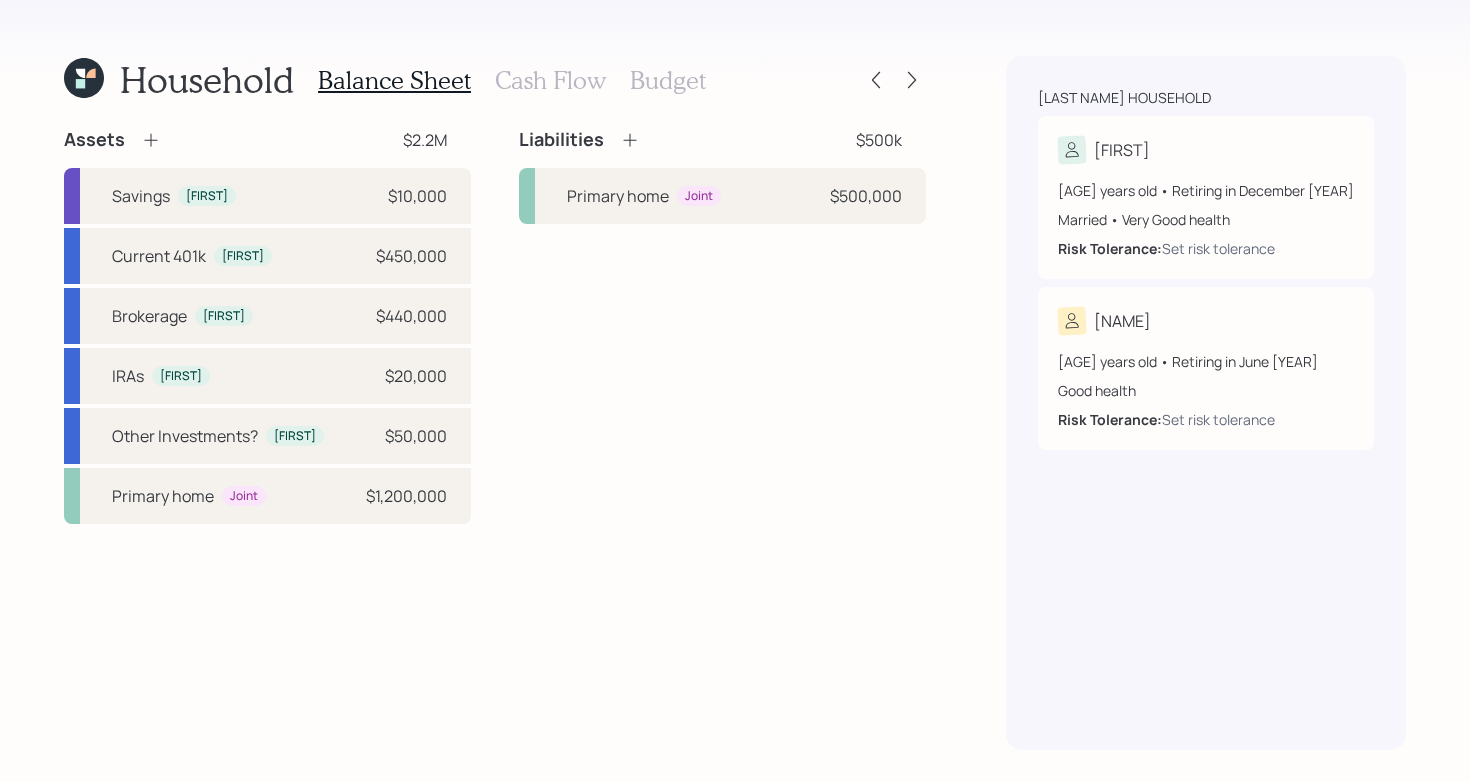 click on "Liabilities $[NUMBER] Primary home Joint $[NUMBER]" at bounding box center [722, 326] 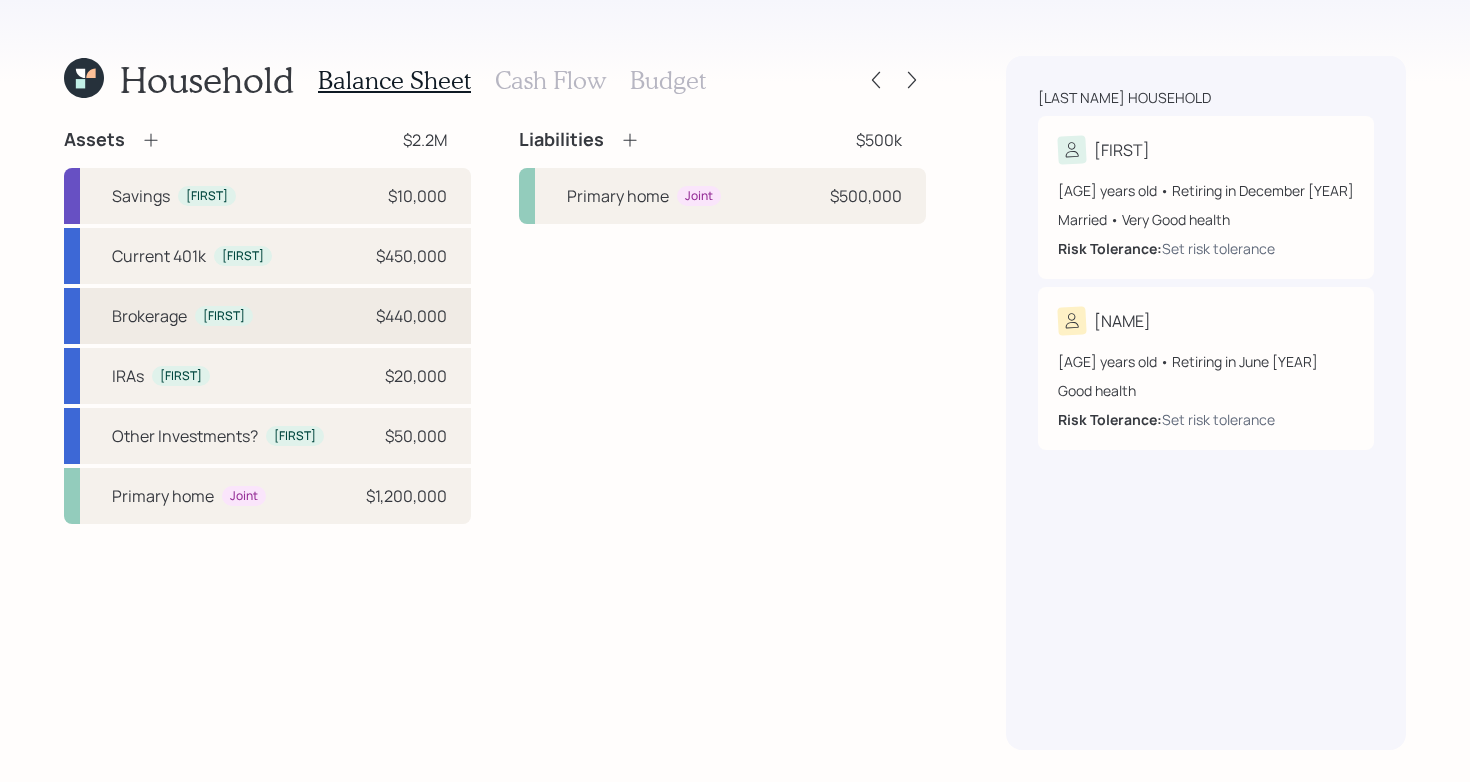 click on "Brokerage [FIRST] $[AMOUNT]" at bounding box center [267, 316] 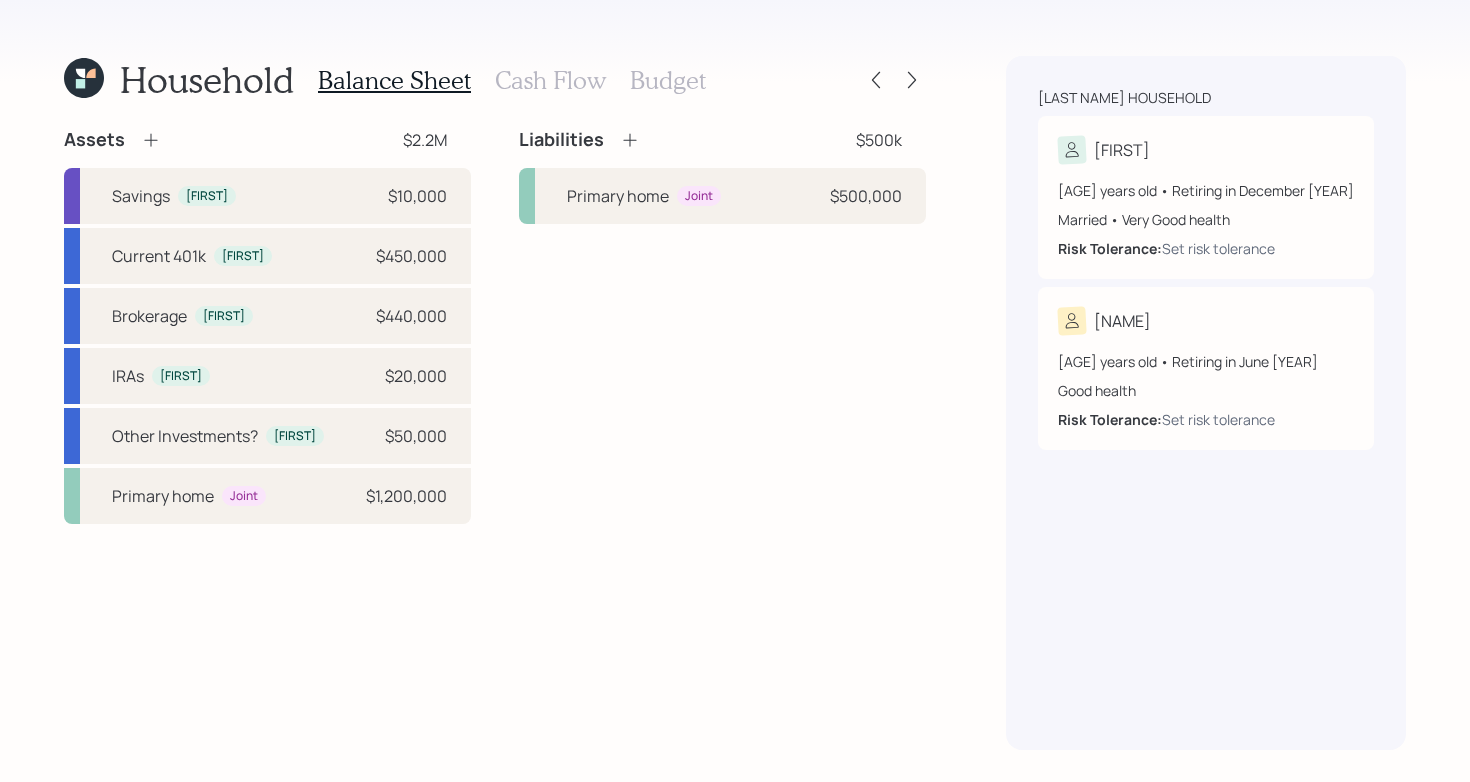 select on "taxable" 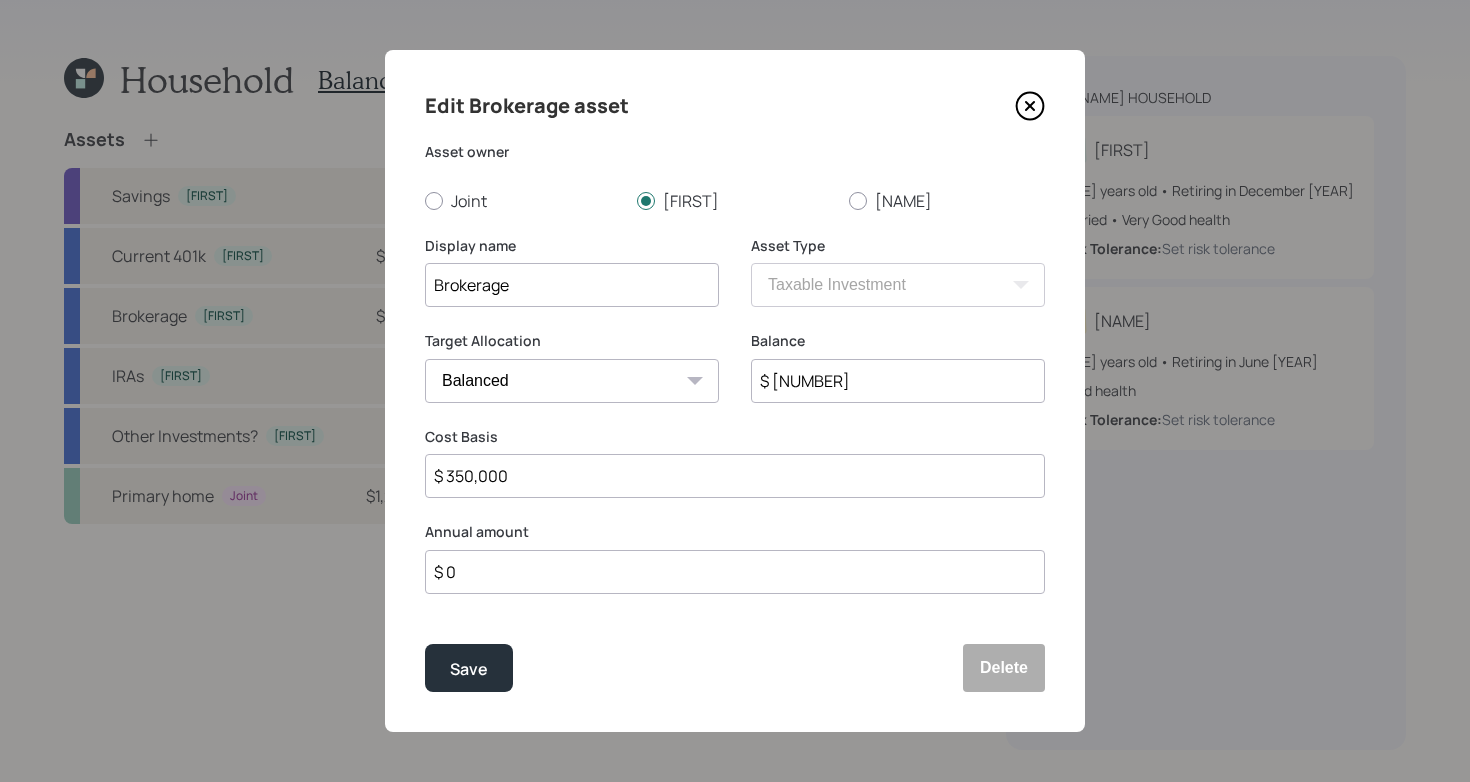 click on "$ [NUMBER]" at bounding box center [898, 381] 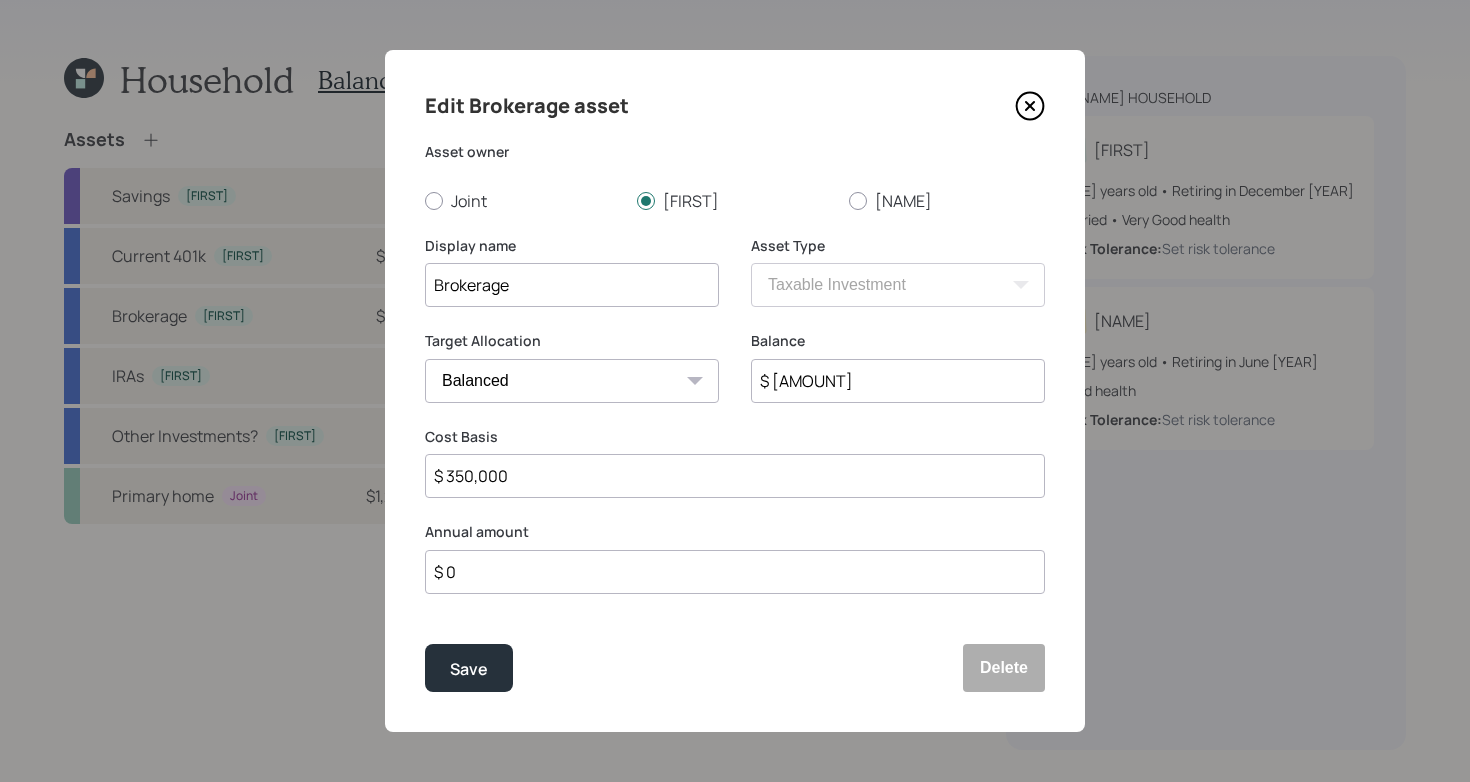 type on "$ [AMOUNT]" 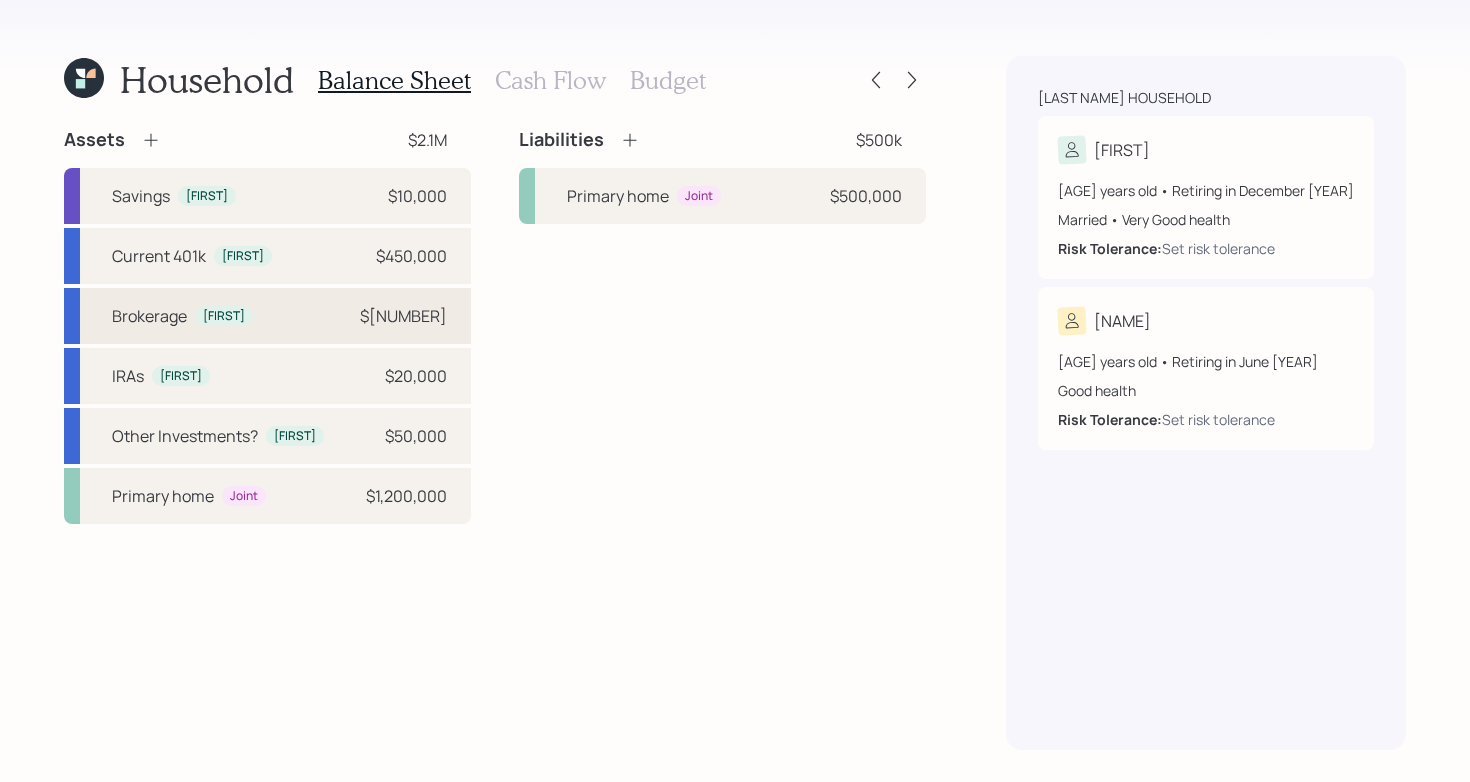 click on "Brokerage [FIRST] $[AMOUNT]" at bounding box center [267, 316] 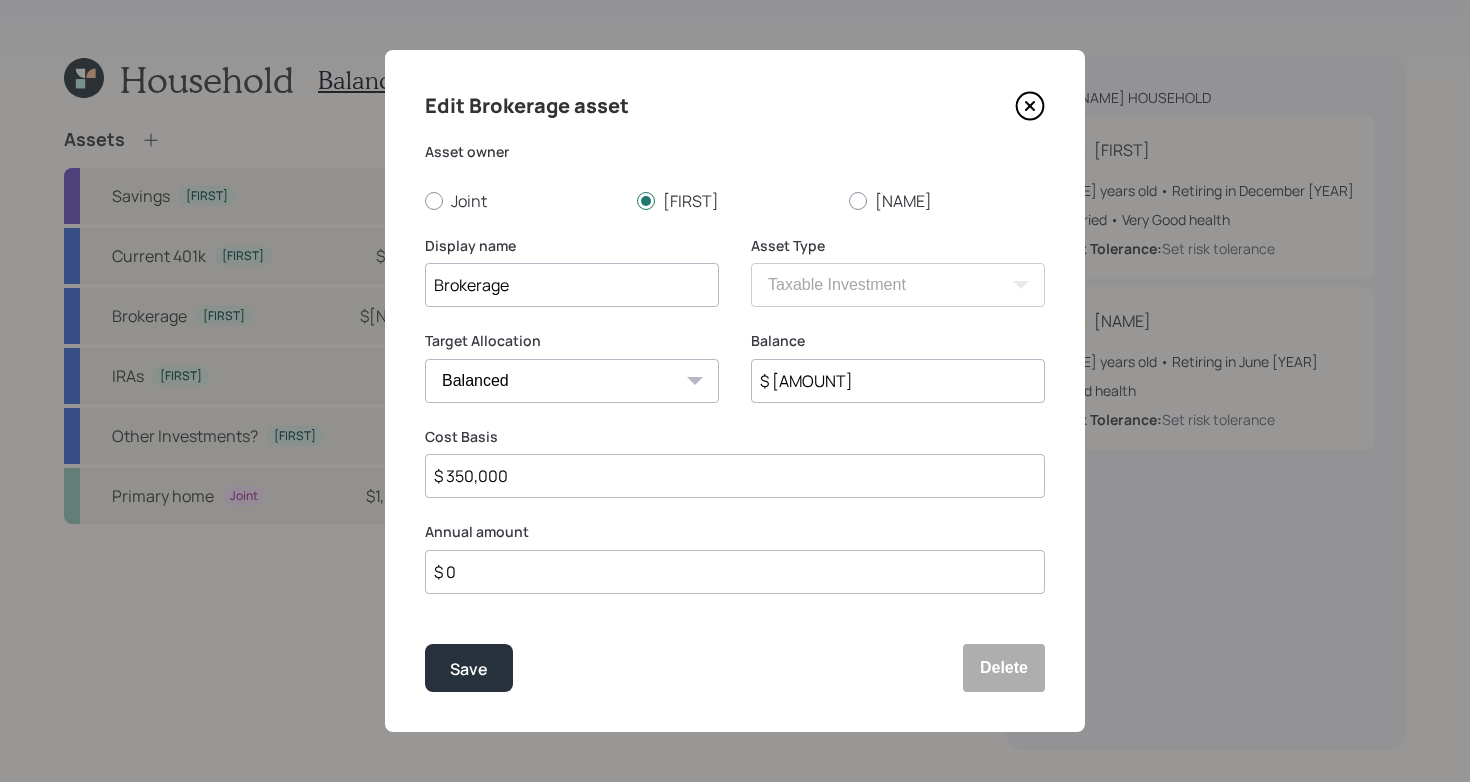 click 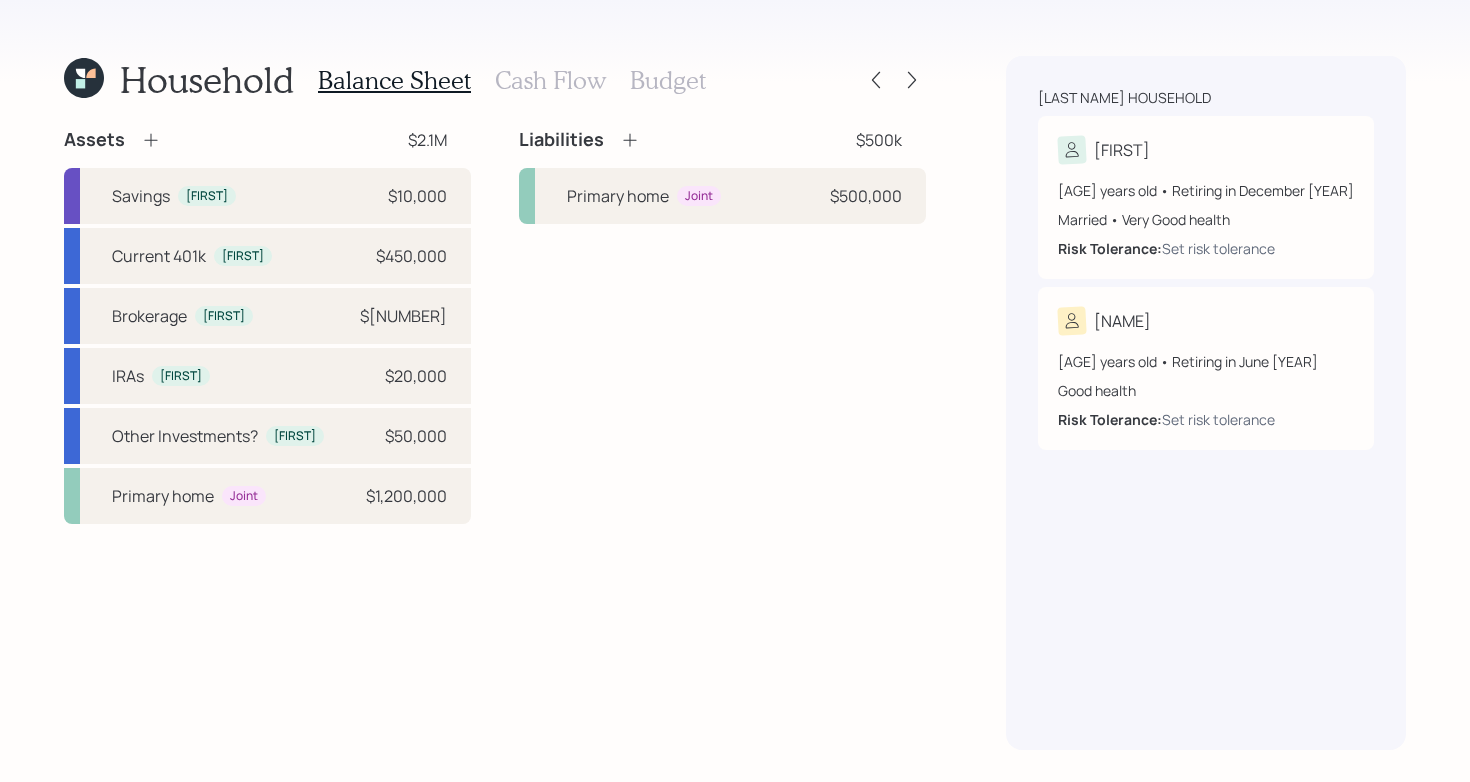 click 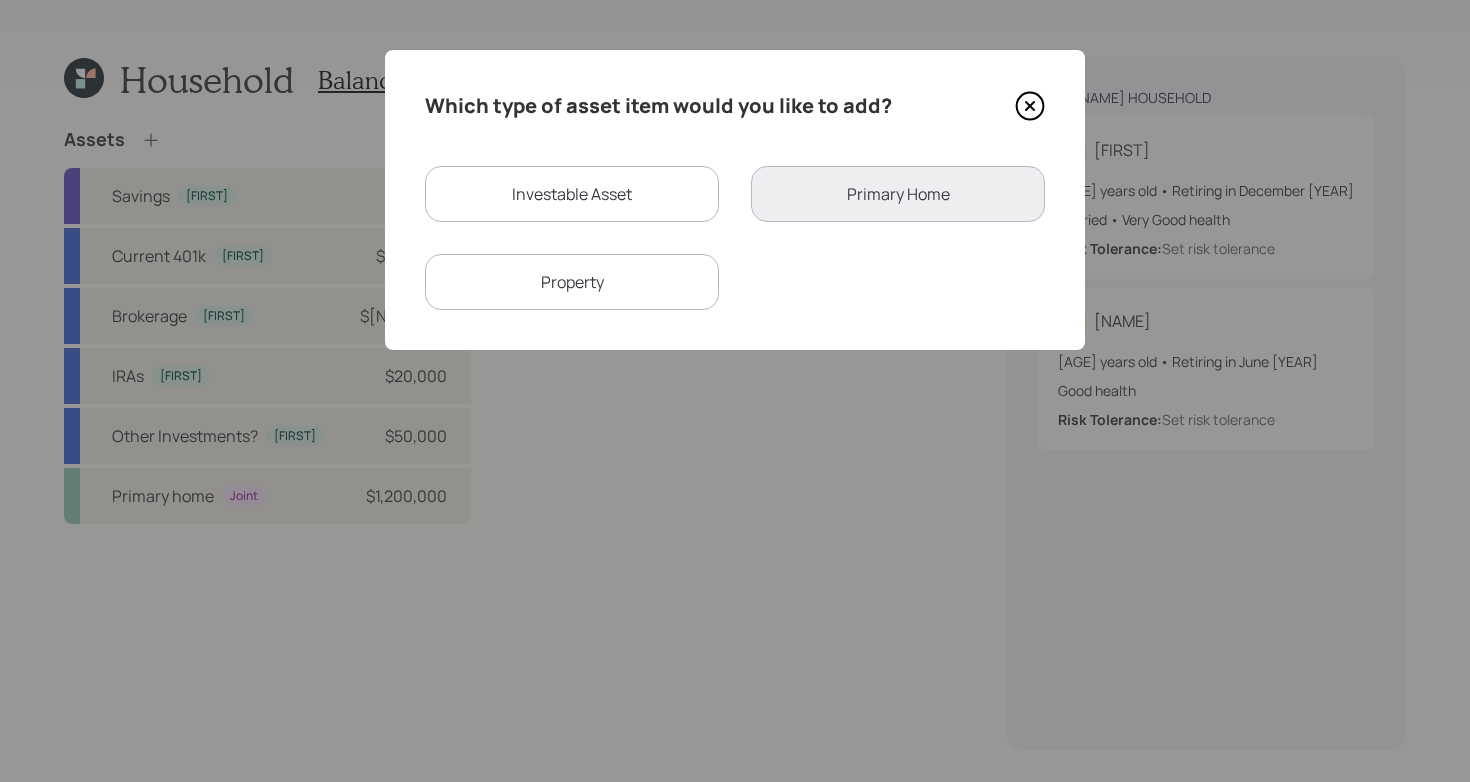 click on "Investable Asset" at bounding box center (572, 194) 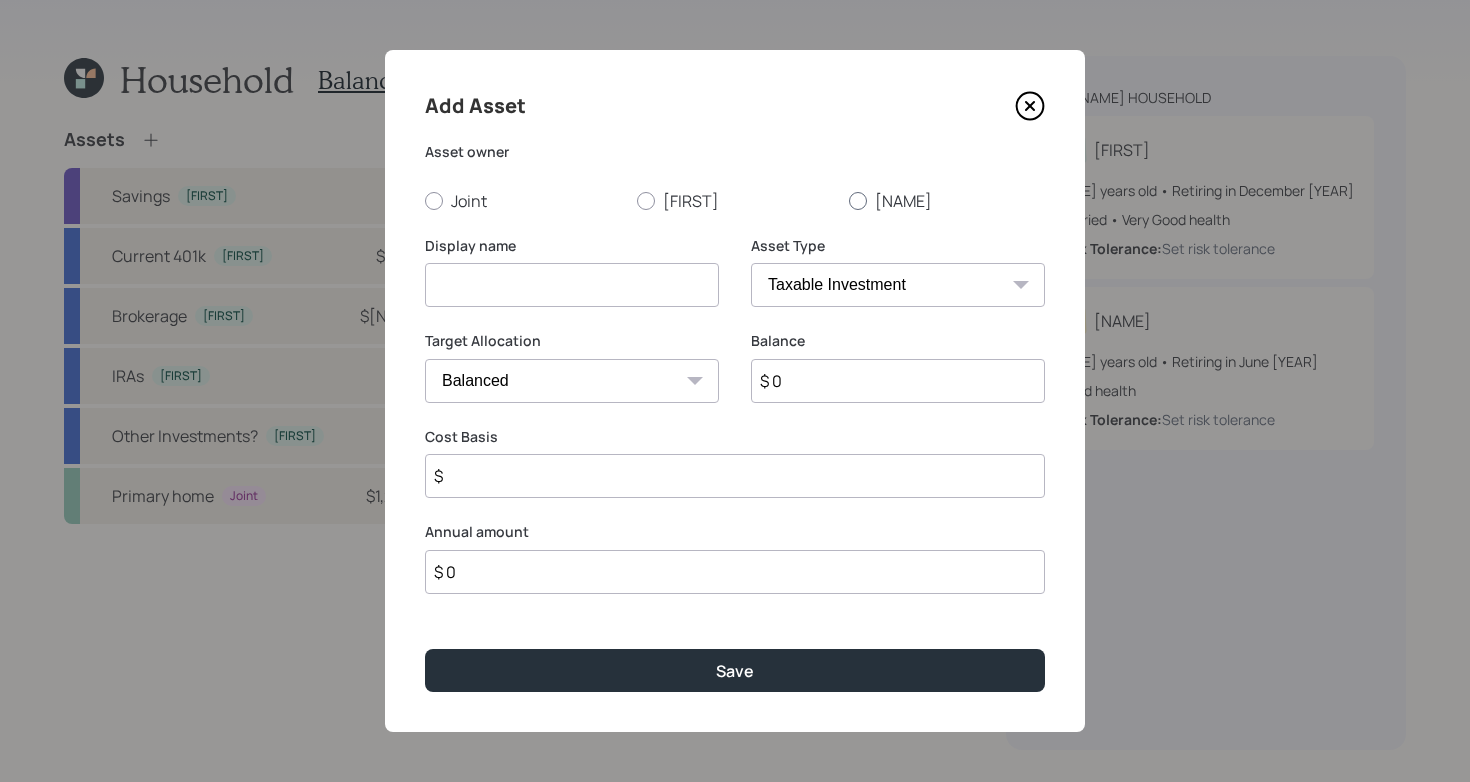 click on "[NAME]" at bounding box center [947, 201] 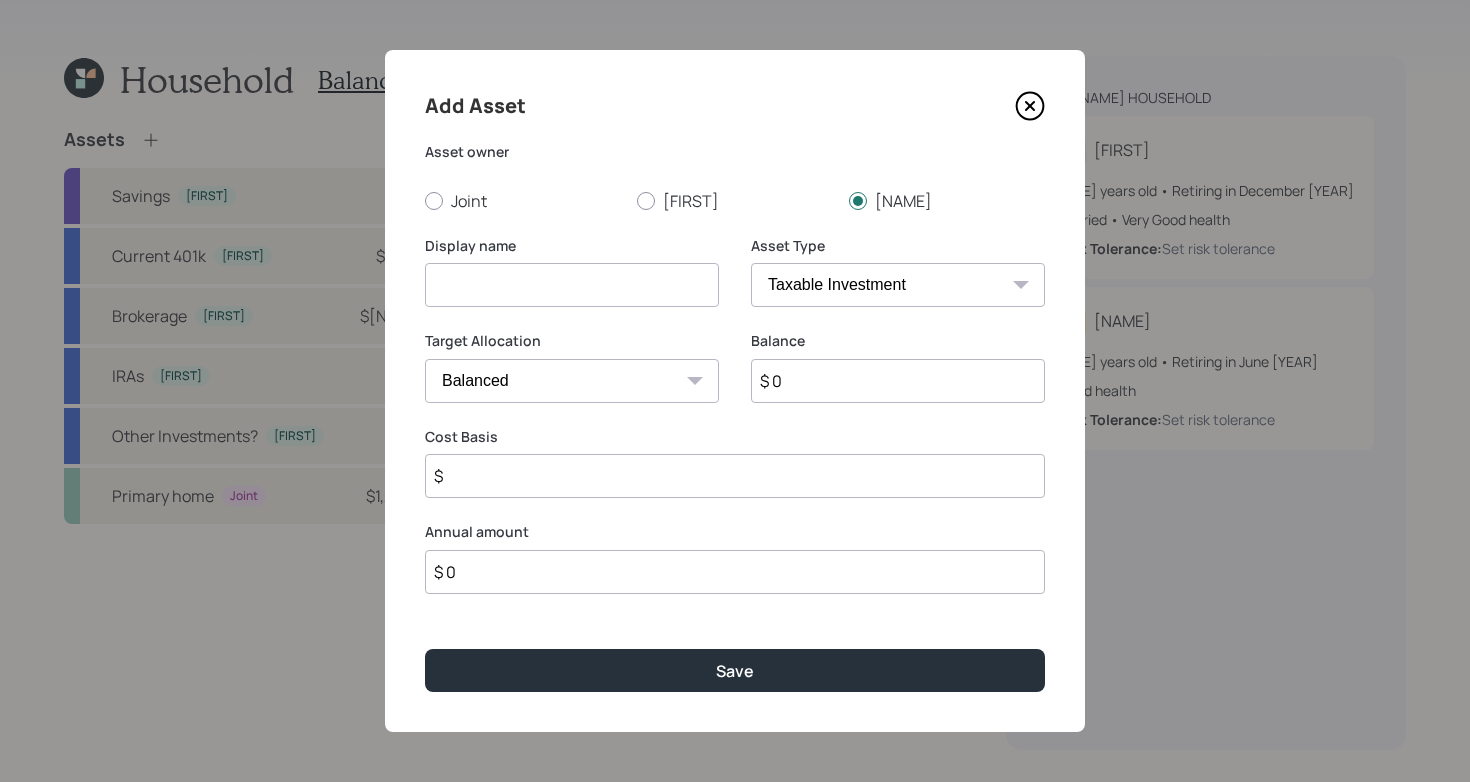 click at bounding box center (572, 285) 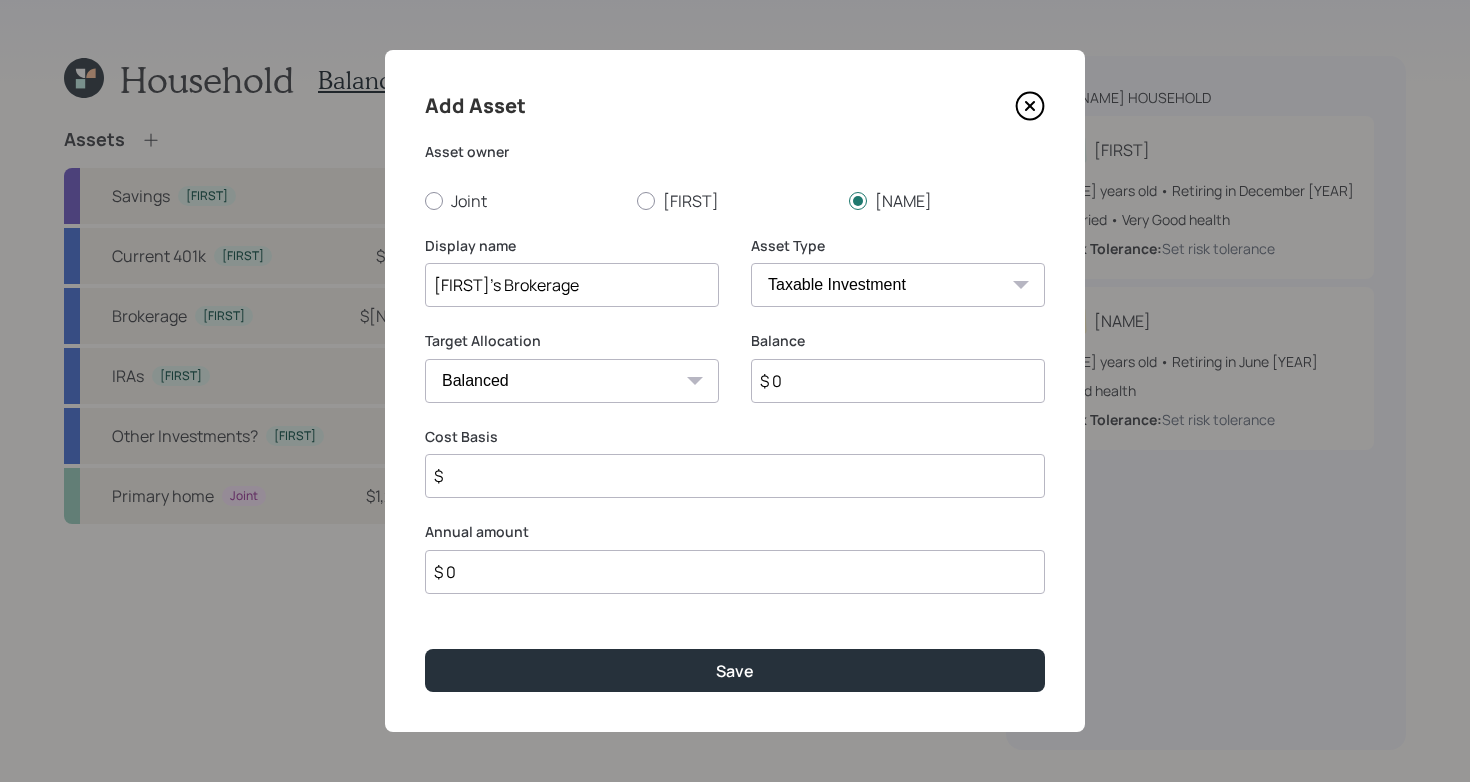 type on "[FIRST]'s Brokerage" 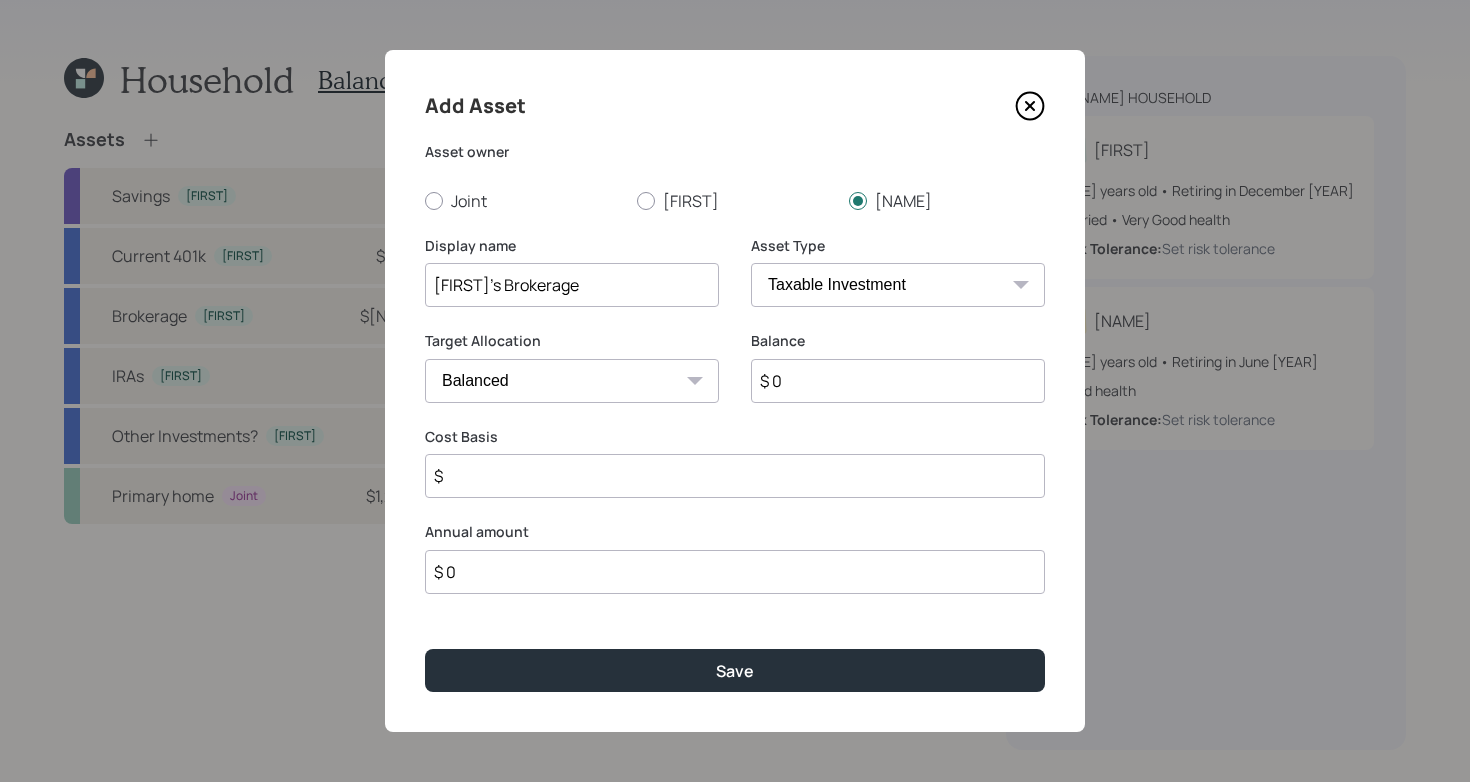 click 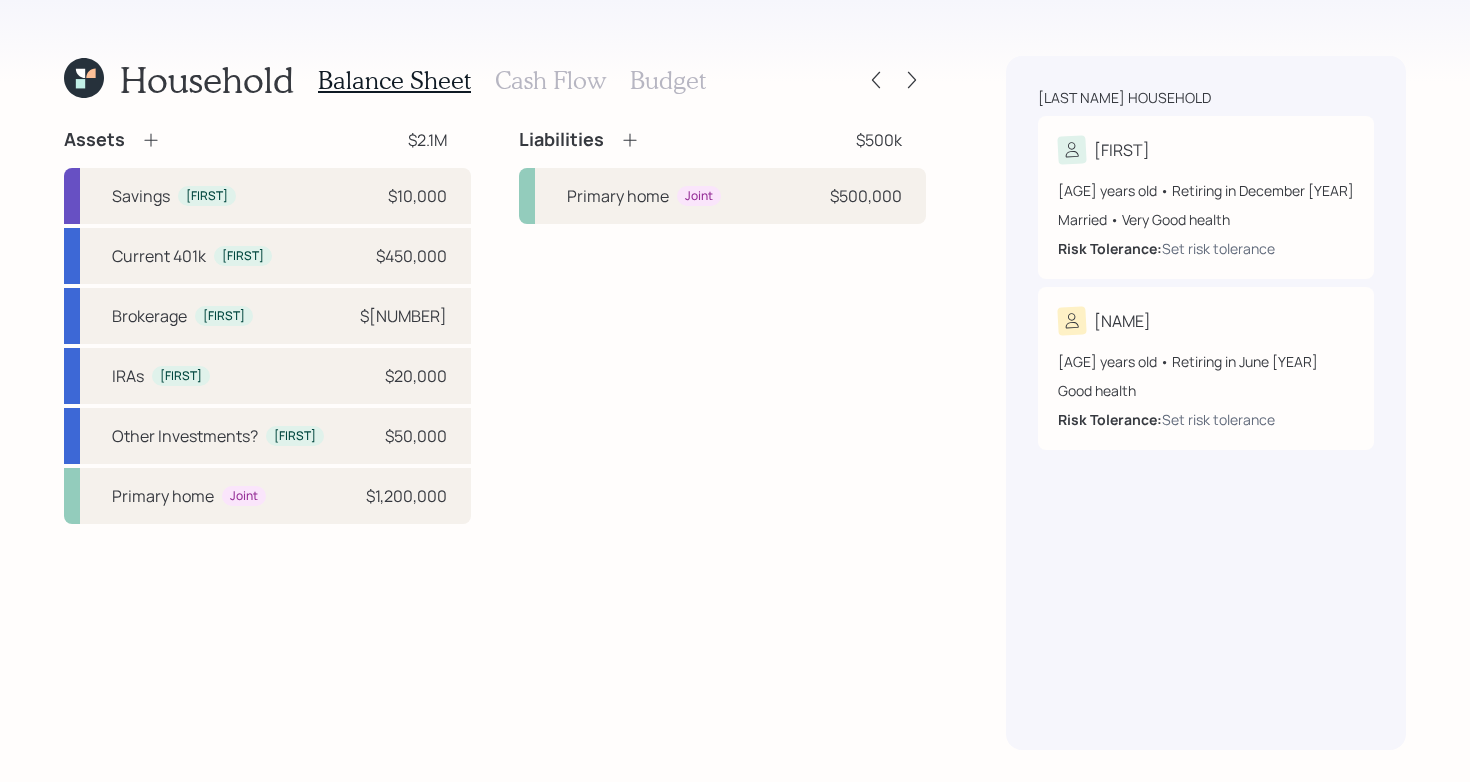 click 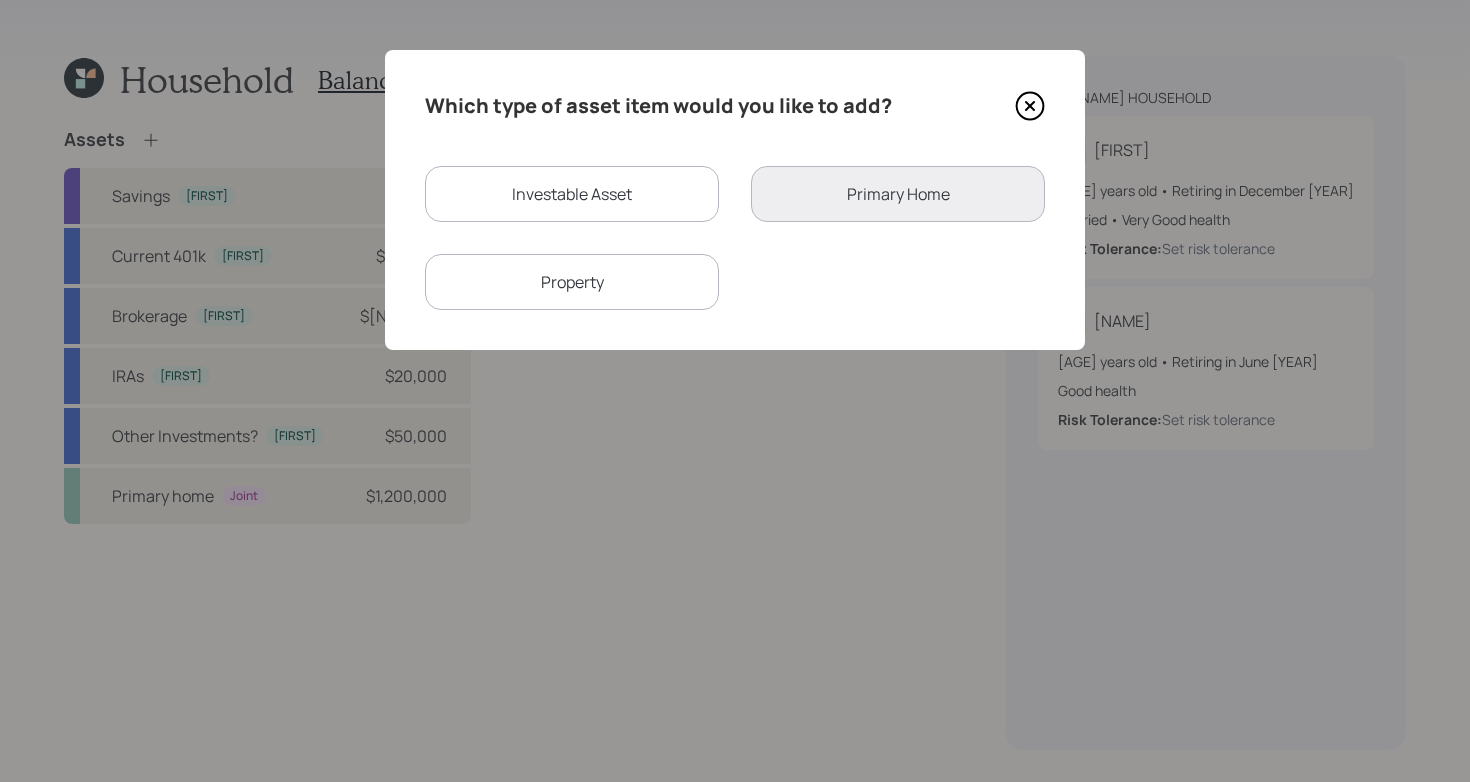 click on "Investable Asset" at bounding box center (572, 194) 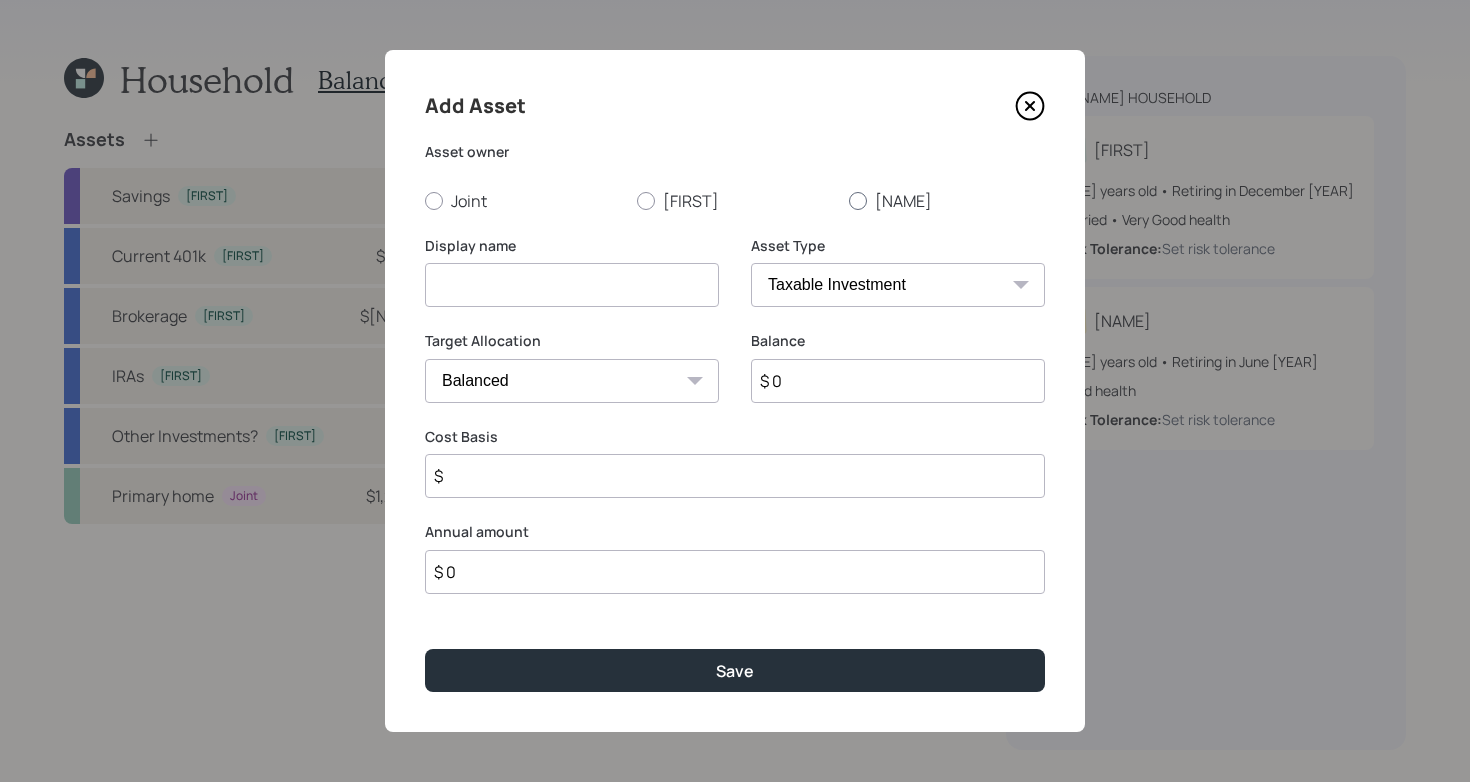 click on "[NAME]" at bounding box center (947, 201) 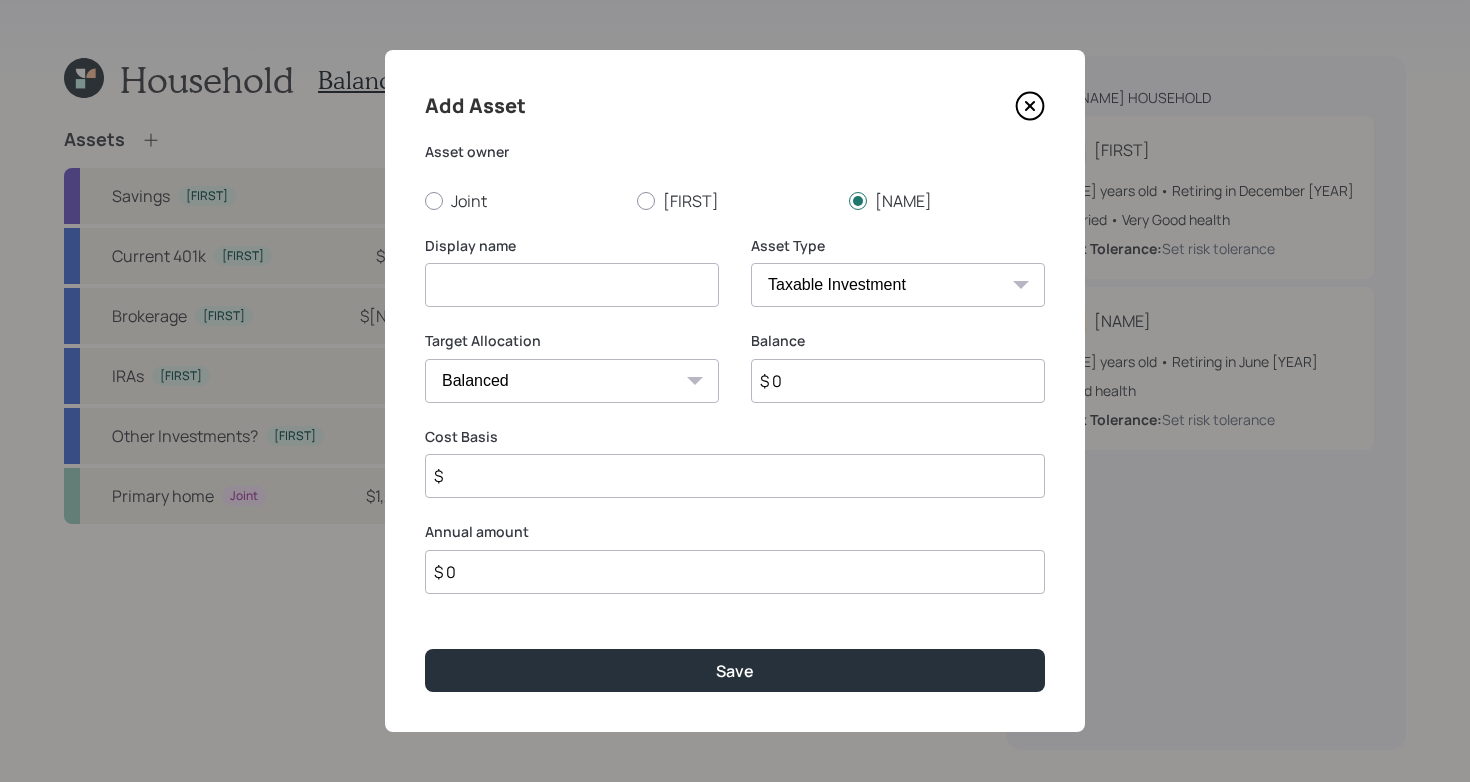 click on "SEP IRA IRA Roth IRA 401(k) Roth 401(k) 403(b) Roth 403(b) 457(b) Roth 457(b) Health Savings Account 529 Taxable Investment Checking / Savings Emergency Fund" at bounding box center [898, 285] 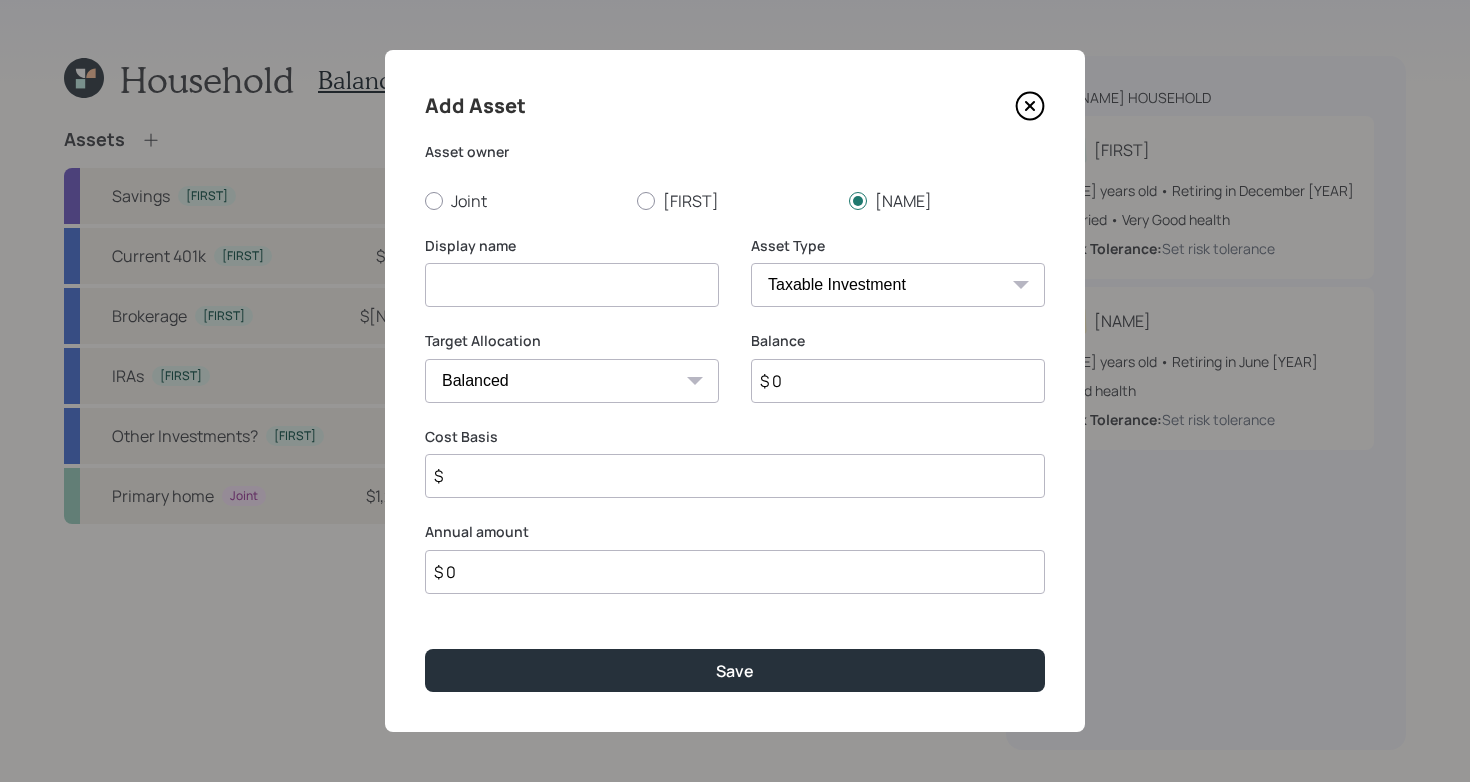 select on "roth_ira" 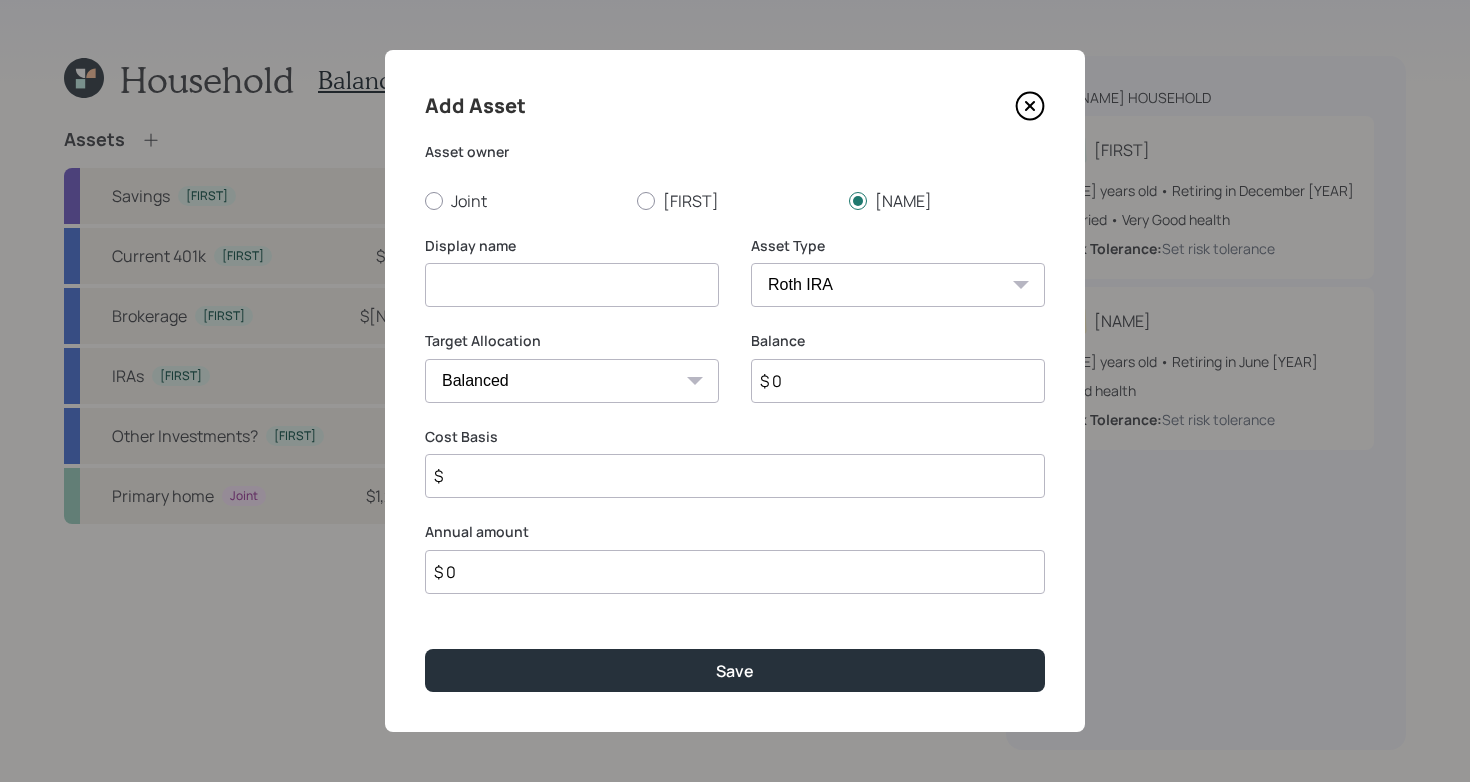 type on "$" 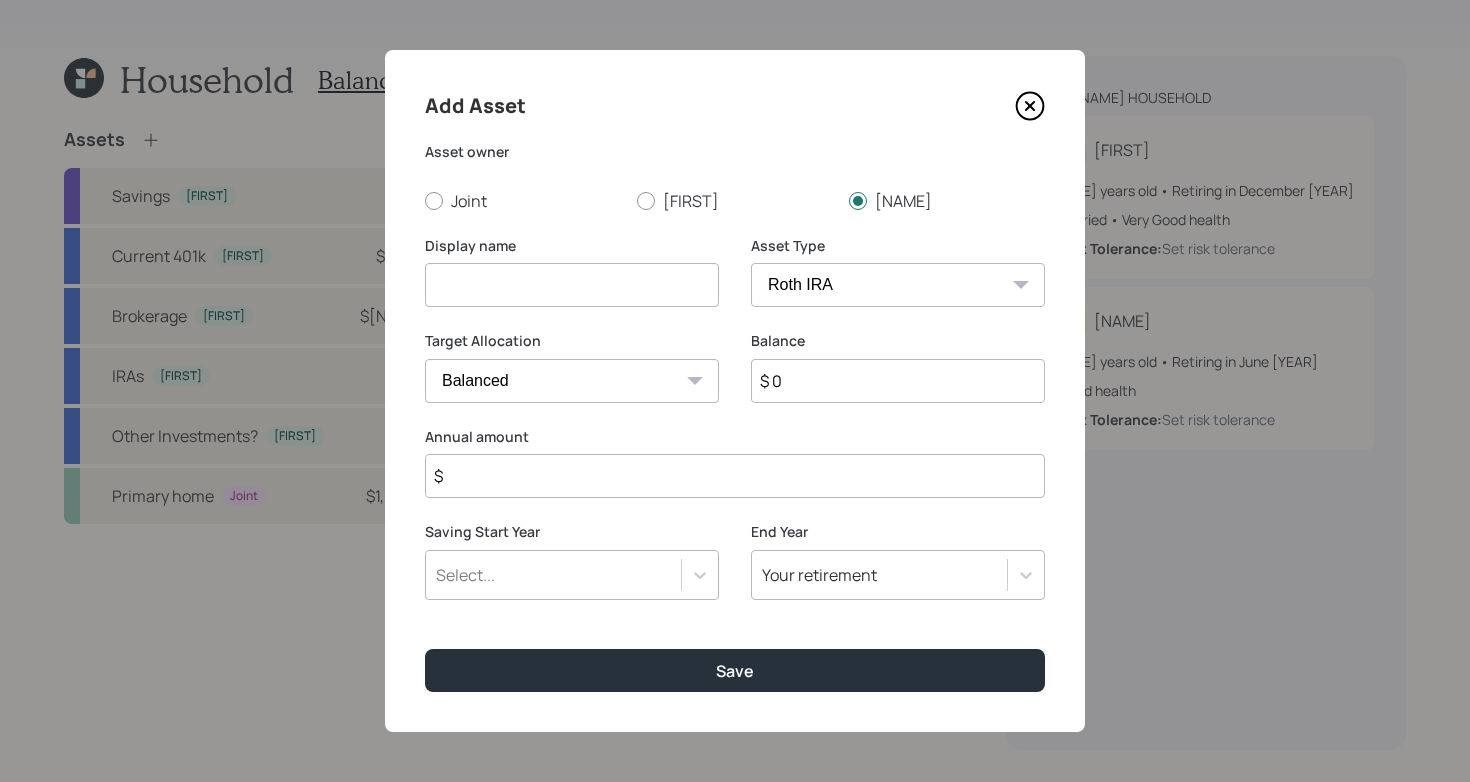 click on "SEP IRA IRA Roth IRA 401(k) Roth 401(k) 403(b) Roth 403(b) 457(b) Roth 457(b) Health Savings Account 529 Taxable Investment Checking / Savings Emergency Fund" at bounding box center [898, 285] 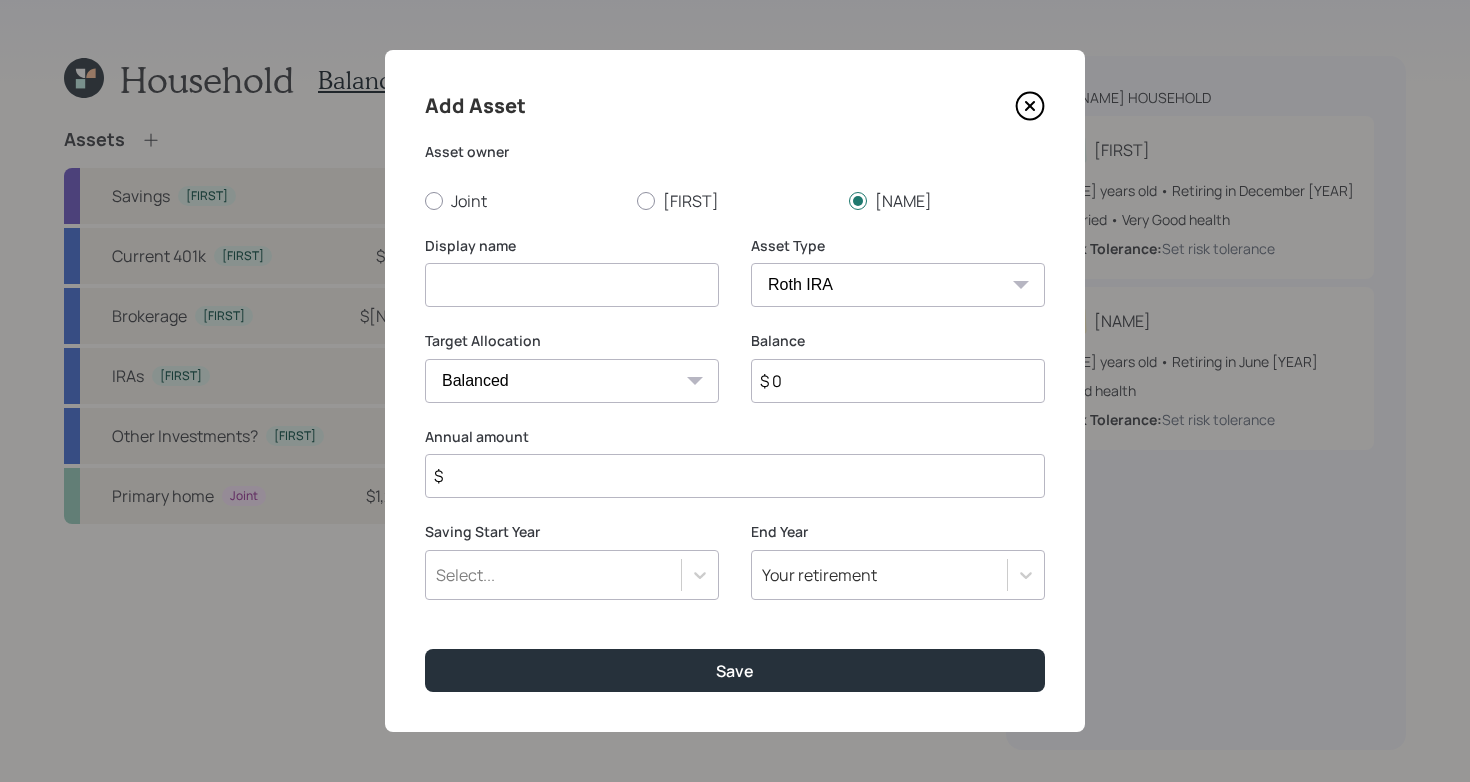 select on "ira" 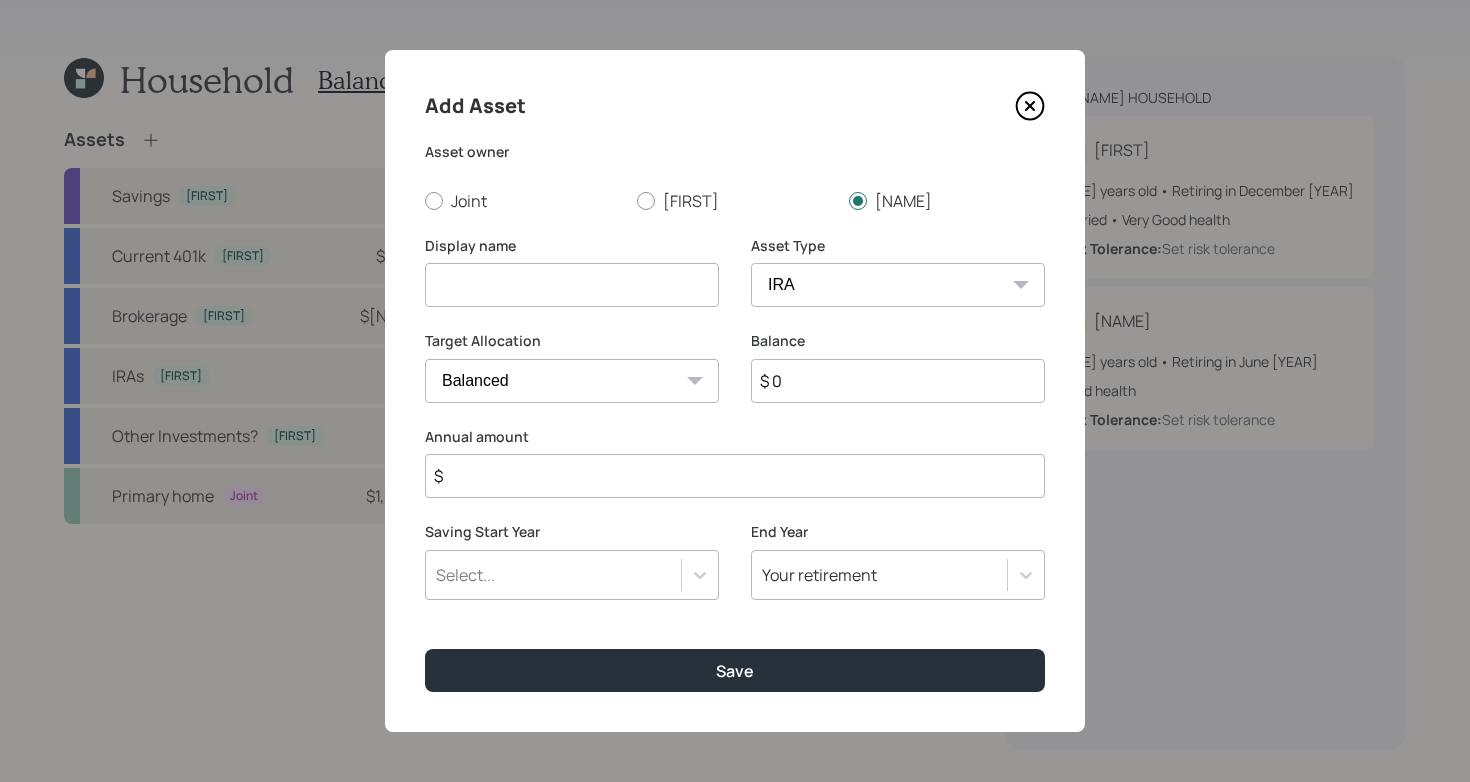 click at bounding box center [572, 285] 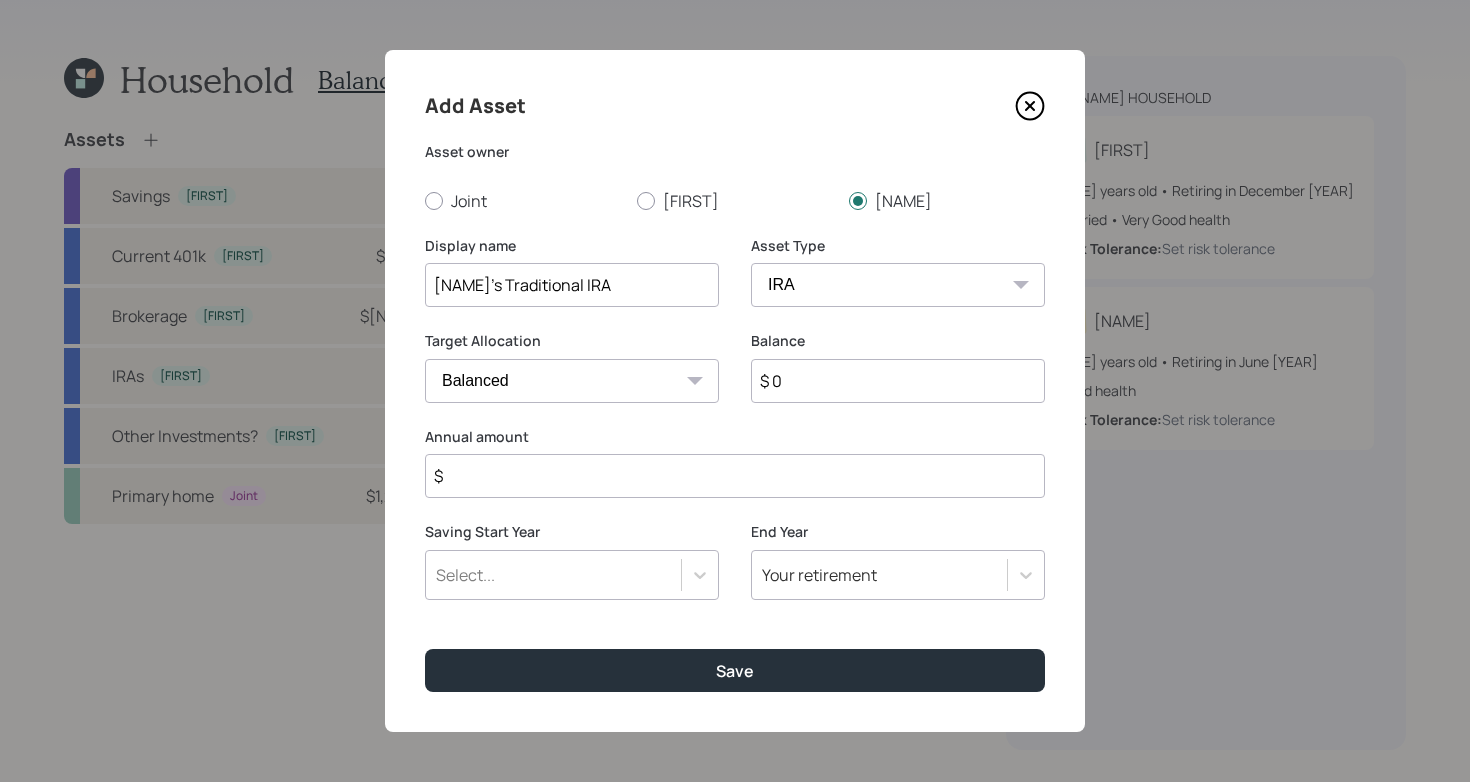 type on "[NAME]'s Traditional IRA" 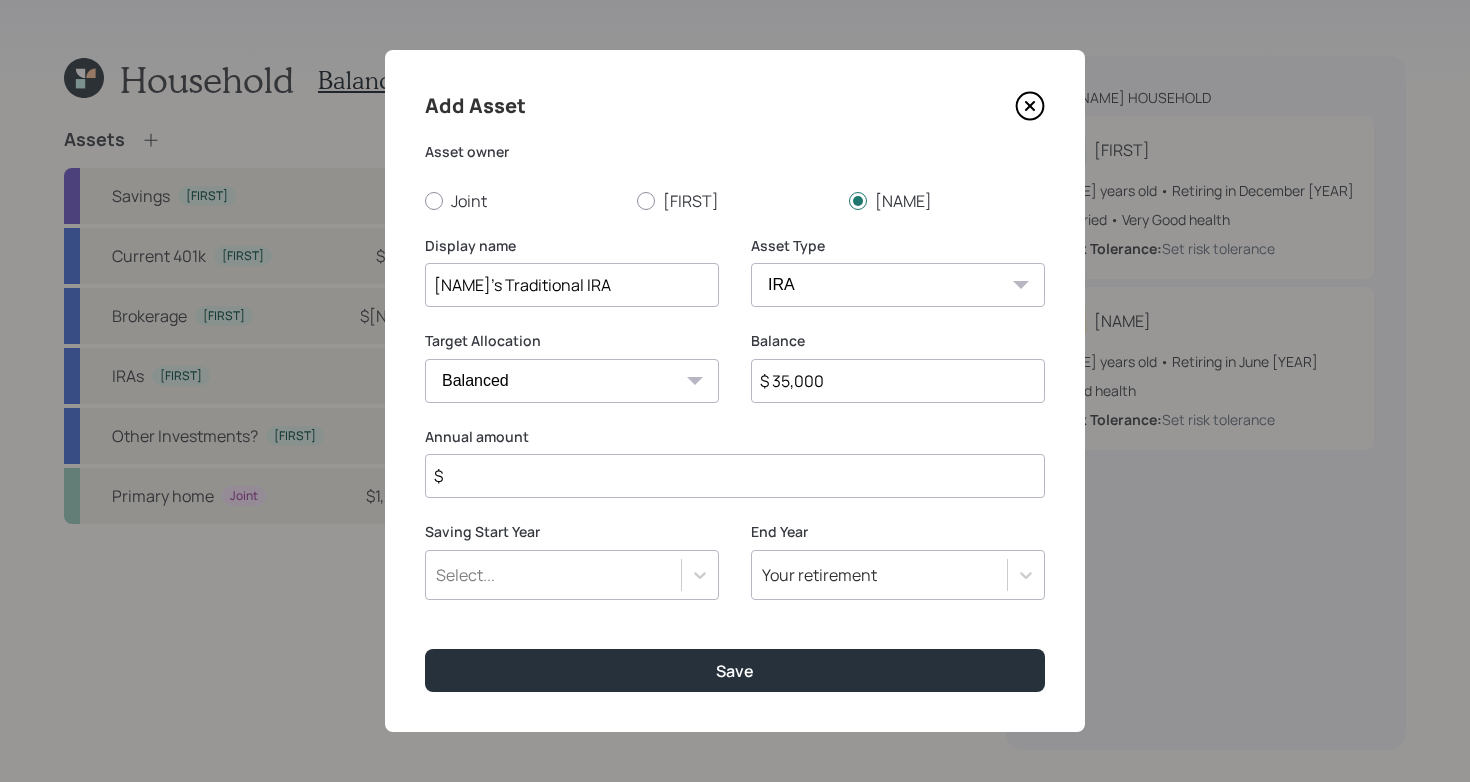 type on "$ 35,000" 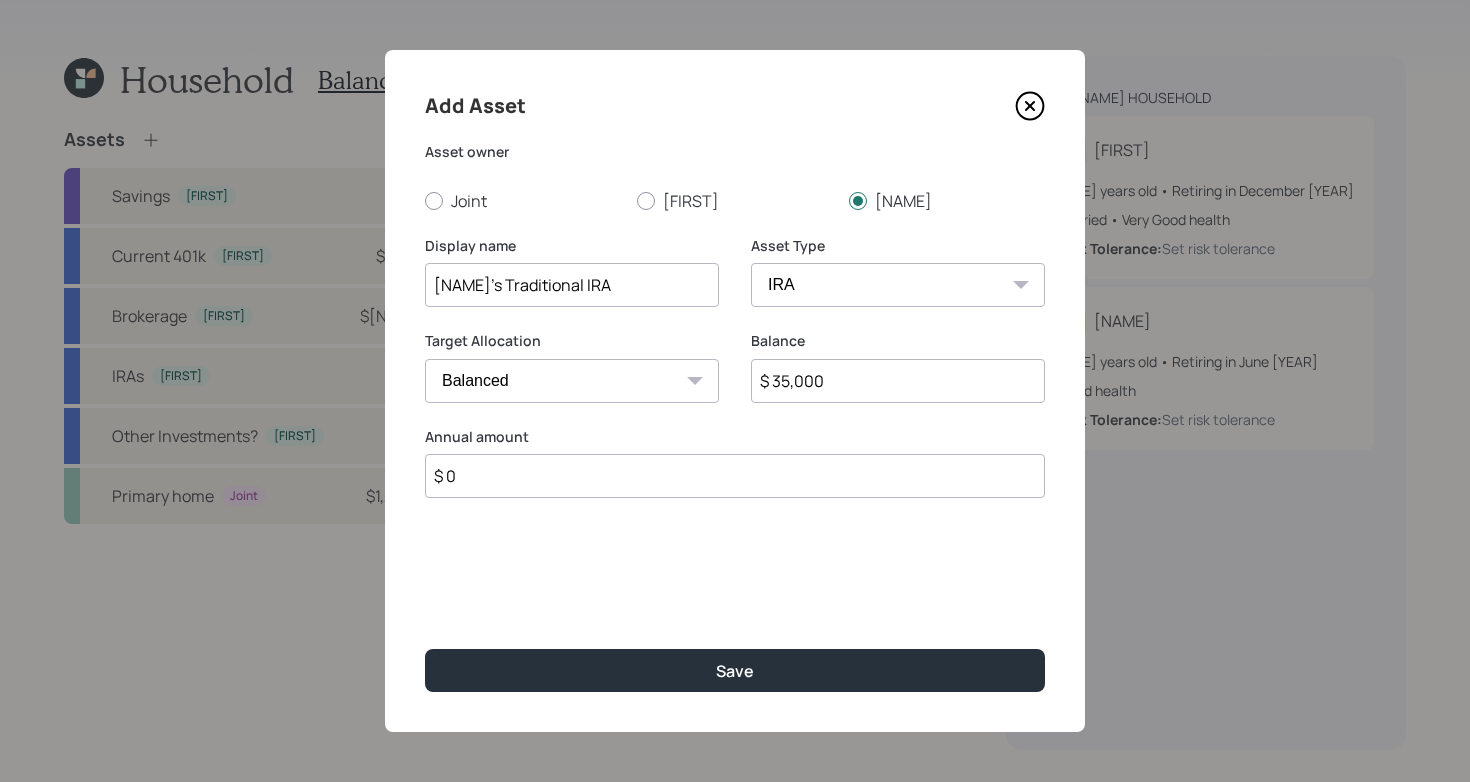 type on "$ 0" 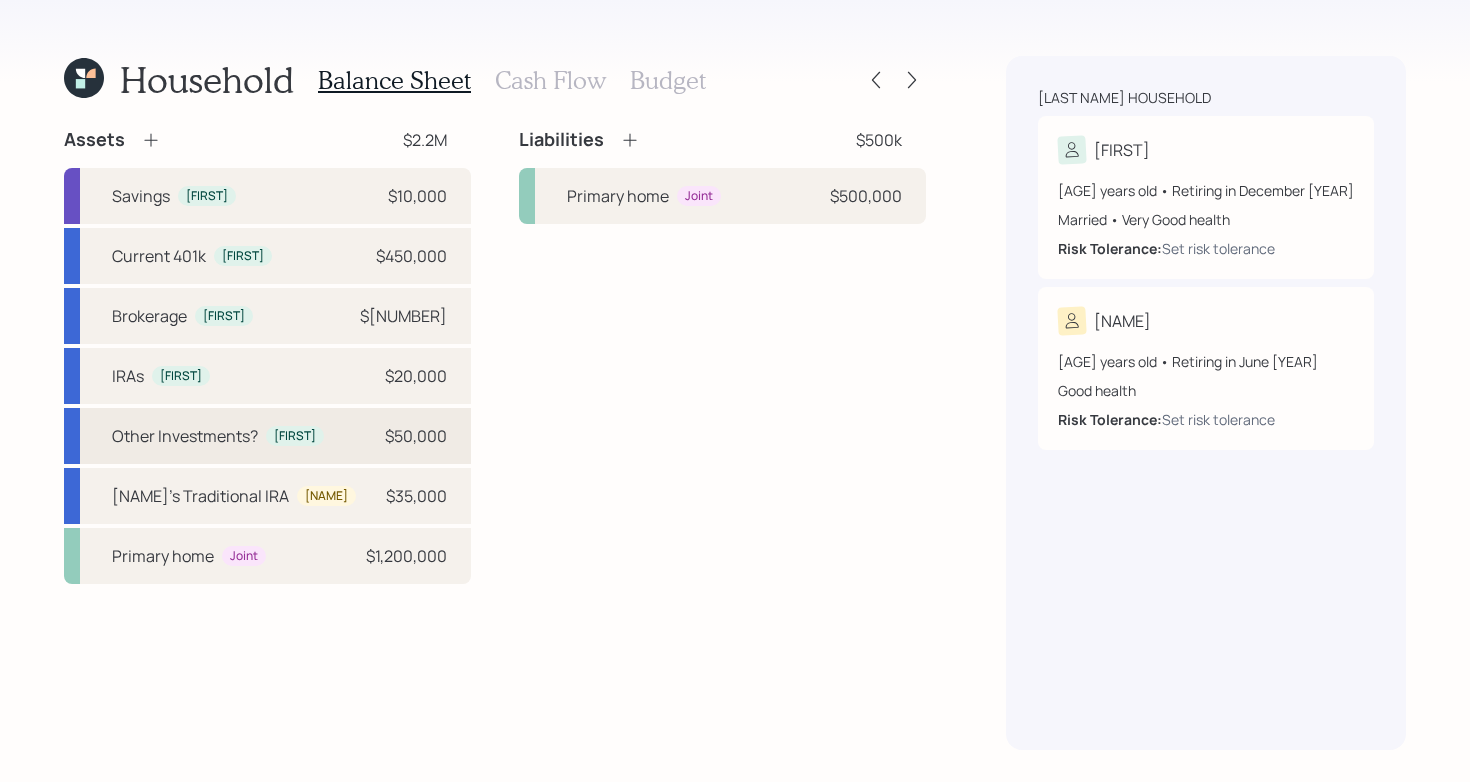 click on "Other Investments? [FIRST] $[AMOUNT]" at bounding box center (267, 436) 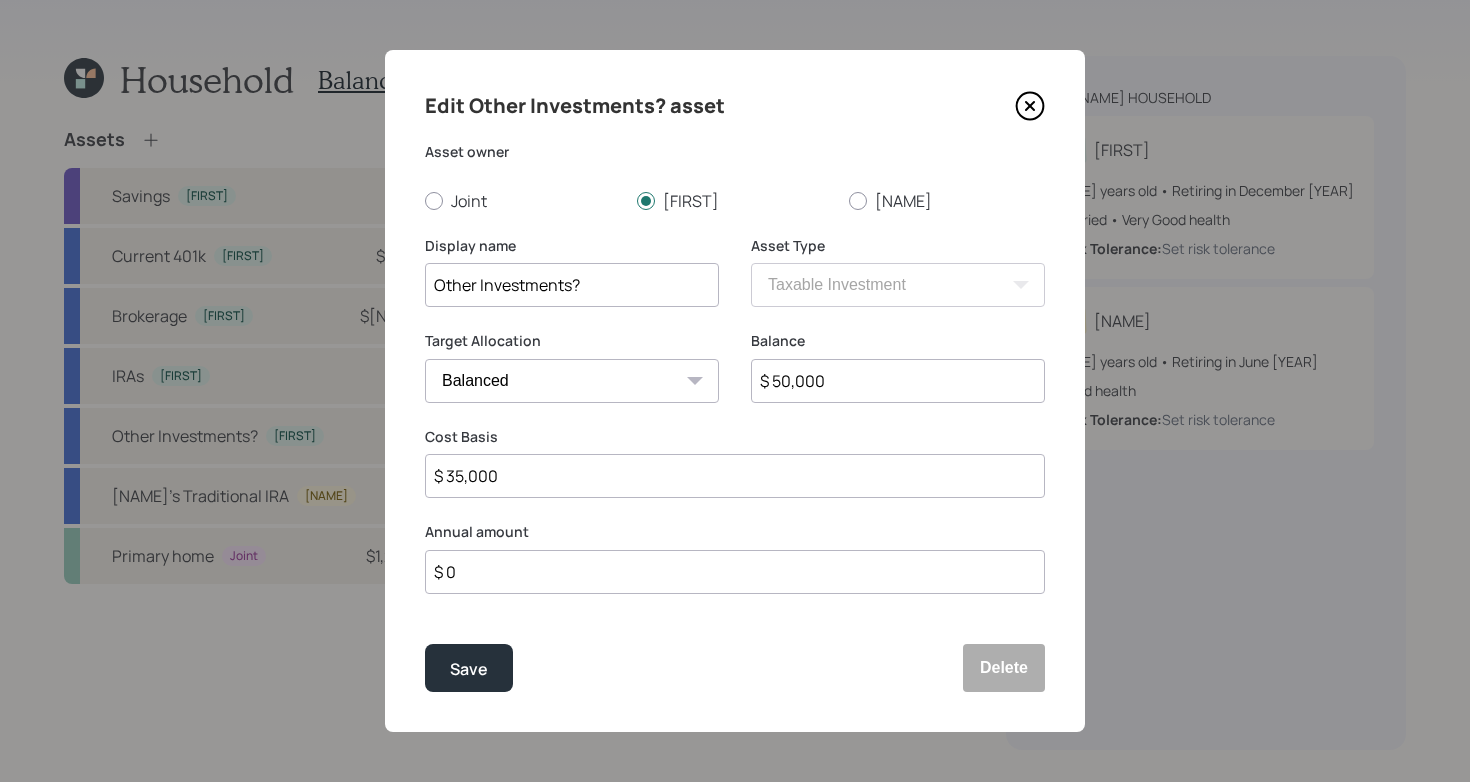click on "Other Investments?" at bounding box center [572, 285] 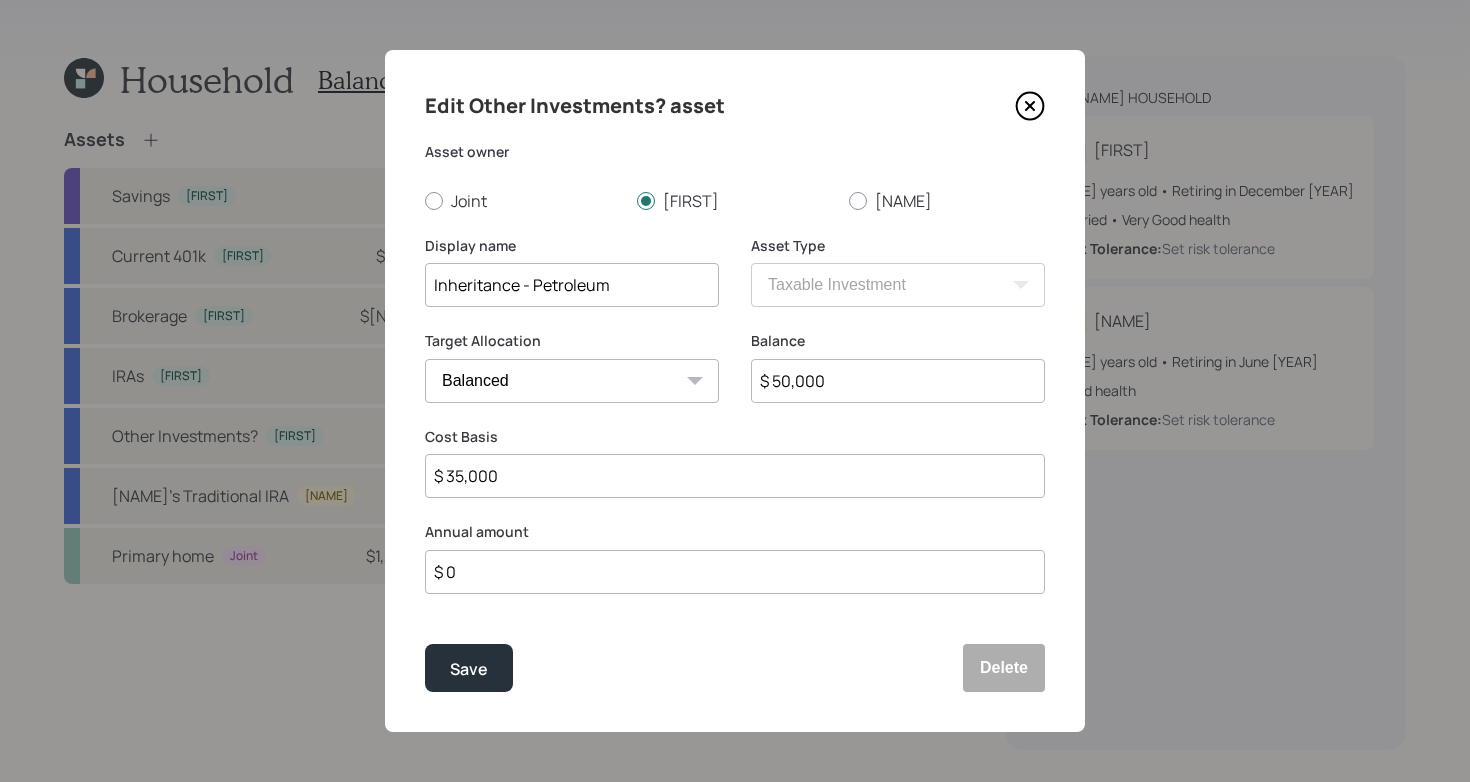 type on "Inheritance - Petroleum" 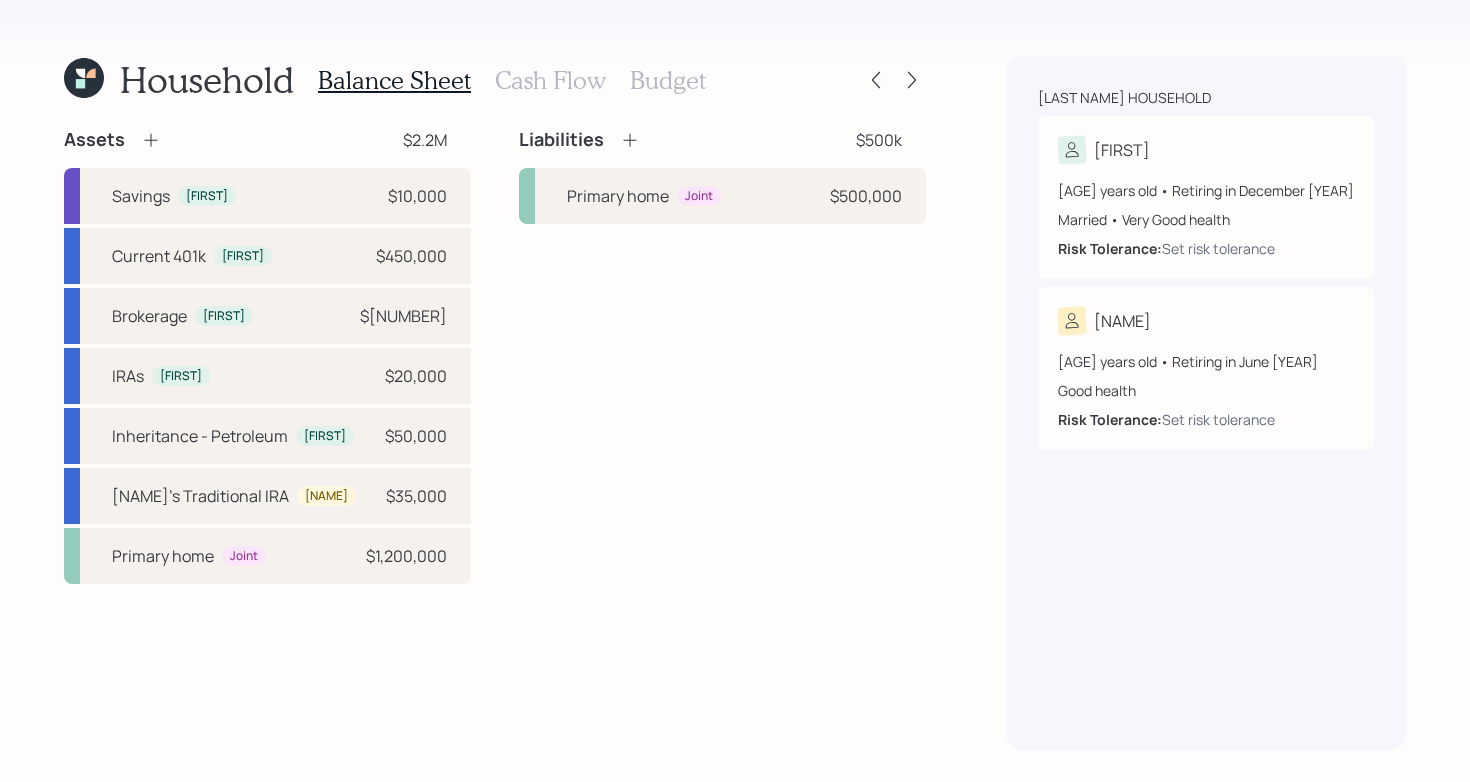 click on "Liabilities $[NUMBER] Primary home Joint $[NUMBER]" at bounding box center [722, 356] 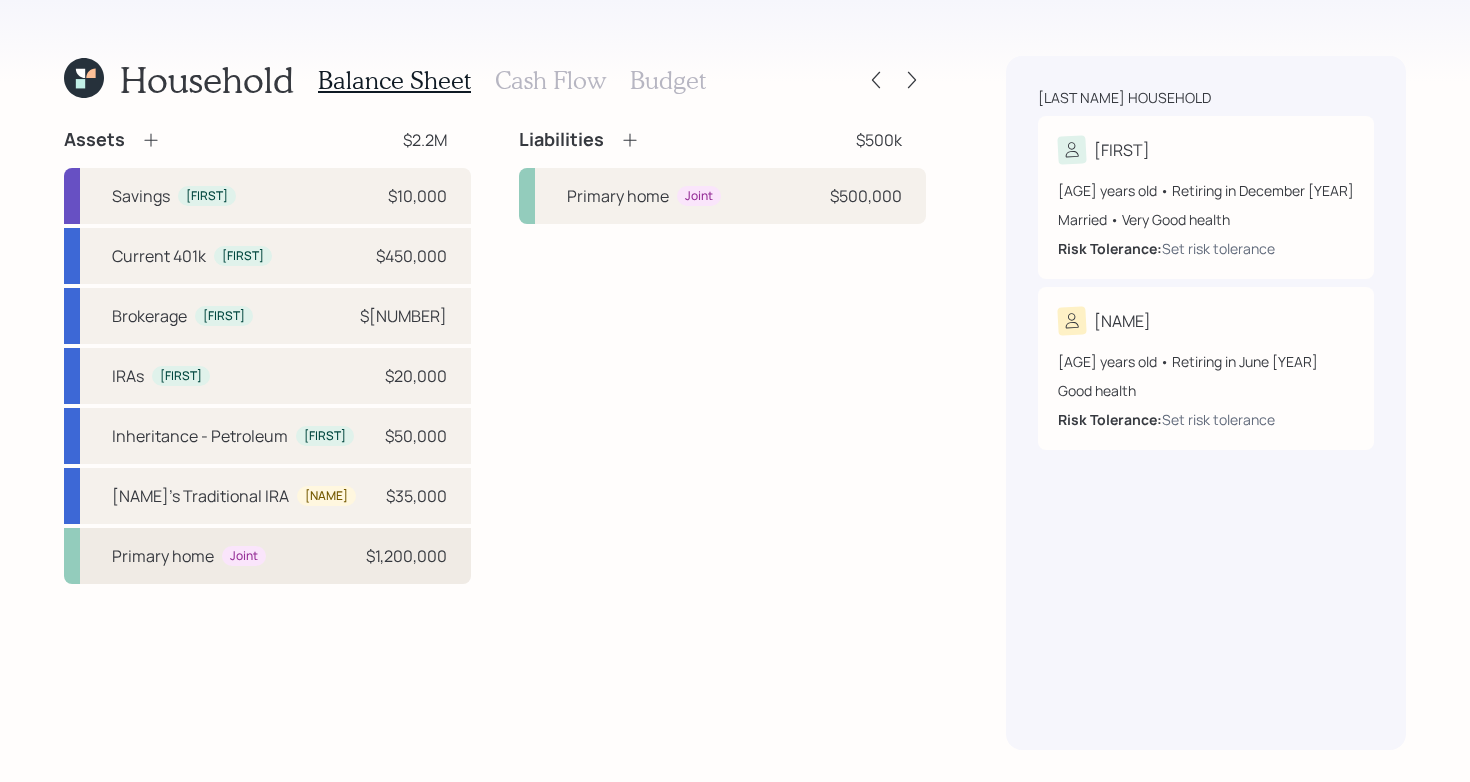 click on "Primary home Joint $[NUMBER]" at bounding box center [267, 556] 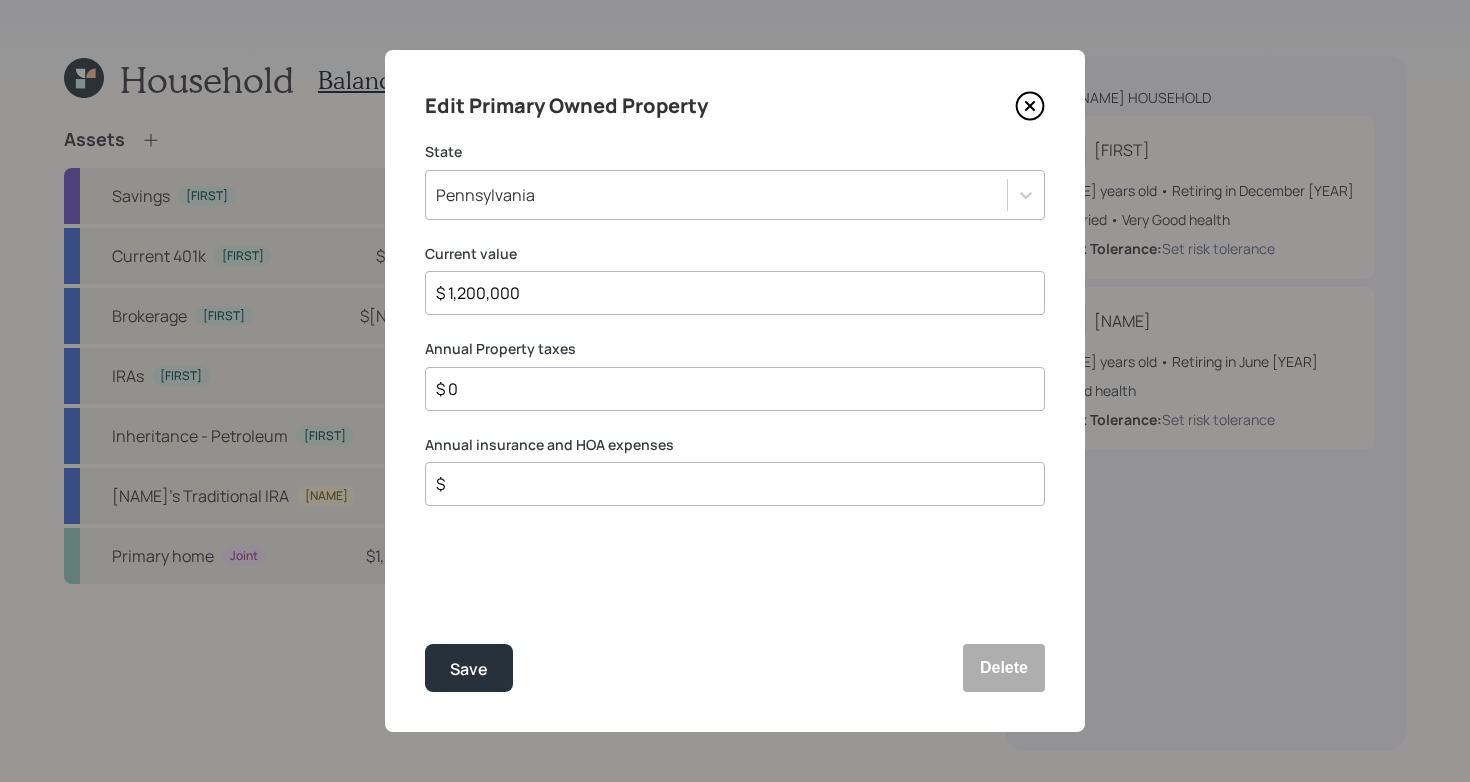 click on "$ 0" at bounding box center (727, 389) 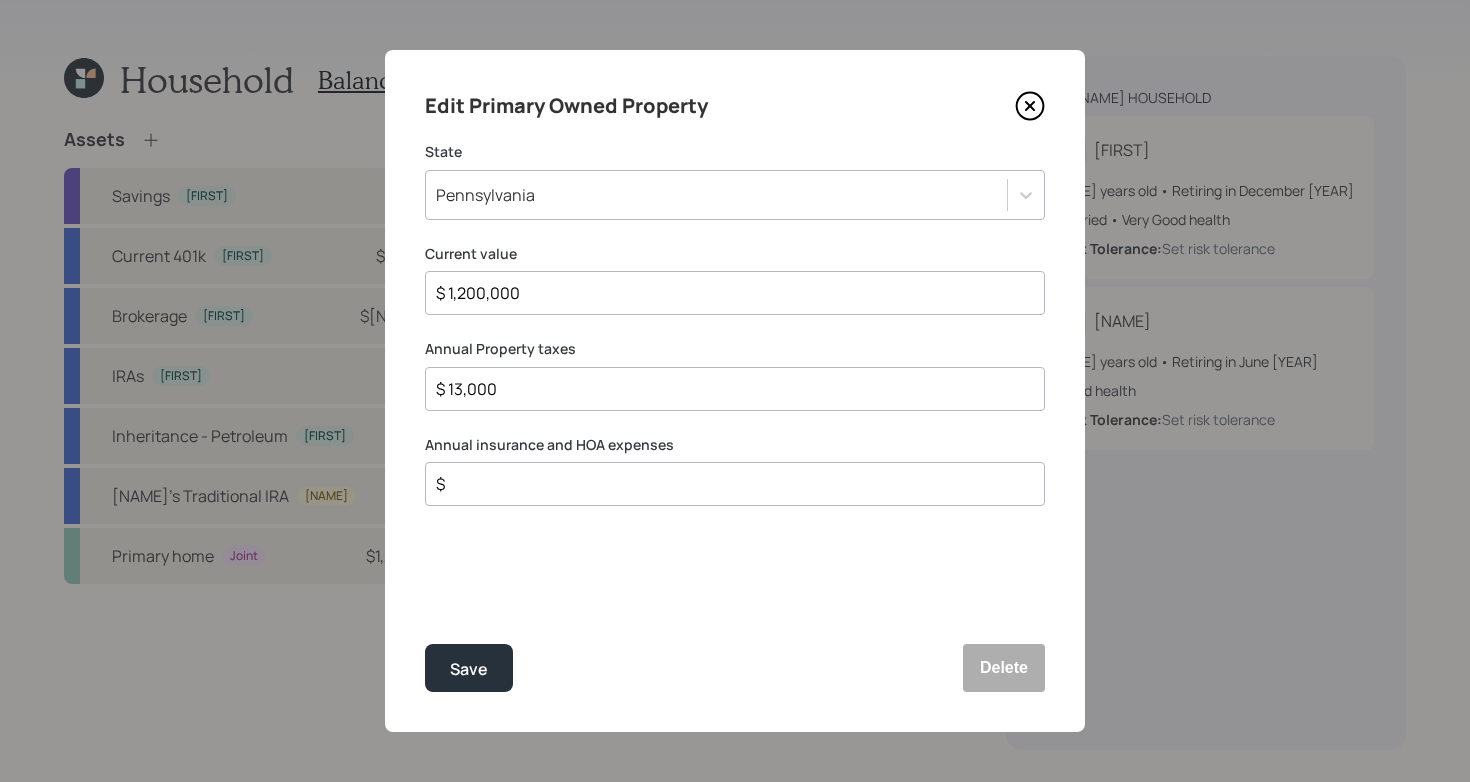 type on "$ 13,000" 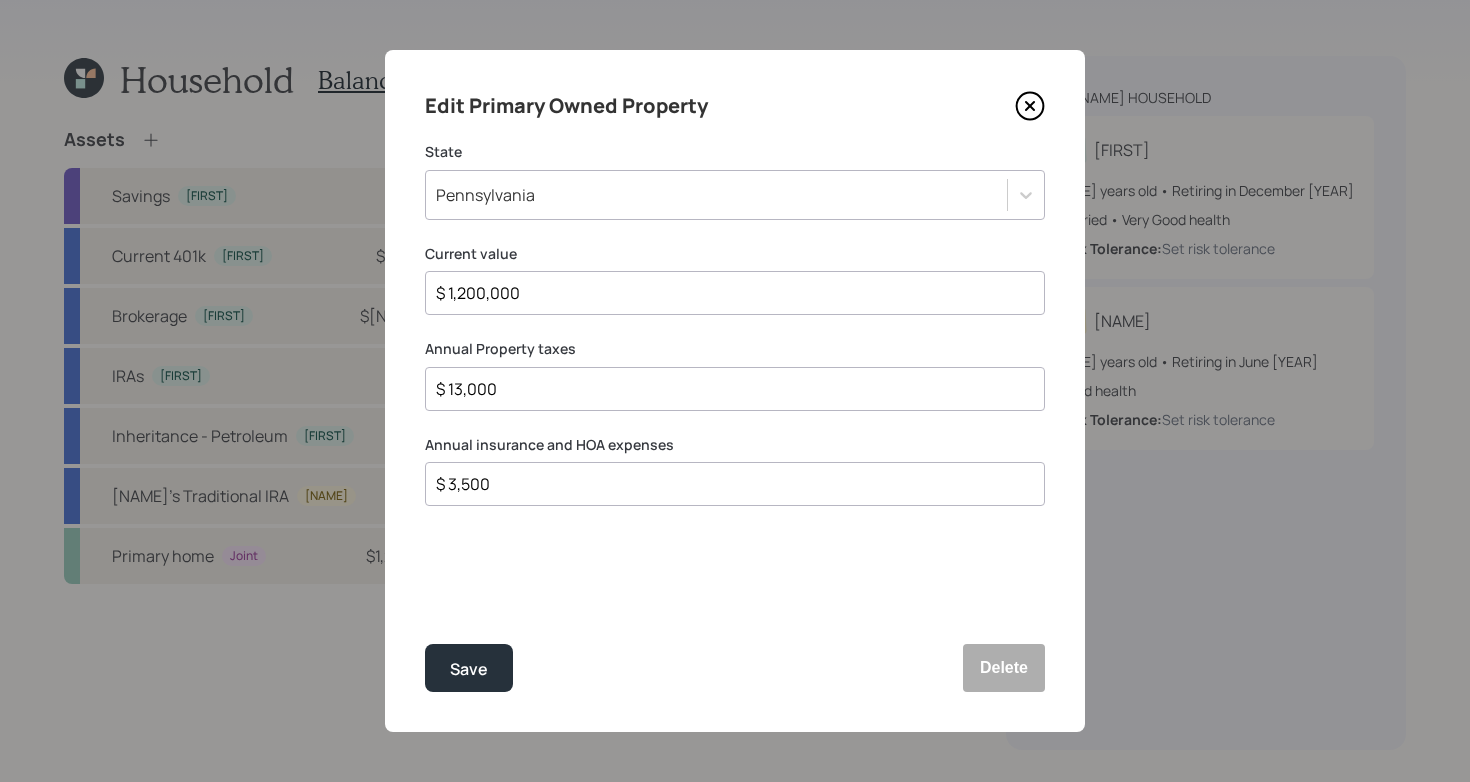 type on "$ 3,500" 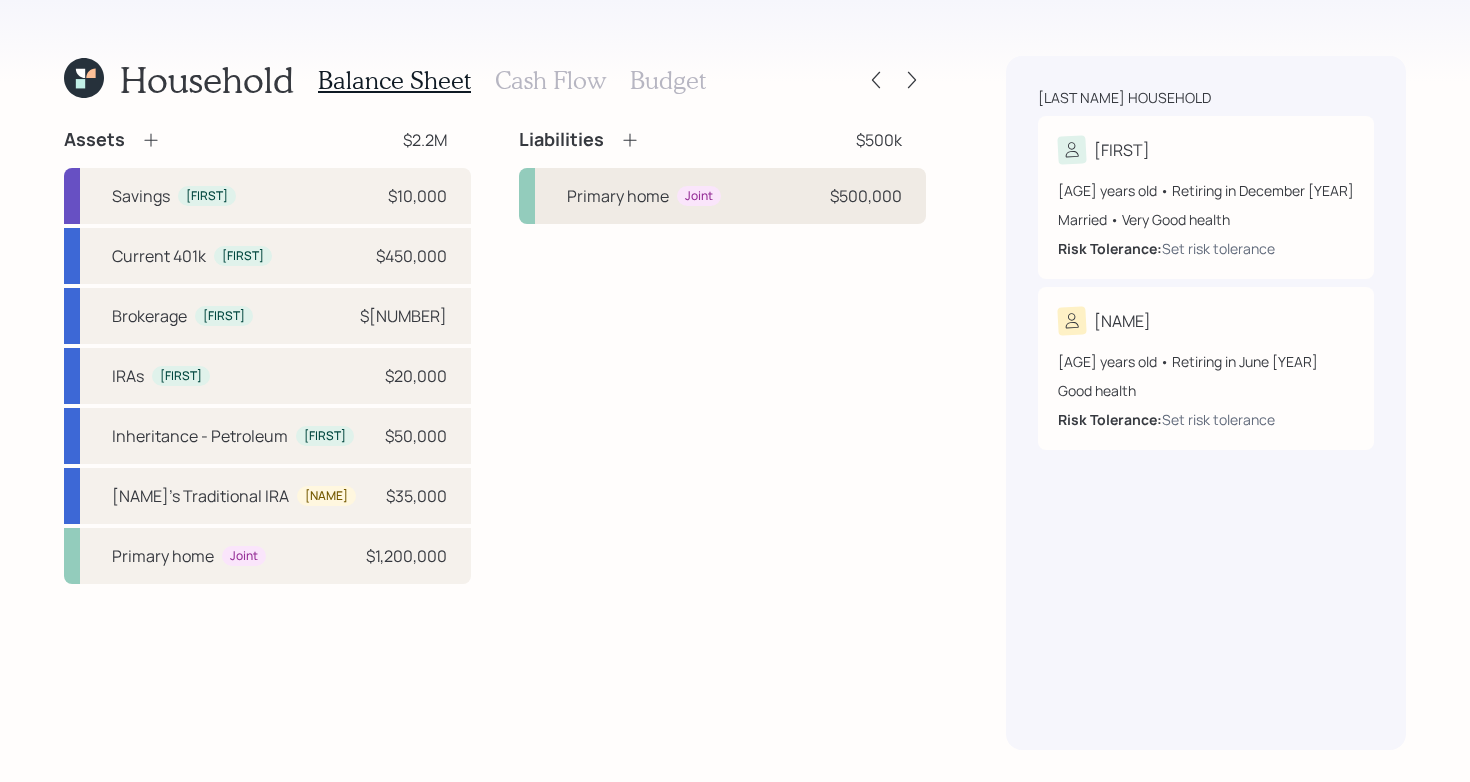 click on "Primary home Joint $[NUMBER]" at bounding box center [722, 196] 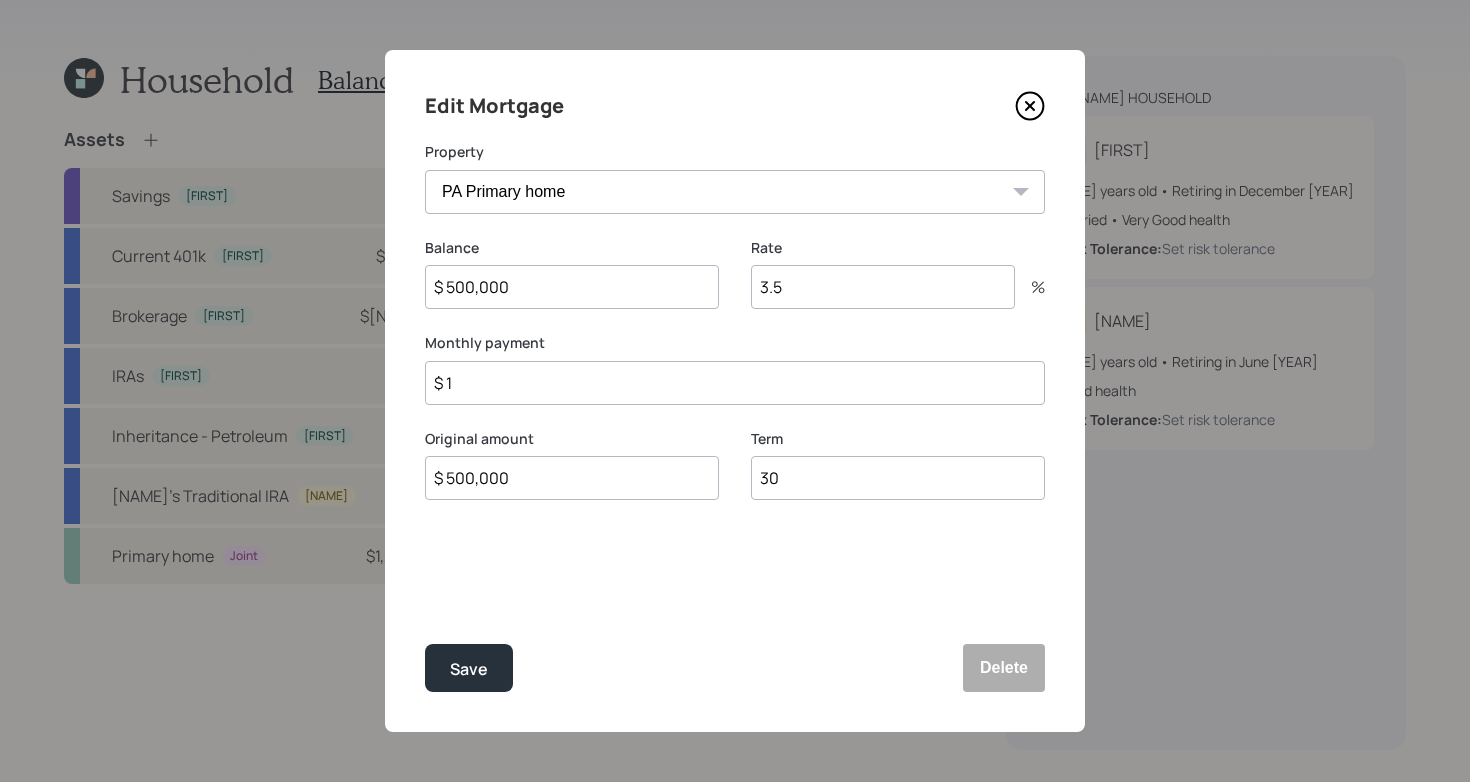 click on "$ 1" at bounding box center [735, 383] 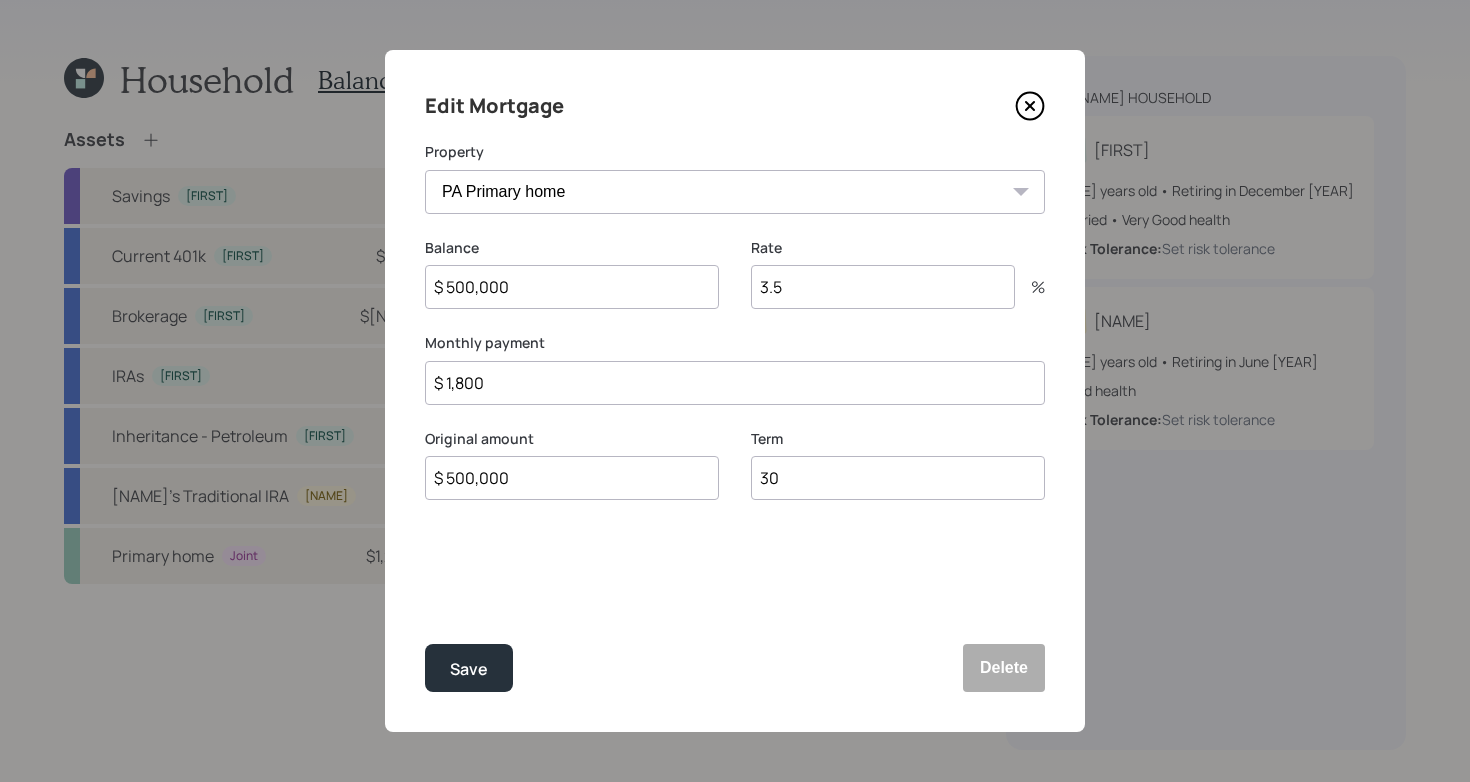 type on "$ 1,800" 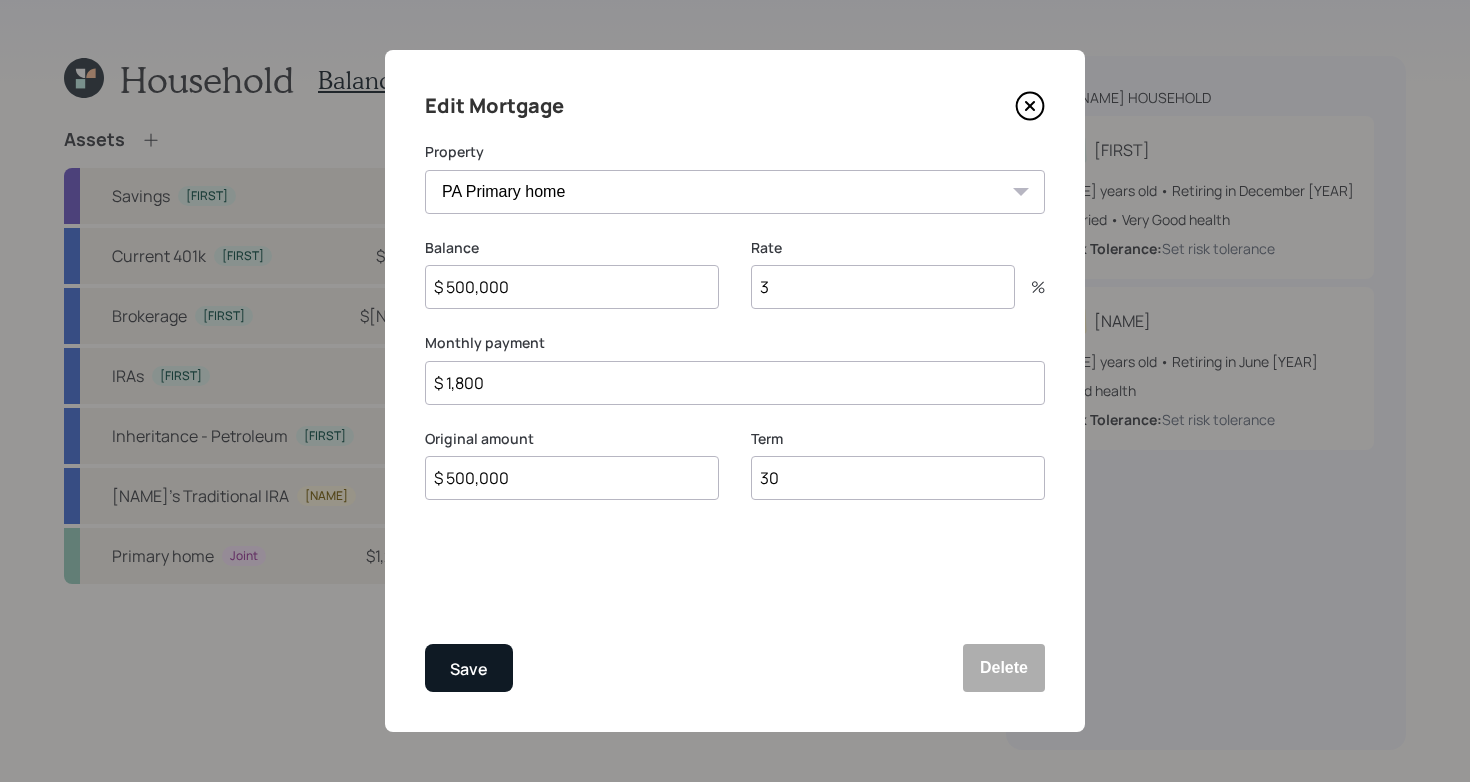 type on "3" 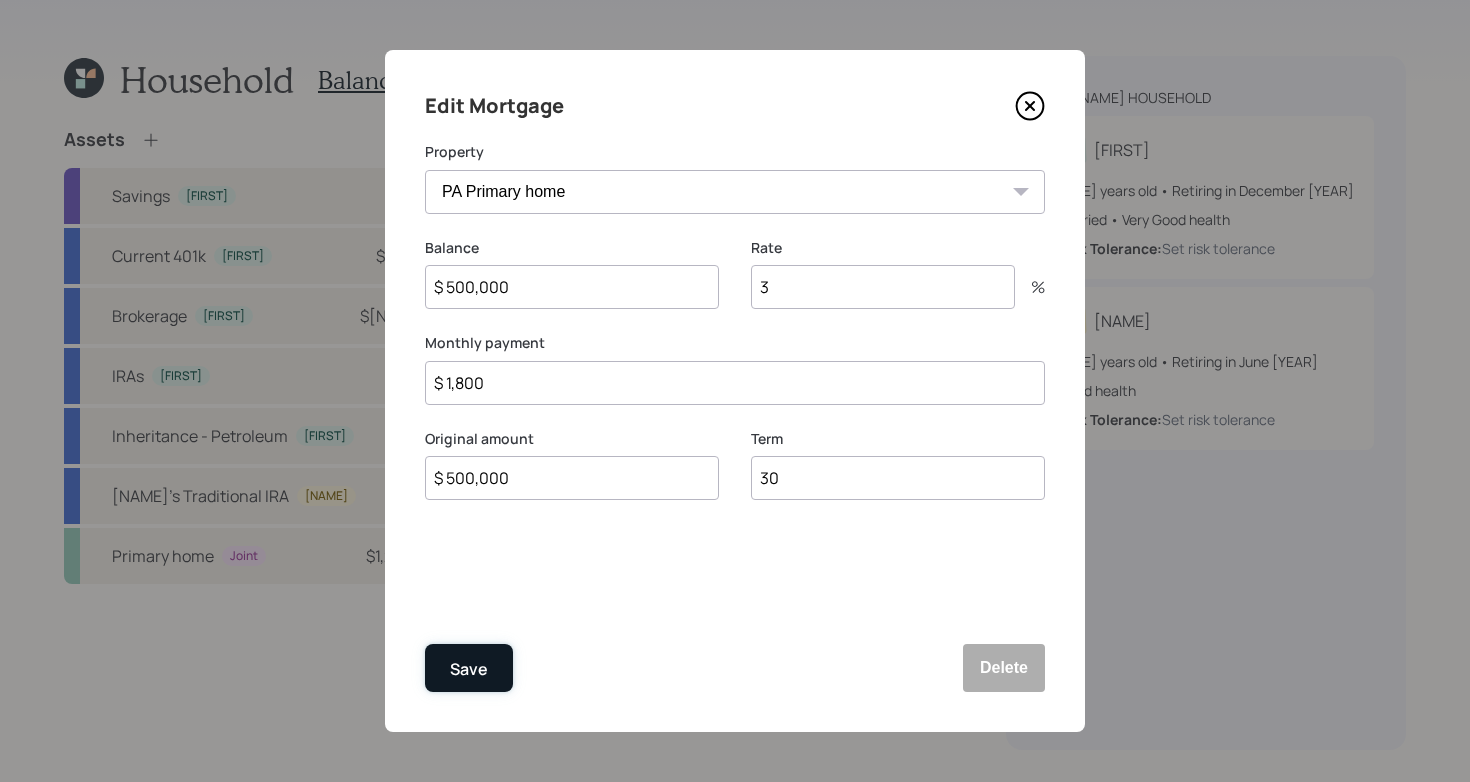 click on "Save" at bounding box center (469, 669) 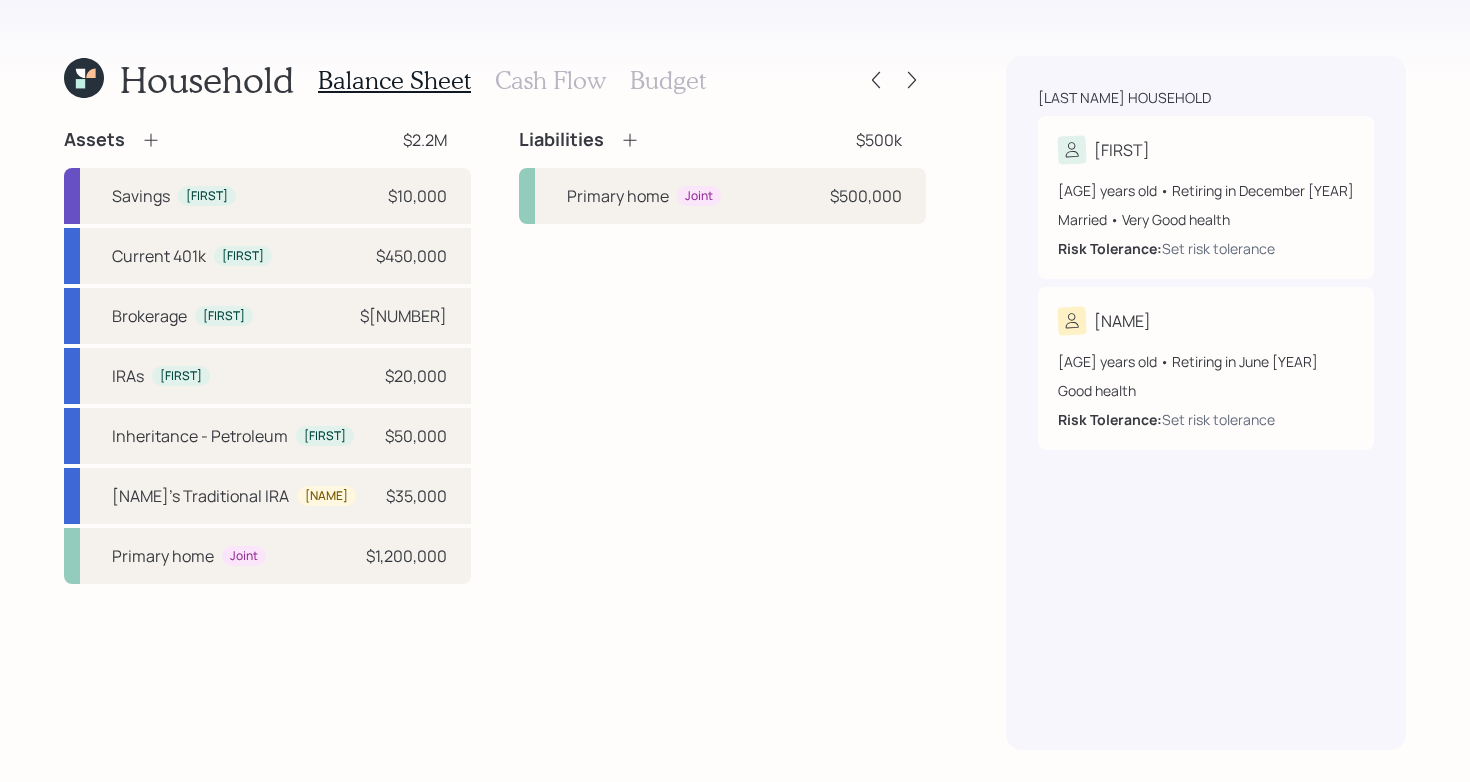click 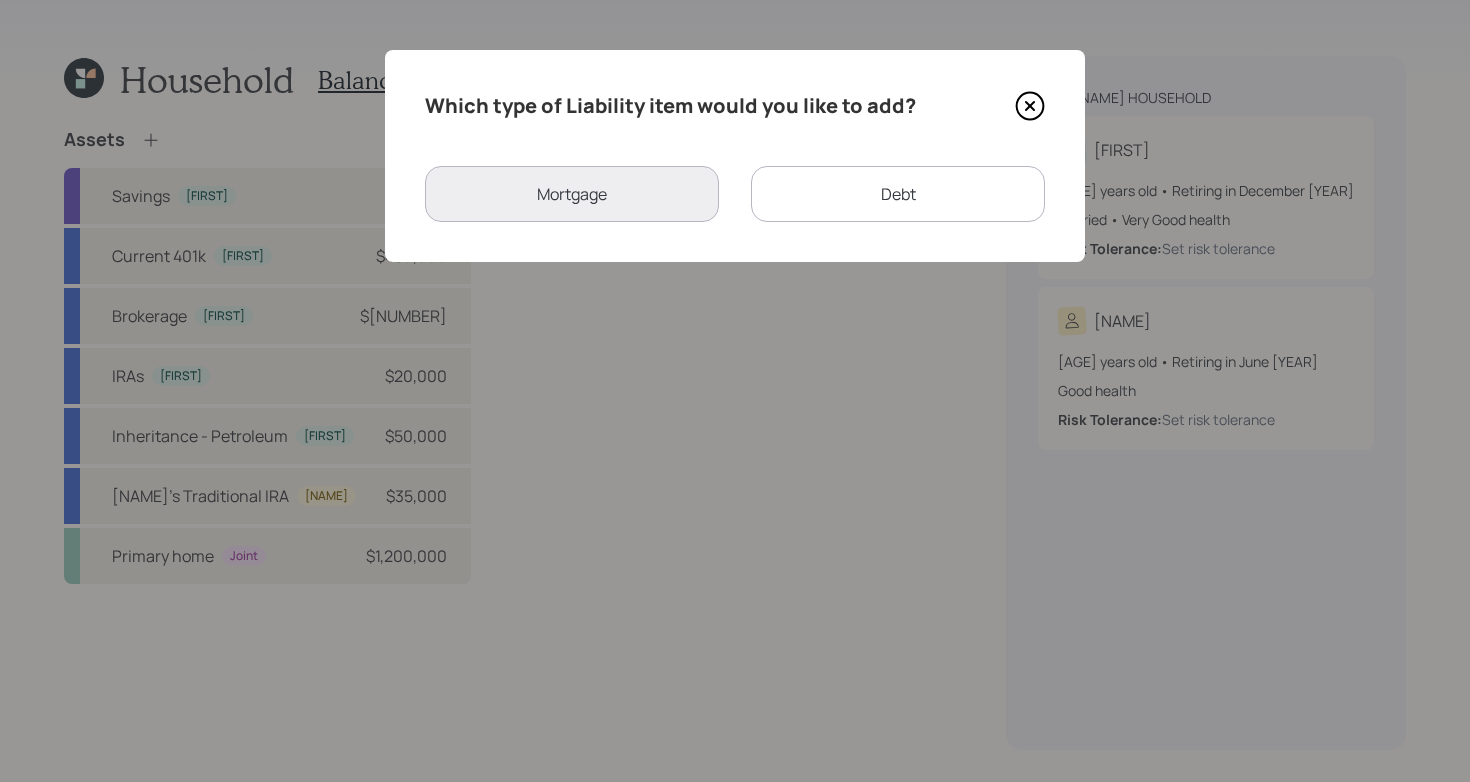 click on "Debt" at bounding box center [898, 194] 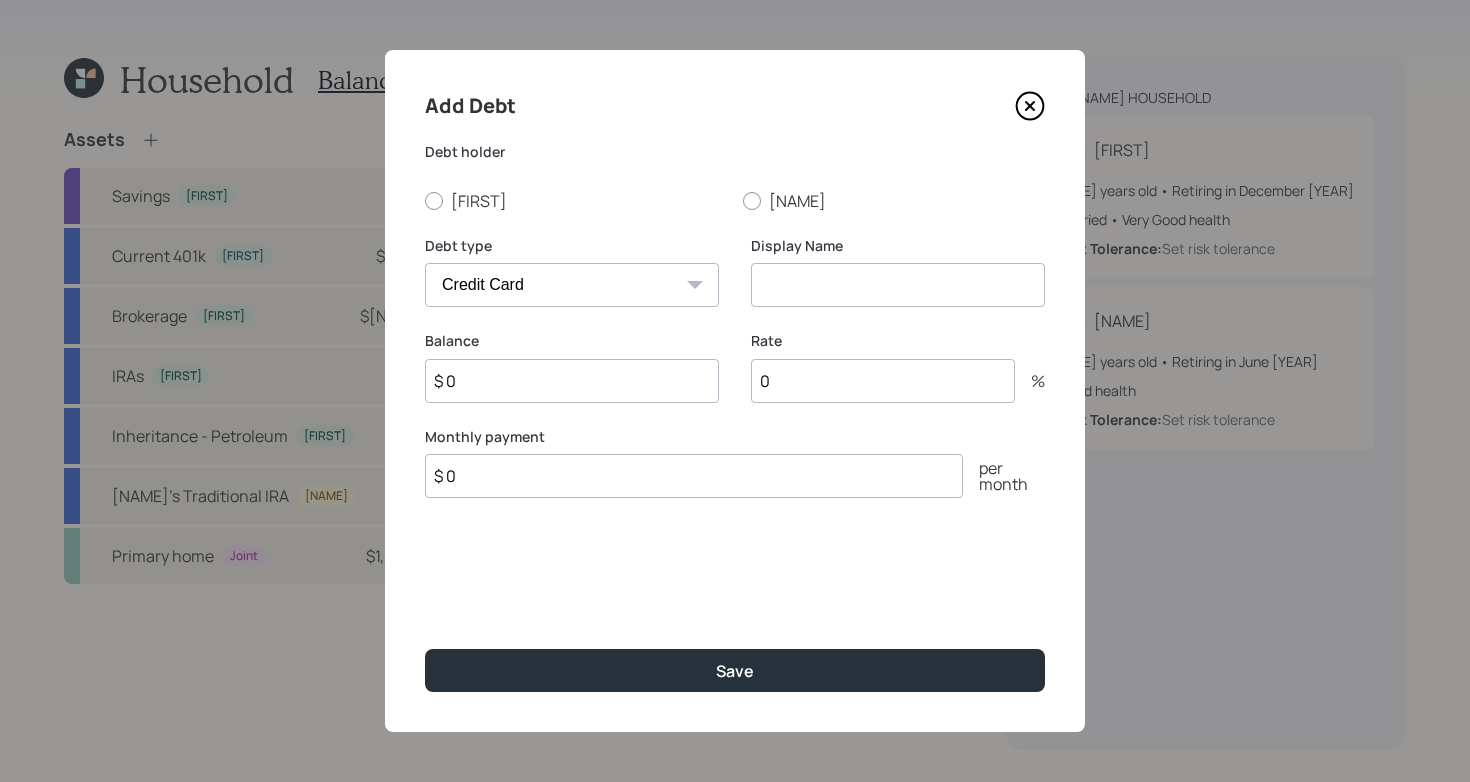 click on "Car Credit Card Medical Student Other" at bounding box center [572, 285] 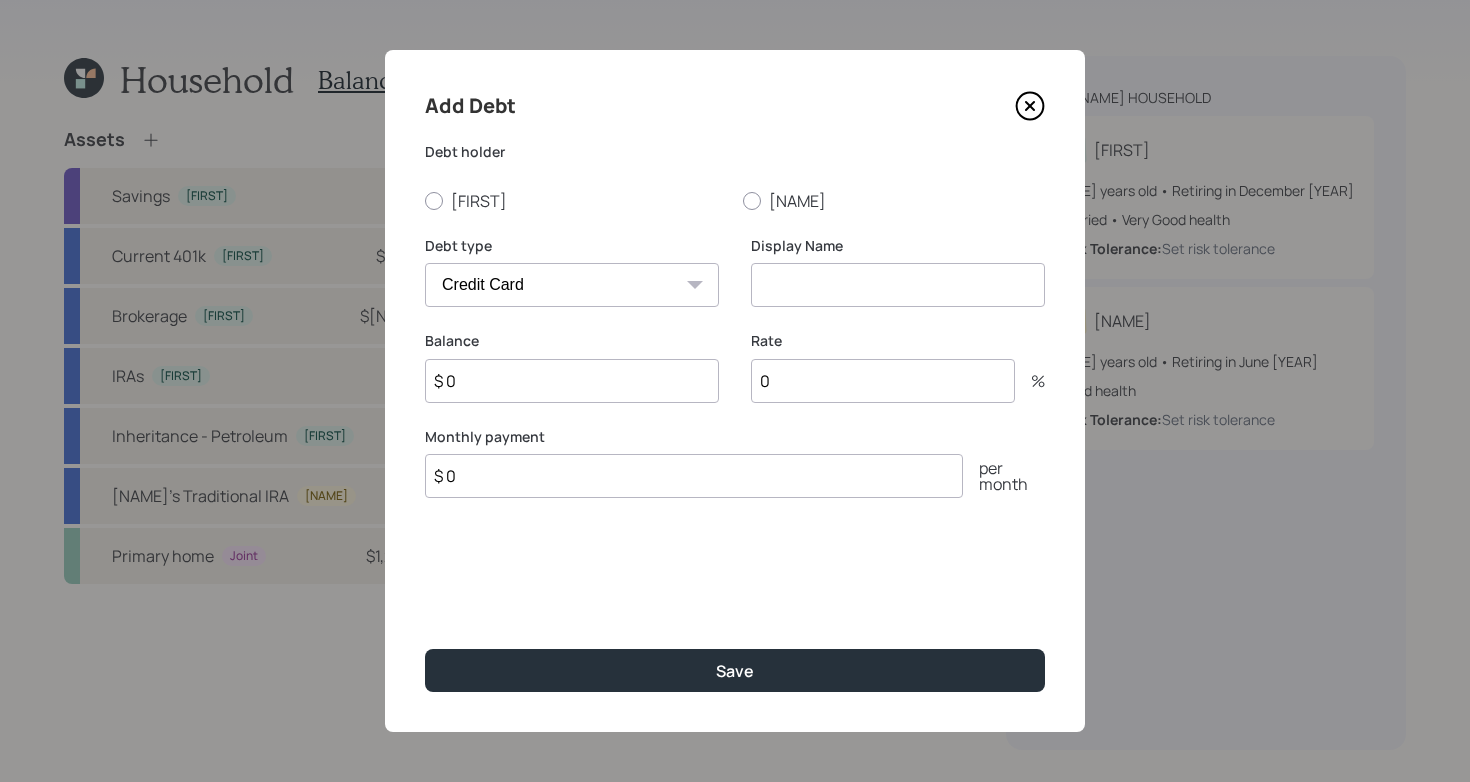 select on "other" 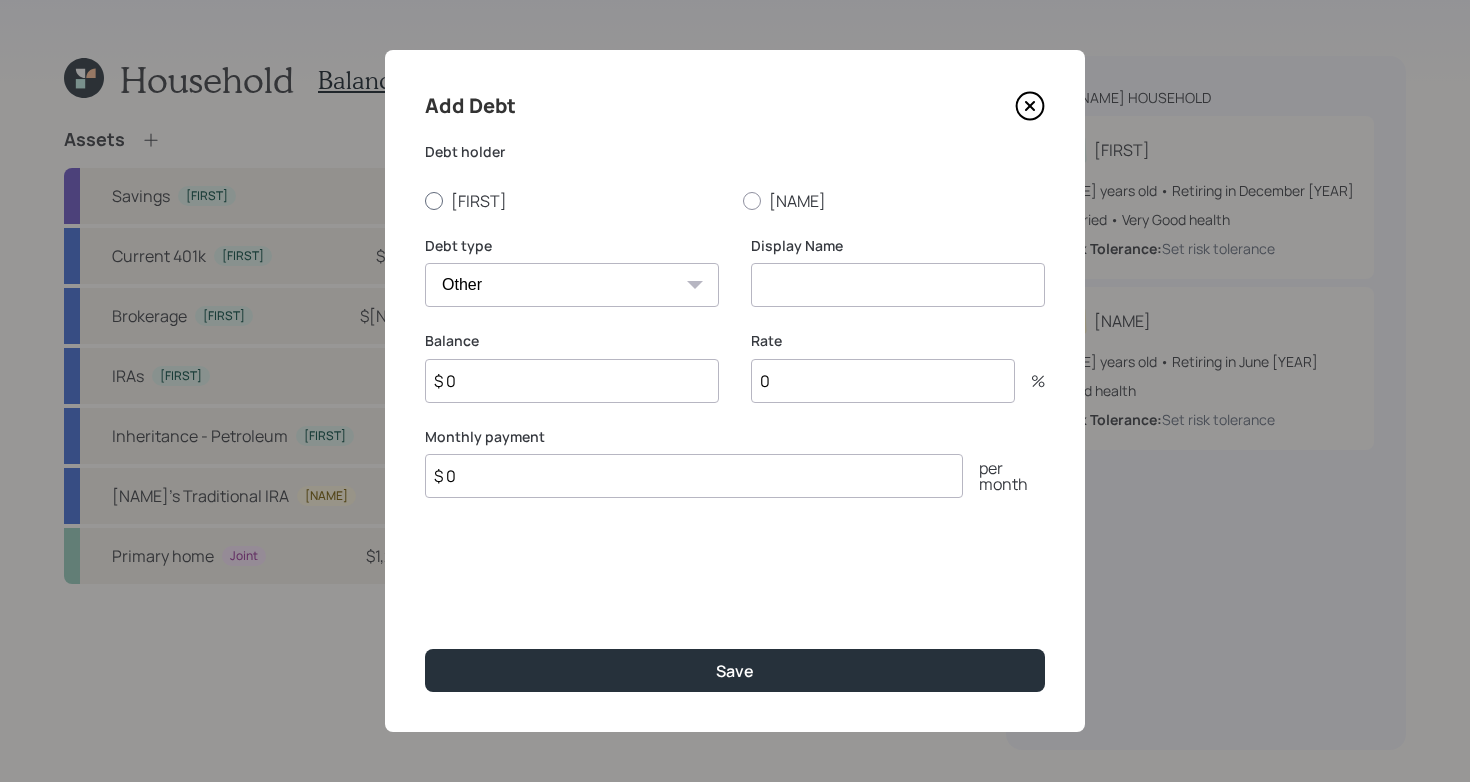 click on "[FIRST]" at bounding box center [576, 201] 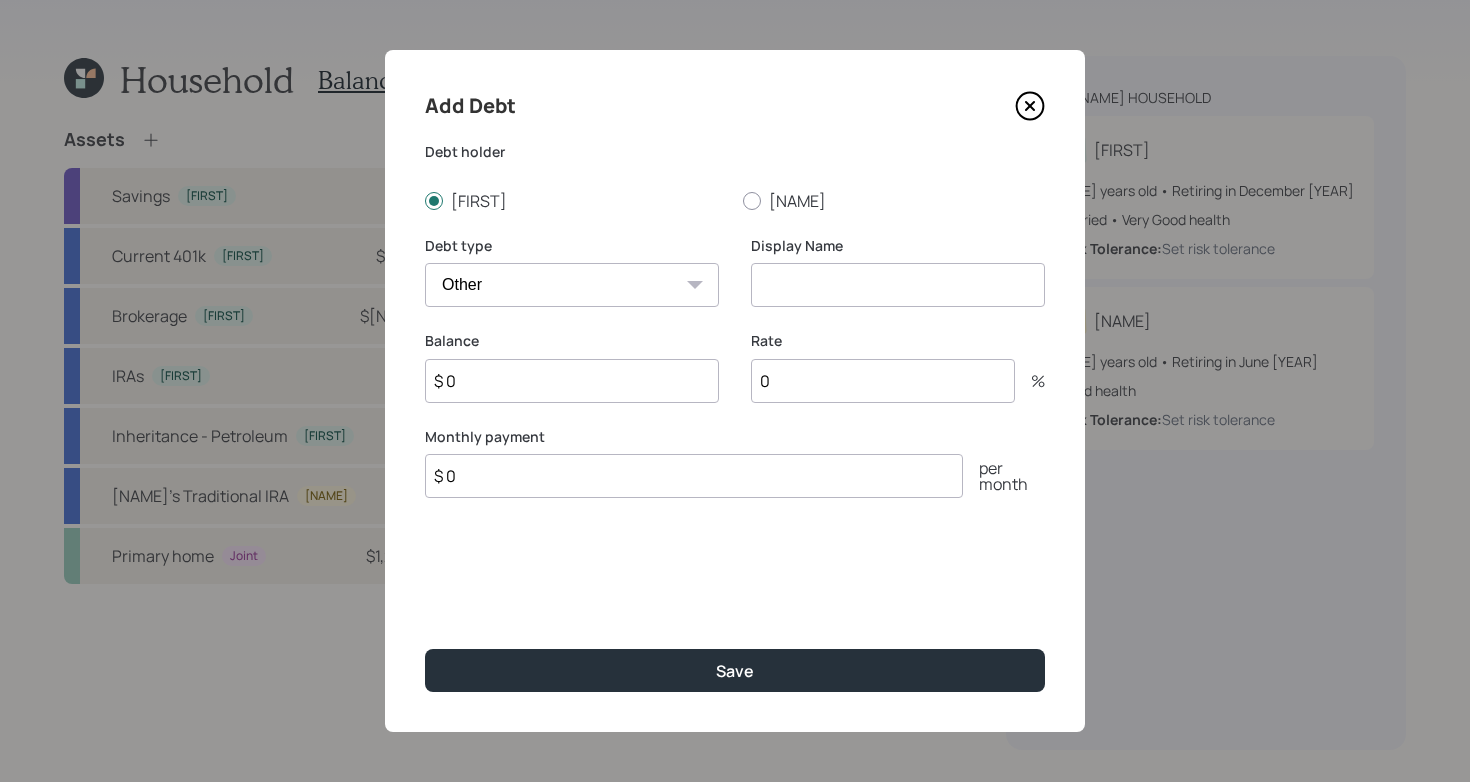 click at bounding box center (898, 285) 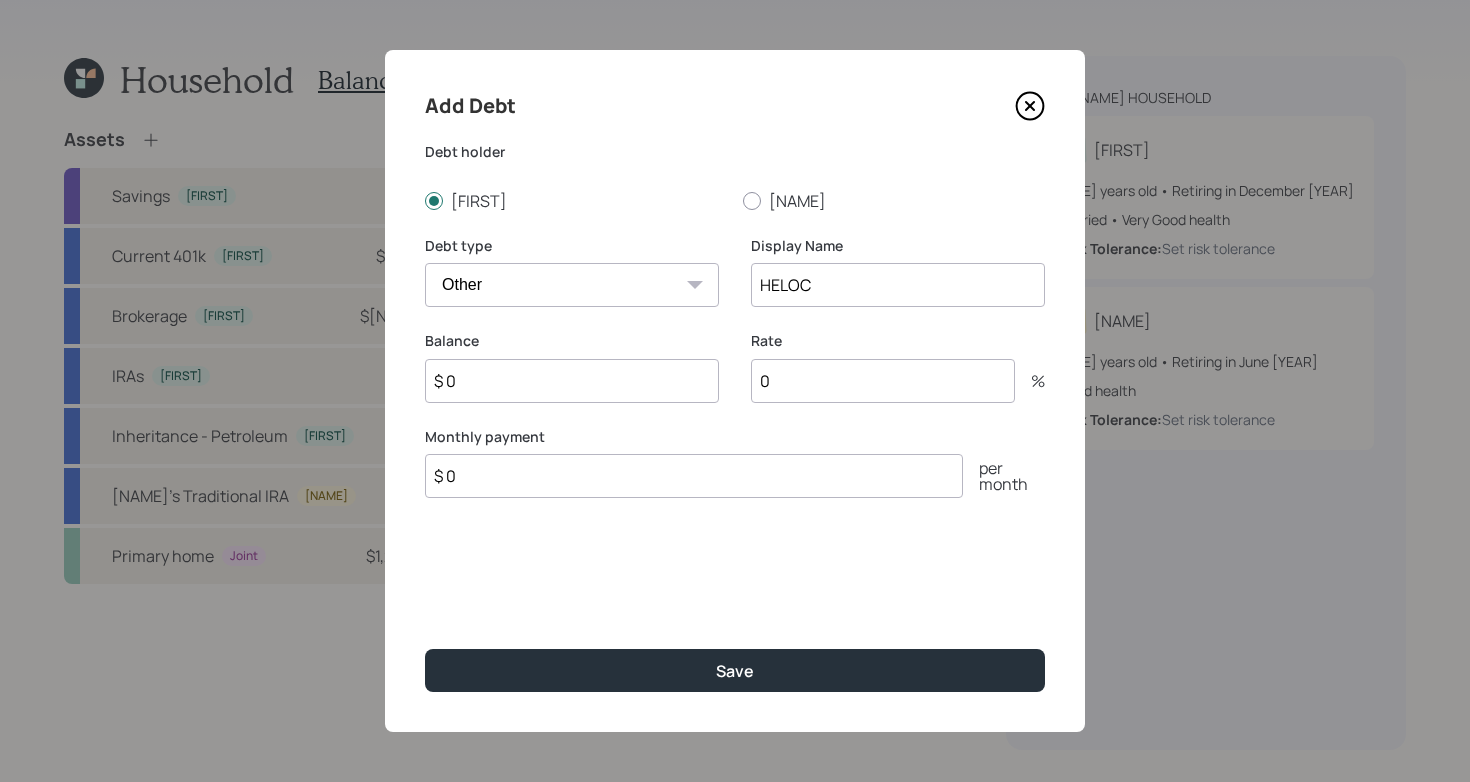 type on "HELOC" 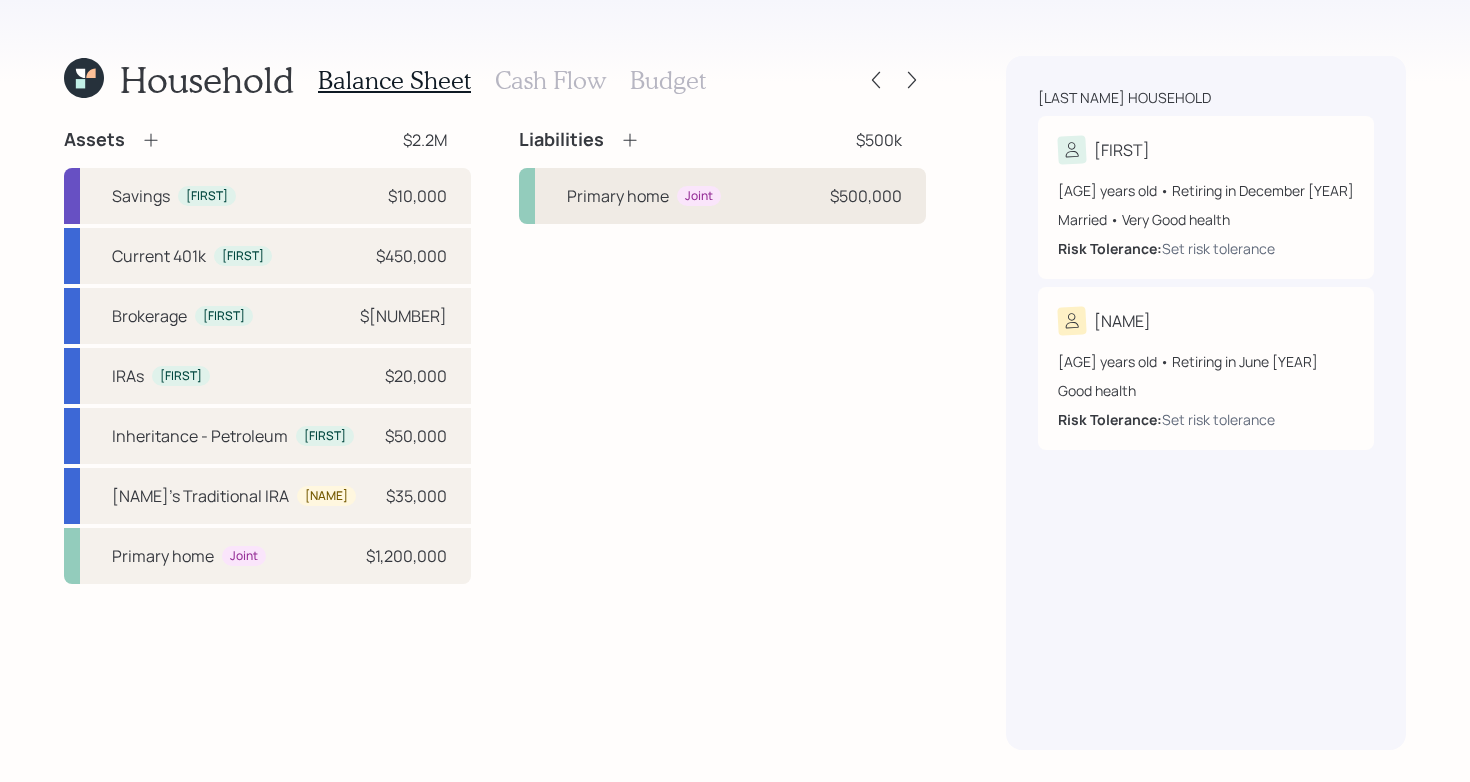 click on "Primary home Joint $[NUMBER]" at bounding box center [722, 196] 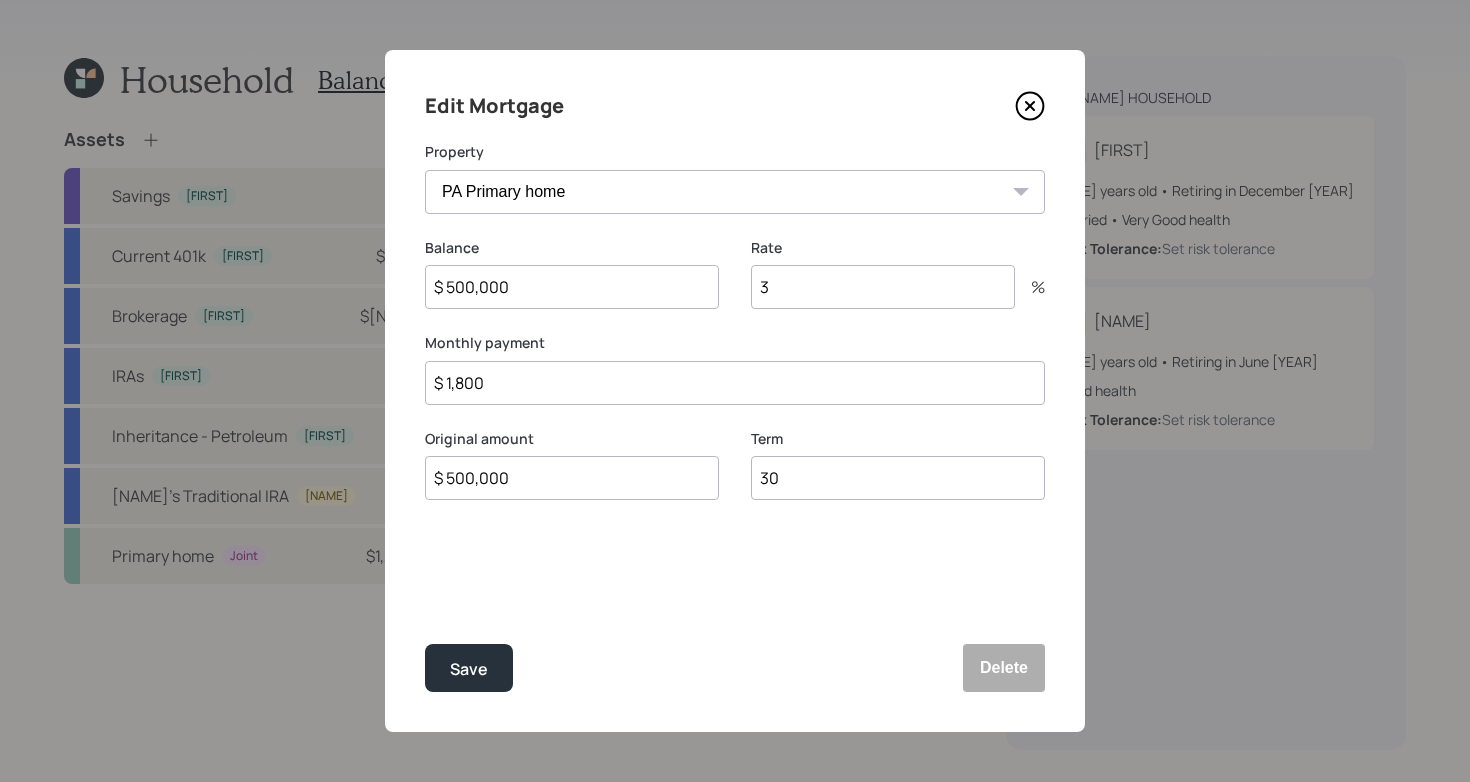 click on "$ 500,000" at bounding box center (572, 287) 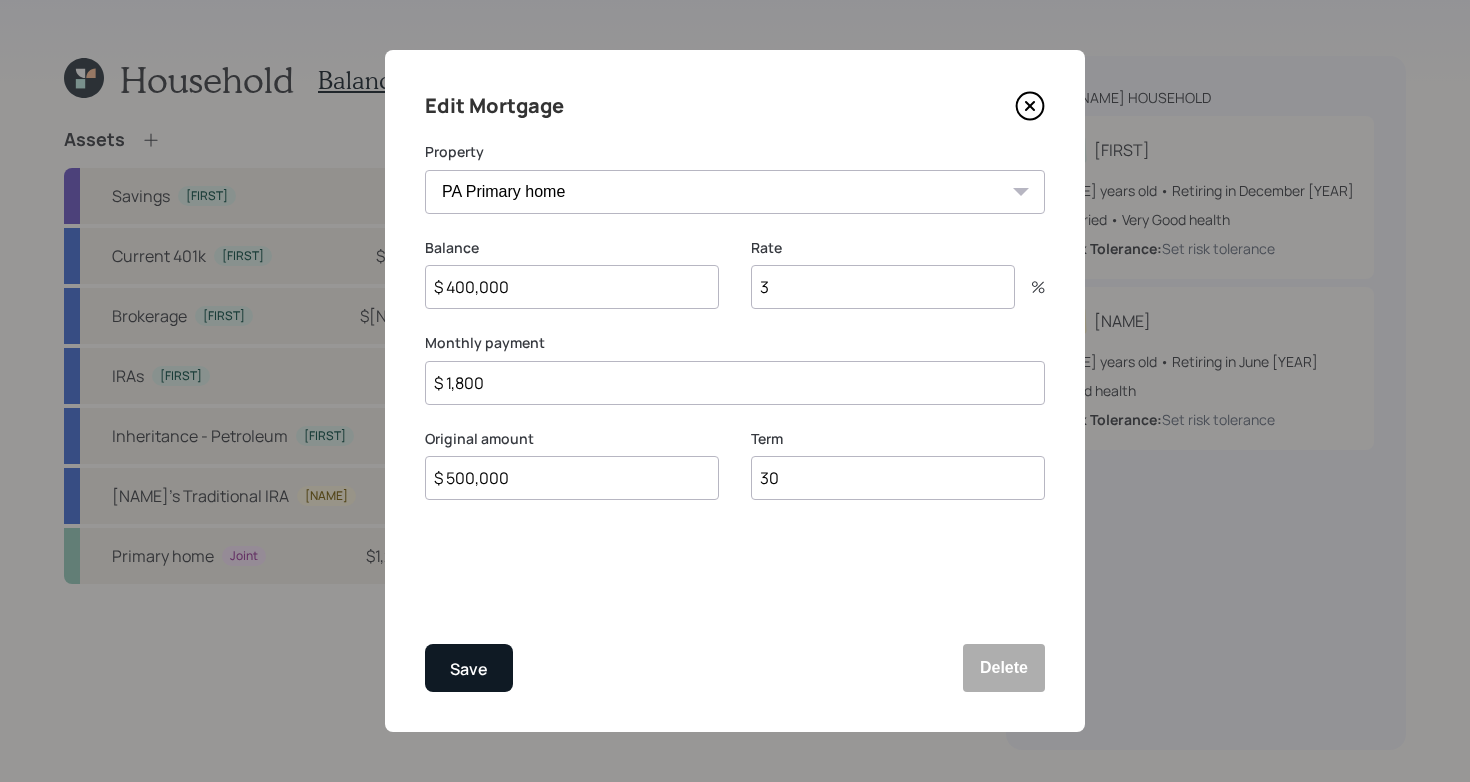 type on "$ 400,000" 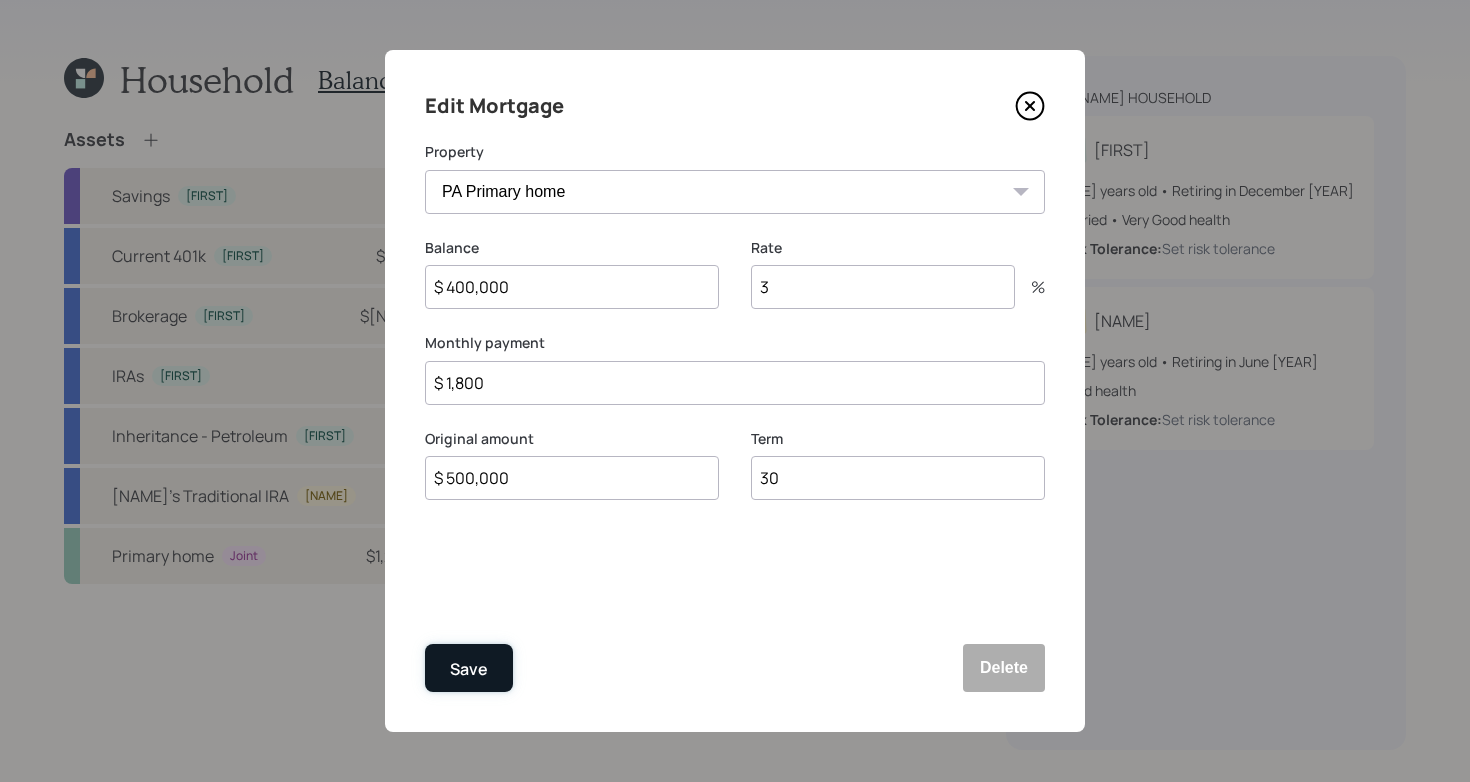 click on "Save" at bounding box center (469, 669) 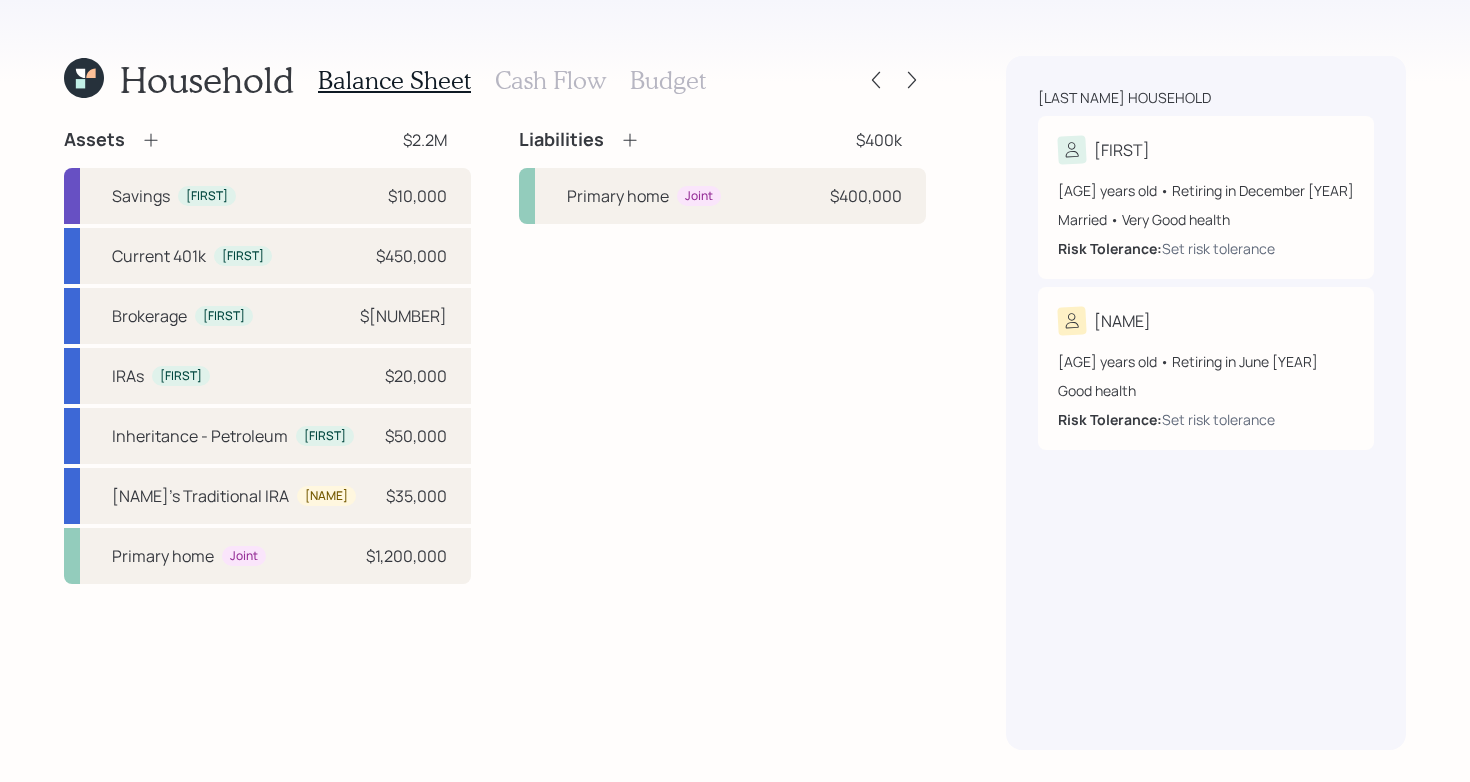 click 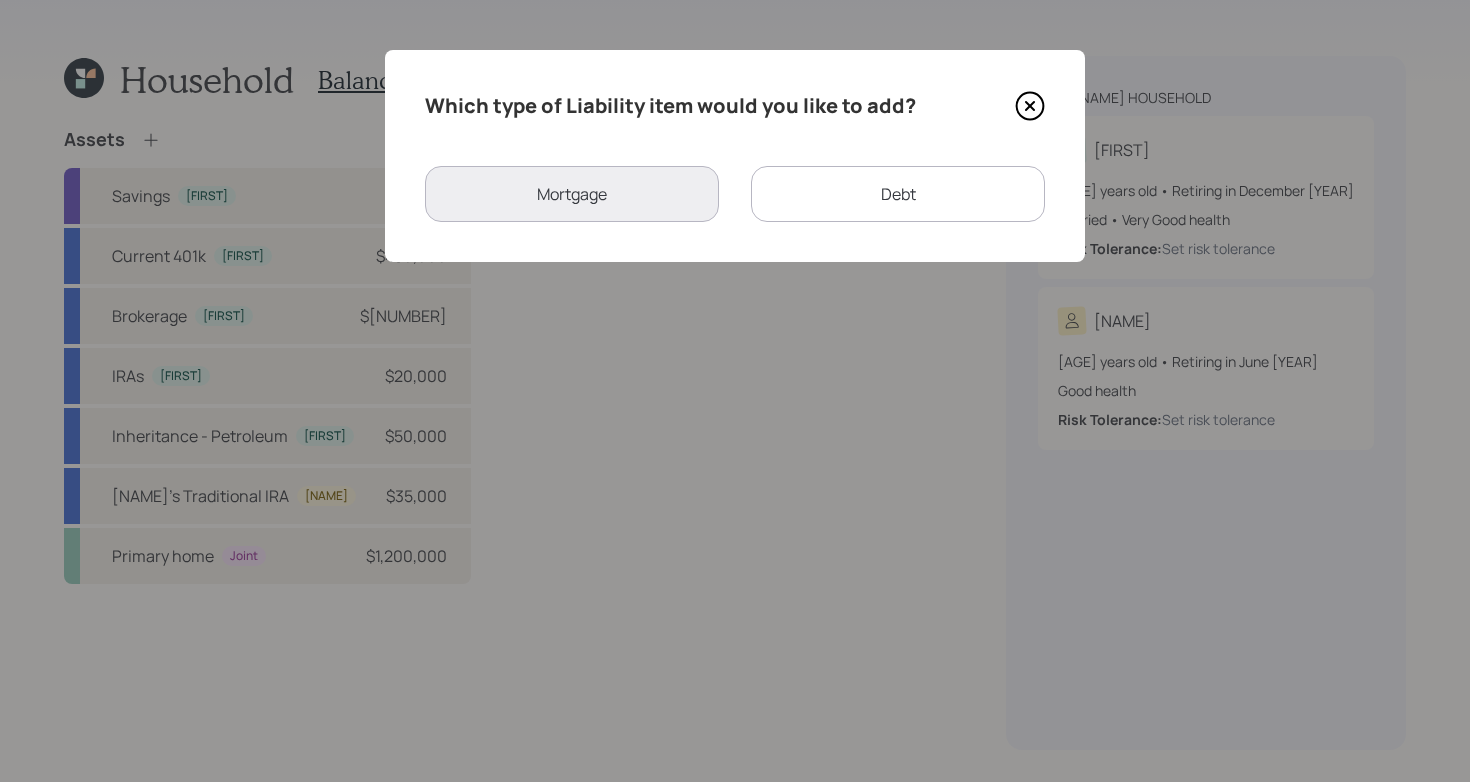 click on "Which type of Liability item would you like to add? Mortgage Debt" at bounding box center [735, 156] 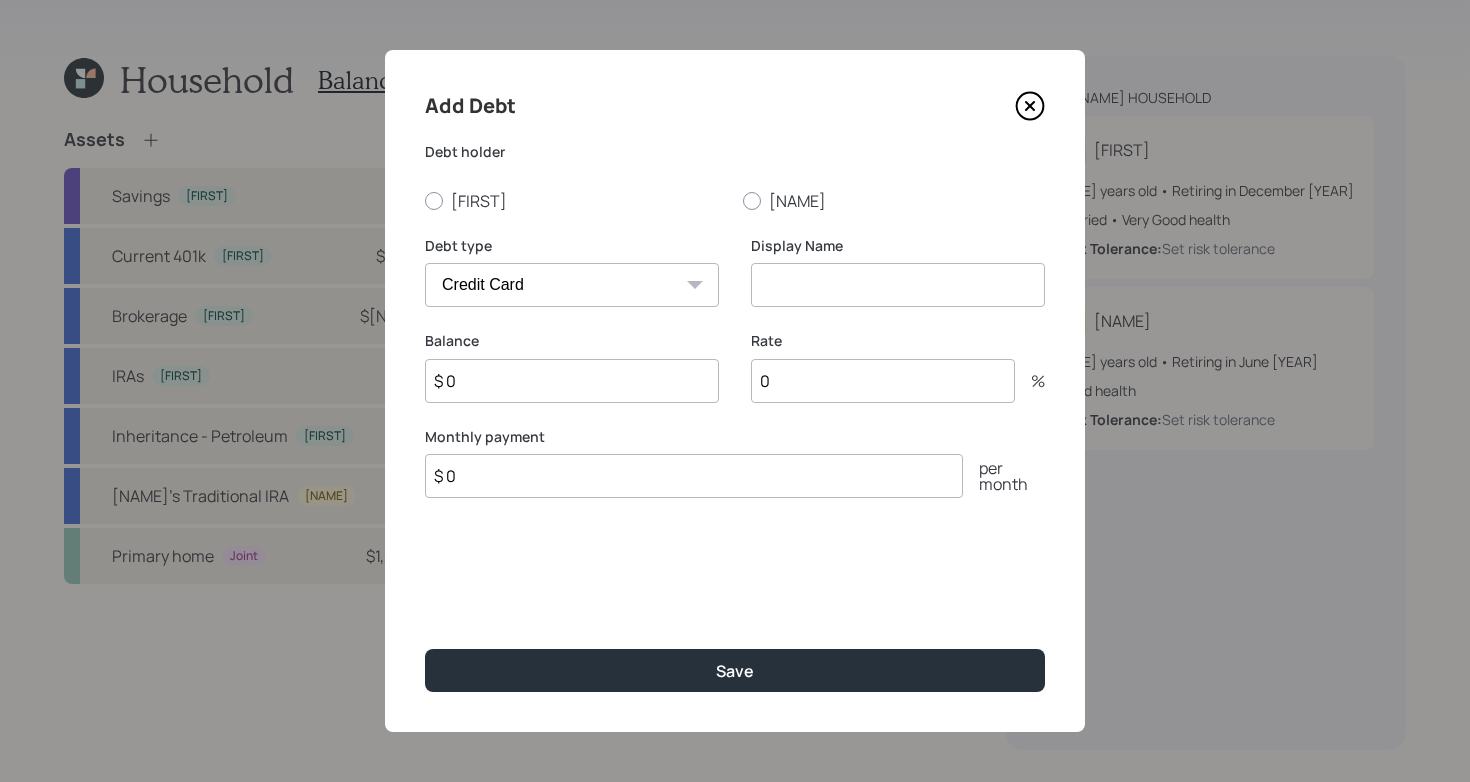 click at bounding box center [898, 285] 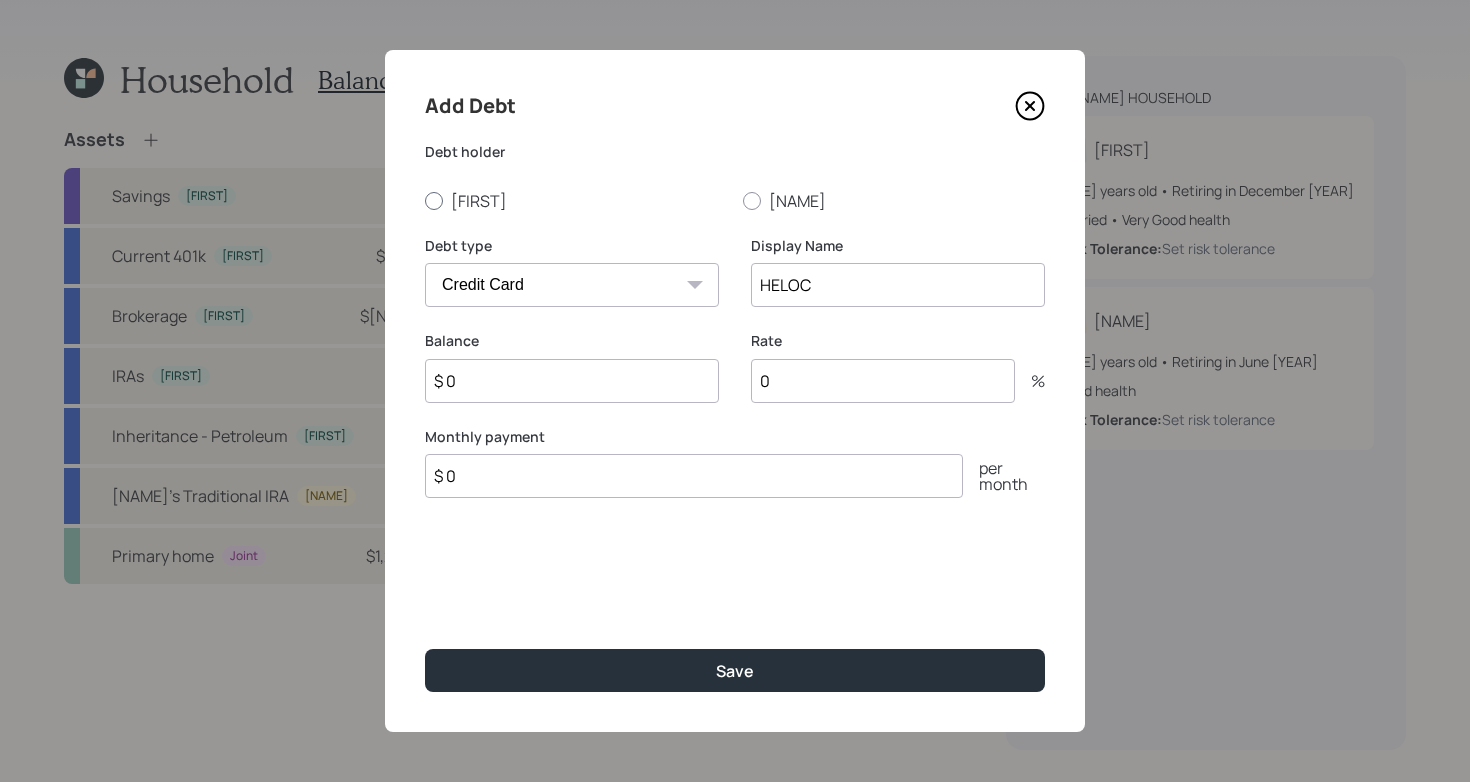 type on "HELOC" 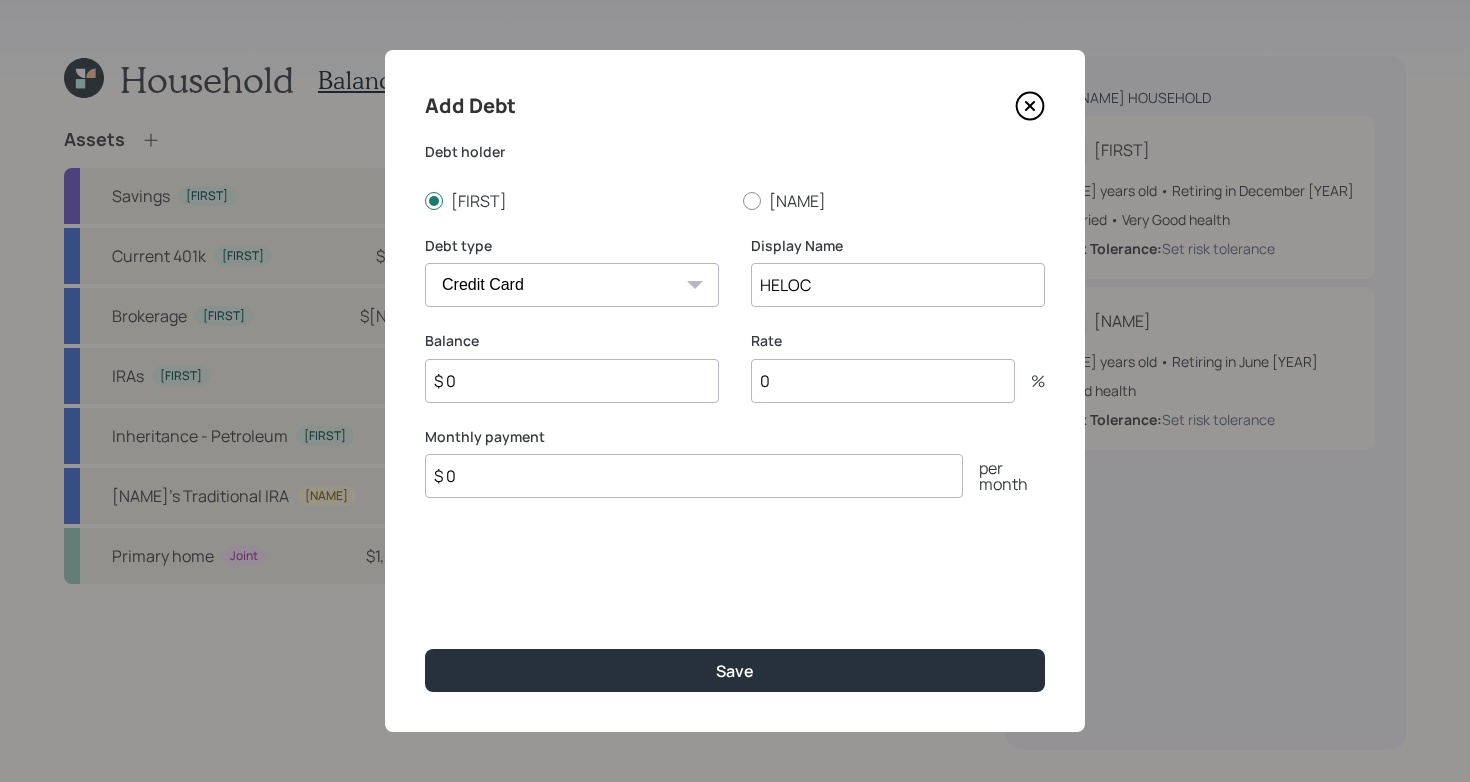 click on "Car Credit Card Medical Student Other" at bounding box center [572, 285] 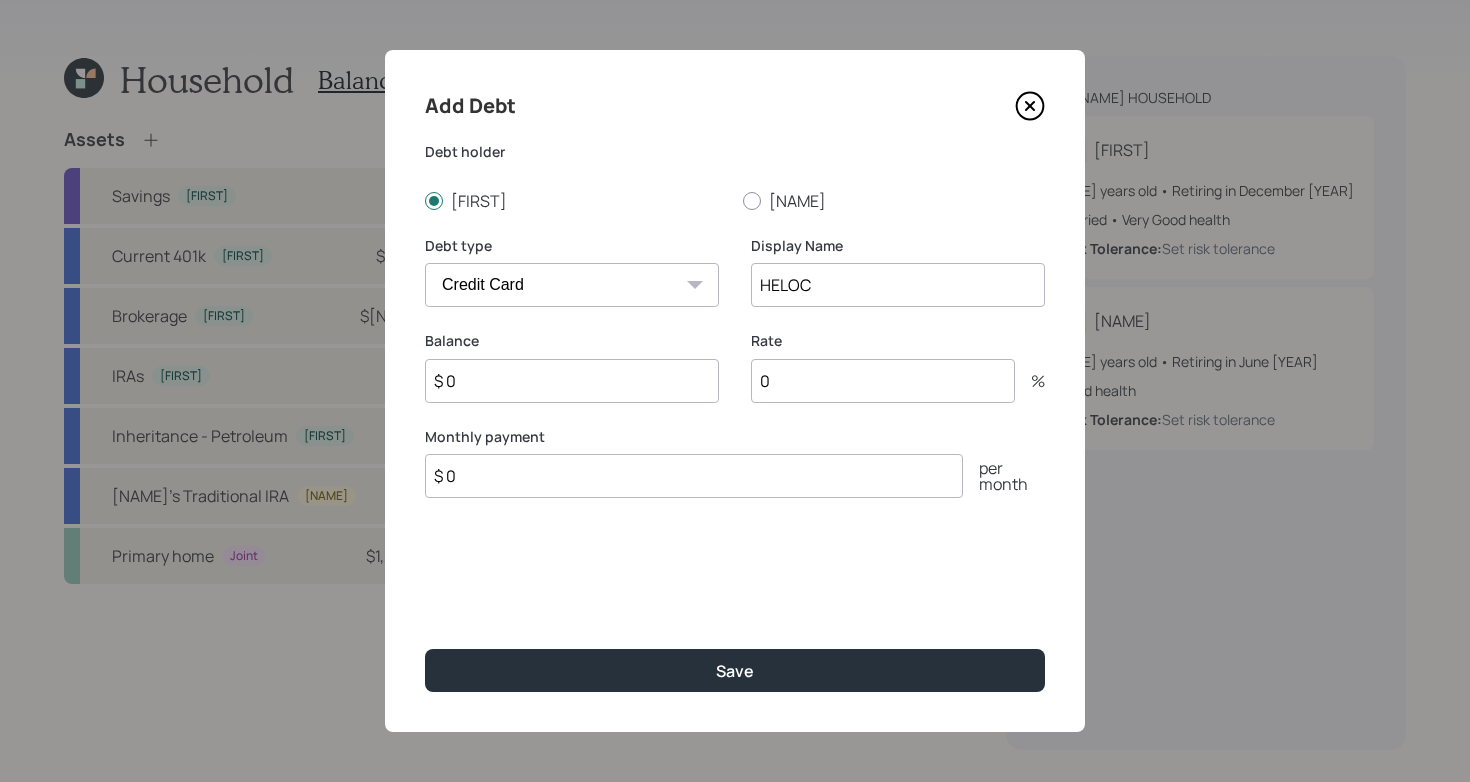 select on "other" 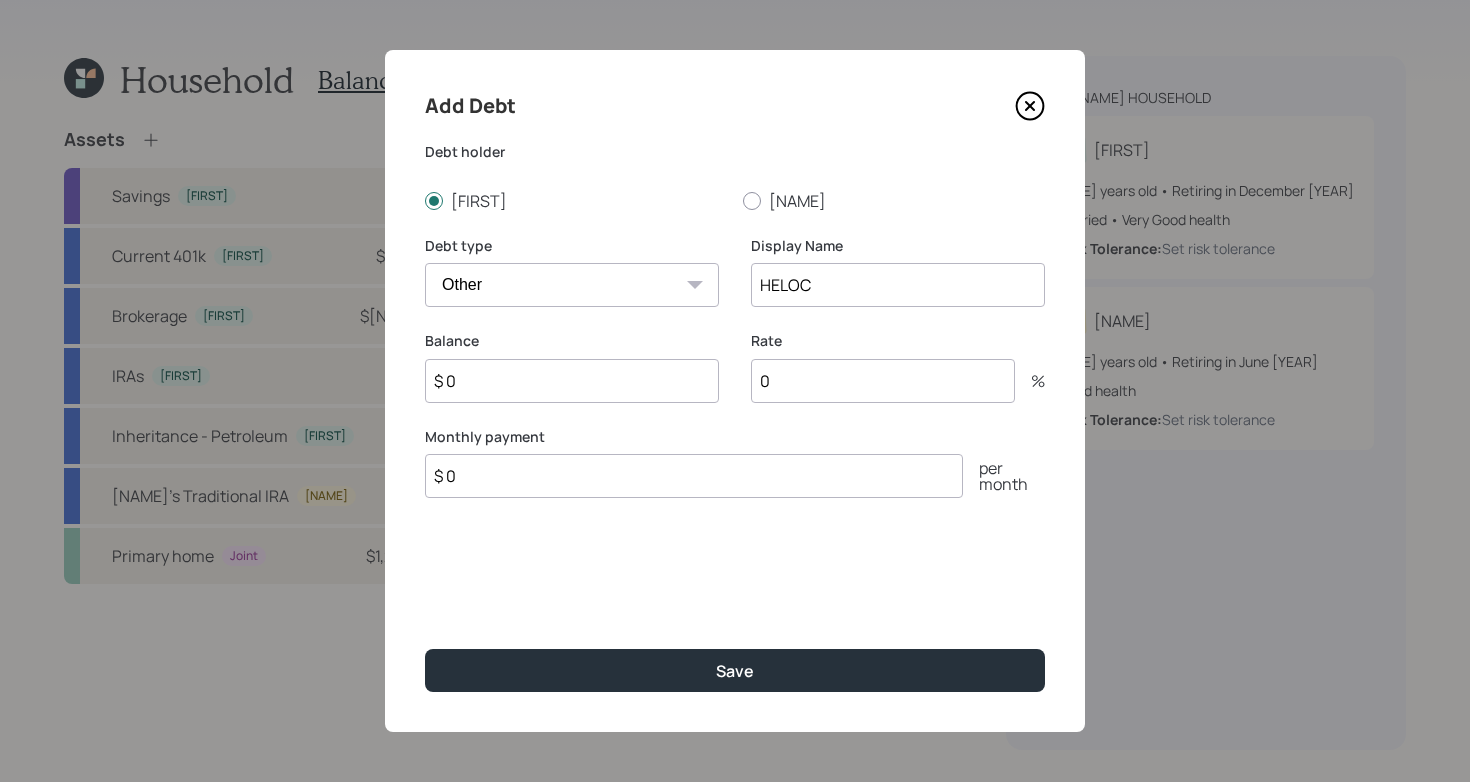 click on "$ 0" at bounding box center [572, 381] 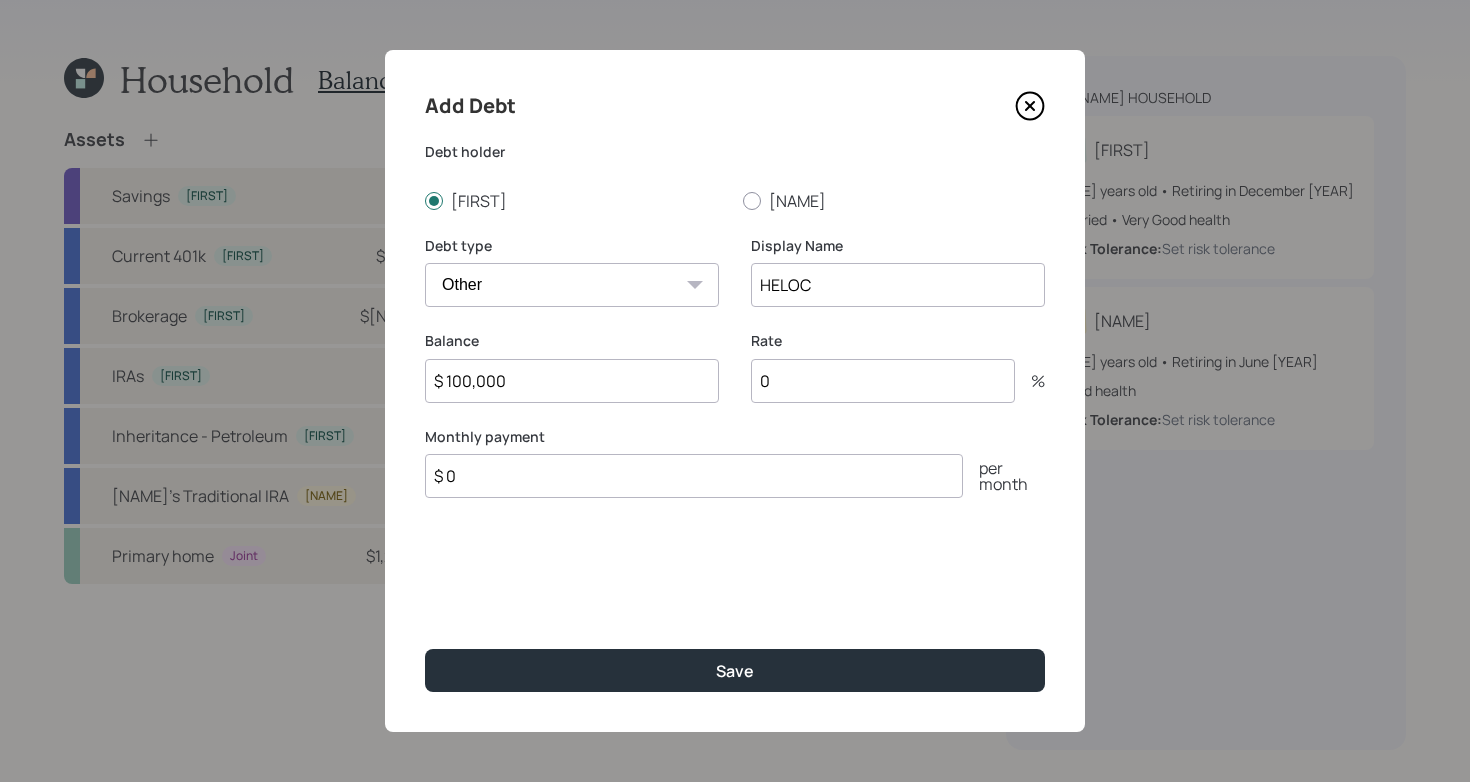 type on "$ 100,000" 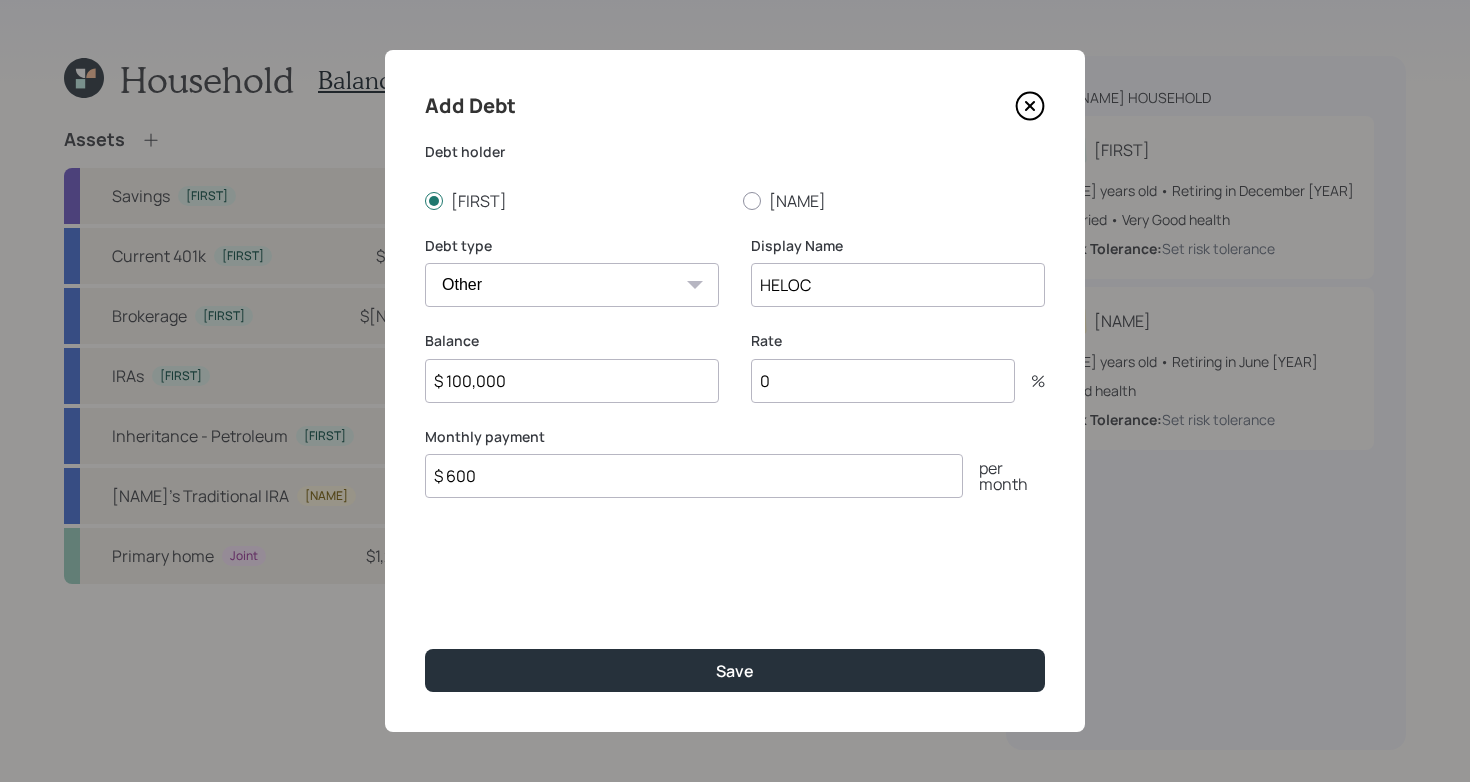 type on "$ 600" 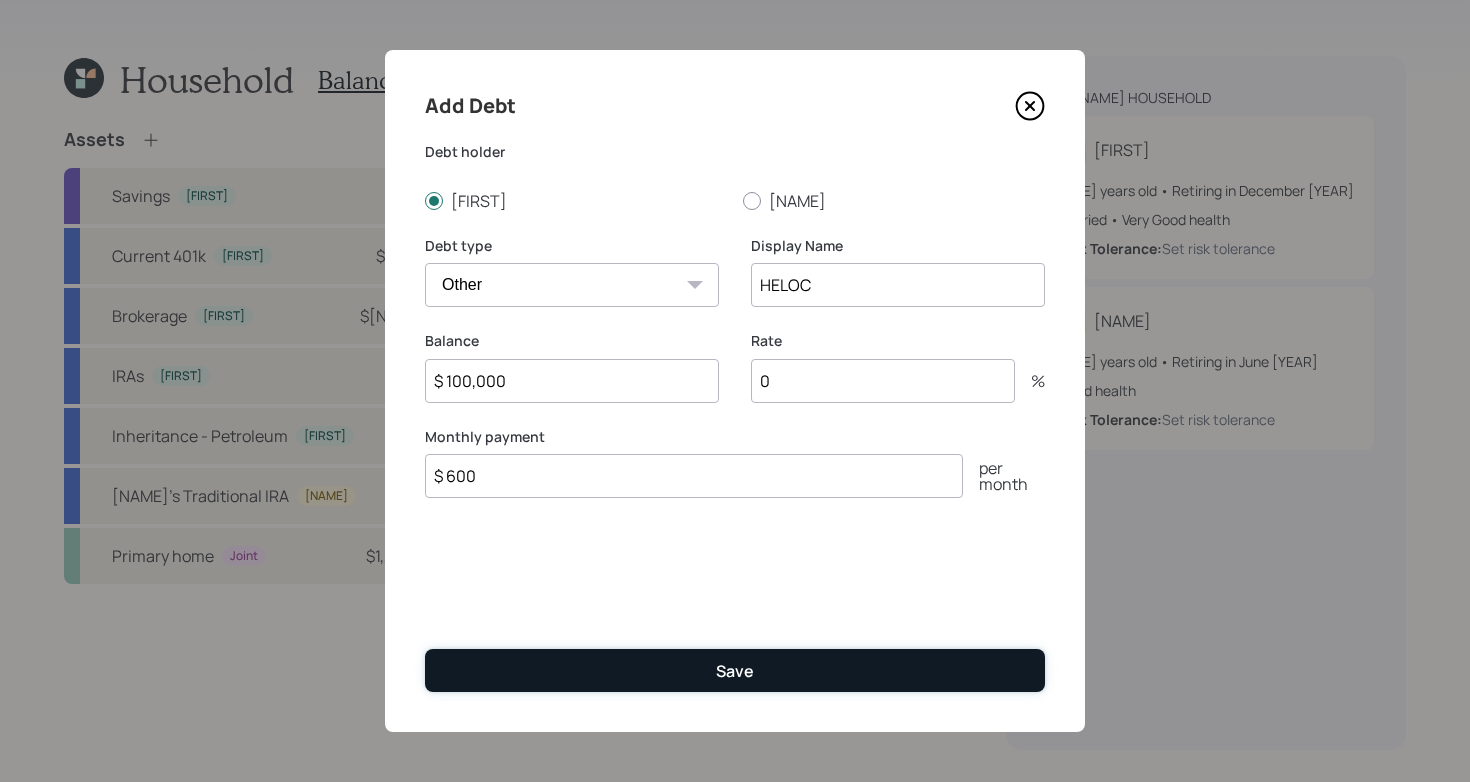 click on "Save" at bounding box center [735, 670] 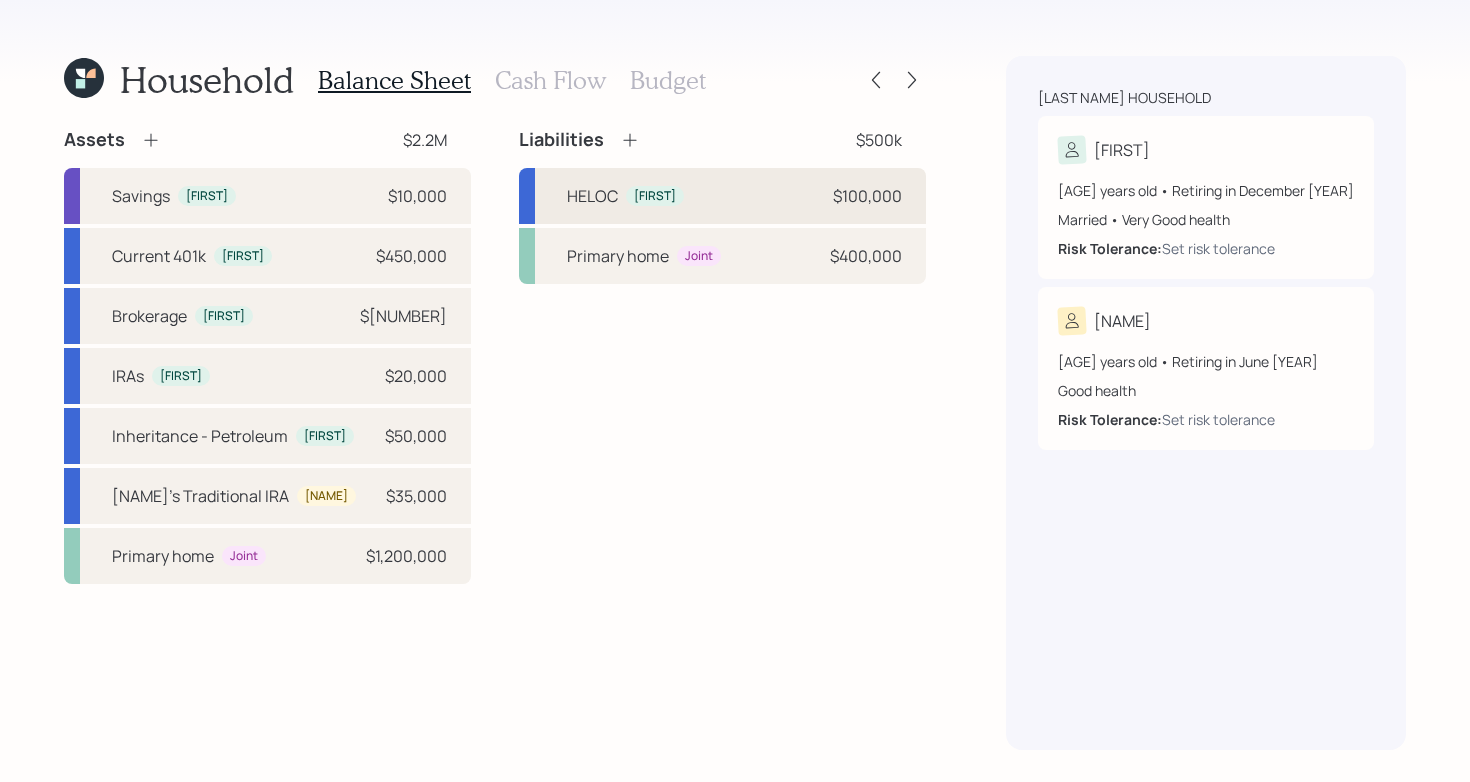 click on "HELOC [NAME] $[NUMBER]" at bounding box center (722, 196) 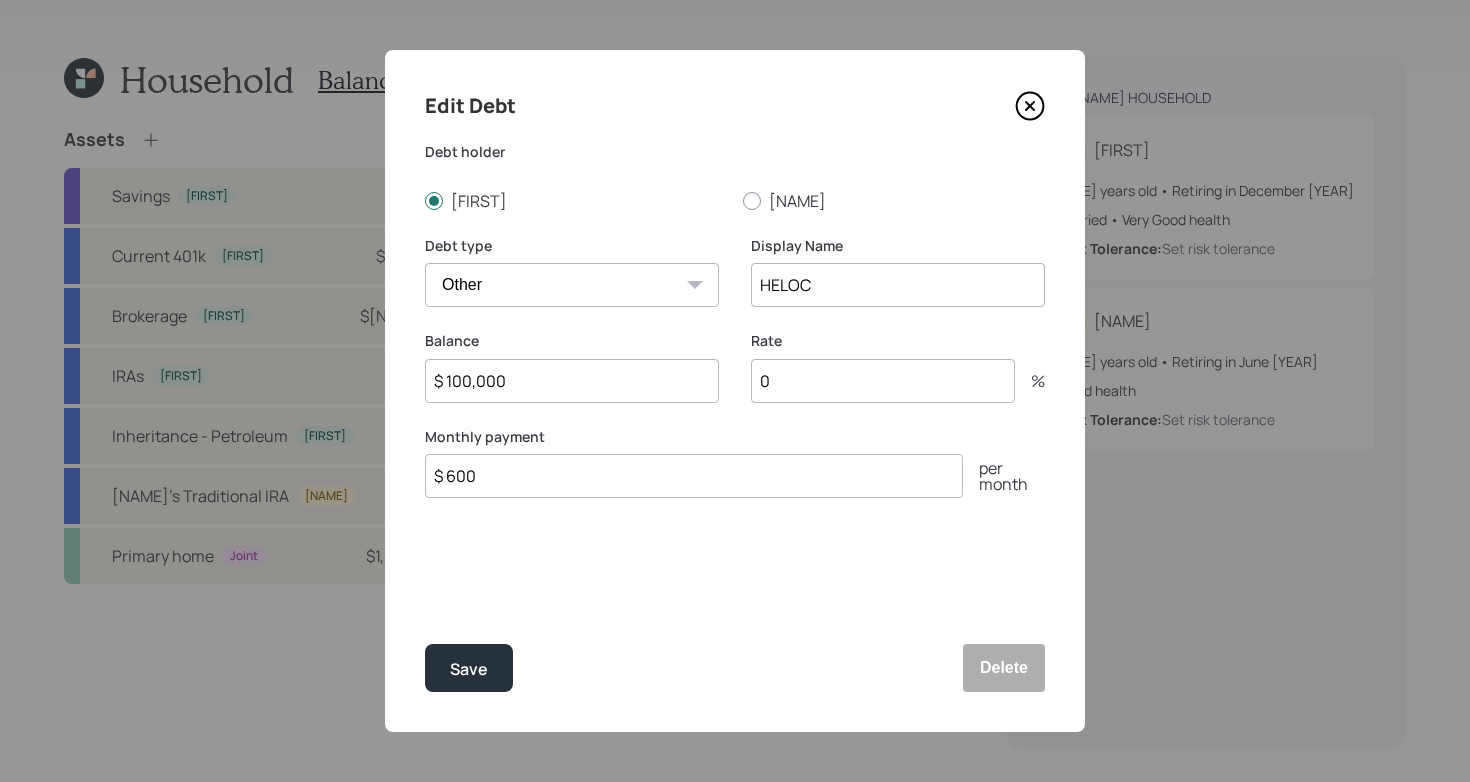 click on "0" at bounding box center (883, 381) 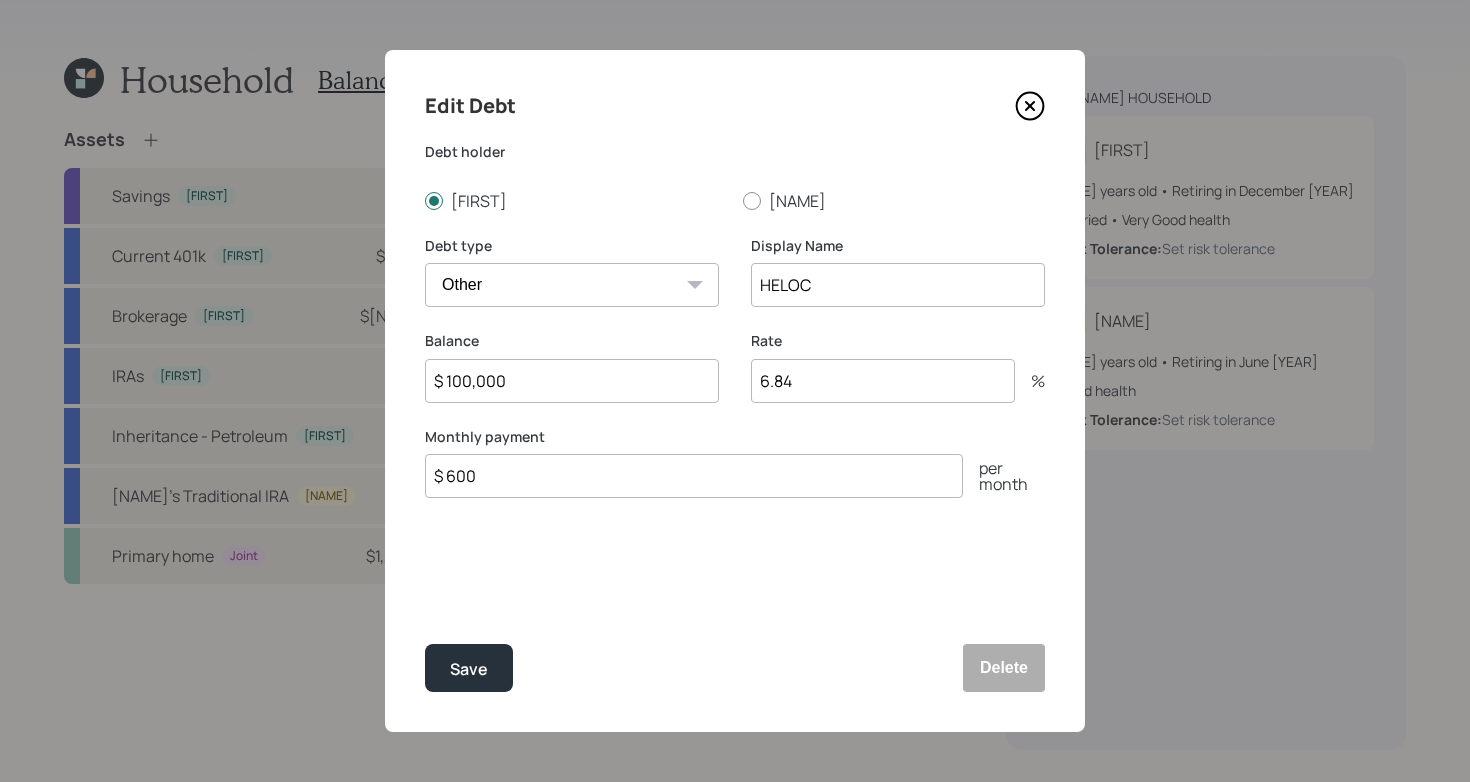 type on "6.84" 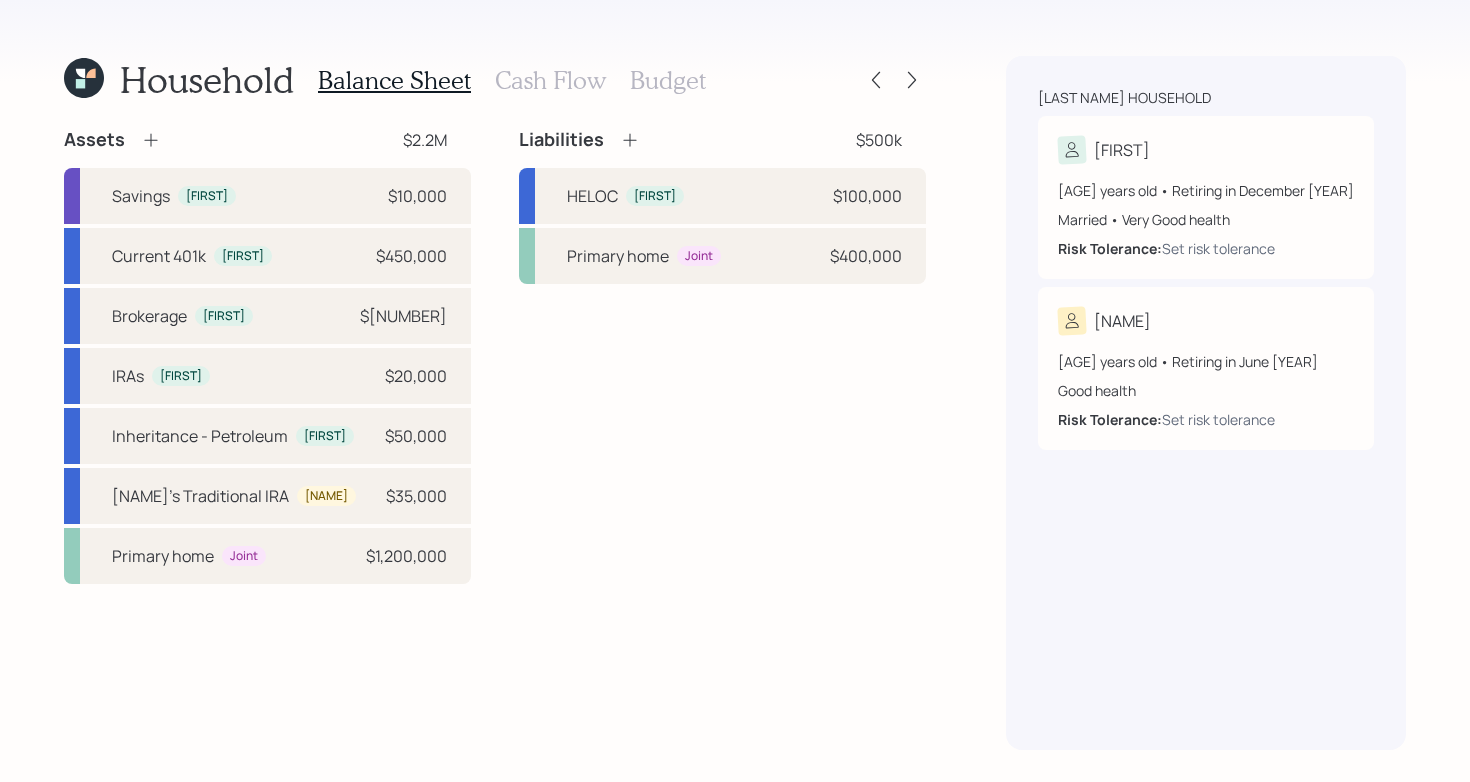 click on "Household Balance Sheet Cash Flow Budget Assets $[AMOUNT] Savings [FIRST] $[AMOUNT] Current 401k [FIRST] $[AMOUNT] Brokerage [FIRST] $[AMOUNT] IRAs [FIRST] $[AMOUNT] Inheritance - Petroleum [FIRST] $[AMOUNT] [FIRST]'s Traditional IRA [FIRST] $[AMOUNT] Primary home Joint $[AMOUNT] Liabilities $[AMOUNT] HELOC [FIRST] $[AMOUNT] Primary home Joint $[AMOUNT] Mulligan household [FIRST] [AGE] years old • Retiring in December [YEAR] Married • Very Good health Risk Tolerance: Set risk tolerance [FIRST] [AGE] years old • Retiring in June [YEAR] Good health Risk Tolerance: Set risk tolerance" at bounding box center [735, 391] 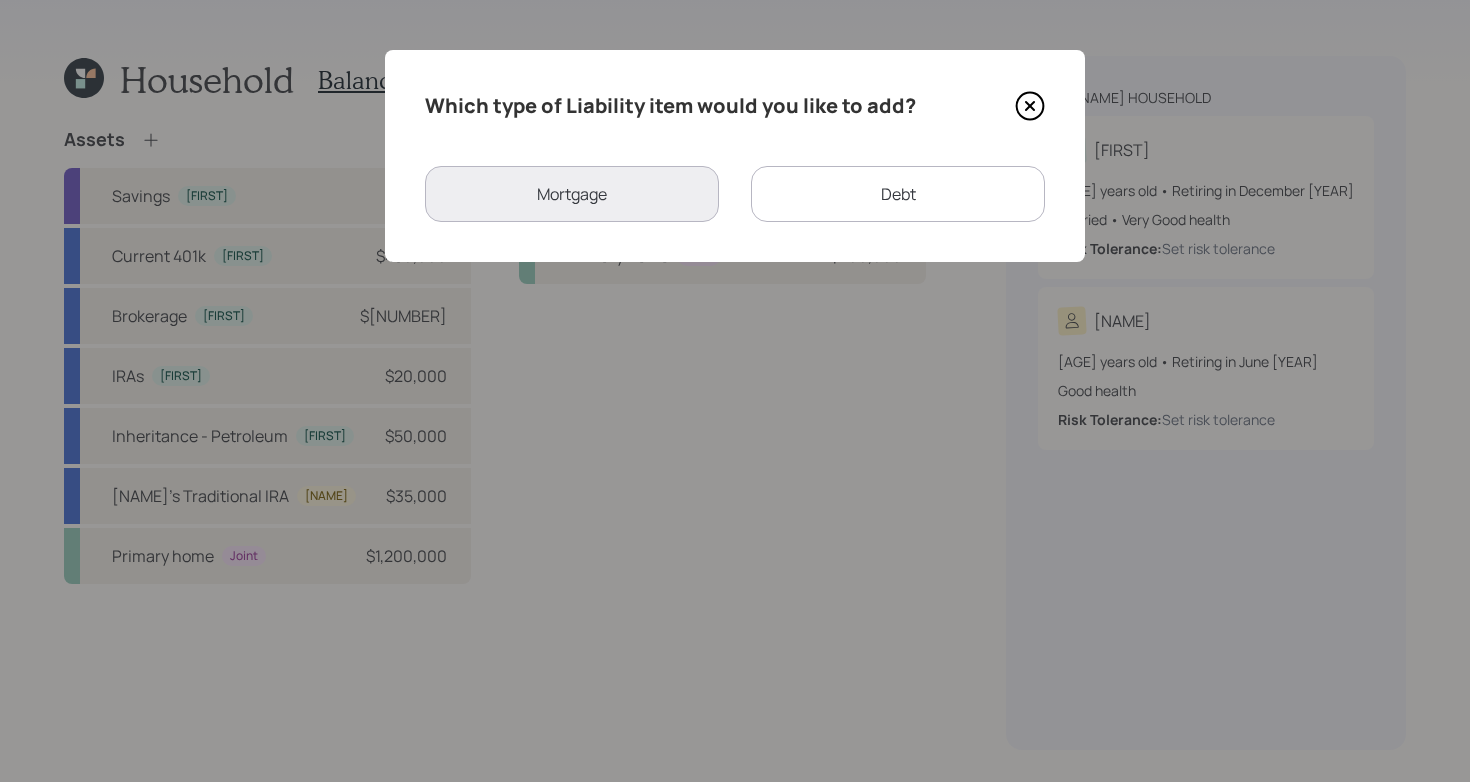 click on "Debt" at bounding box center (898, 194) 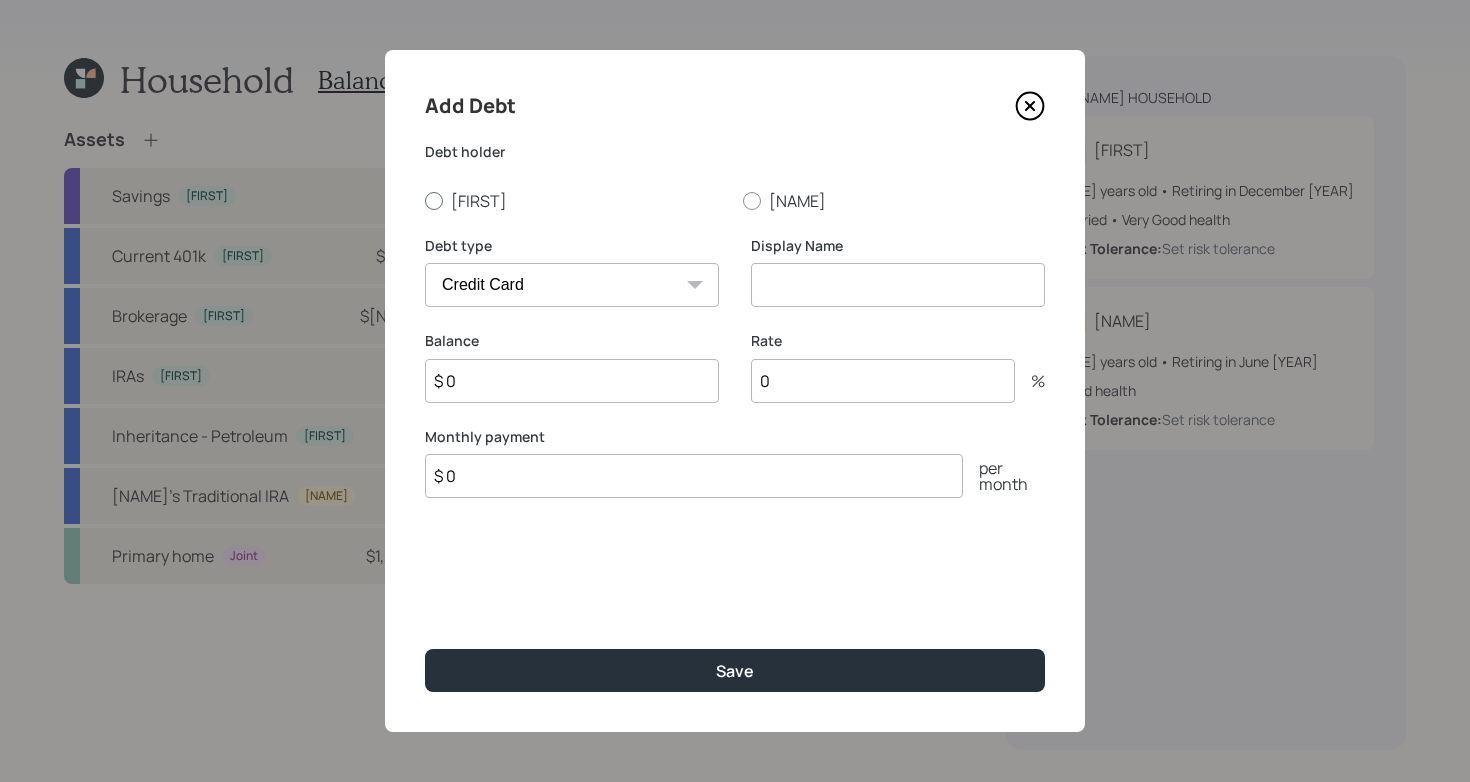 click on "[FIRST]" at bounding box center [576, 201] 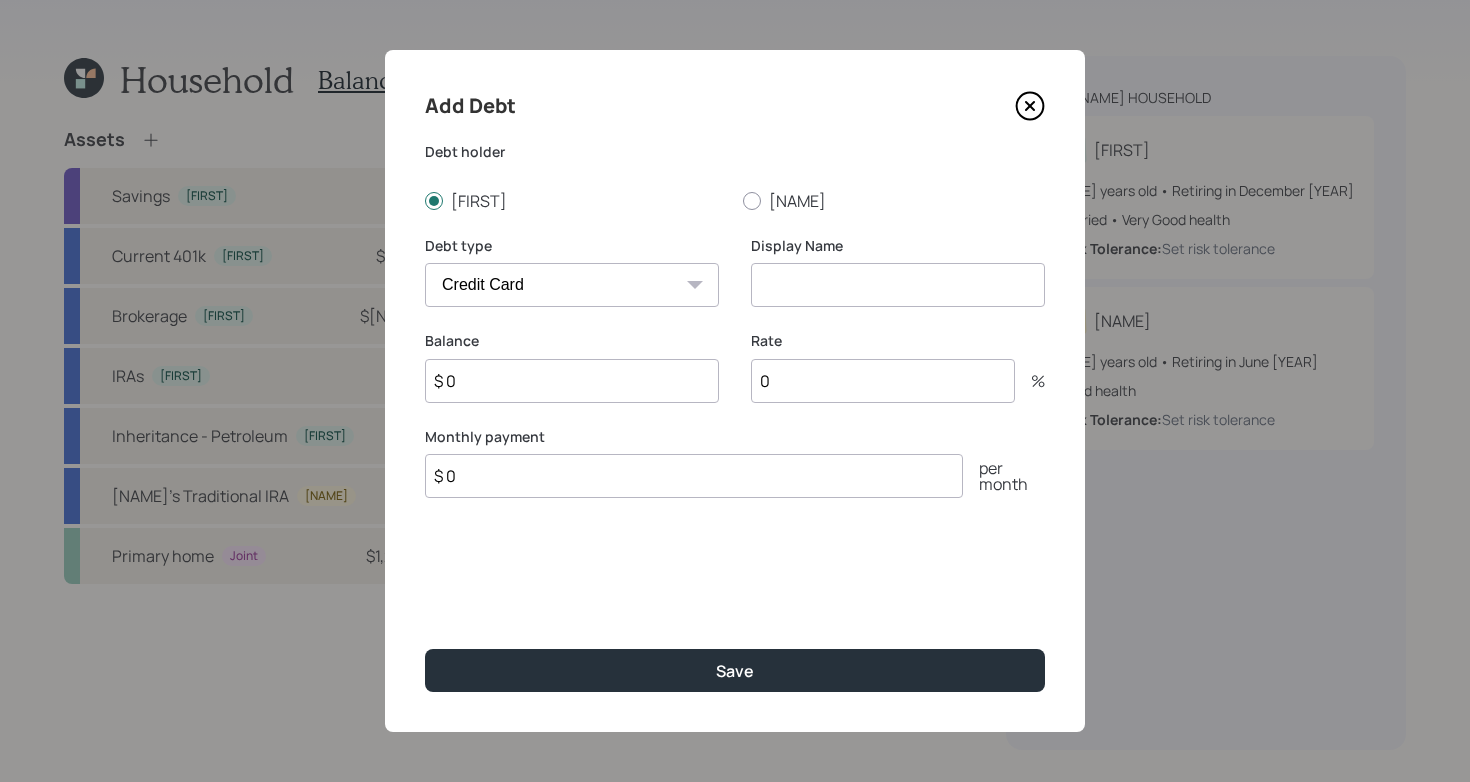 click on "Car Credit Card Medical Student Other" at bounding box center (572, 285) 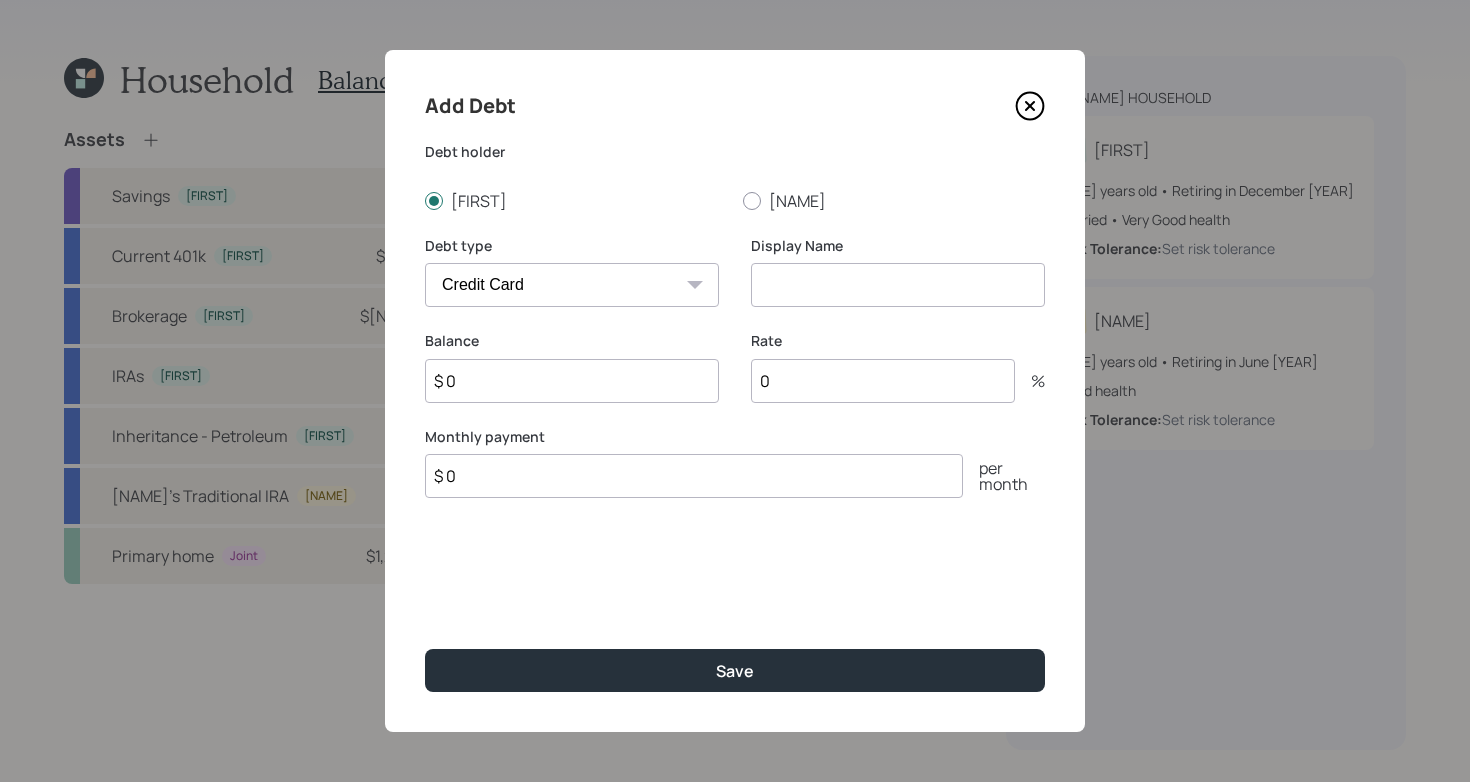 select on "student" 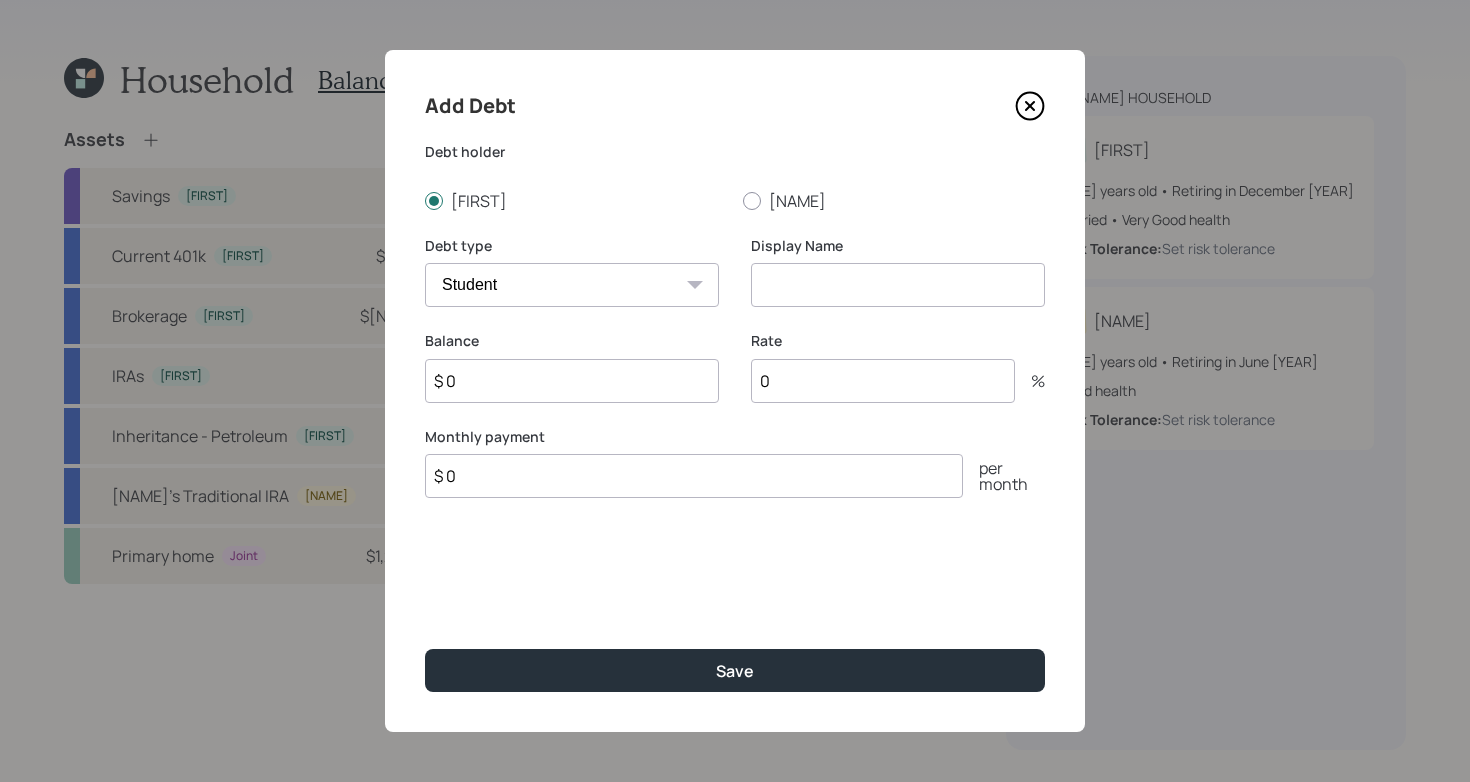 click at bounding box center [898, 285] 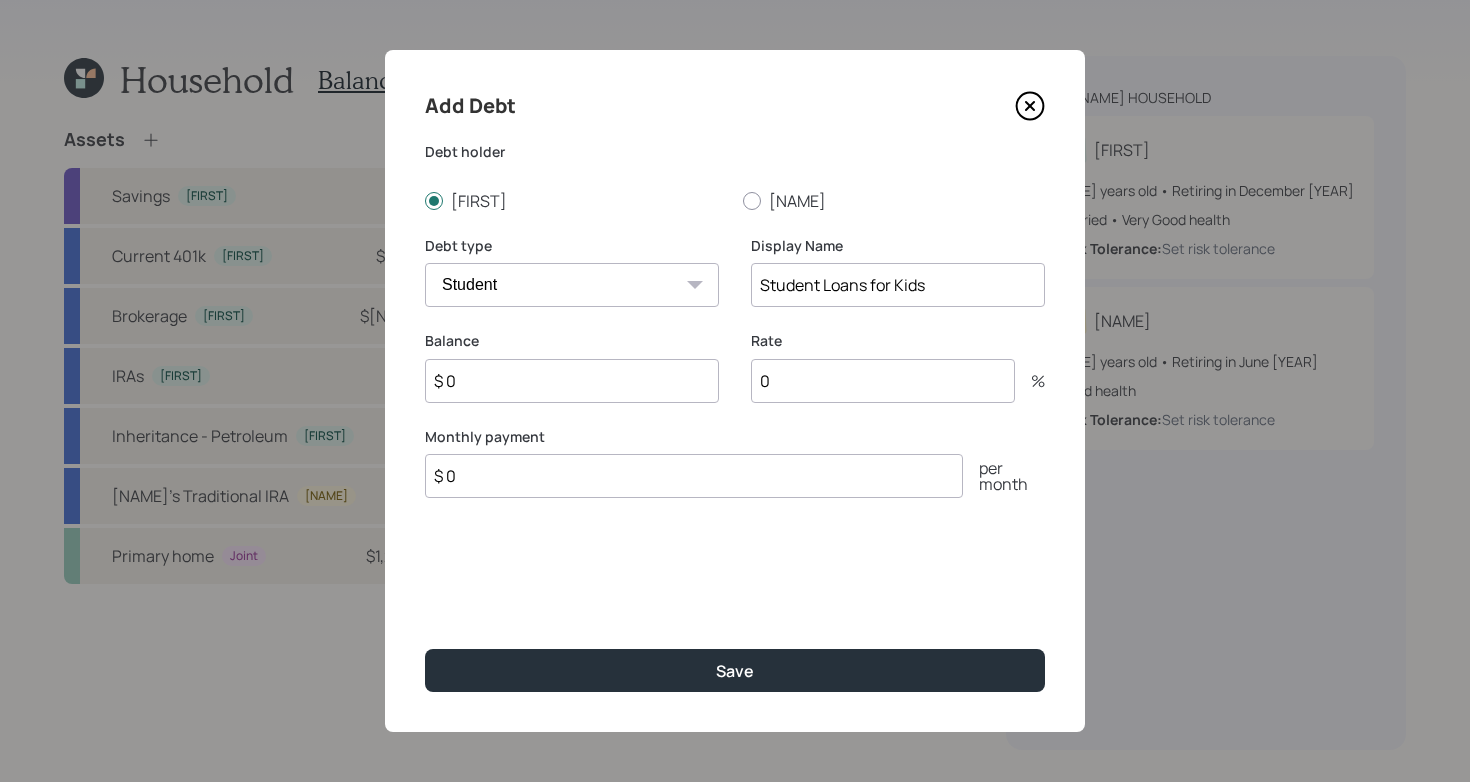 type on "Student Loans for Kids" 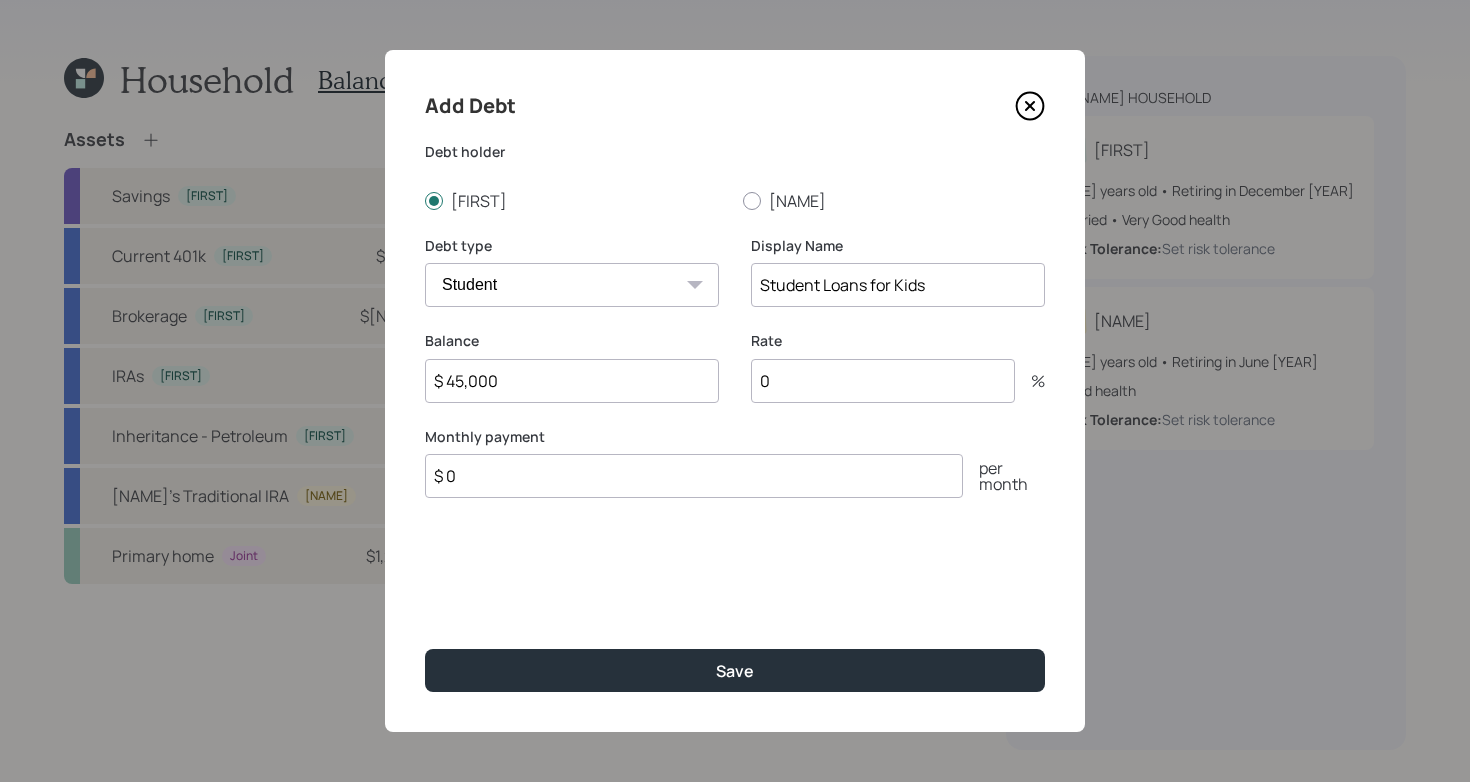 type on "$ 45,000" 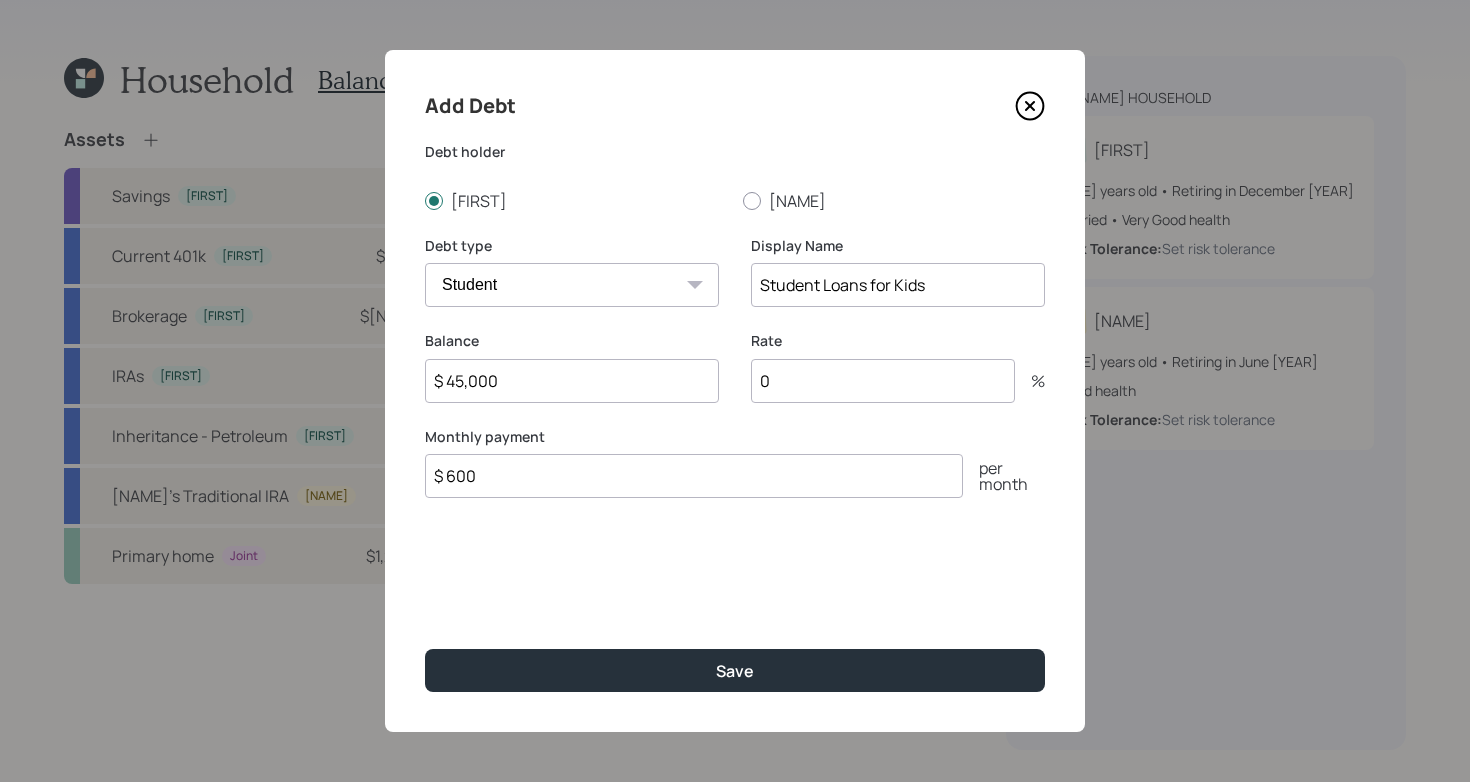 type on "$ 600" 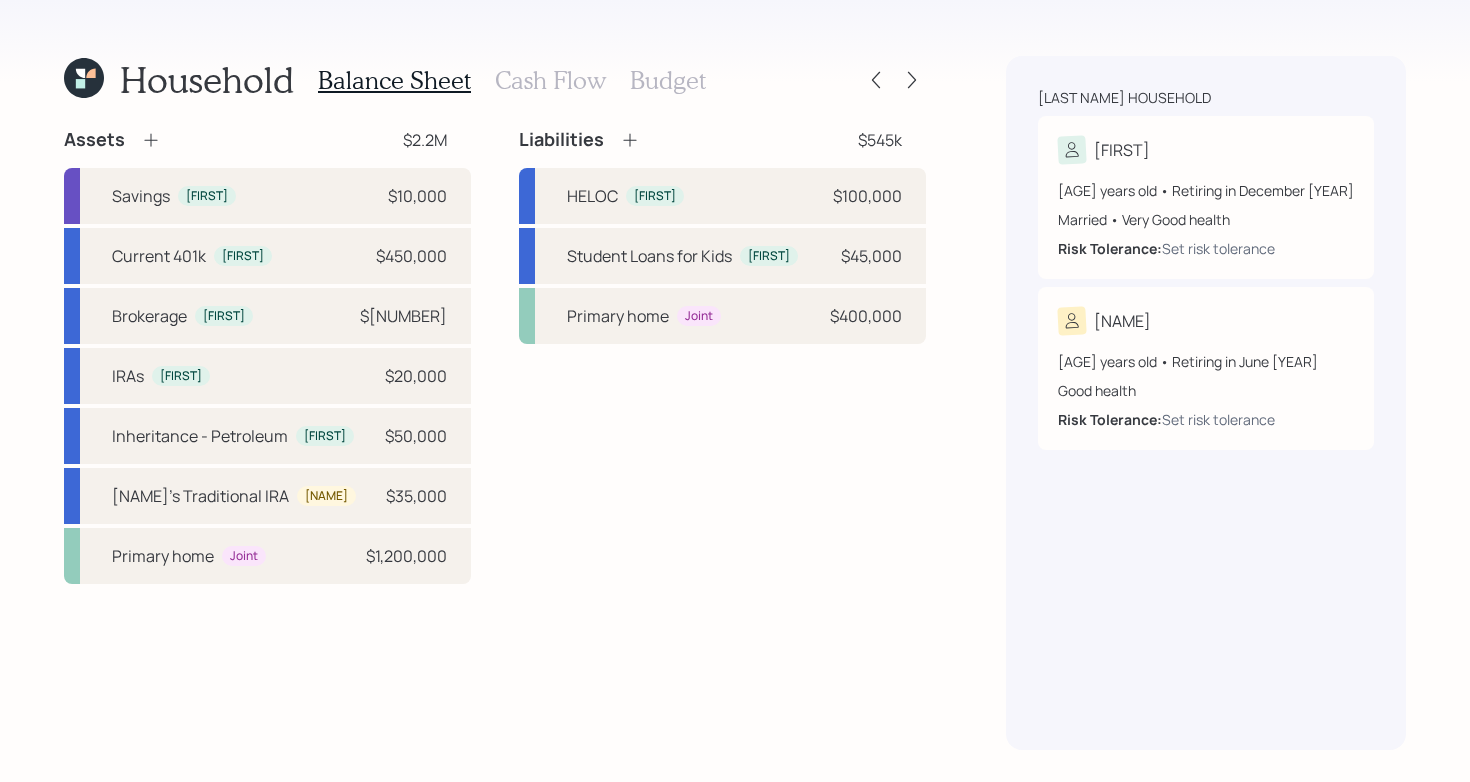 click on "Liabilities $[AMOUNT] HELOC [FIRST] $[AMOUNT] Student Loans for Kids [FIRST] $[AMOUNT] Primary home Joint $[AMOUNT]" at bounding box center [722, 356] 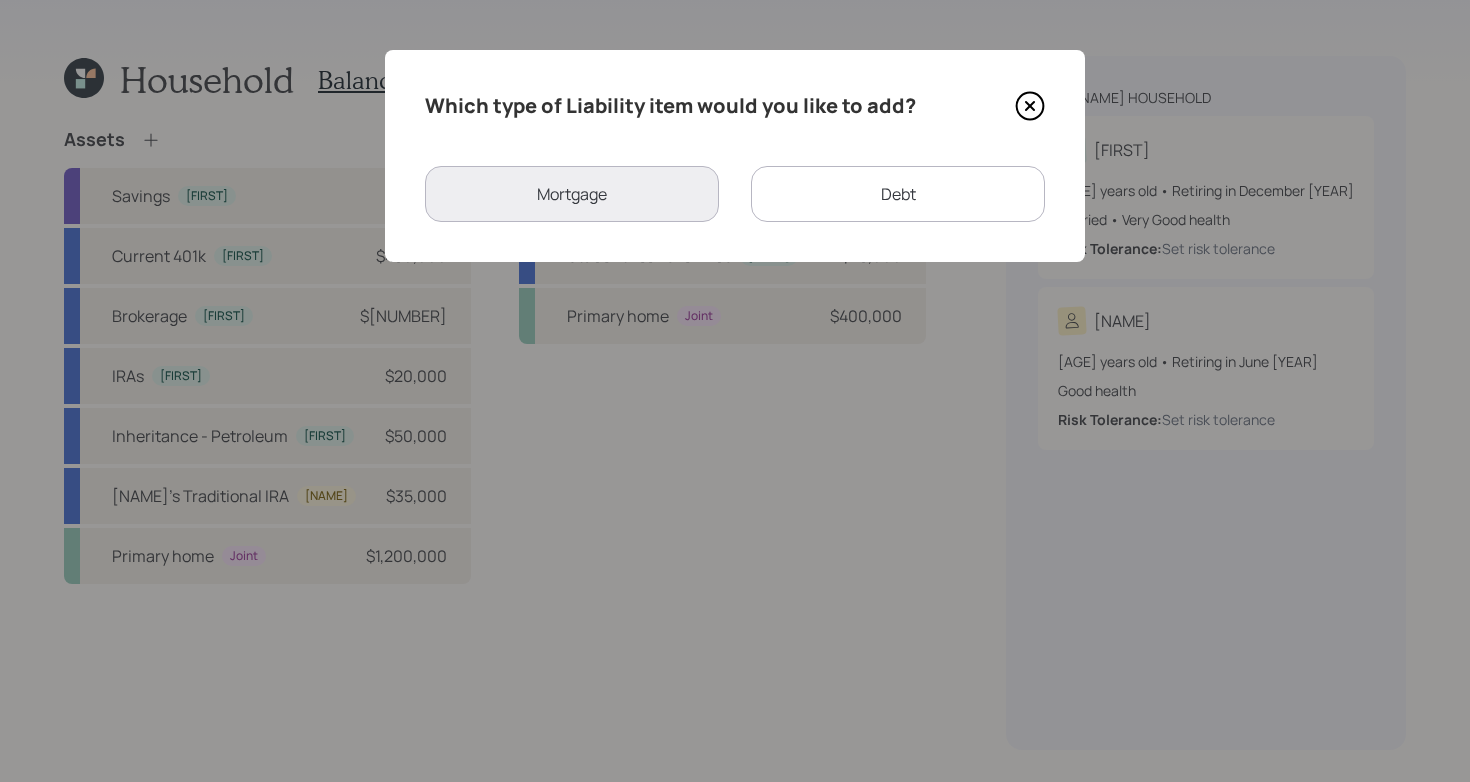 click 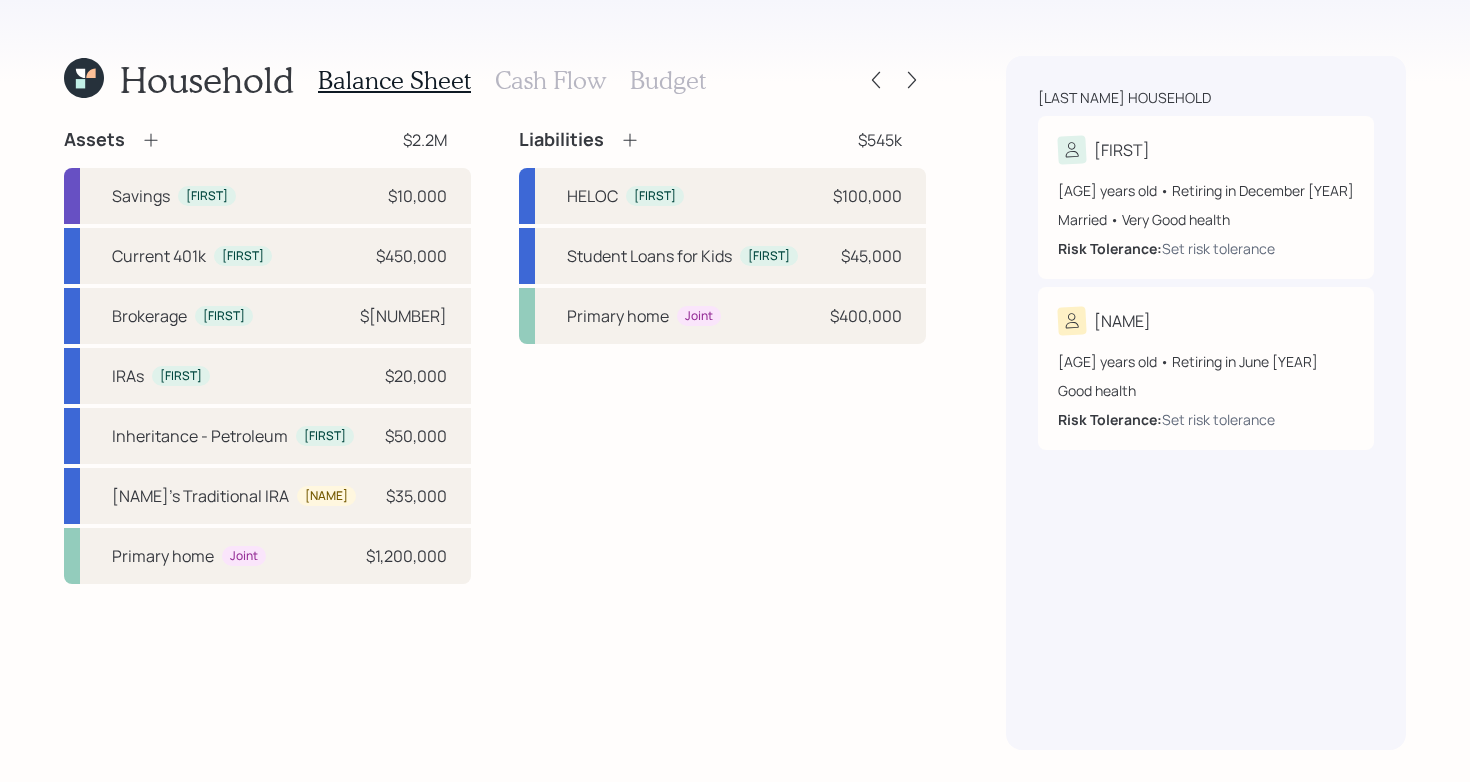 click 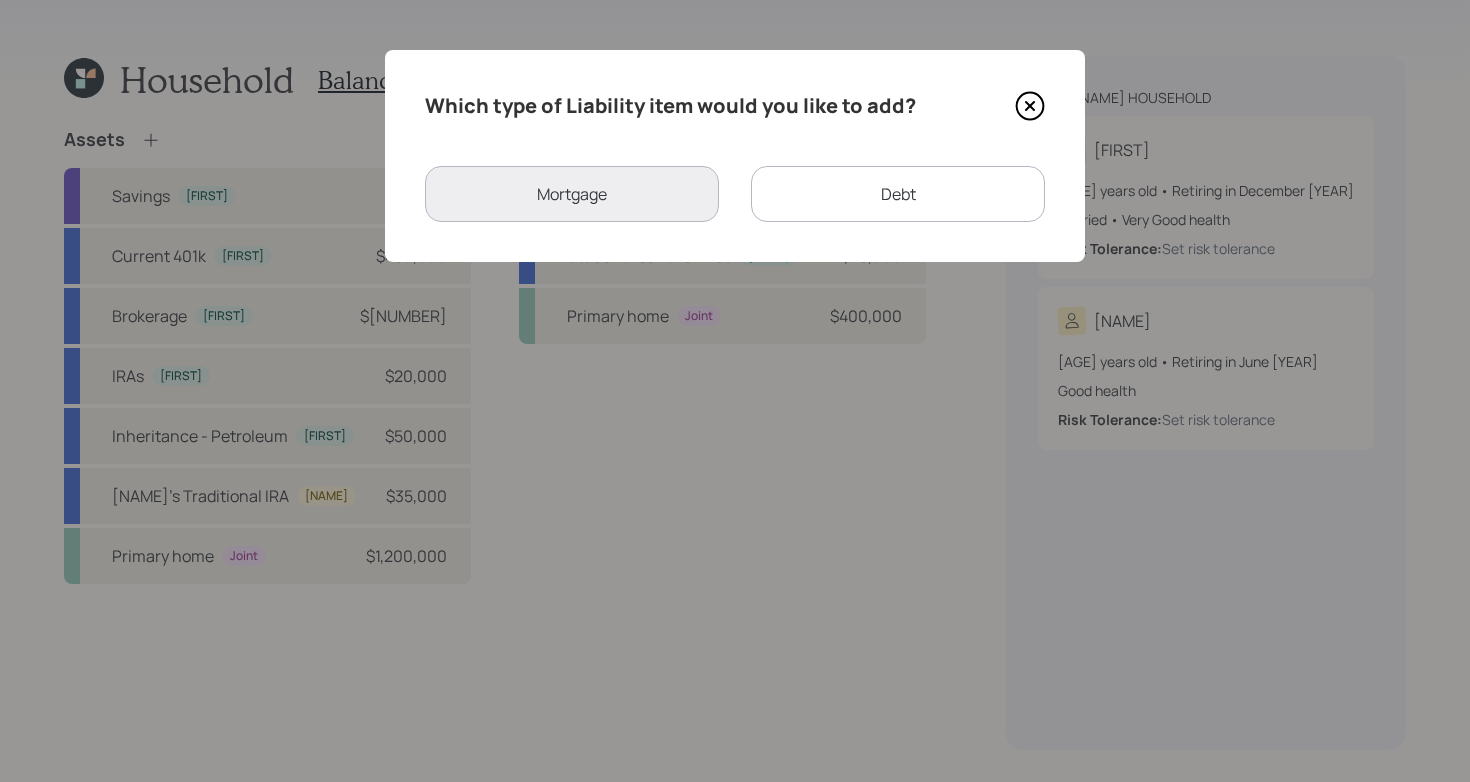 click on "Debt" at bounding box center (898, 194) 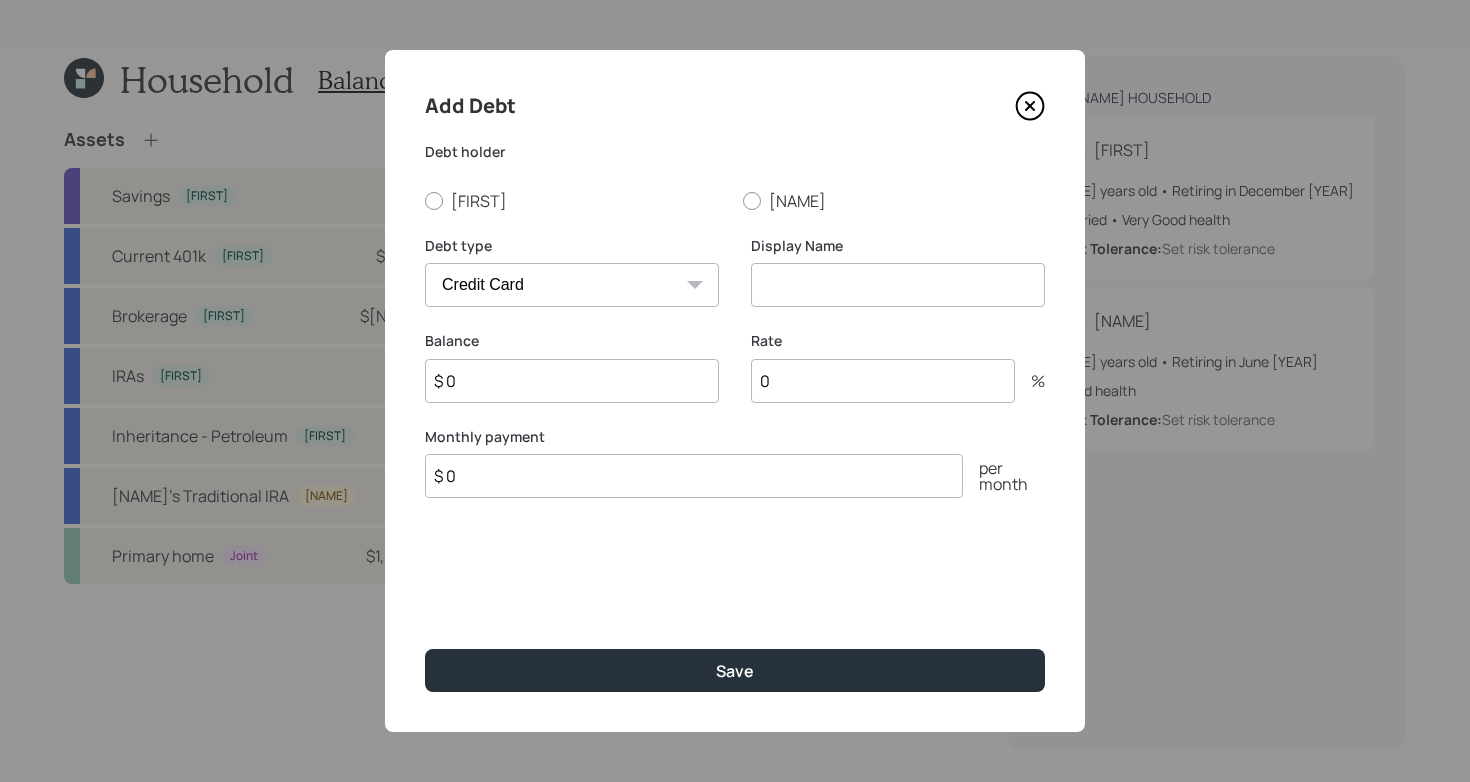 click 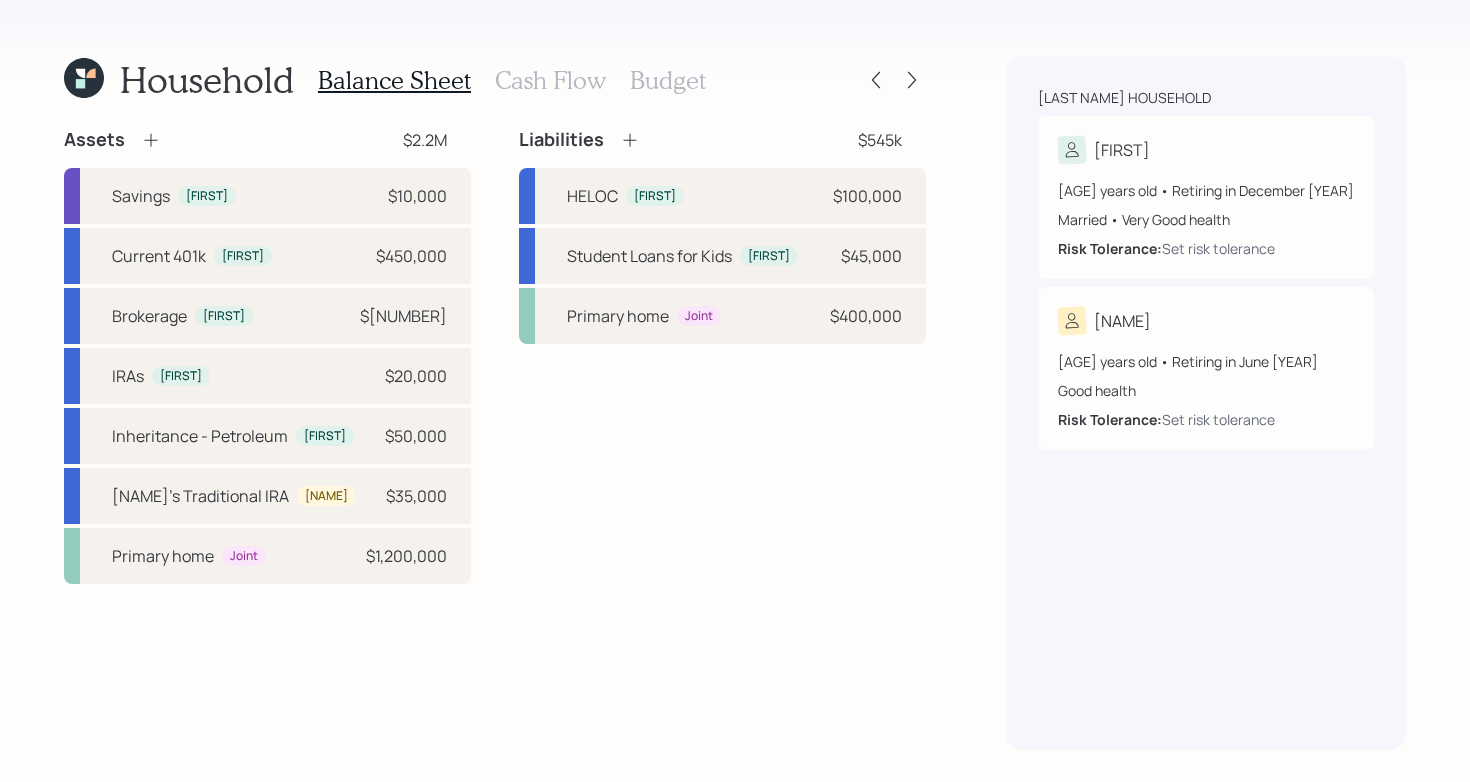 click on "Assets $[NUMBER] Savings [NAME] $[NUMBER] Current 401k[NAME] $[NUMBER] Brokerage [NAME] $[NUMBER] IRAs [NAME] $[NUMBER] Inheritance - Petroleum [NAME] $[NUMBER] [NAME]'s Traditional IRA [NAME] $[NUMBER] Primary home Joint $[NUMBER] Liabilities $[NUMBER] HELOC [NAME] $[NUMBER] Student Loans for Kids [NAME] $[NUMBER] Primary home Joint $[NUMBER]" at bounding box center [495, 356] 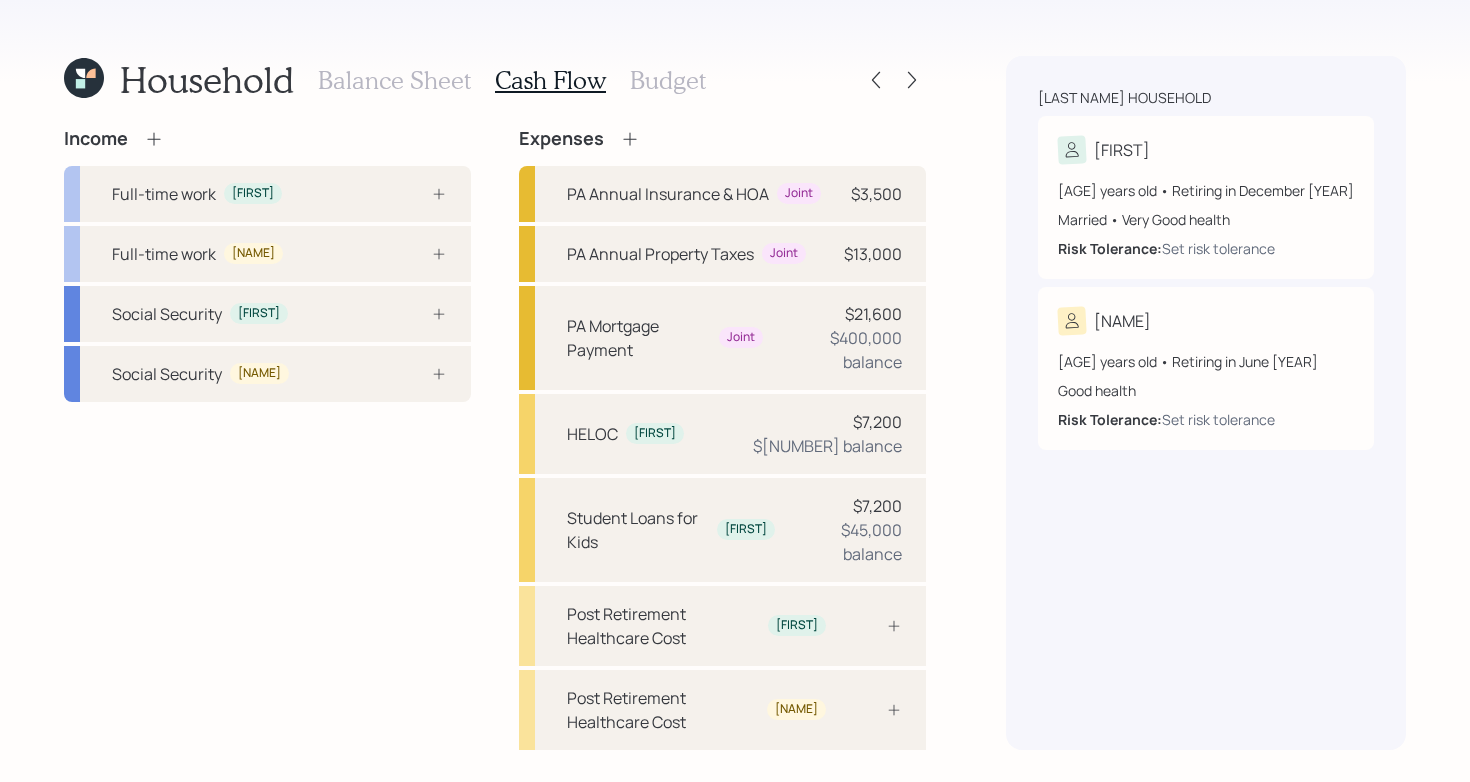 click on "Income Full-time work [NAME] Full-time work [NAME] Social Security [NAME] Social Security [NAME] Expenses PA Annual Insurance & HOA Joint $[NUMBER] PA Annual Property Taxes Joint $[NUMBER] PA Mortgage Payment Joint $[NUMBER] $[NUMBER] balance HELOC [NAME] $[NUMBER] $[NUMBER] balance Student Loans for Kids [NAME] $[NUMBER] $[NUMBER] balance Post Retirement Healthcare Cost [NAME] Post Retirement Healthcare Cost [NAME] Pre Retirement Living Expense Post Retirement Living Expense" at bounding box center (495, 499) 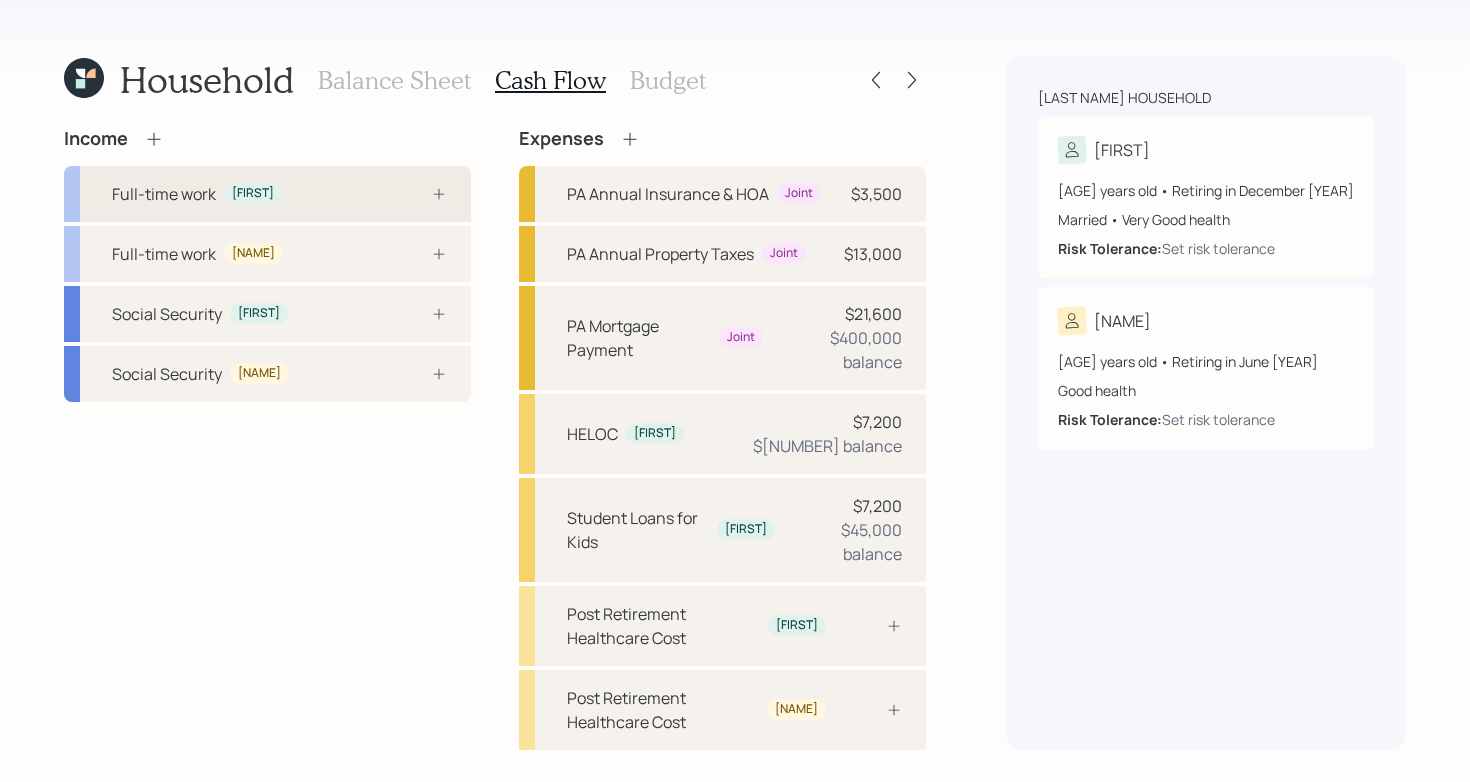 click on "Full-time work [NAME]" at bounding box center [267, 194] 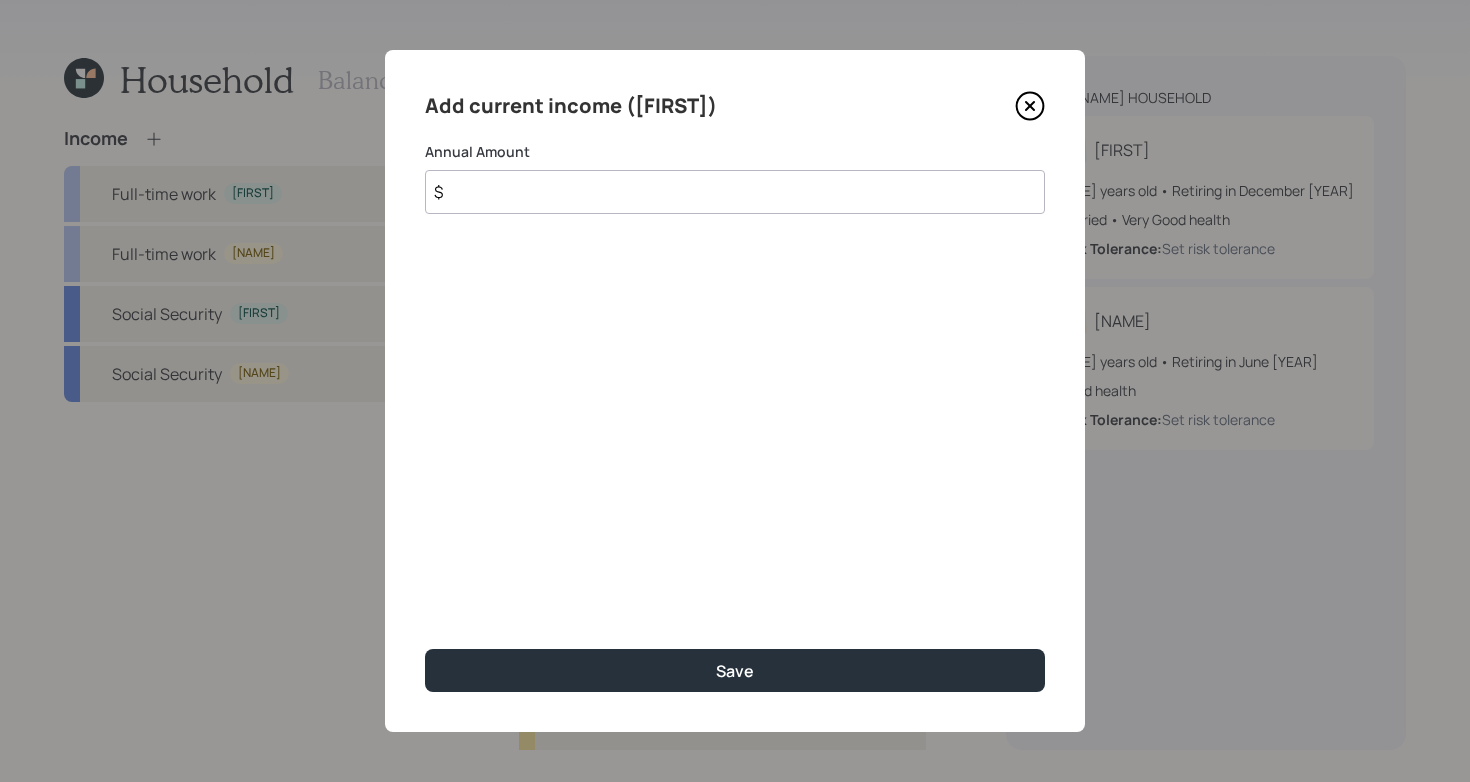 click on "$" at bounding box center [735, 192] 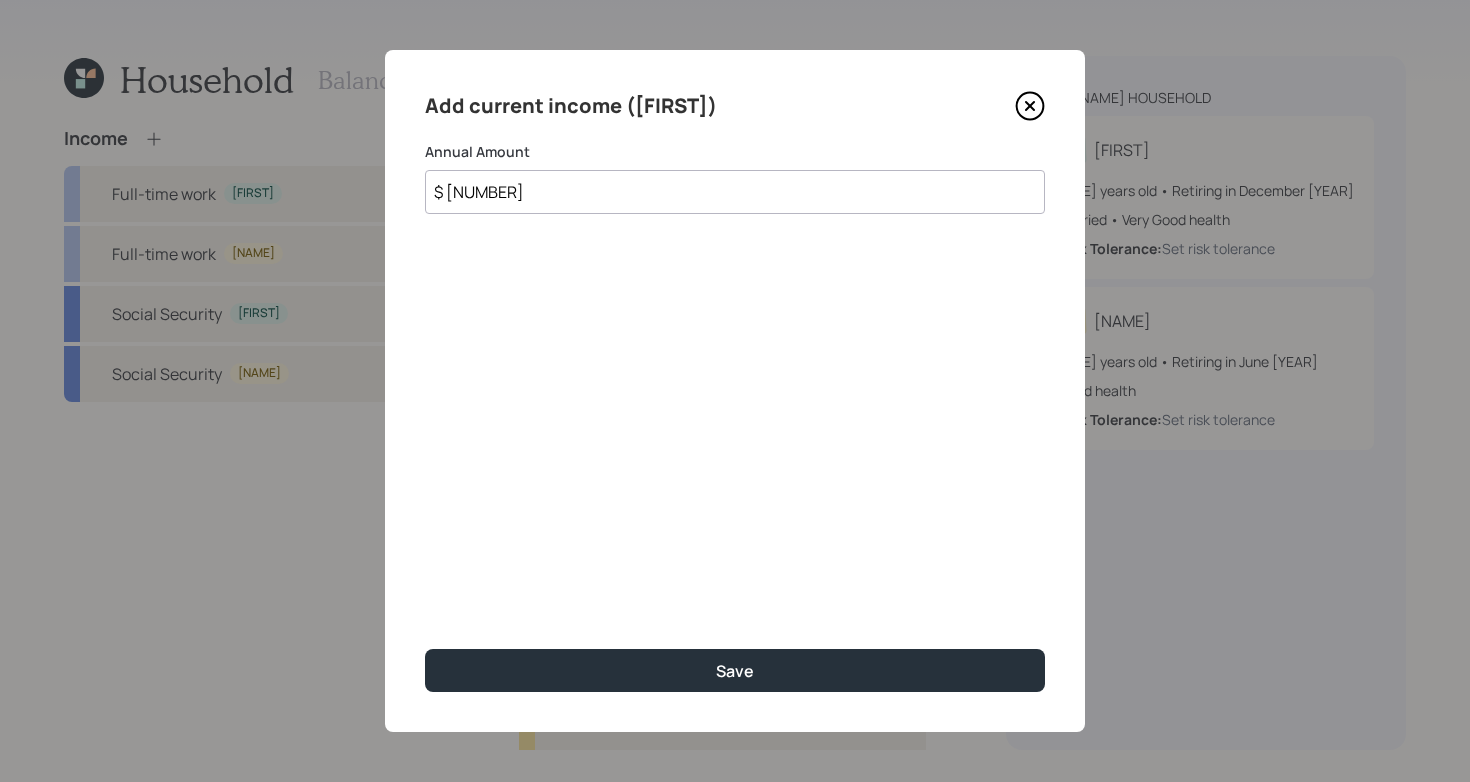 type on "$ [NUMBER]" 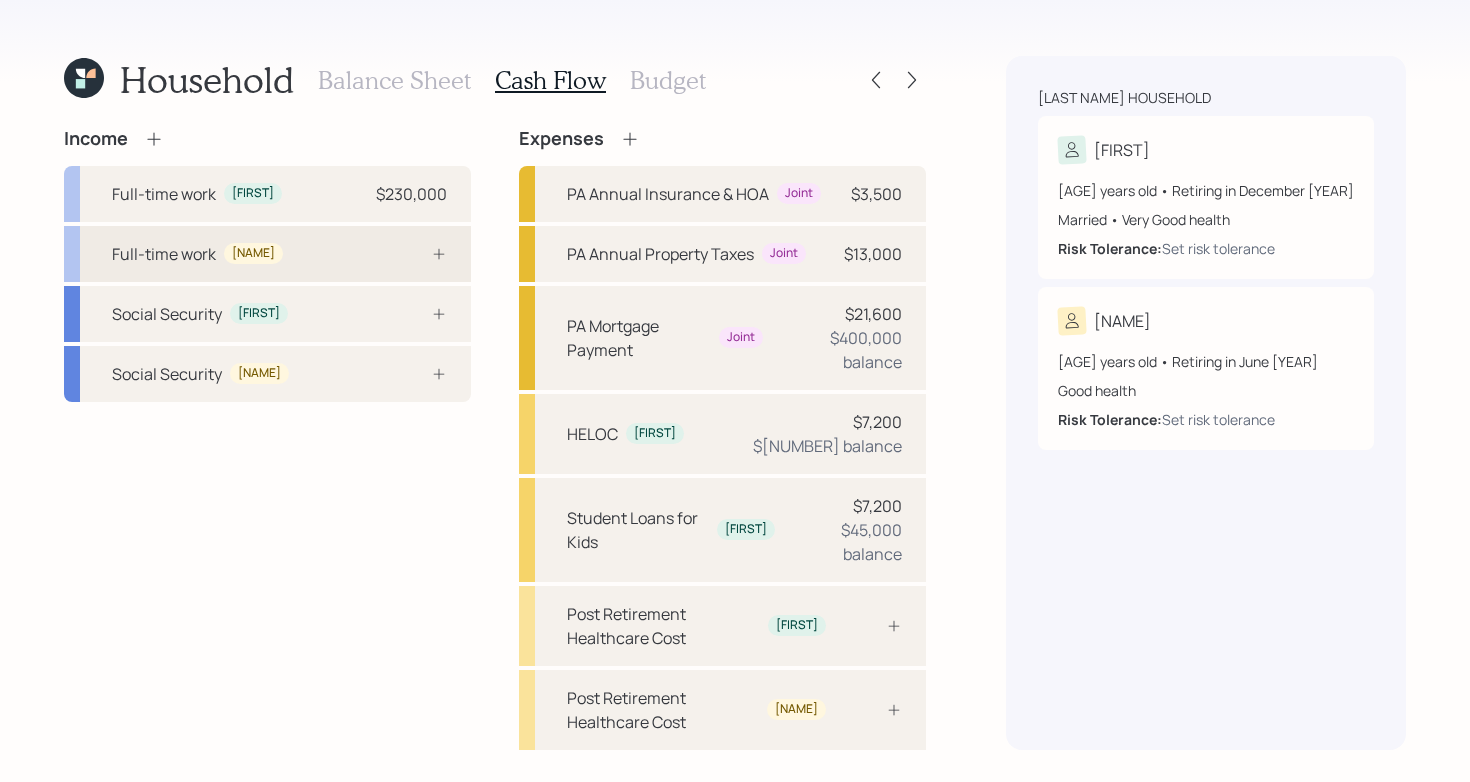 click on "Full-time work [FIRST]" at bounding box center (267, 254) 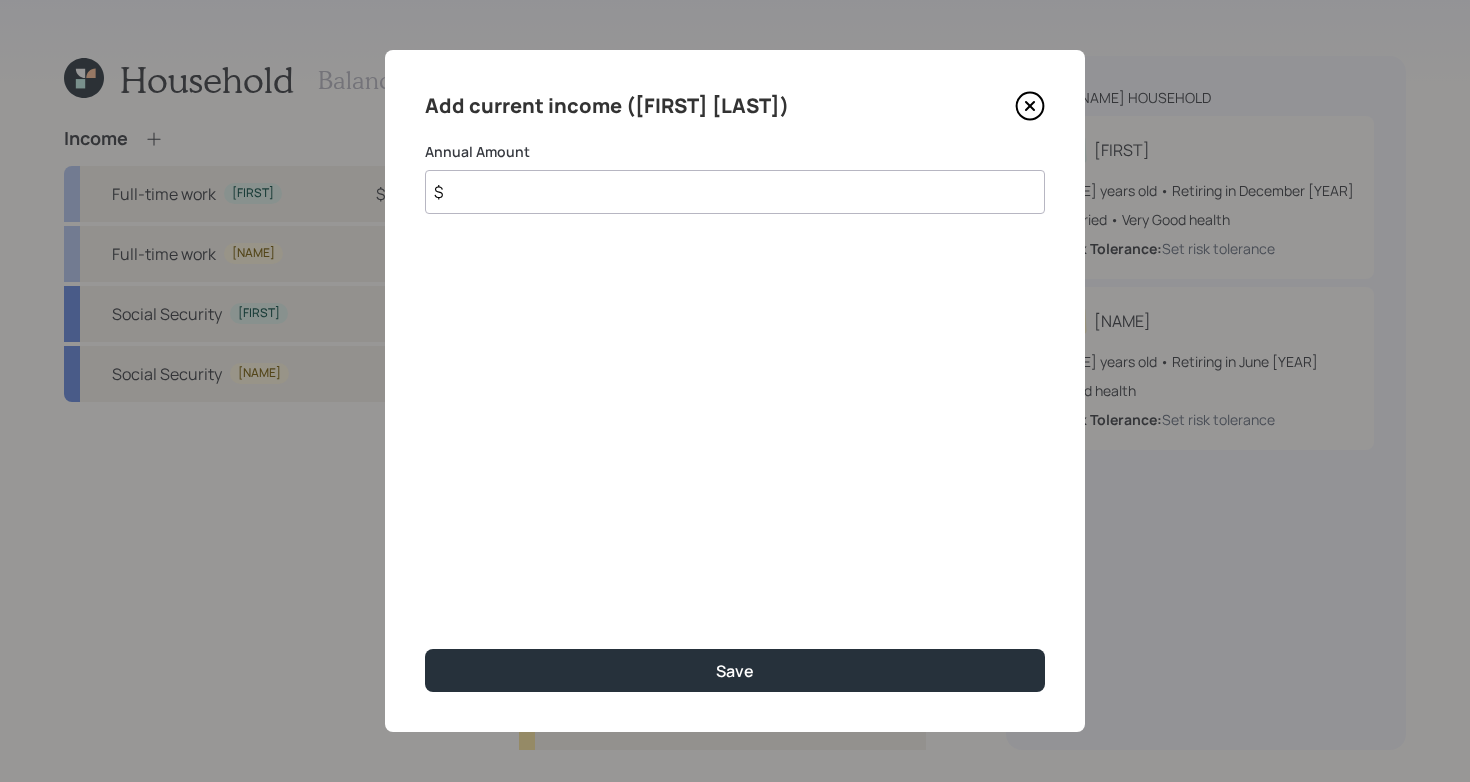 click on "$" at bounding box center [735, 192] 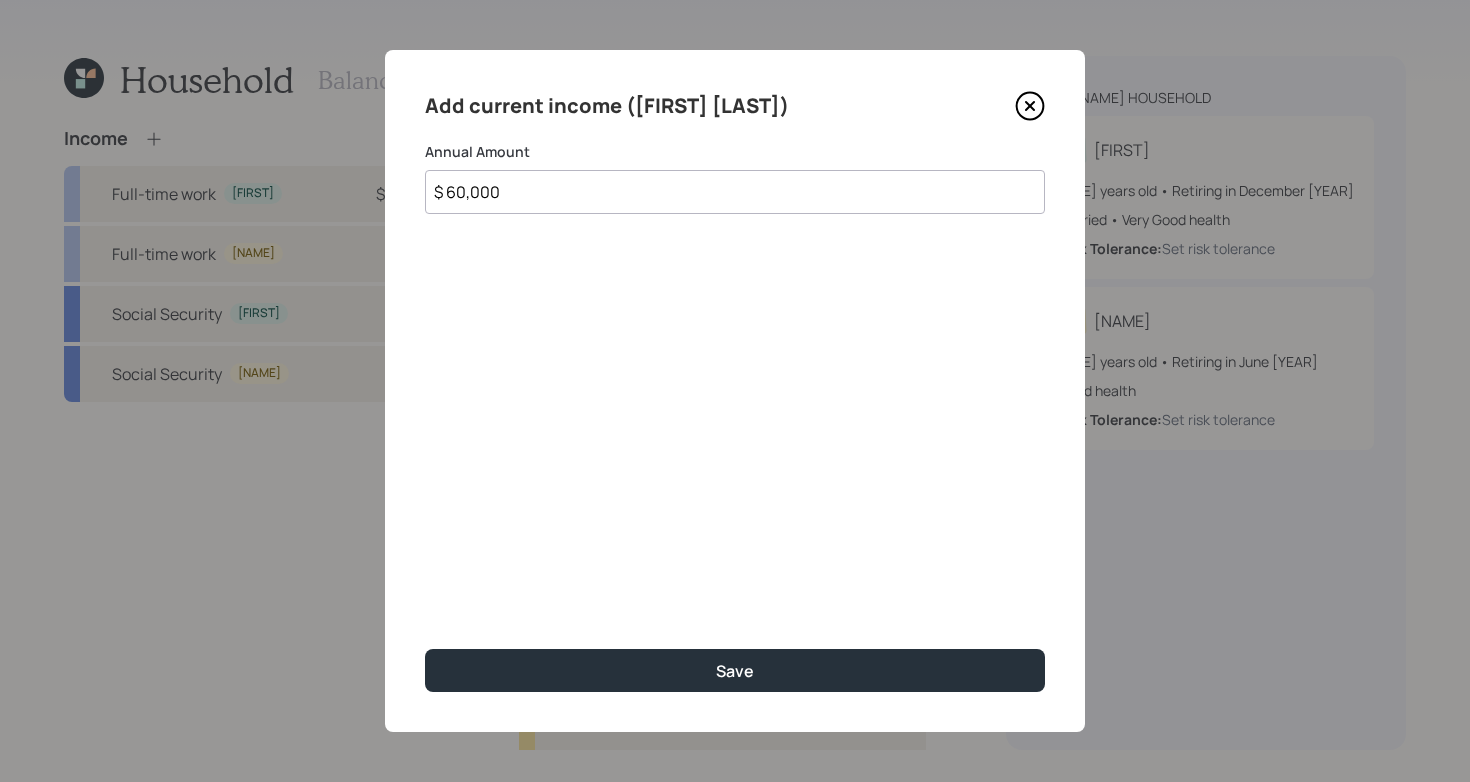 type on "$ 60,000" 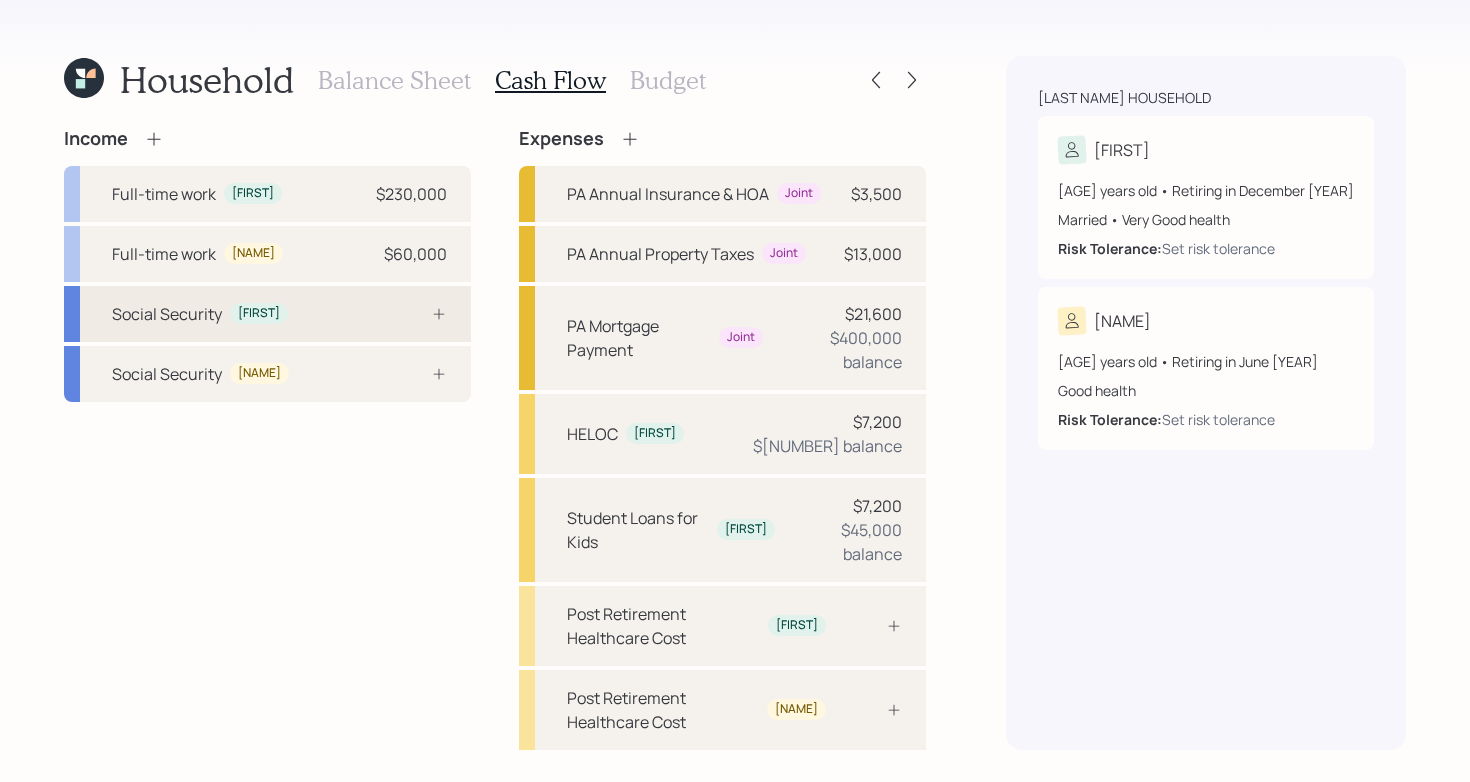 click on "Social Security [FIRST]" at bounding box center (267, 314) 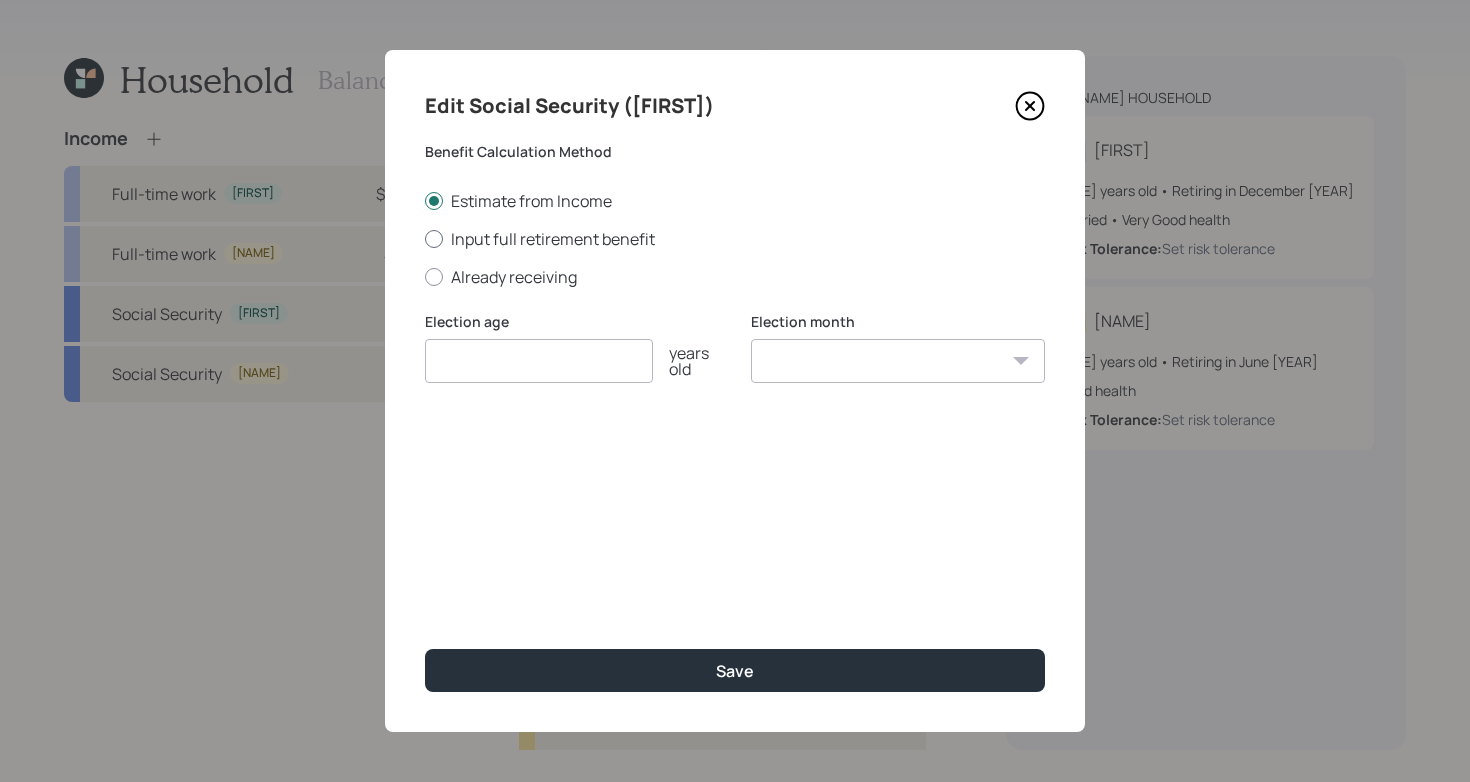 click on "Input full retirement benefit" at bounding box center (735, 239) 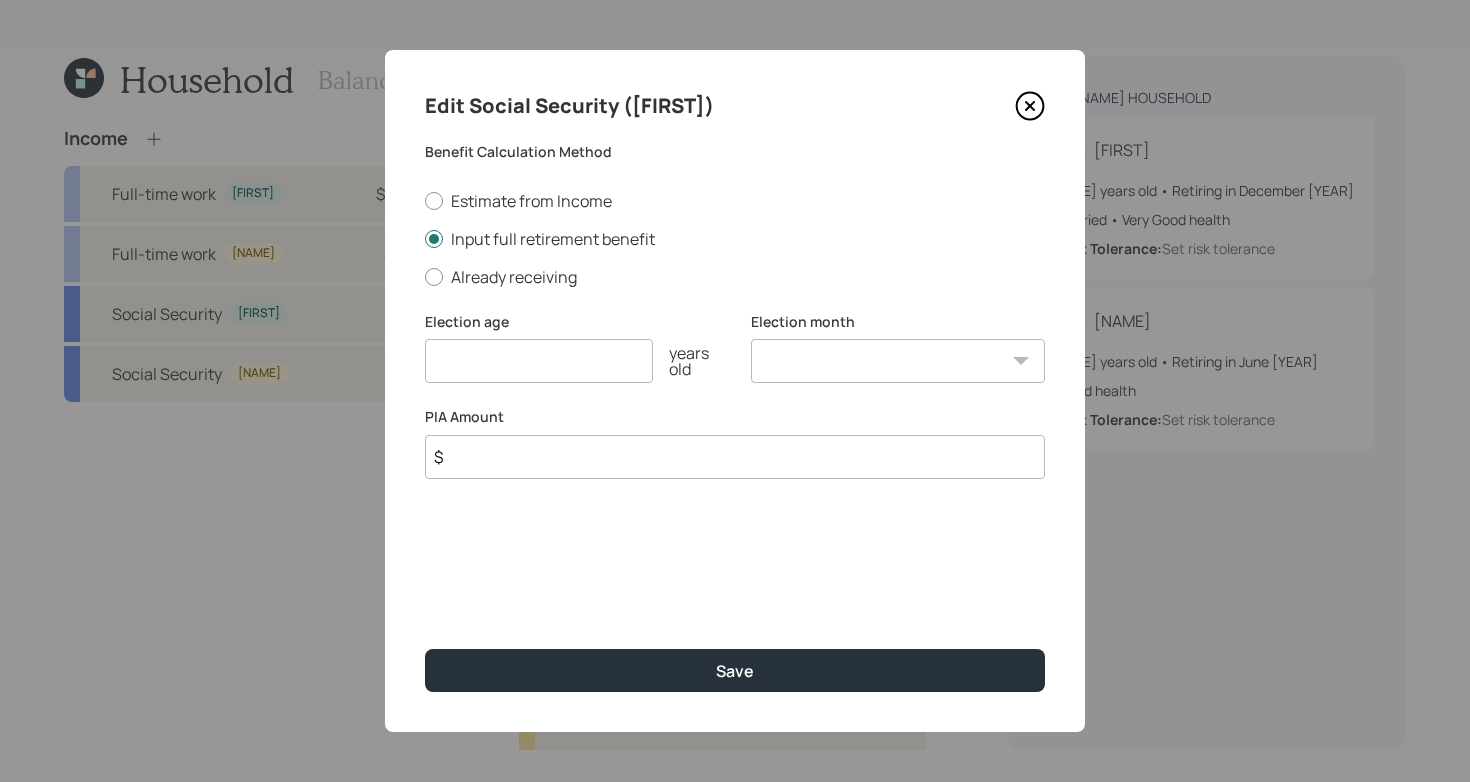 click at bounding box center (539, 361) 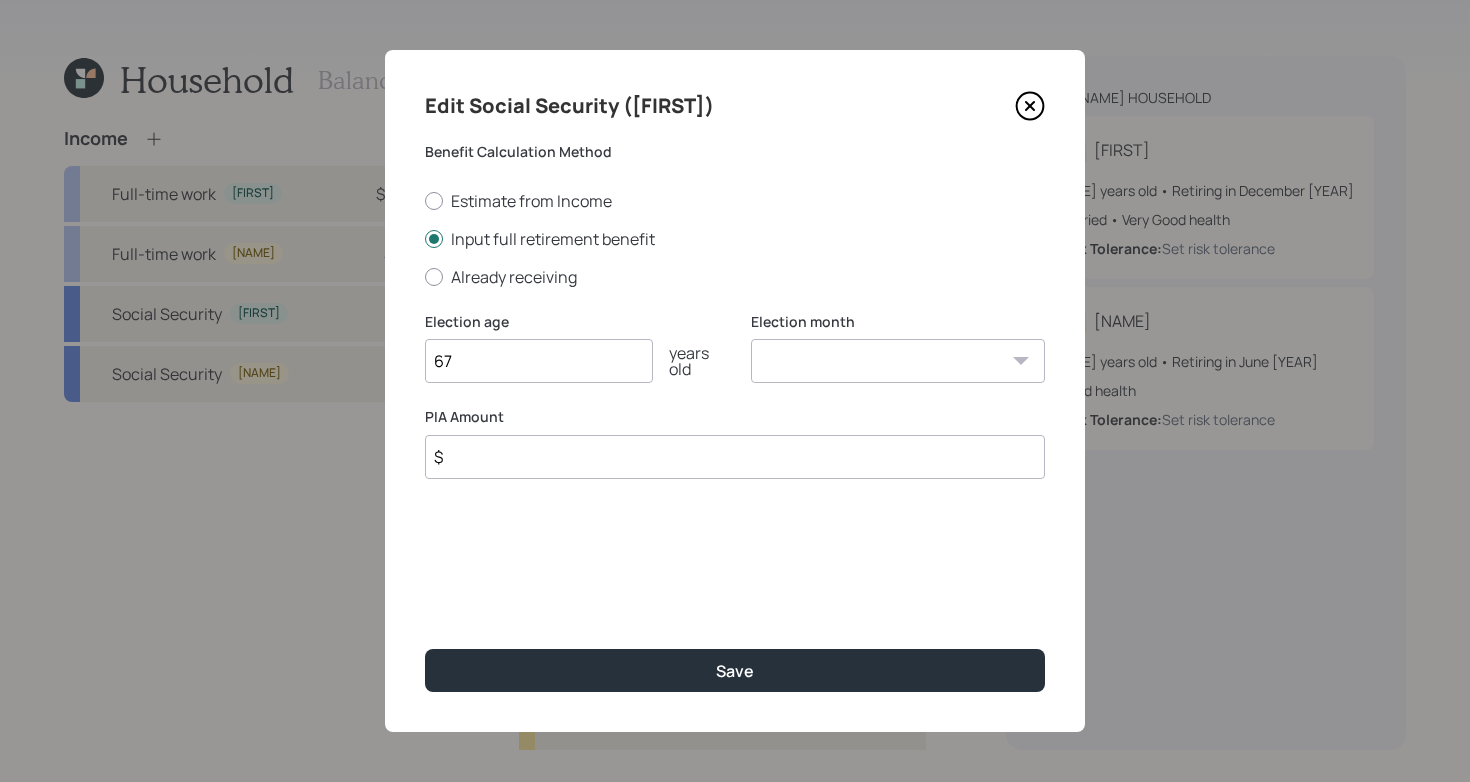 type on "67" 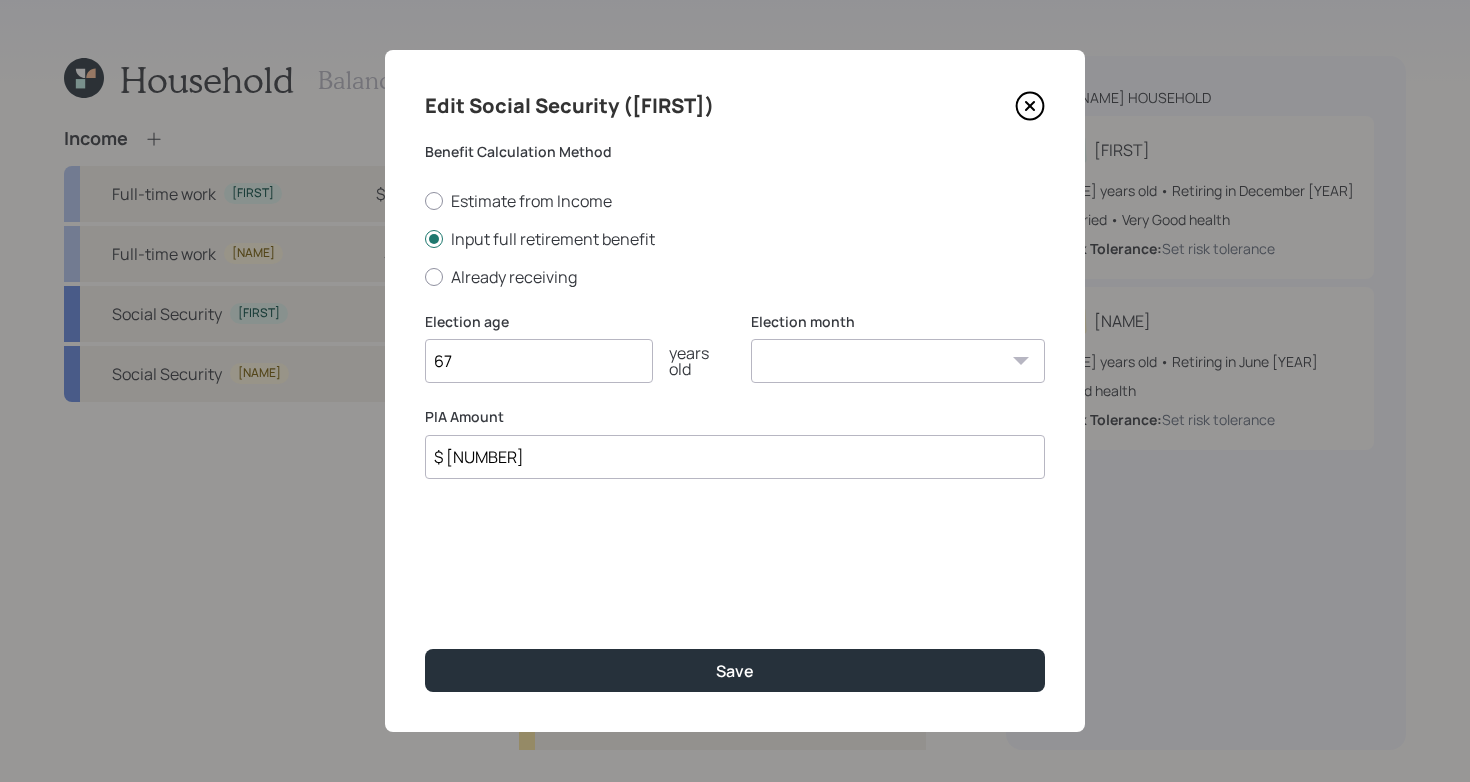 type on "$ [NUMBER]" 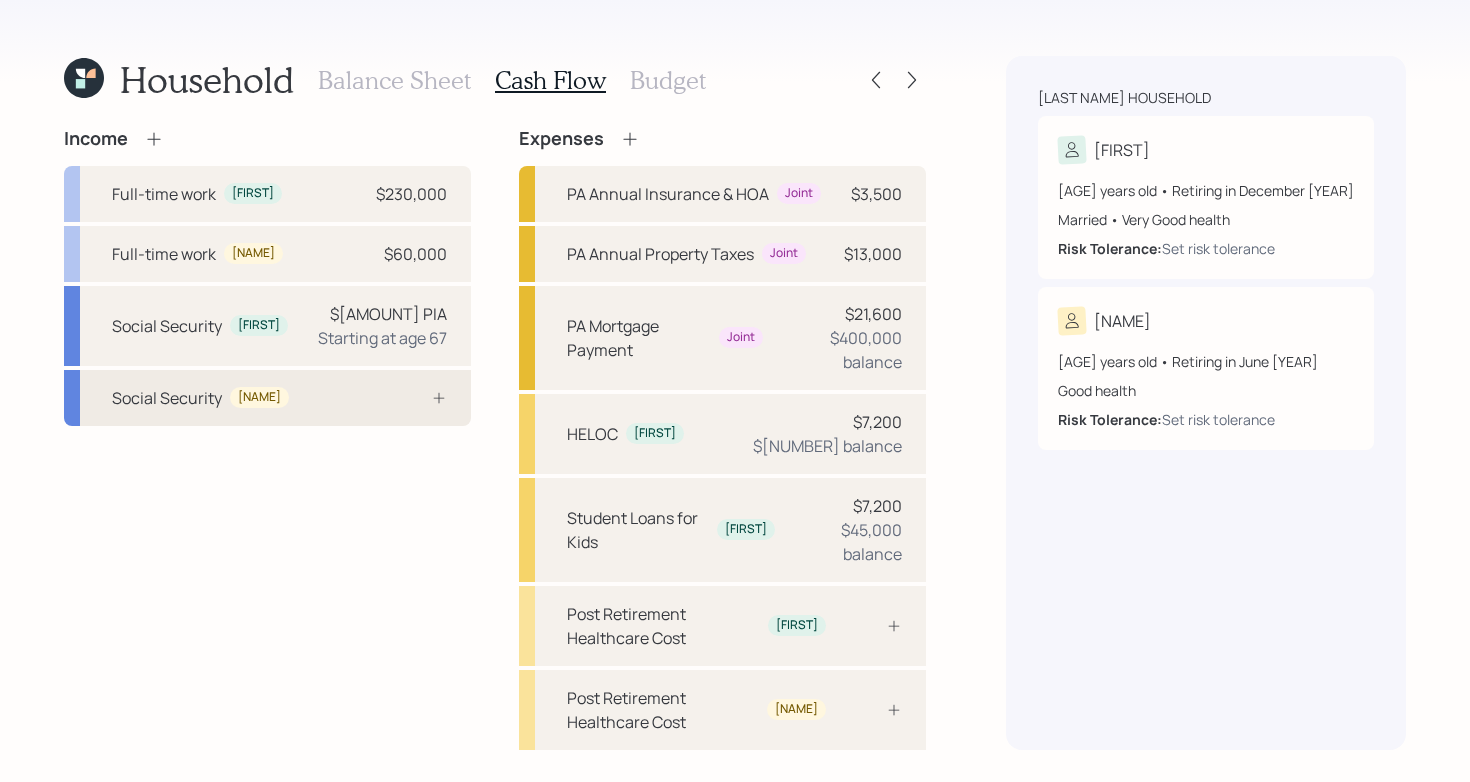 click on "Social Security [FIRST]" at bounding box center [267, 398] 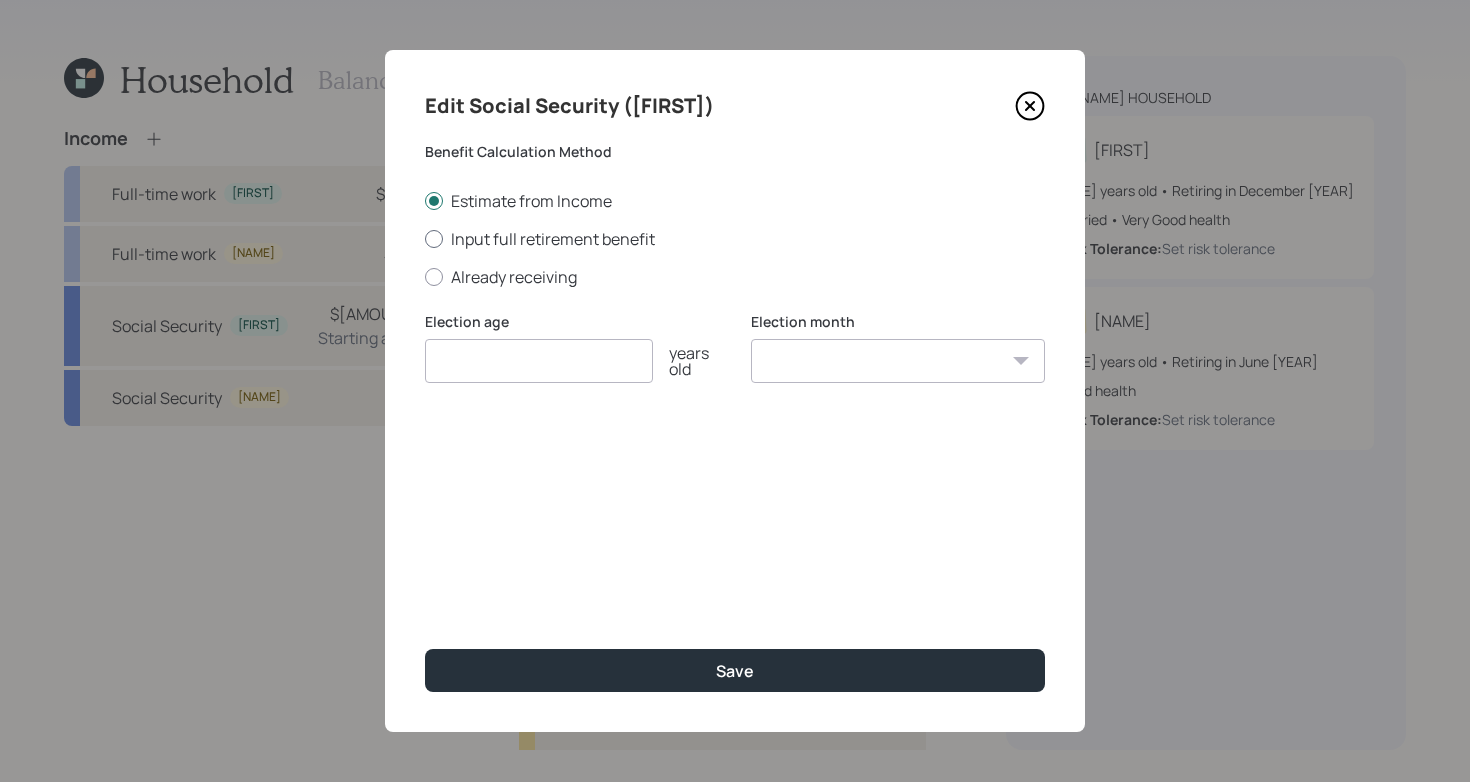 click on "Input full retirement benefit" at bounding box center (735, 239) 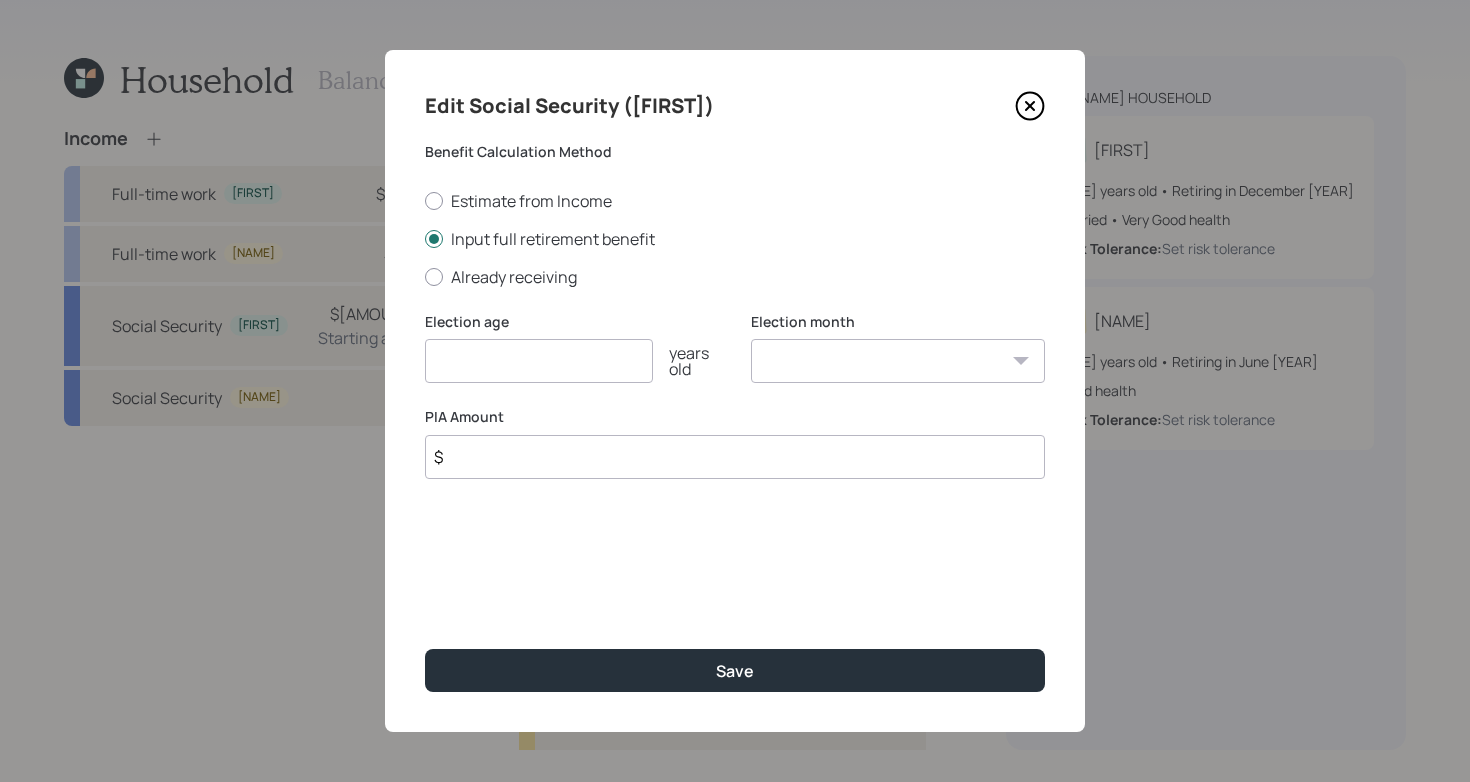 click at bounding box center [539, 361] 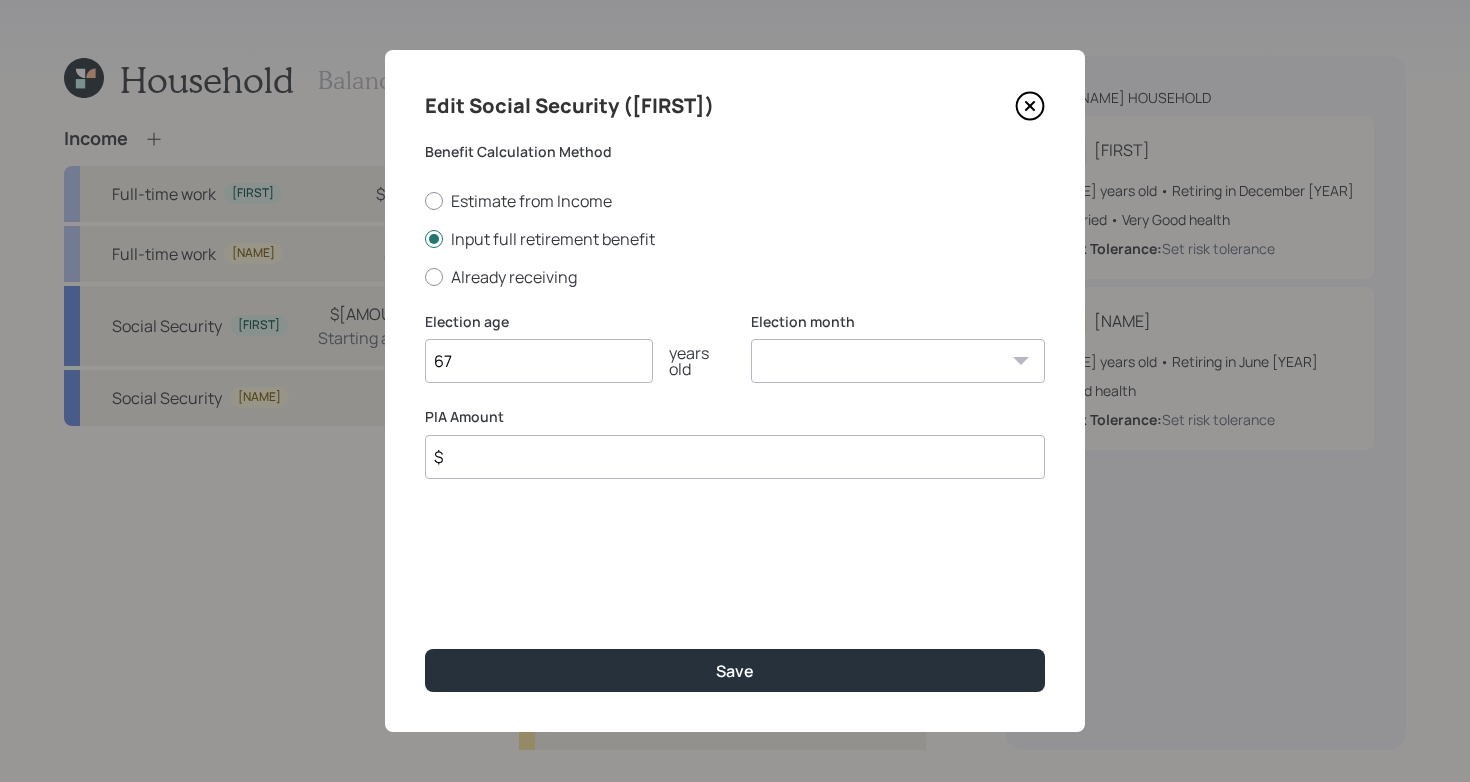 type on "67" 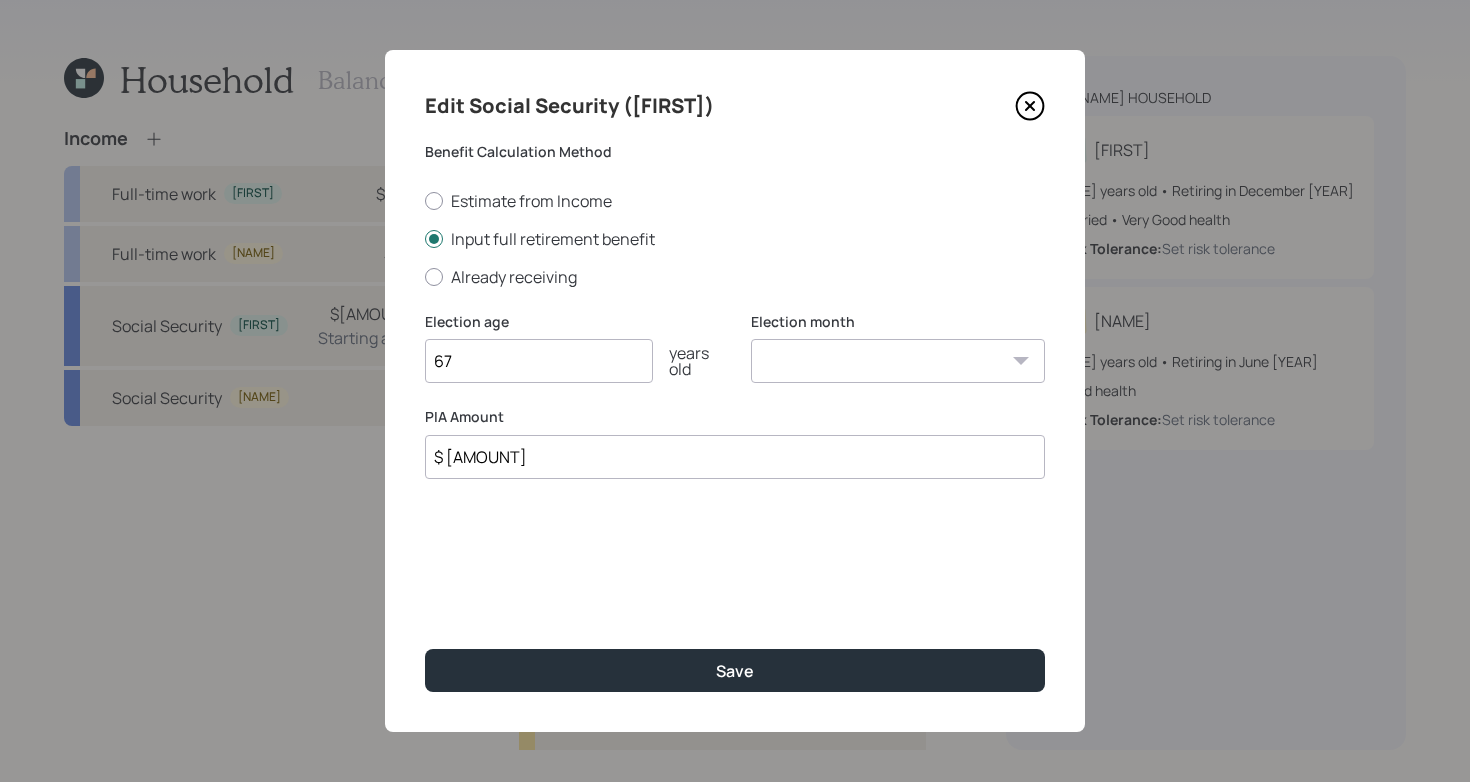 type on "$ [AMOUNT]" 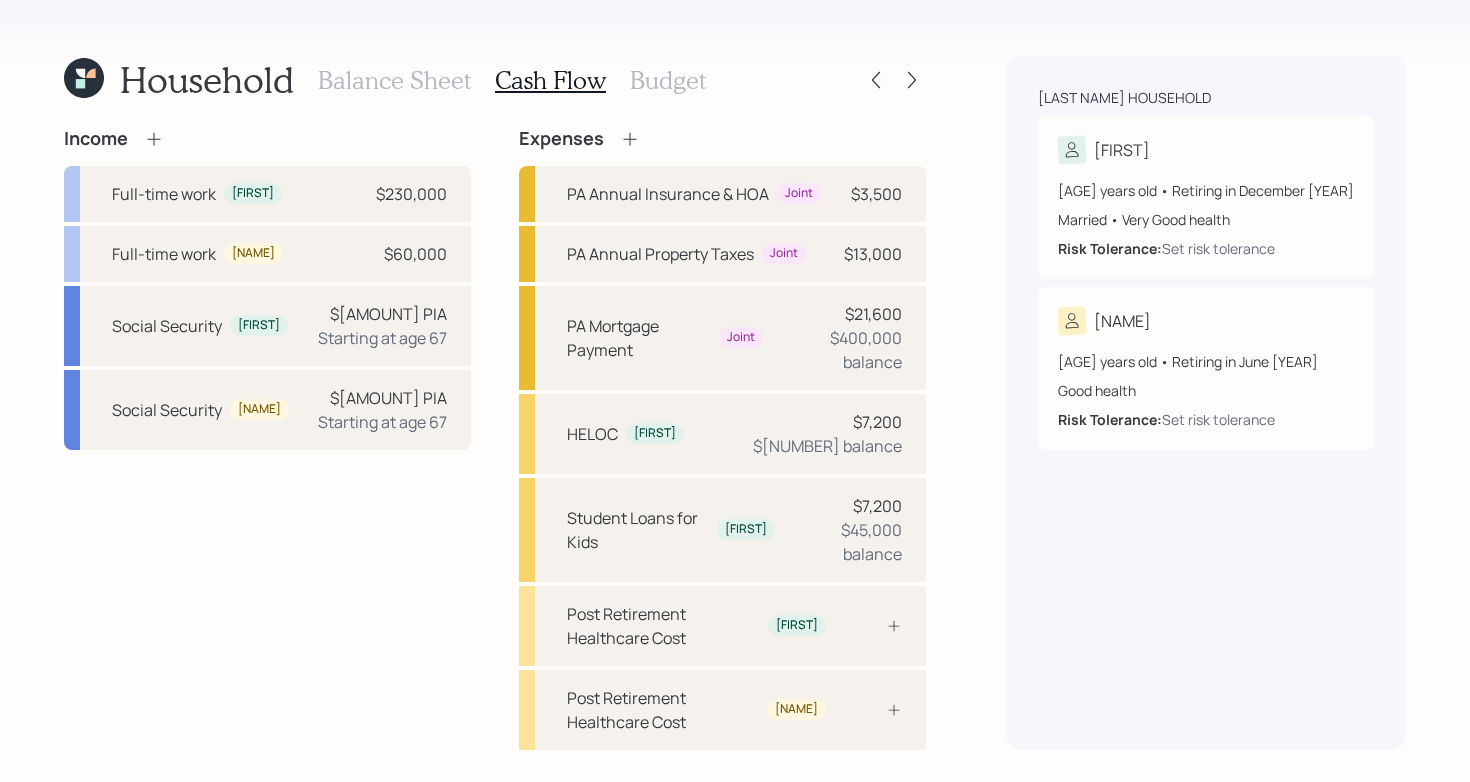 click on "Income Full-time work [FIRST] $[AMOUNT] Full-time work [FIRST] $[AMOUNT] Social Security [FIRST] $[AMOUNT] PIA Starting at age 67 Social Security [FIRST] $[AMOUNT] PIA Starting at age 67" at bounding box center [267, 499] 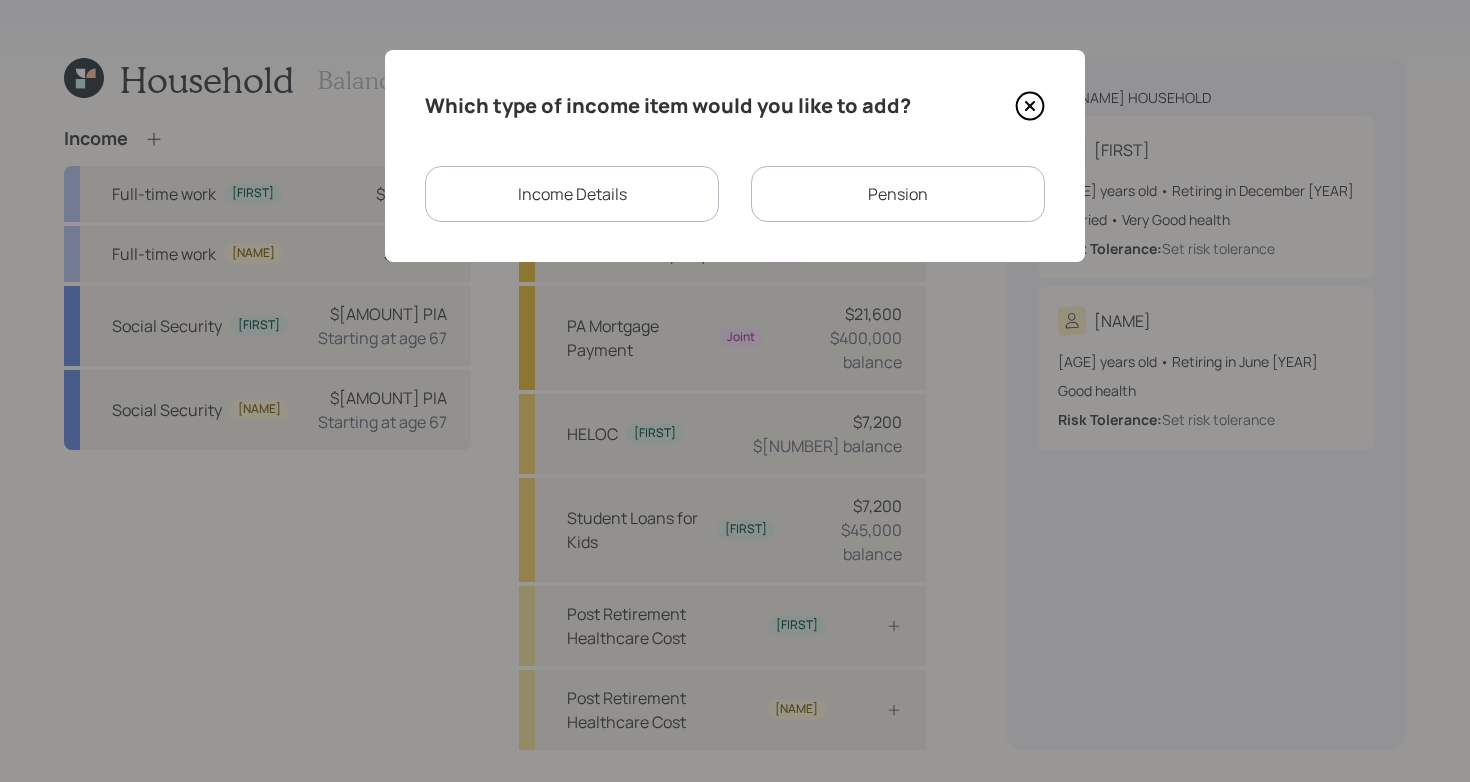 click on "Income Details" at bounding box center (572, 194) 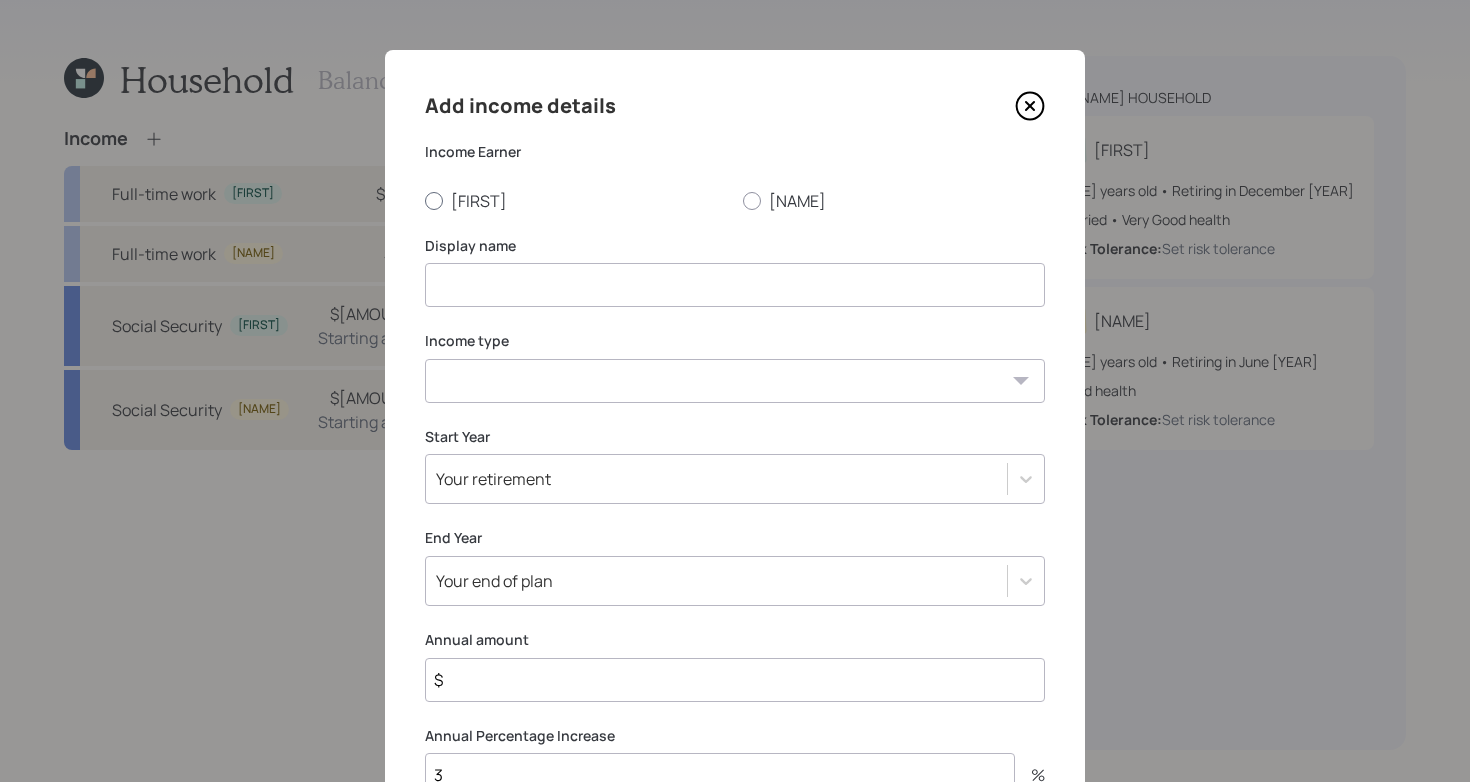click on "[FIRST]" at bounding box center [576, 201] 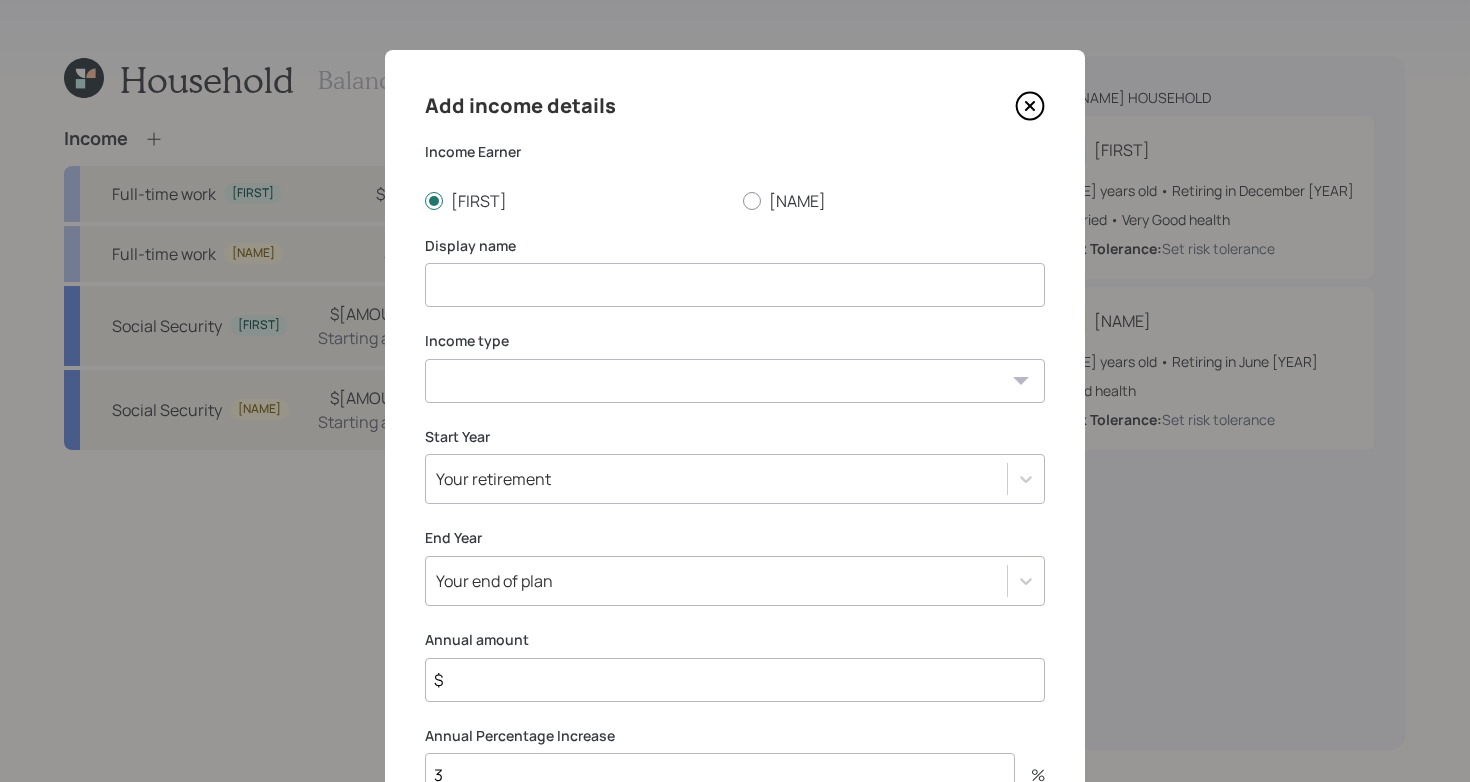 click at bounding box center [735, 285] 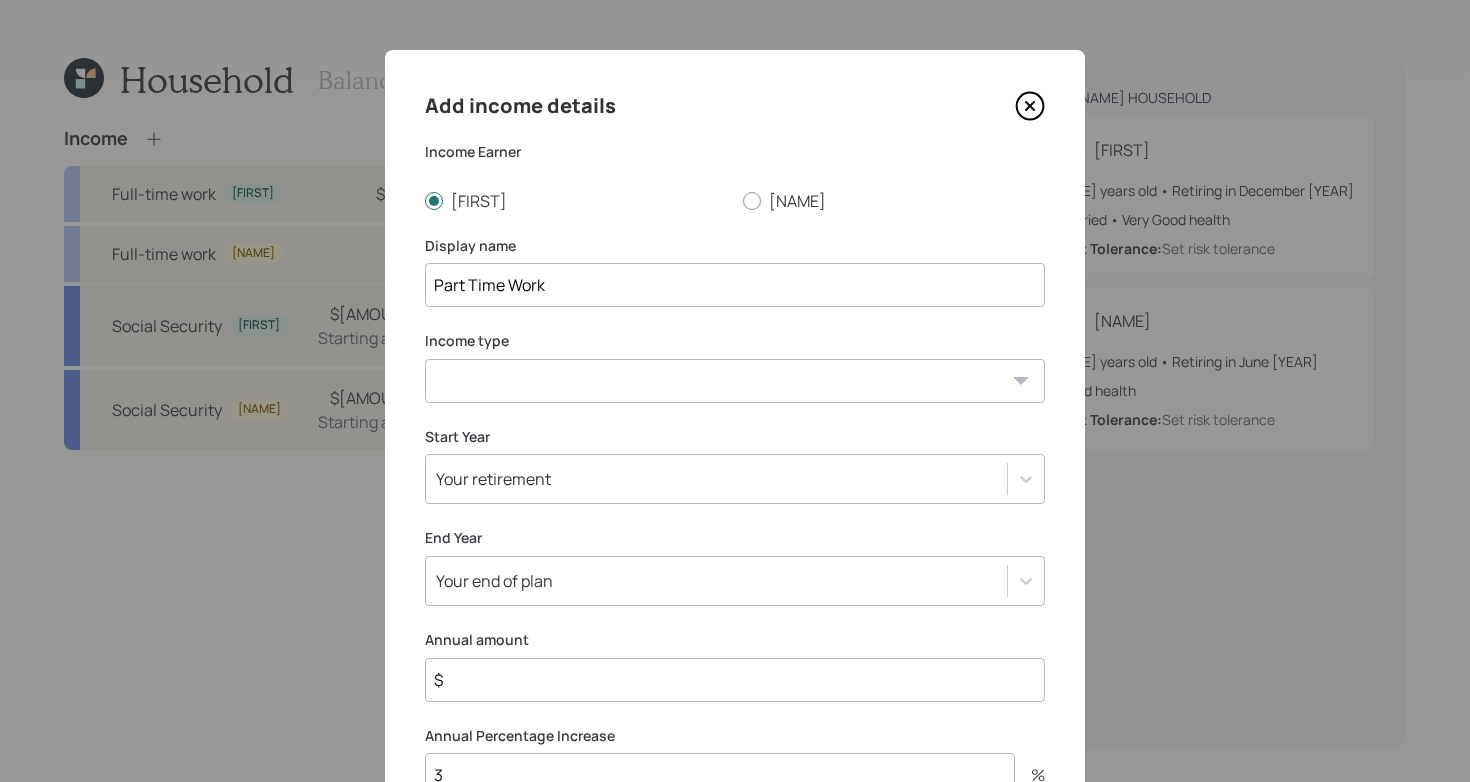 type on "Part Time Work" 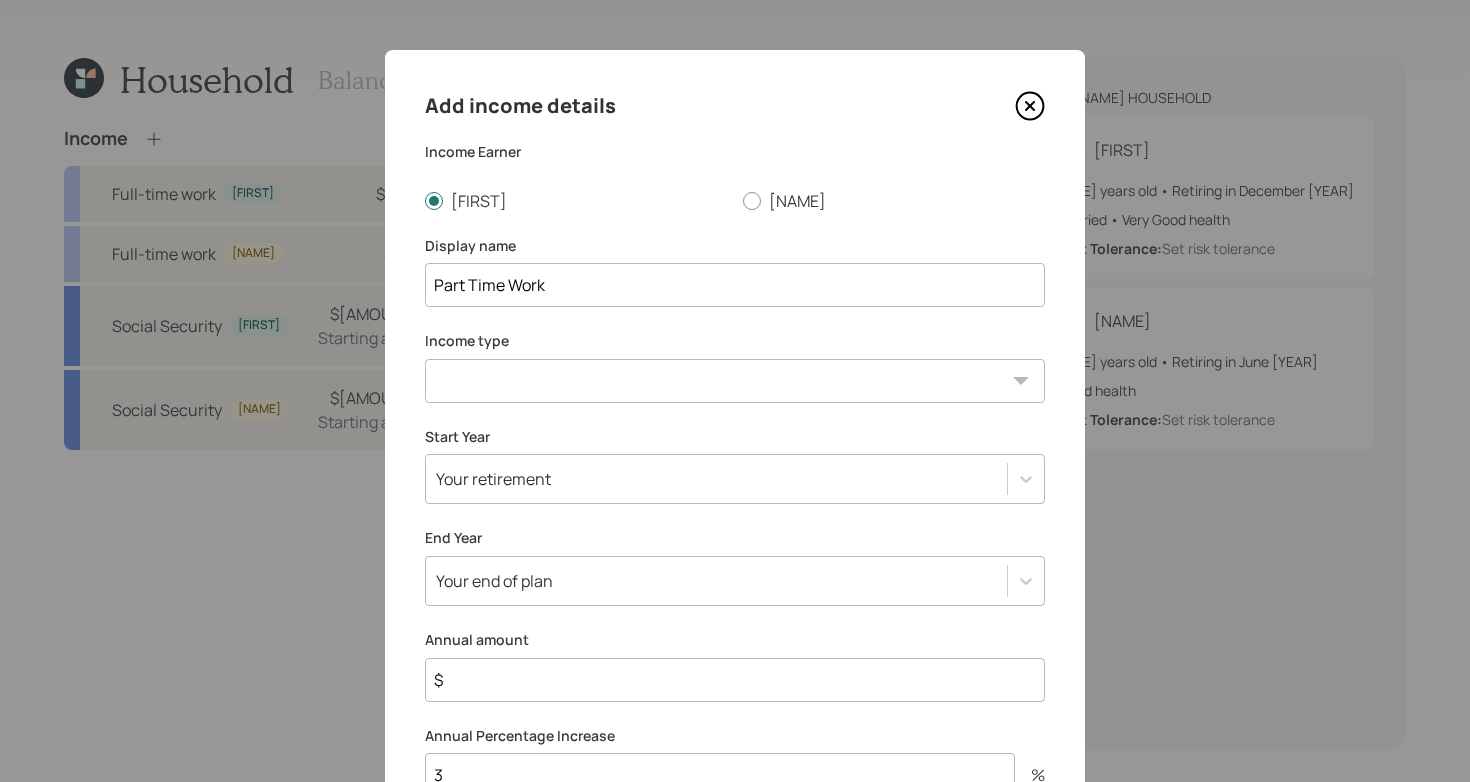click on "Full-time work Part-time work Self employment Other" at bounding box center [735, 381] 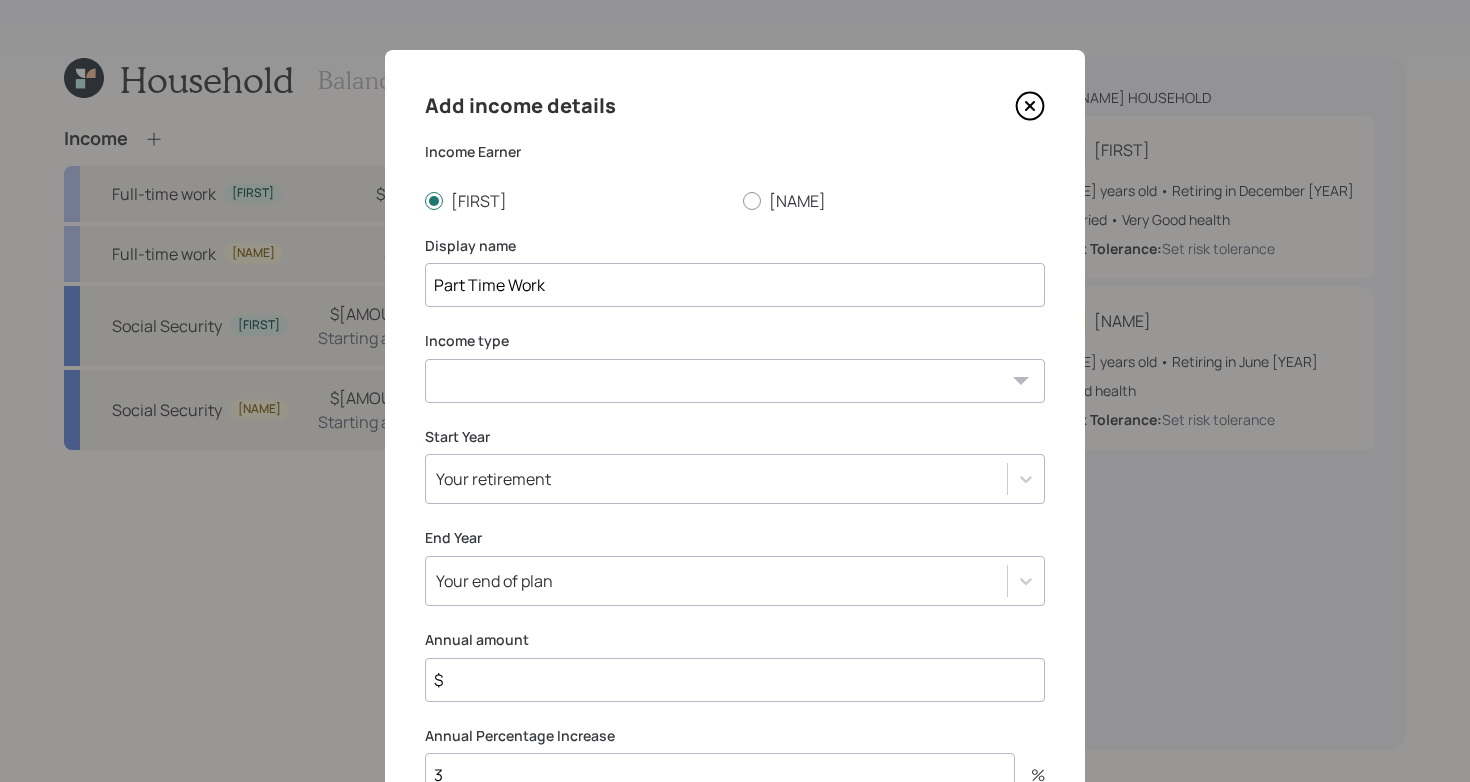 select on "other" 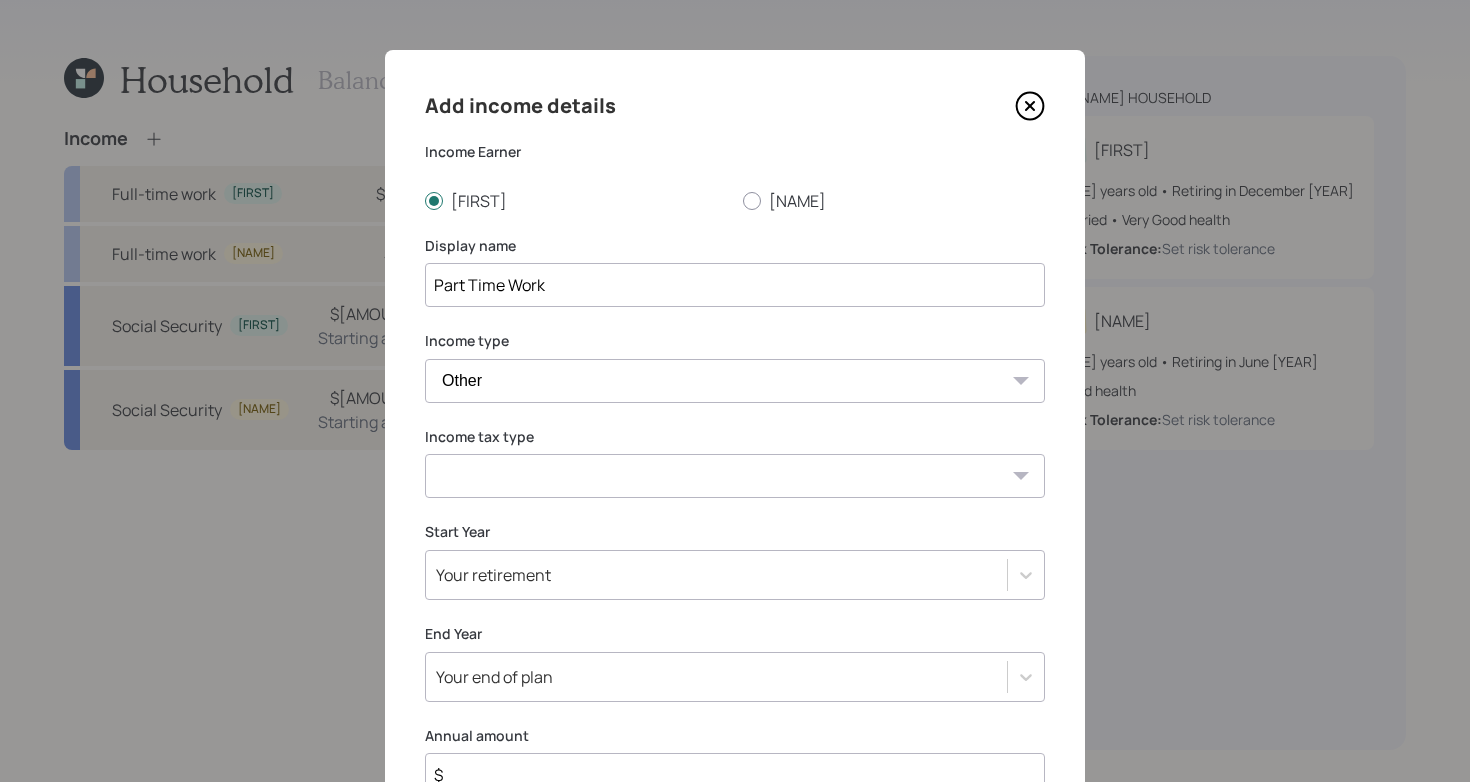 click on "Tax-free Earned Self Employment Alimony Royalties Pension / Annuity Interest Dividend Short-Term Gain Long-Term Gain Social Security" at bounding box center (735, 476) 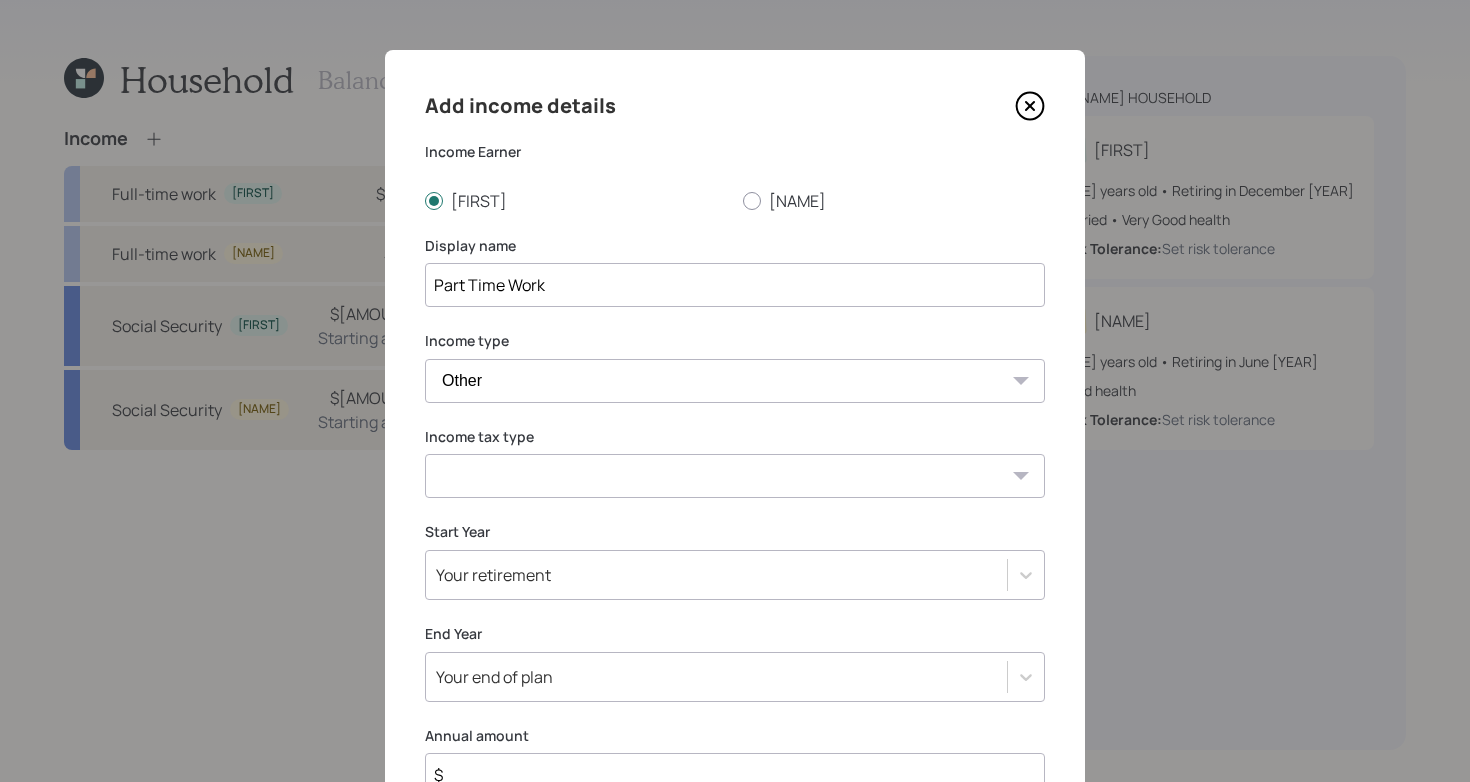 select on "earned" 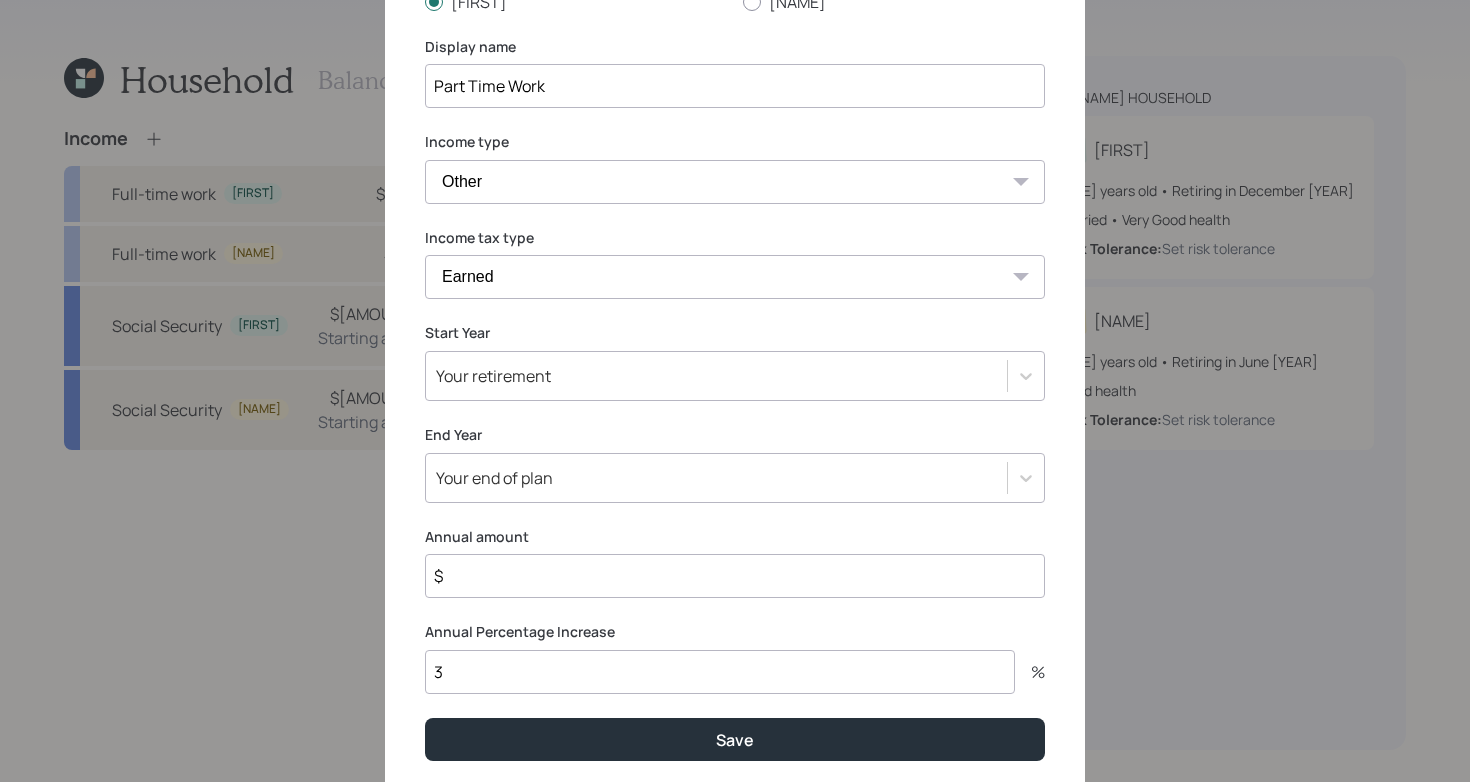 scroll, scrollTop: 224, scrollLeft: 0, axis: vertical 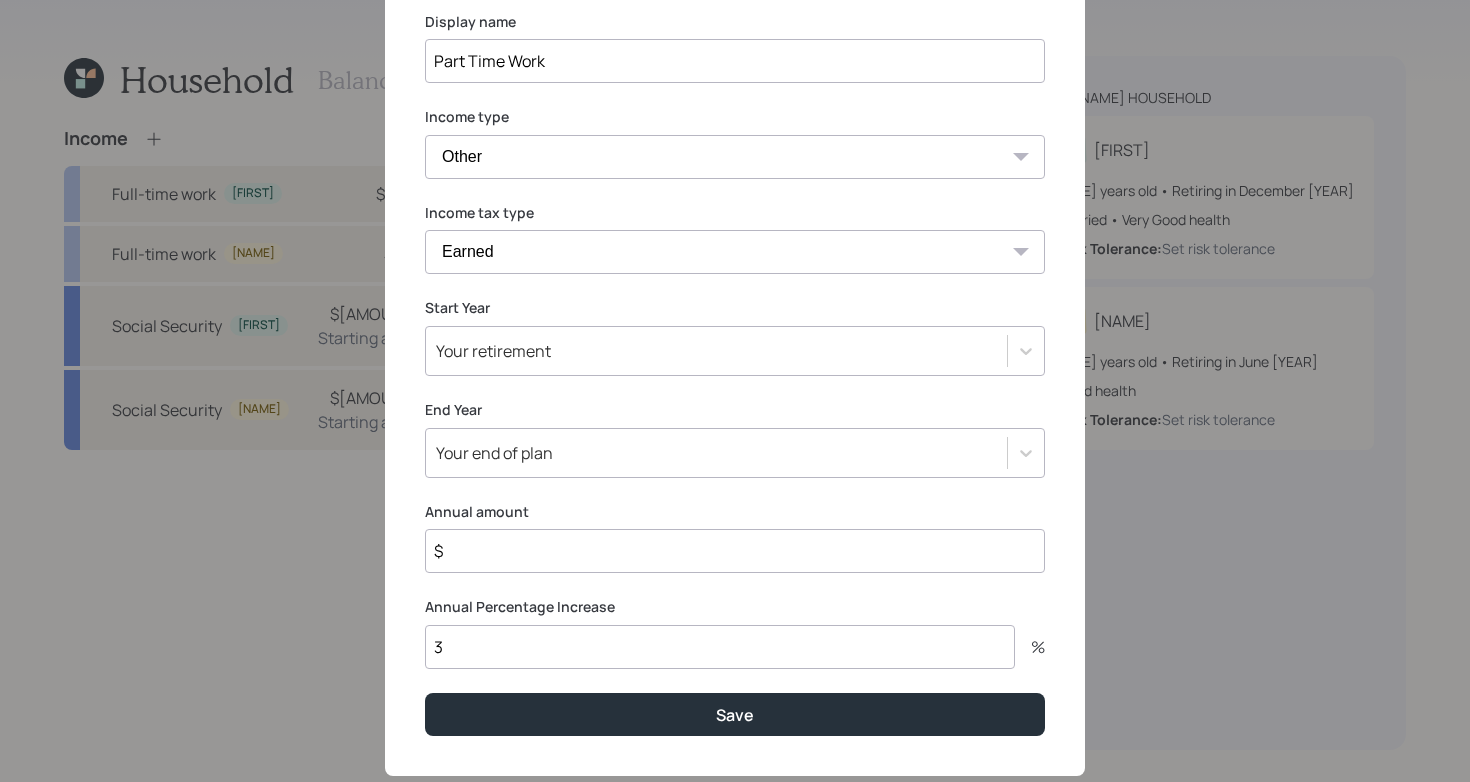 click on "Your retirement" at bounding box center [735, 351] 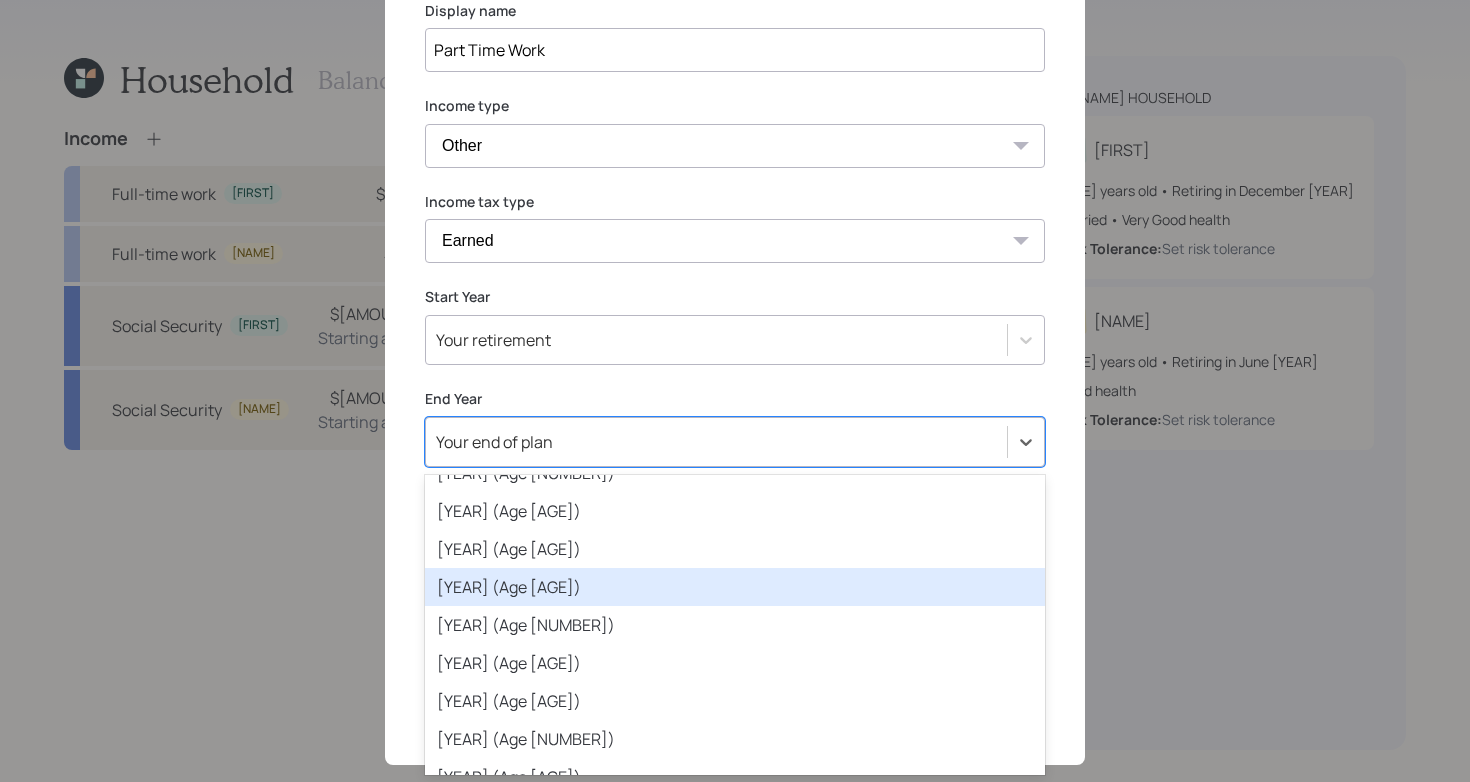 scroll, scrollTop: 334, scrollLeft: 0, axis: vertical 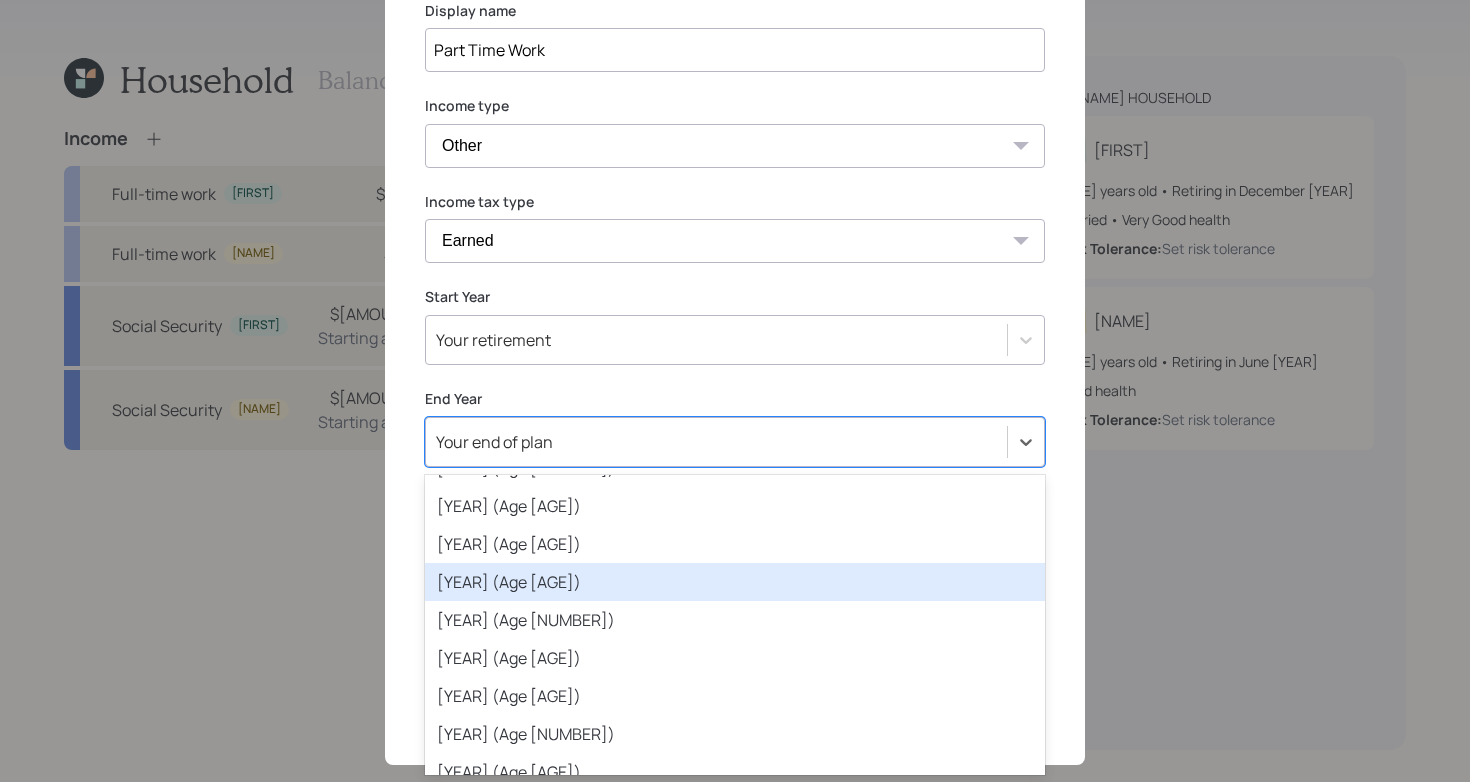 click on "[YEAR] (Age [AGE])" at bounding box center [735, 582] 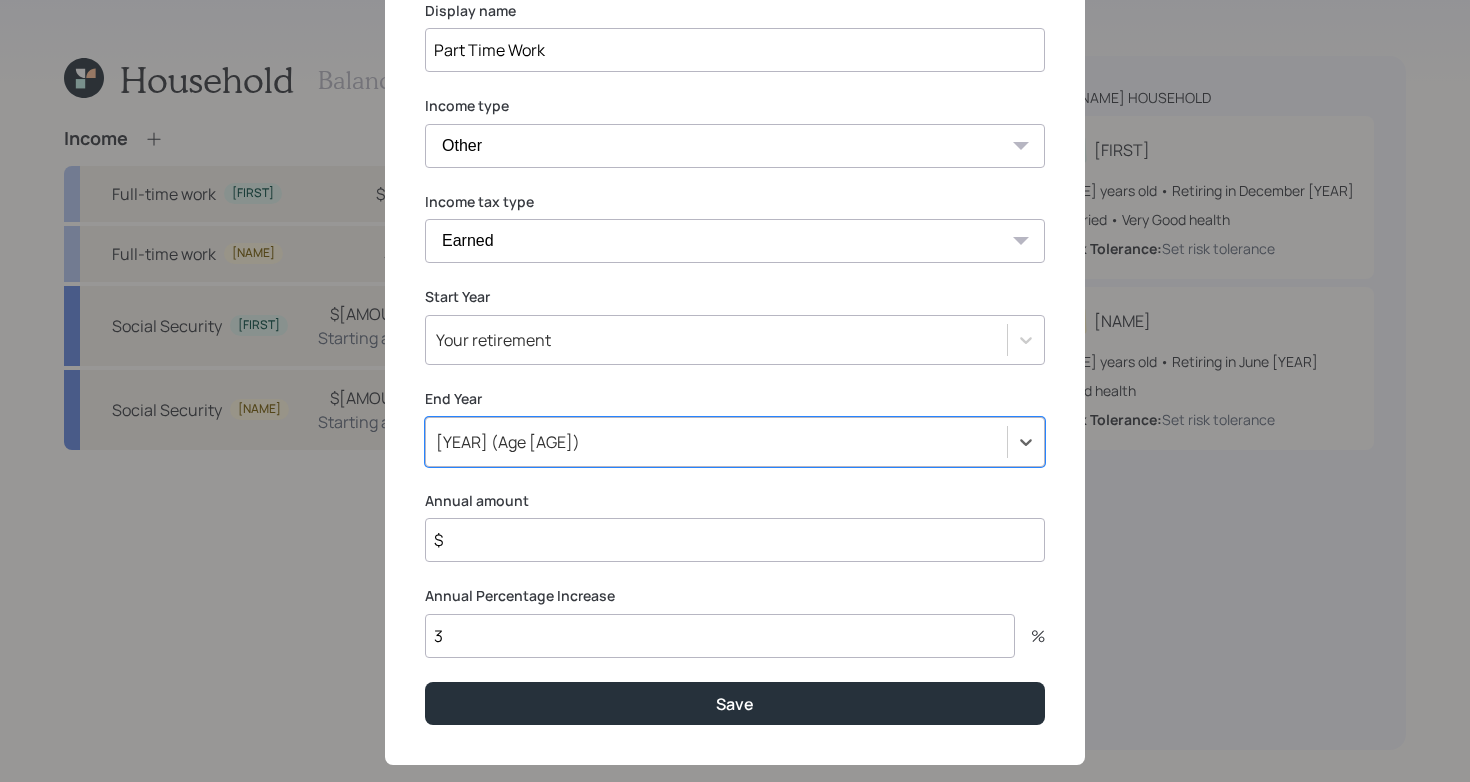 click on "[YEAR] (Age [AGE])" at bounding box center [716, 442] 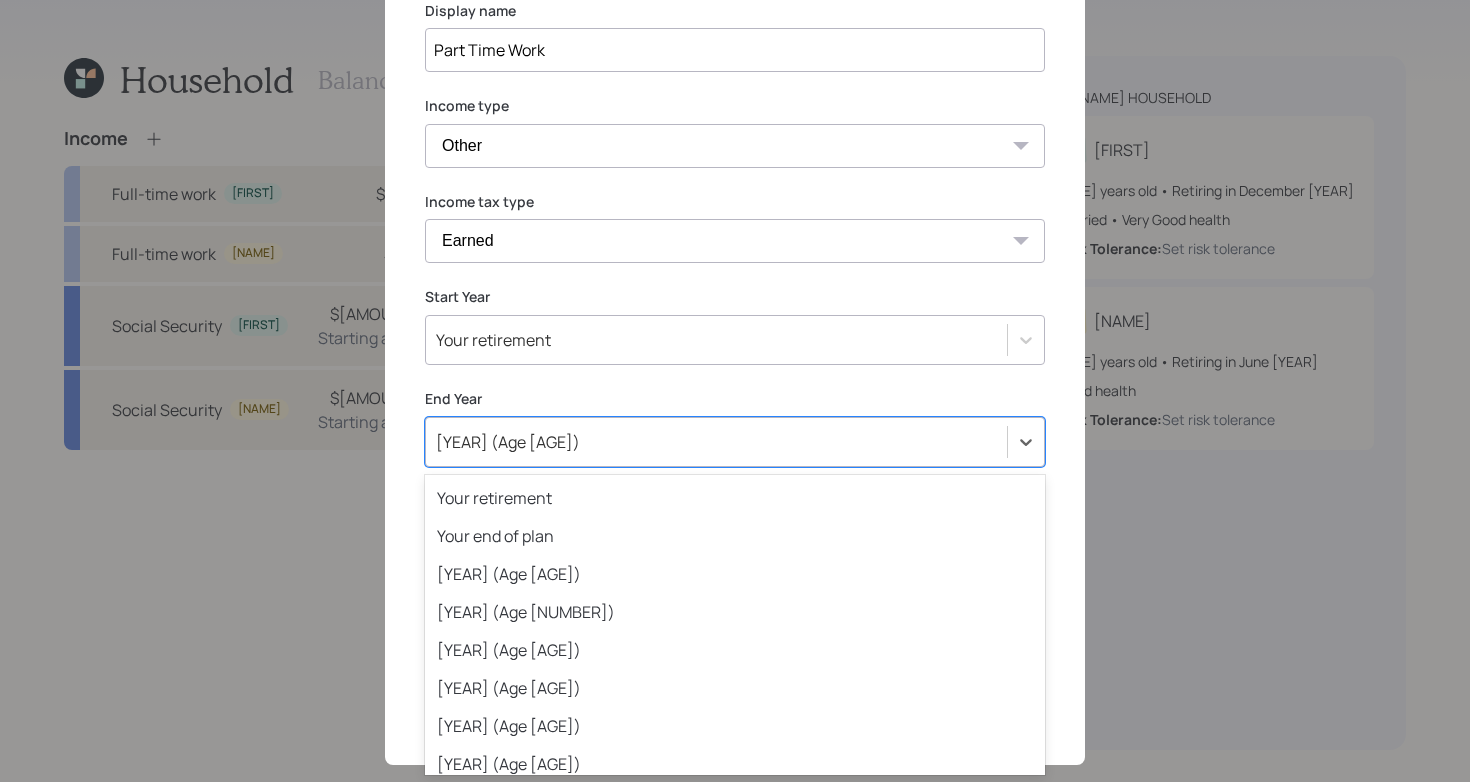 scroll, scrollTop: 172, scrollLeft: 0, axis: vertical 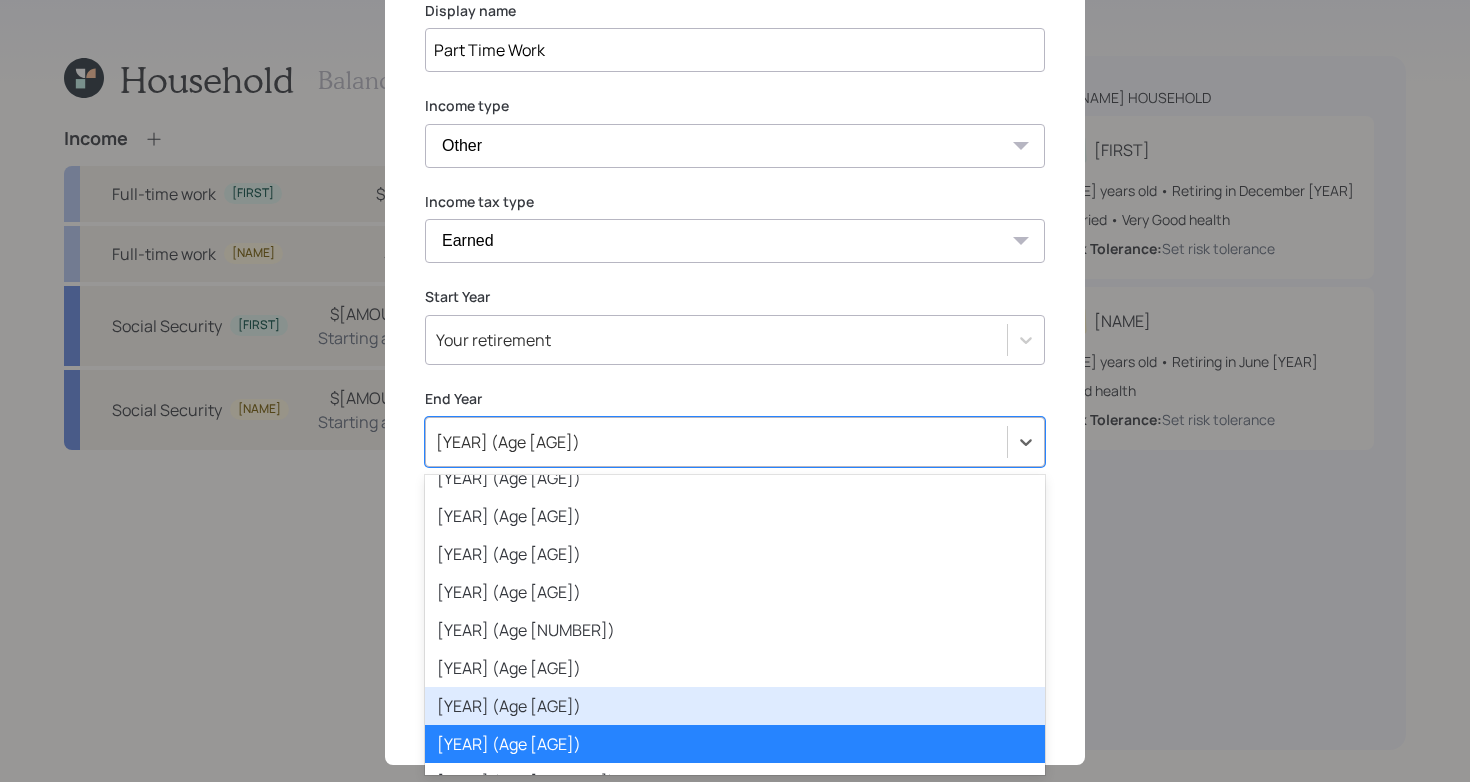 click on "[YEAR] (Age [AGE])" at bounding box center [735, 706] 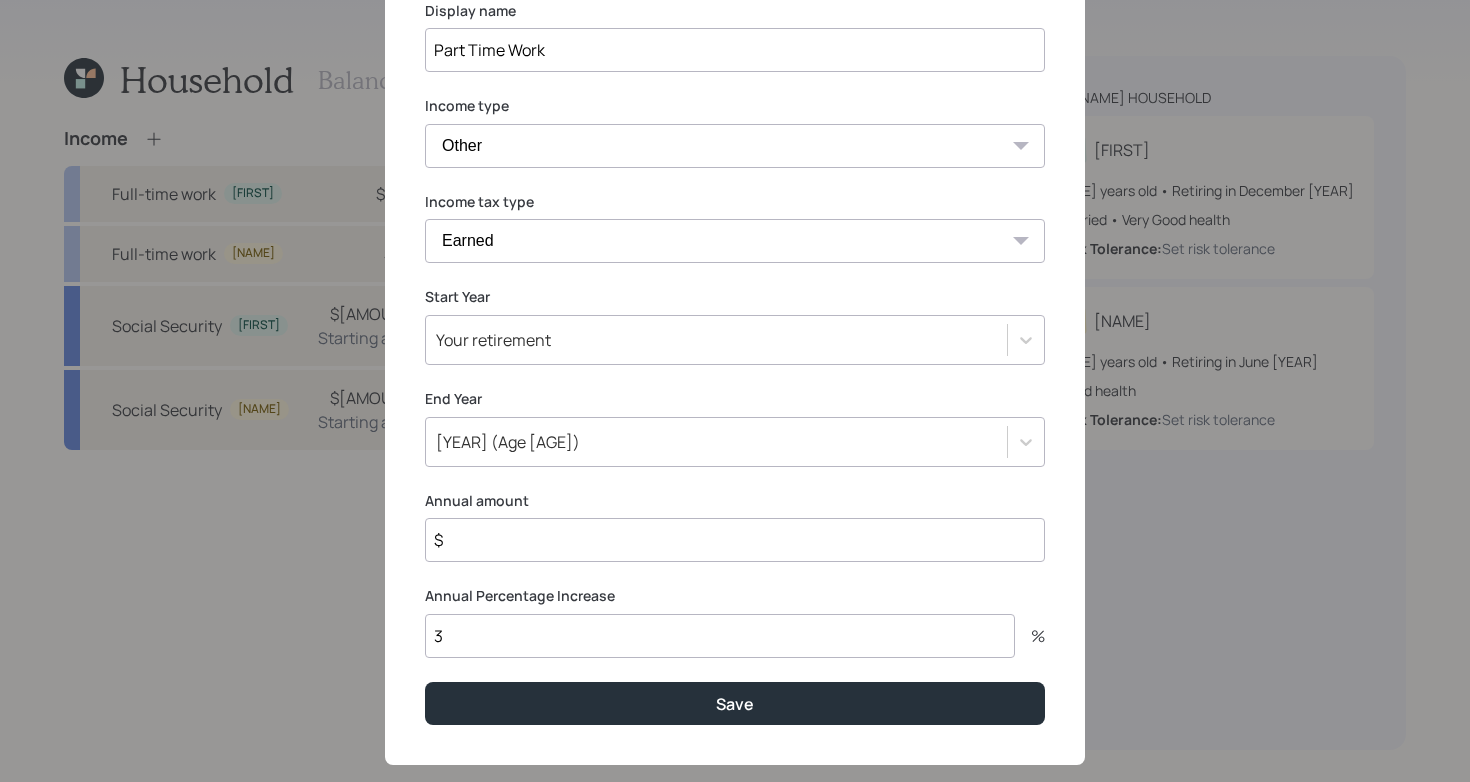 click on "$" at bounding box center (735, 540) 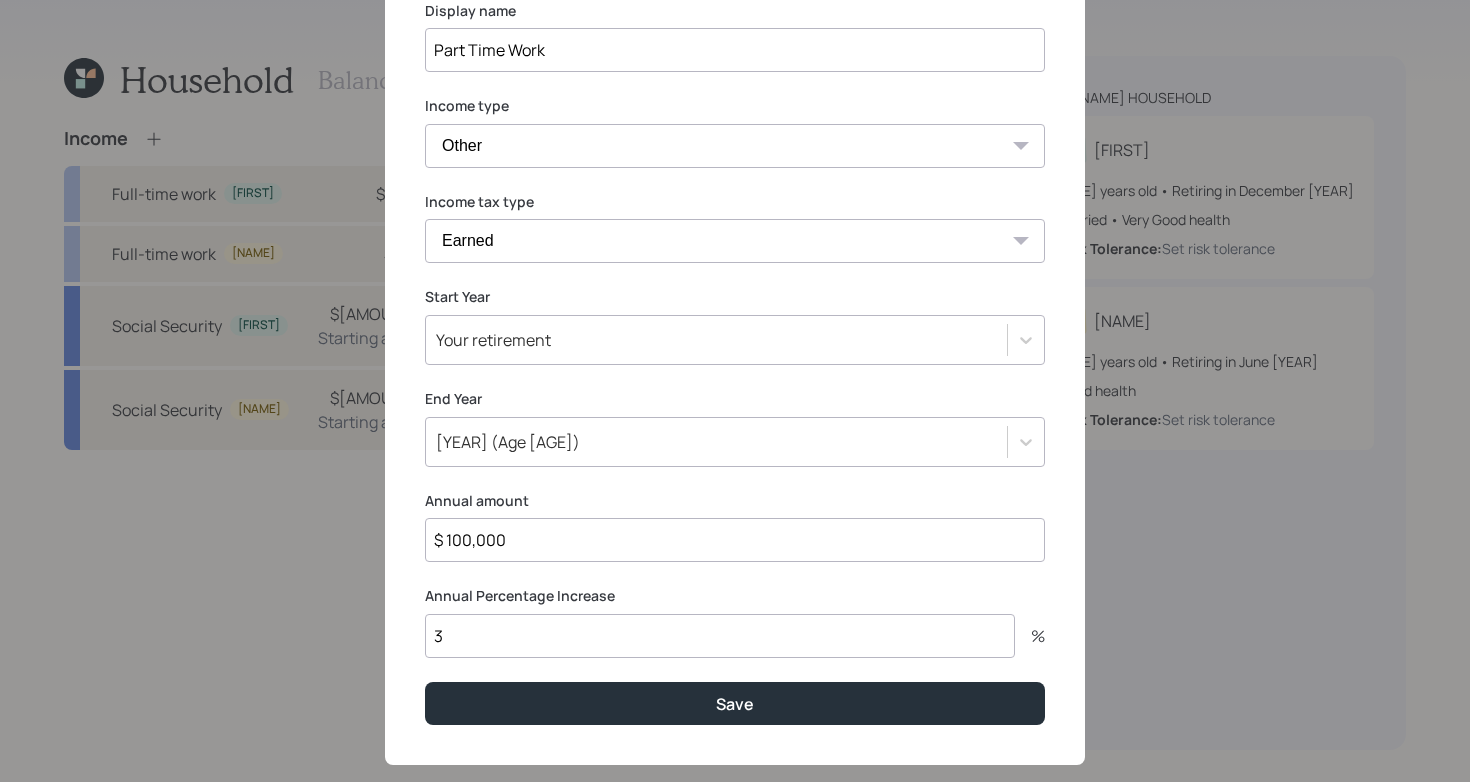 type on "$ 100,000" 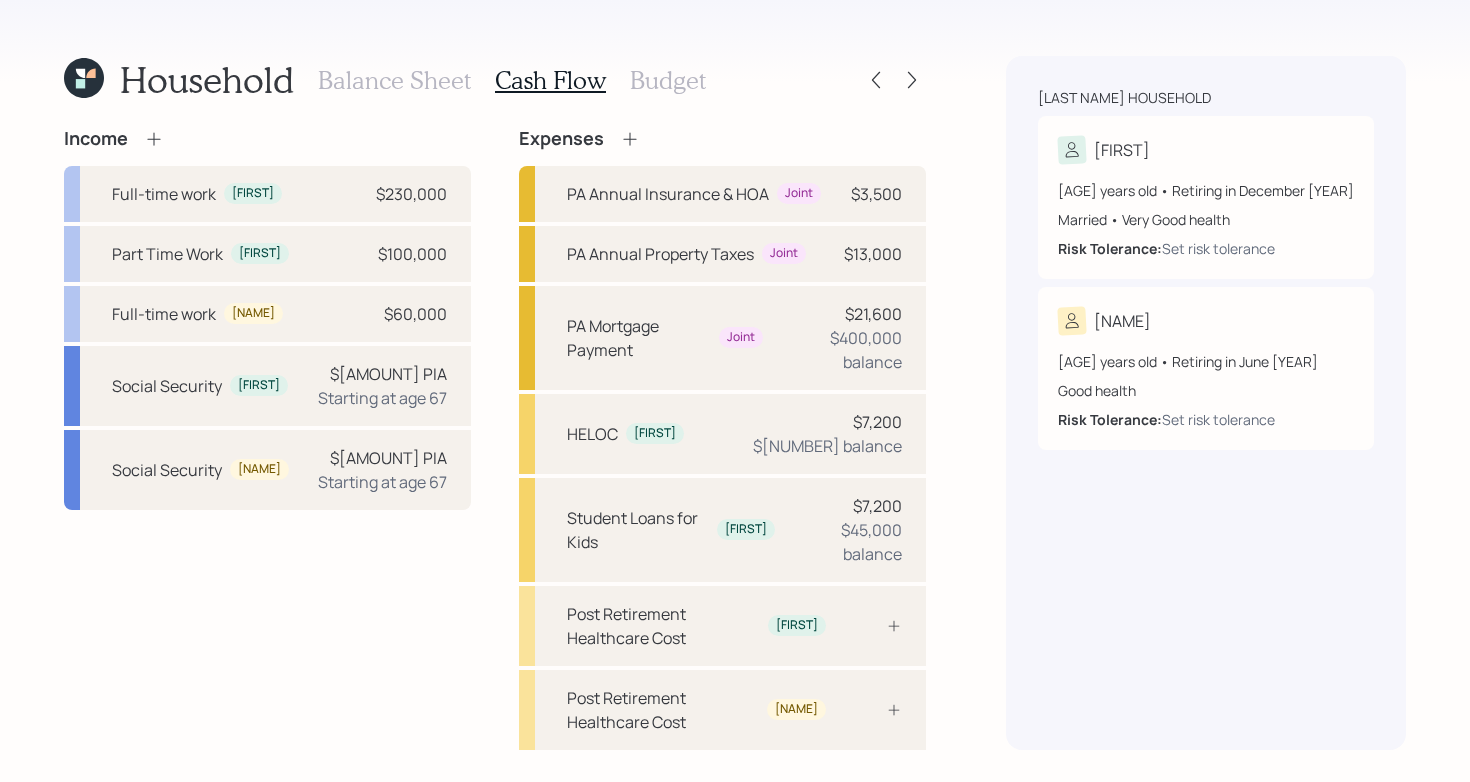 click on "Income Full-time work [FIRST] $[AMOUNT] Part Time Work [FIRST] $[AMOUNT] Full-time work [FIRST] $[AMOUNT] Social Security [FIRST] $[AMOUNT] PIA Starting at age 67 Social Security [FIRST] $[AMOUNT] PIA Starting at age 67" at bounding box center (267, 499) 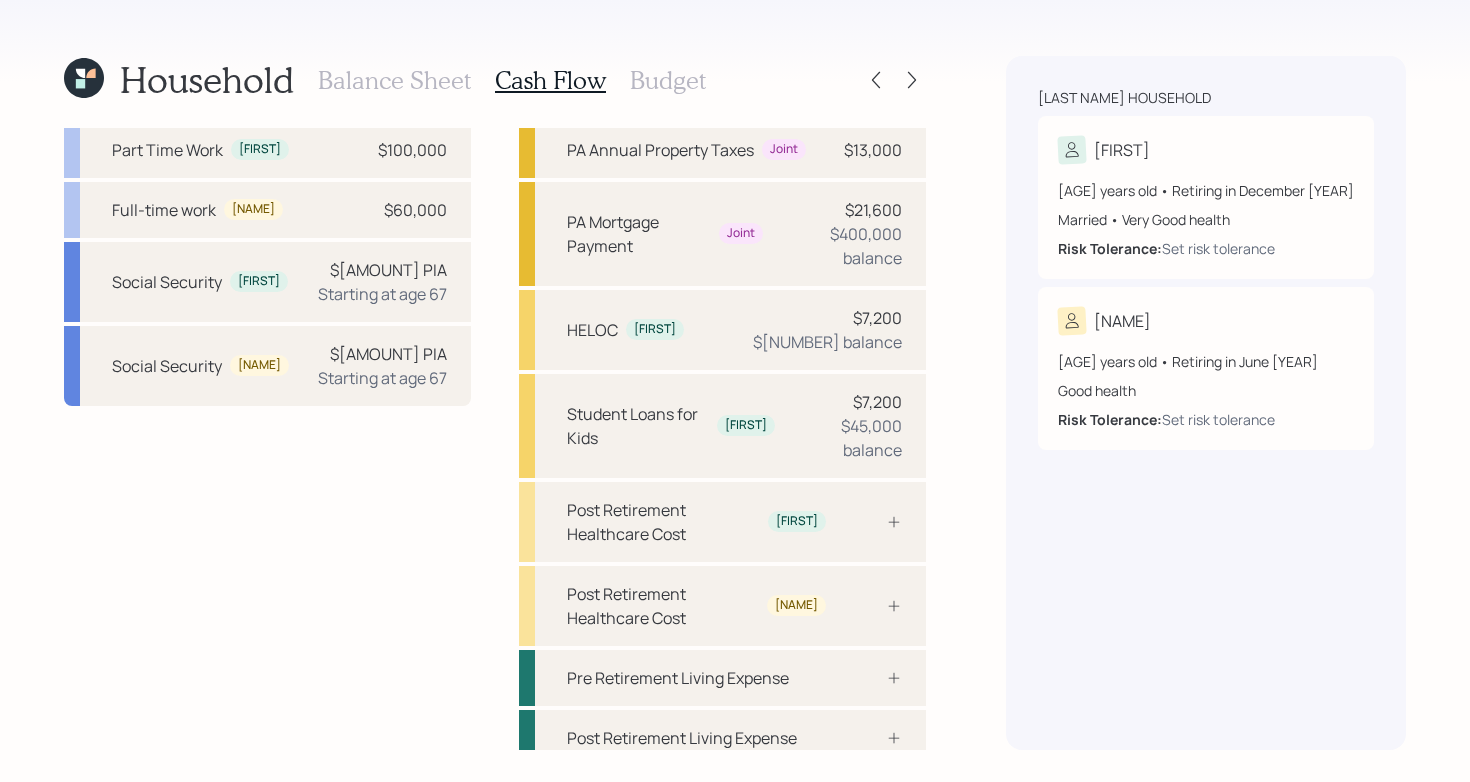 scroll, scrollTop: 0, scrollLeft: 0, axis: both 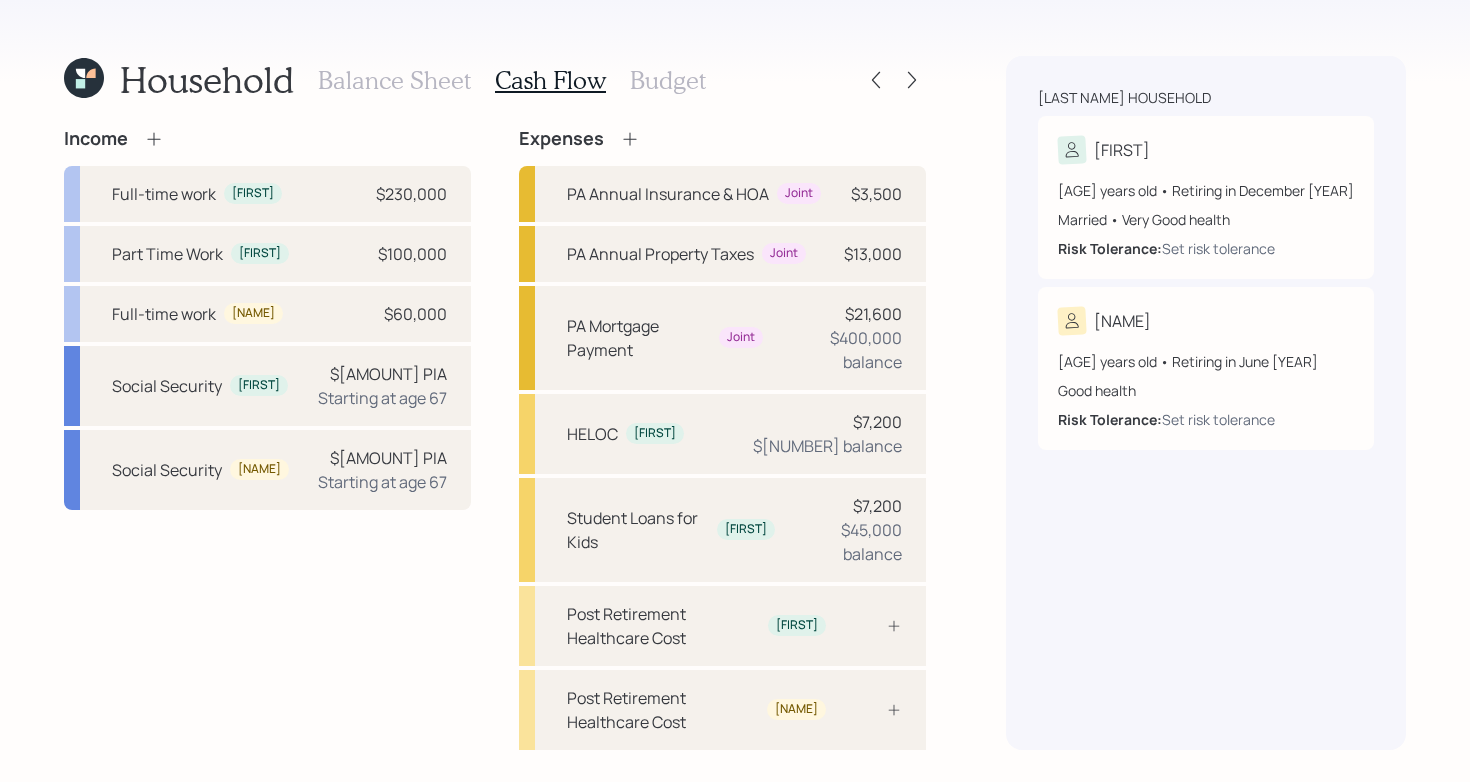 click on "Income Full-time work [NAME] $[NUMBER] Part Time Work [NAME] $[NUMBER] Full-time work [NAME] $[NUMBER] Social Security [NAME] $[NUMBER] PIA Starting at age [NUMBER] Social Security [NAME] $[NUMBER] PIA Starting at age [NUMBER] Expenses PA Annual Insurance & HOA Joint $[NUMBER] PA Annual Property Taxes Joint $[NUMBER] PA Mortgage Payment Joint $[NUMBER] $[NUMBER] balance HELOC [NAME] $[NUMBER] $[NUMBER] balance Student Loans for Kids [NAME] $[NUMBER] $[NUMBER] balance Post Retirement Healthcare Cost [NAME] Post Retirement Healthcare Cost [NAME] Pre Retirement Living Expense Post Retirement Living Expense" at bounding box center [495, 499] 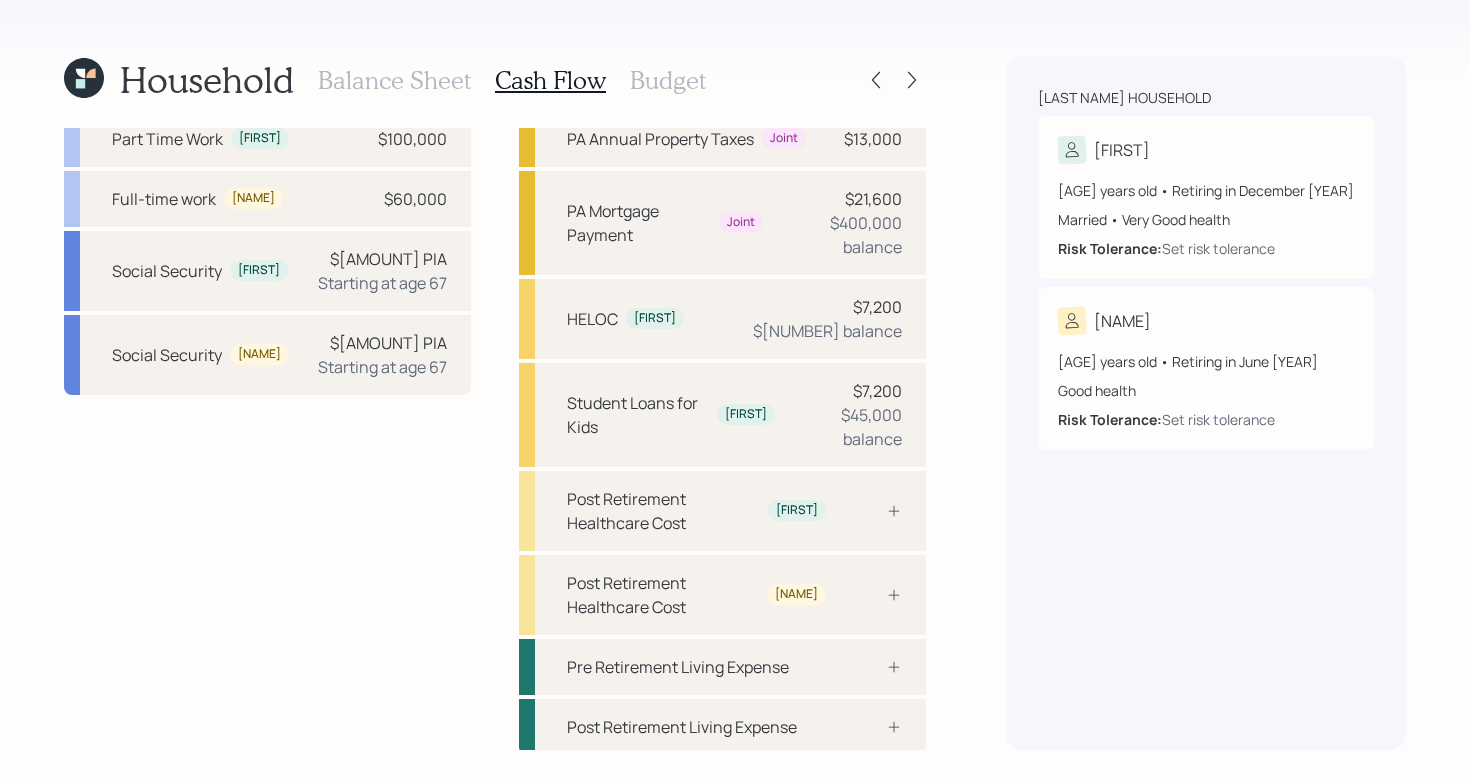 scroll, scrollTop: 119, scrollLeft: 0, axis: vertical 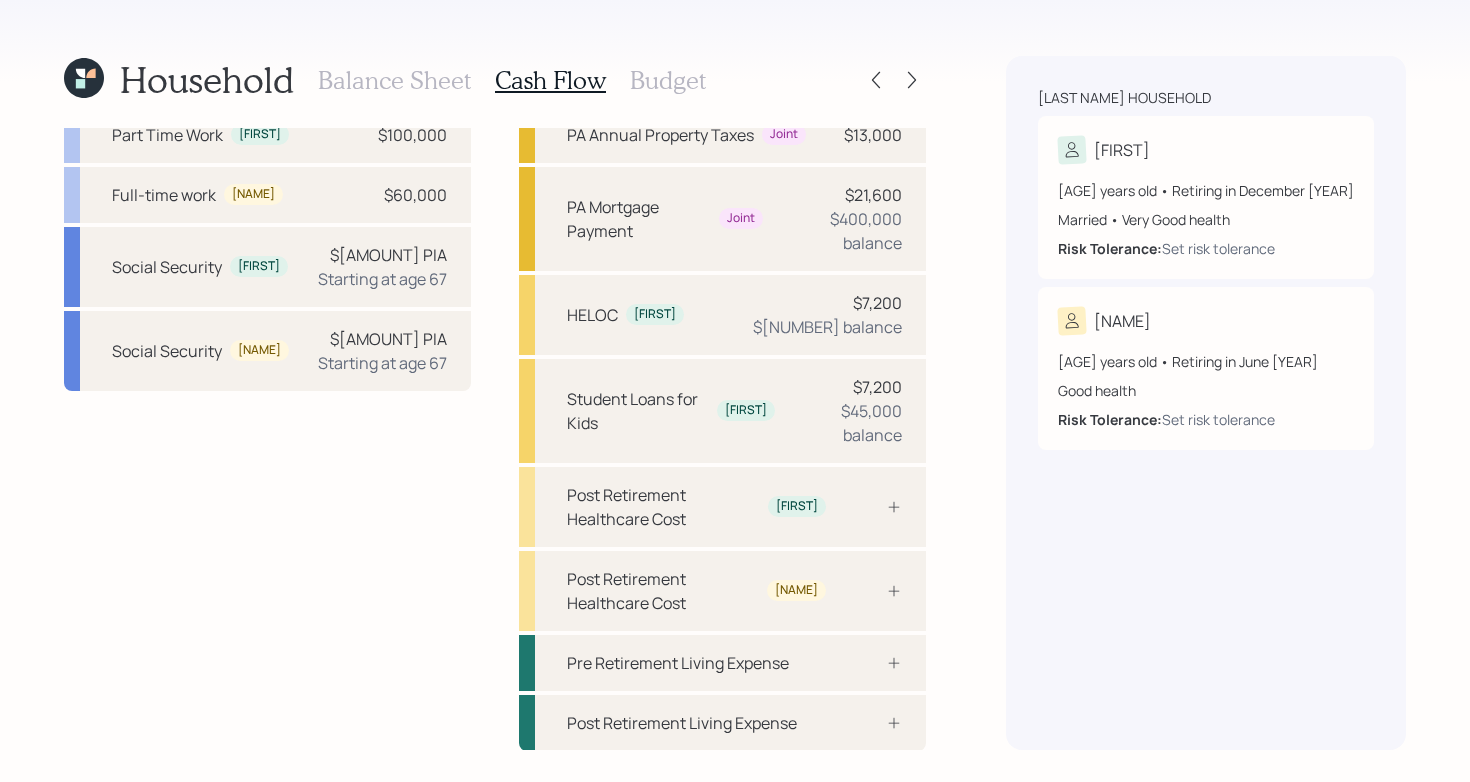 click on "Income Full-time work [NAME] $[NUMBER] Part Time Work [NAME] $[NUMBER] Full-time work [NAME] $[NUMBER] Social Security [NAME] $[NUMBER] PIA Starting at age [NUMBER] Social Security [NAME] $[NUMBER] PIA Starting at age [NUMBER] Expenses PA Annual Insurance & HOA Joint $[NUMBER] PA Annual Property Taxes Joint $[NUMBER] PA Mortgage Payment Joint $[NUMBER] $[NUMBER] balance HELOC [NAME] $[NUMBER] $[NUMBER] balance Student Loans for Kids [NAME] $[NUMBER] $[NUMBER] balance Post Retirement Healthcare Cost [NAME] Post Retirement Healthcare Cost [NAME] Pre Retirement Living Expense Post Retirement Living Expense" at bounding box center (495, 380) 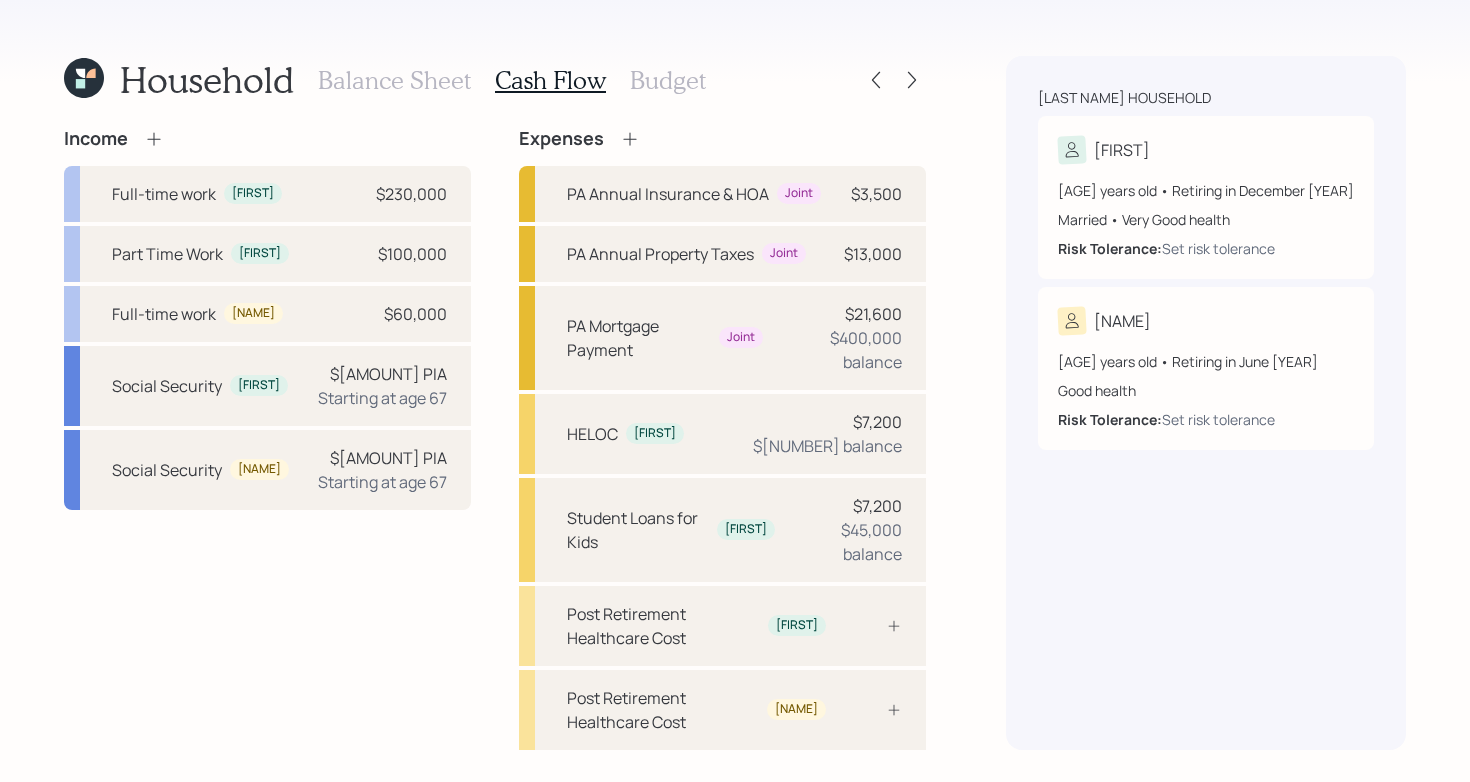 click on "Budget" at bounding box center (668, 80) 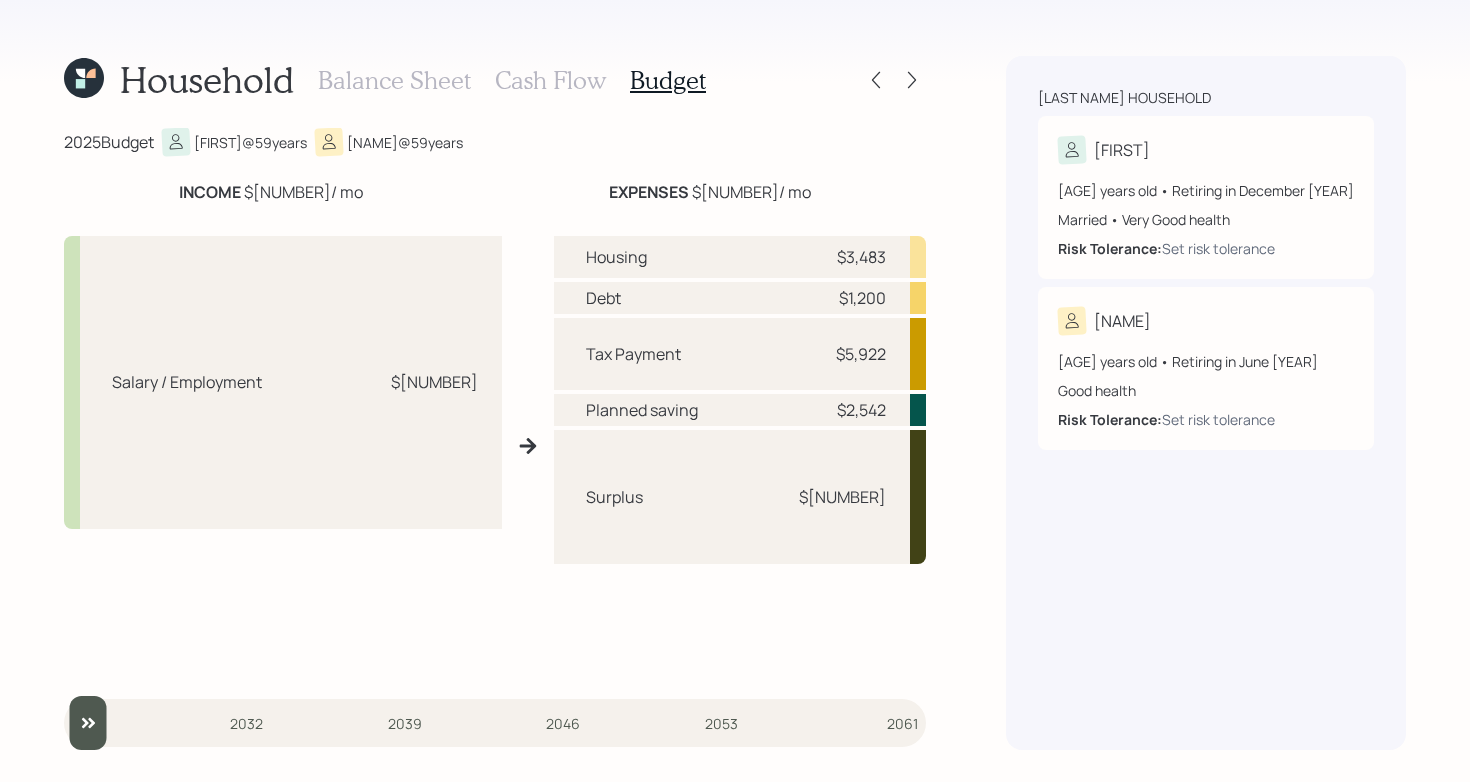 click on "Tax Payment" at bounding box center (633, 354) 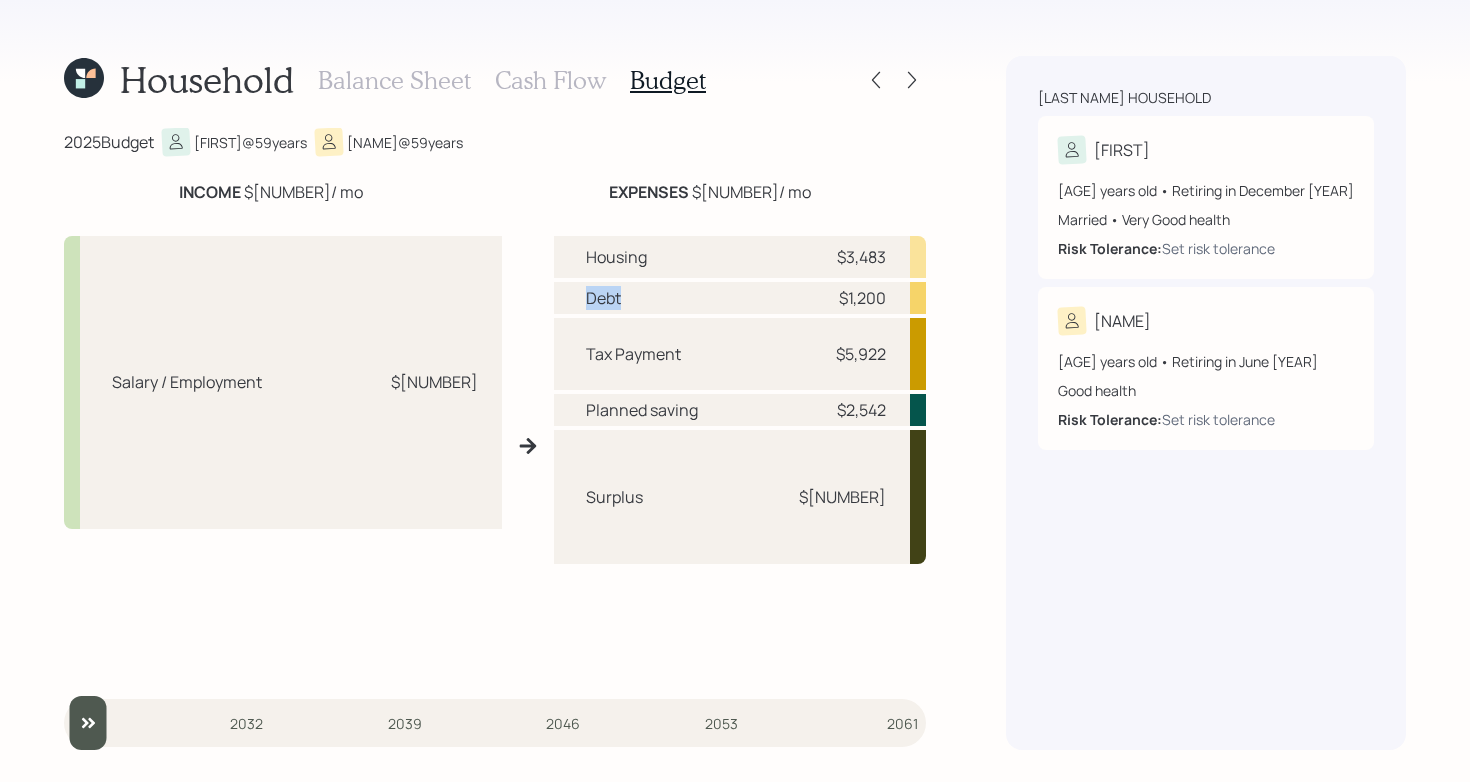 drag, startPoint x: 565, startPoint y: 296, endPoint x: 680, endPoint y: 292, distance: 115.06954 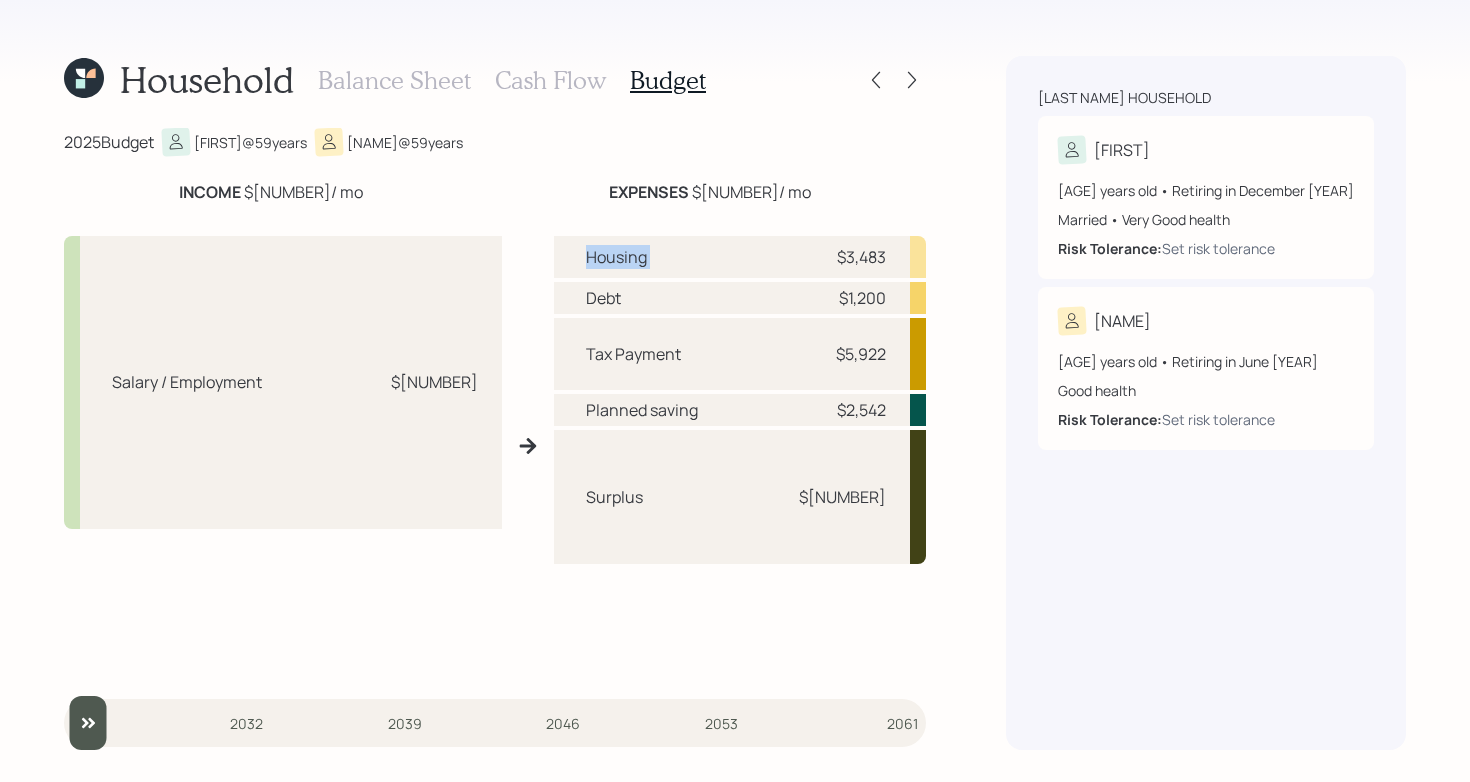 drag, startPoint x: 572, startPoint y: 257, endPoint x: 781, endPoint y: 257, distance: 209 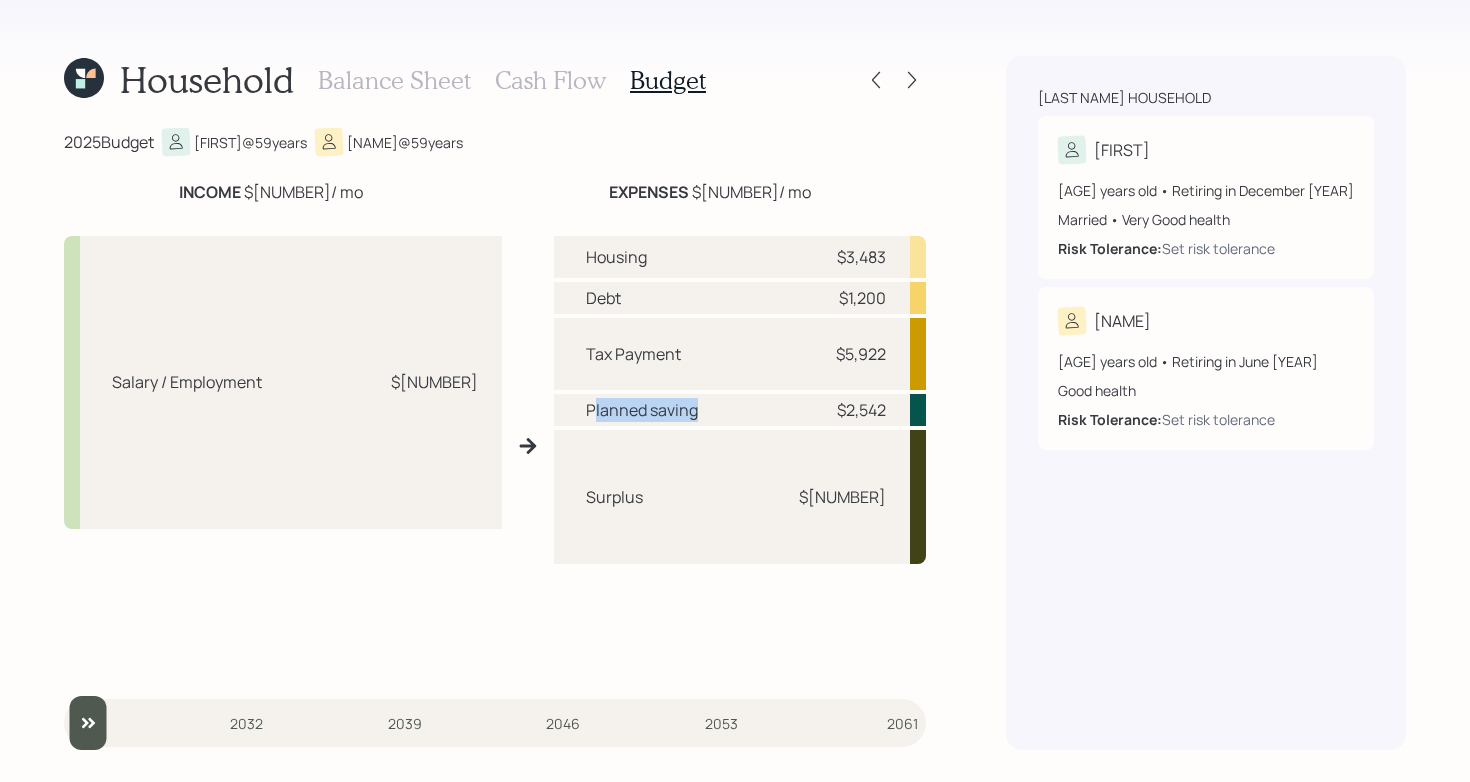 drag, startPoint x: 577, startPoint y: 412, endPoint x: 747, endPoint y: 411, distance: 170.00294 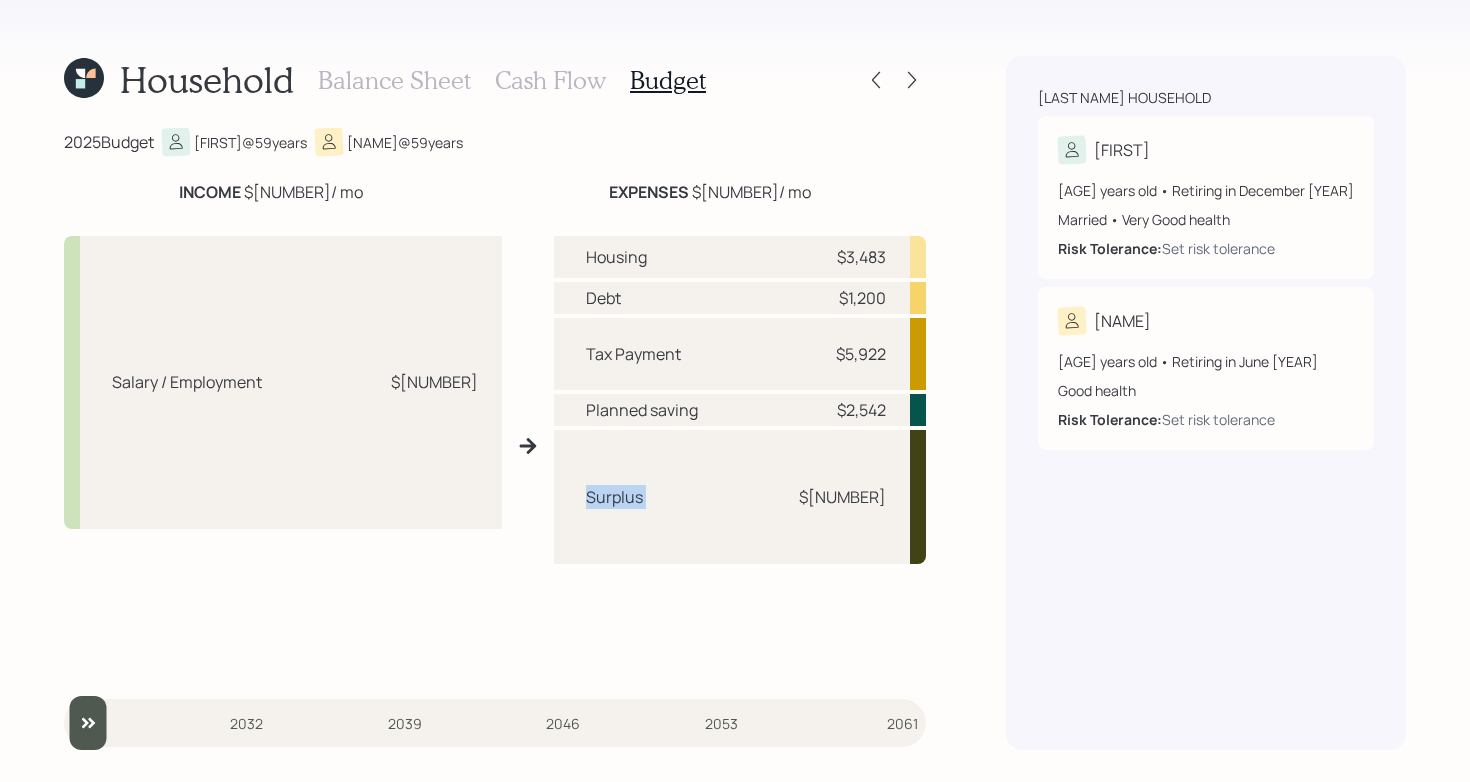 drag, startPoint x: 567, startPoint y: 497, endPoint x: 772, endPoint y: 506, distance: 205.19746 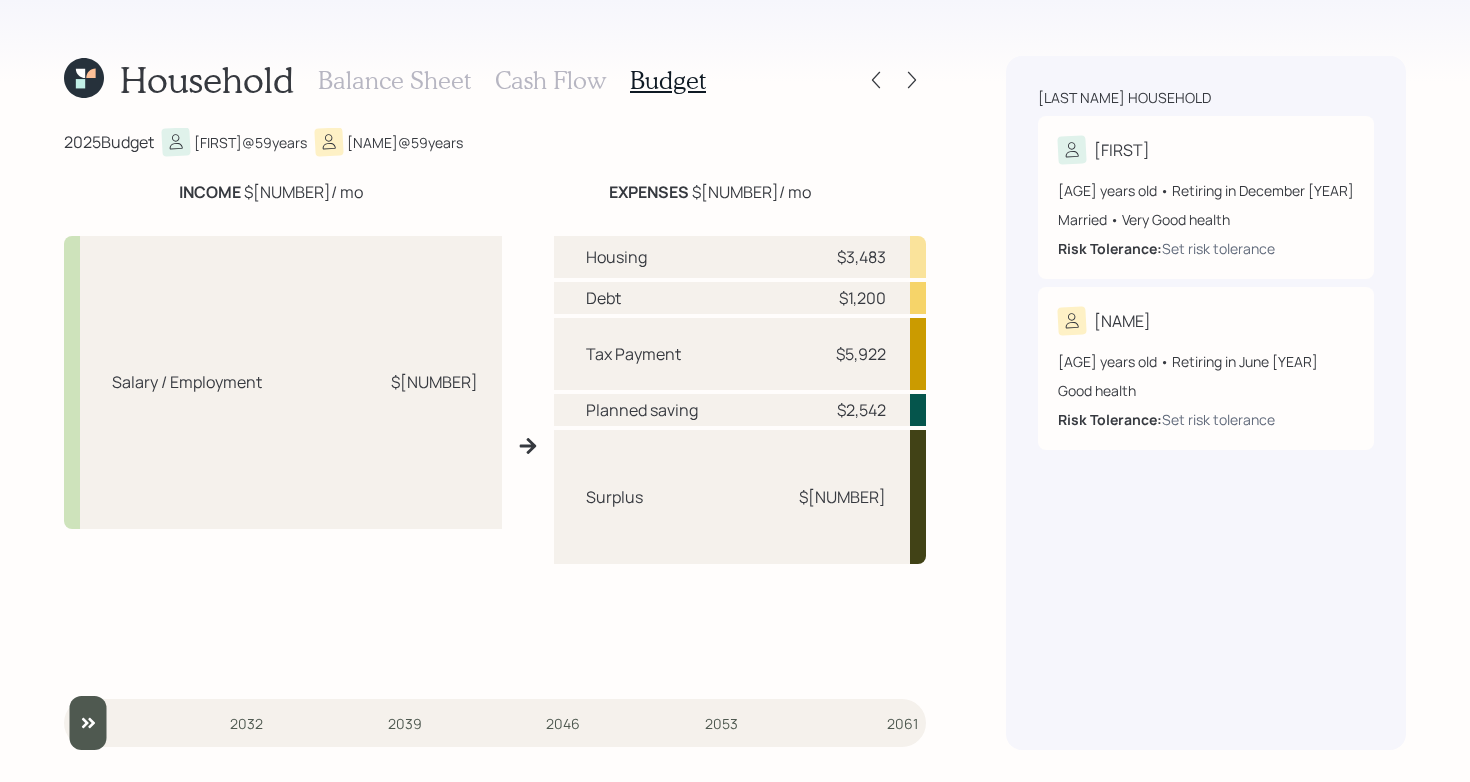 click on "Cash Flow" at bounding box center (550, 80) 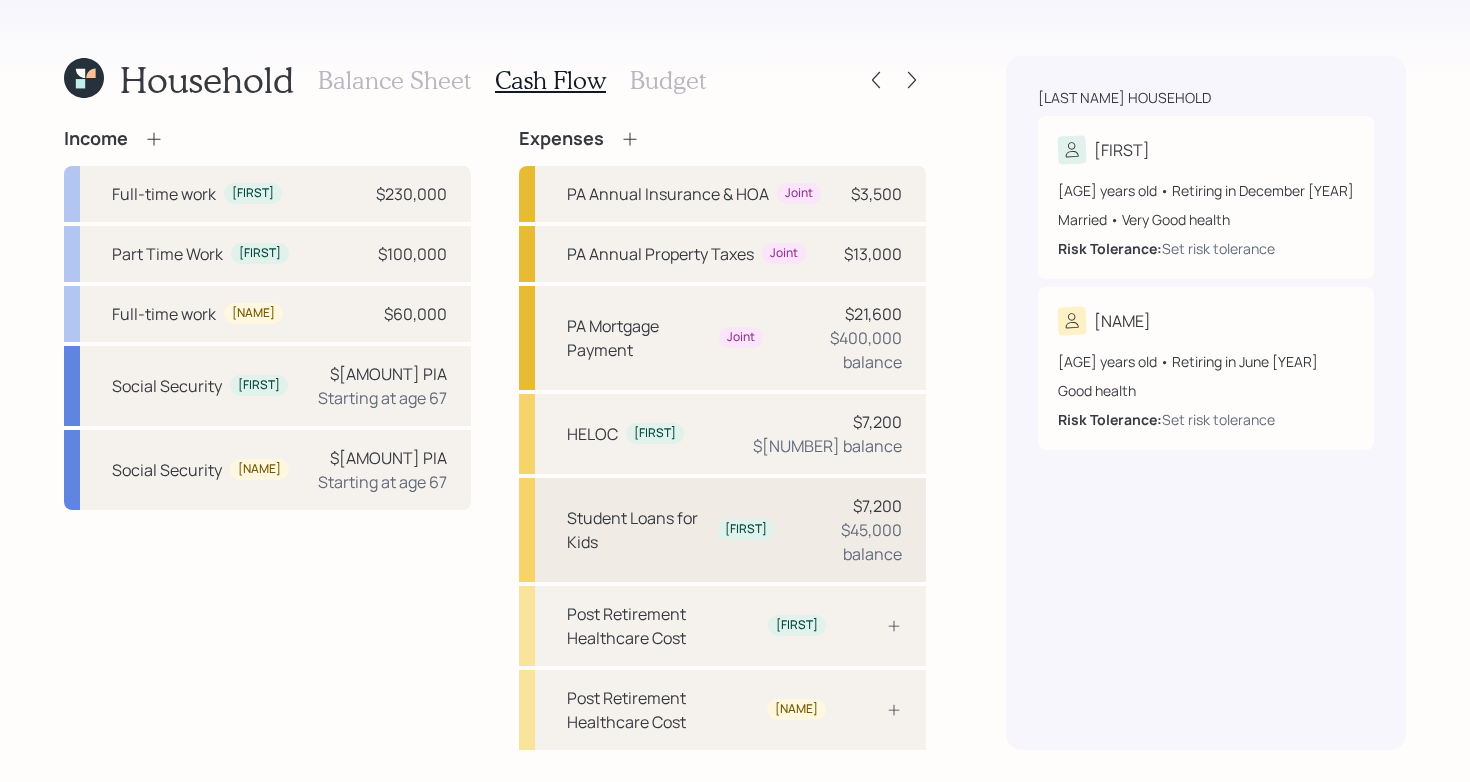 scroll, scrollTop: 119, scrollLeft: 0, axis: vertical 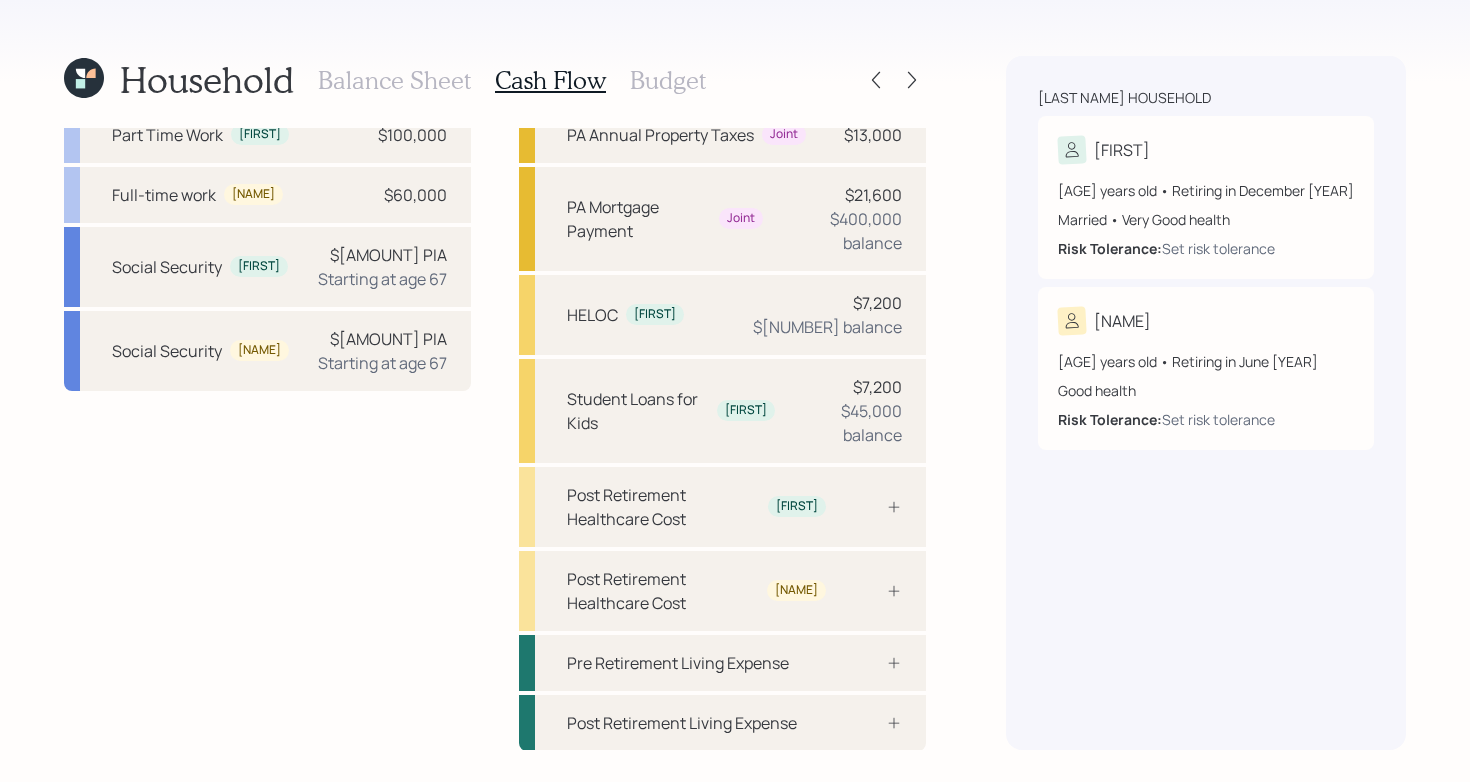 click on "Household Balance Sheet Cash Flow Budget Income Full-time work [FIRST] $[AMOUNT] Part Time Work [FIRST] $[AMOUNT] Full-time work [FIRST] $[AMOUNT] Social Security [FIRST] $[AMOUNT] PIA Starting at age 67 Social Security [FIRST] $[AMOUNT] PIA Starting at age 67 Expenses PA Annual Insurance & HOA Joint $[AMOUNT] PA Annual Property Taxes Joint $[AMOUNT] PA Mortgage Payment Joint $[AMOUNT] $[AMOUNT] balance HELOC [FIRST] $[AMOUNT] $[AMOUNT] balance Student Loans for Kids [FIRST] $[AMOUNT] $[AMOUNT] balance Post Retirement Healthcare Cost [FIRST] Post Retirement Healthcare Cost [FIRST] Pre Retirement Living Expense Post Retirement Living Expense Mulligan household [FIRST] [AGE] years old • Retiring in December [YEAR] Married • Very Good health Risk Tolerance: Set risk tolerance [FIRST] [AGE] years old • Retiring in June [YEAR] Good health Risk Tolerance: Set risk tolerance" at bounding box center [735, 391] 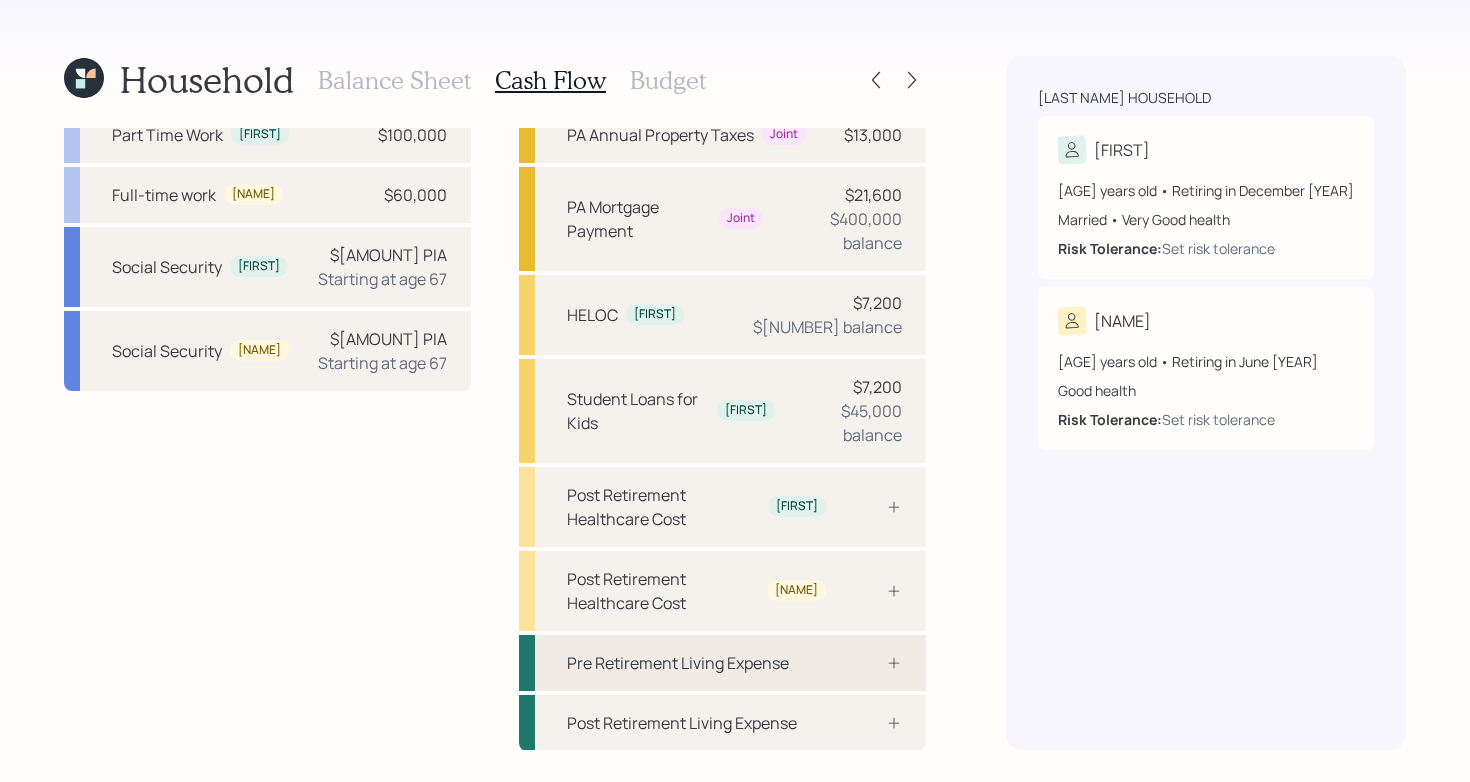 click on "Pre Retirement Living Expense" at bounding box center [678, 663] 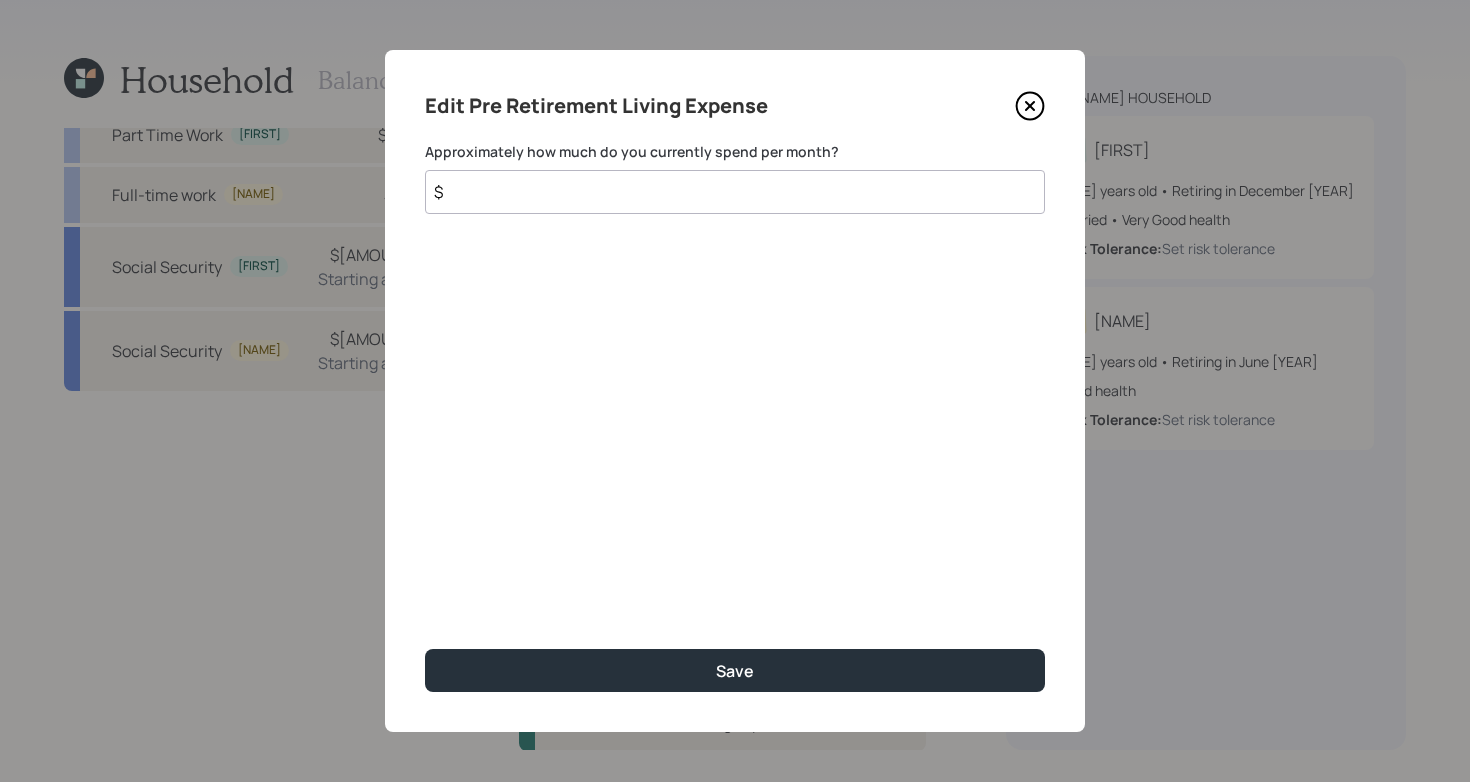 click on "$" at bounding box center (735, 192) 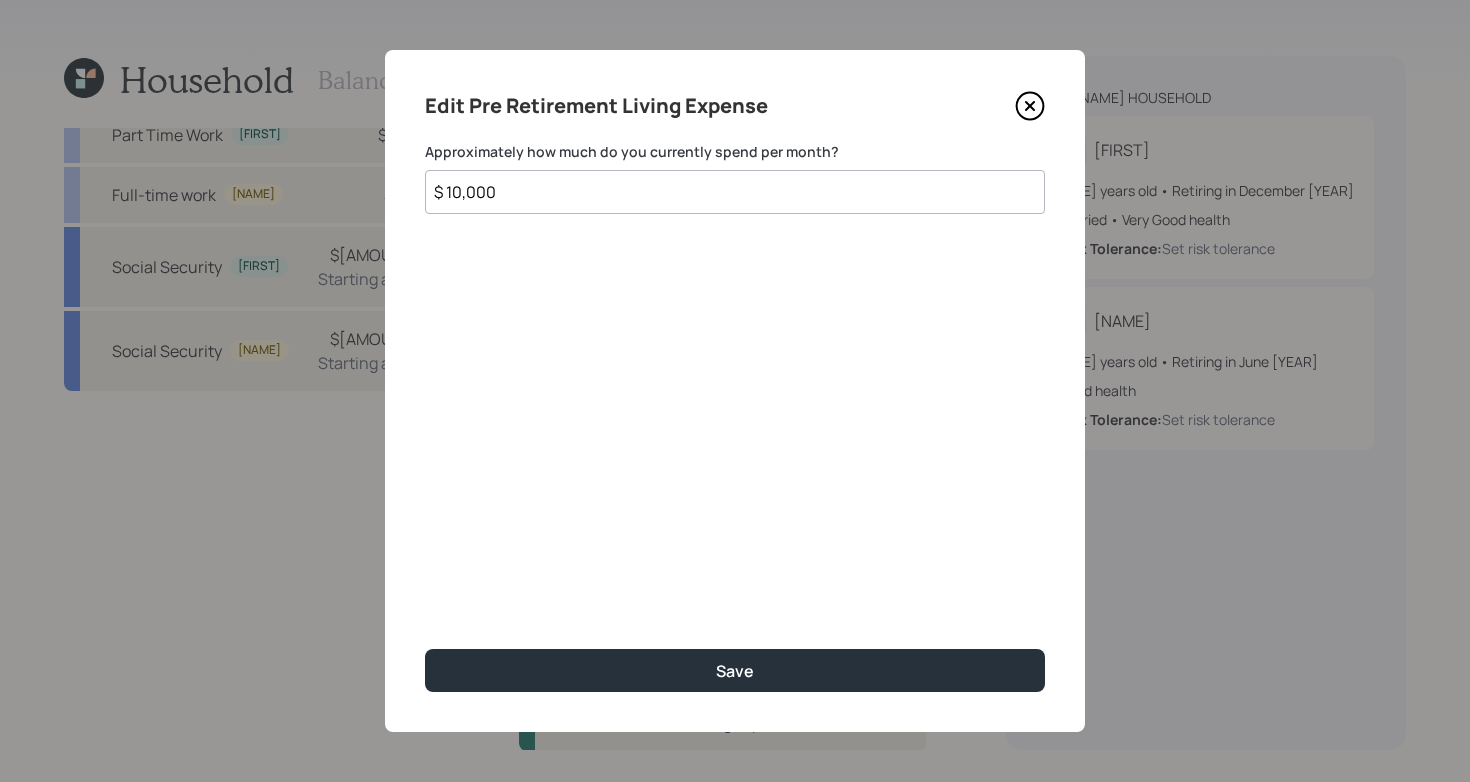 type on "$ 10,000" 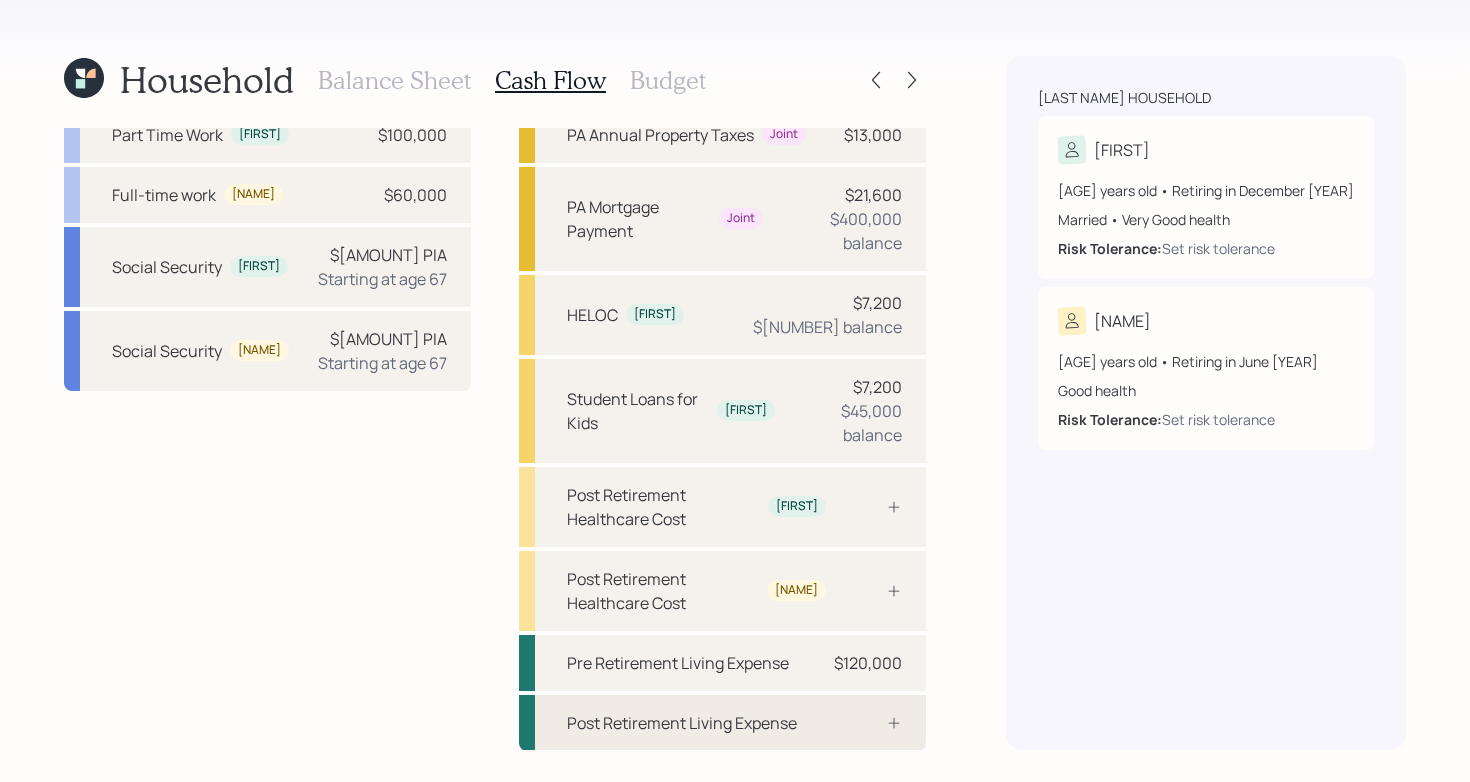 click on "Post Retirement Living Expense" at bounding box center (682, 723) 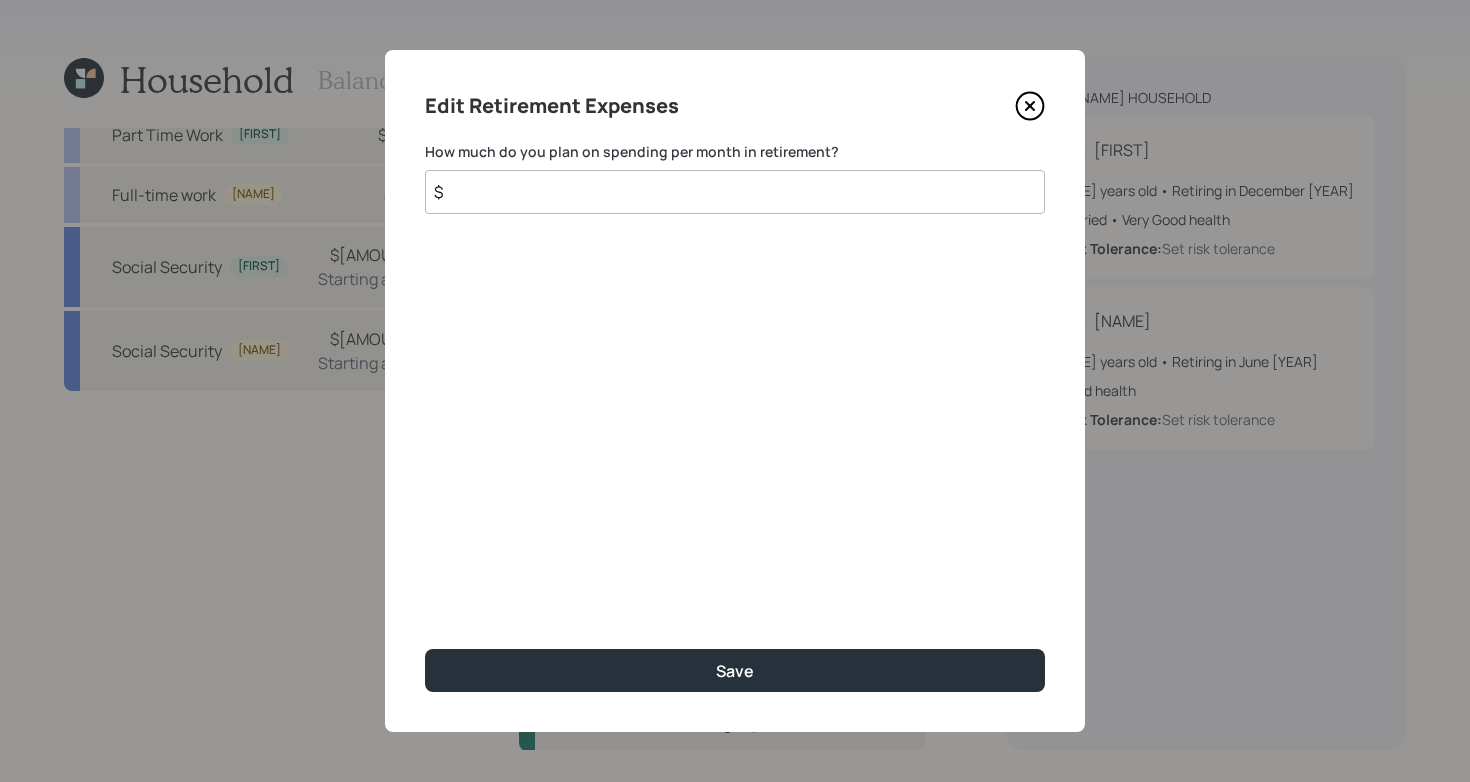click on "$" at bounding box center (735, 192) 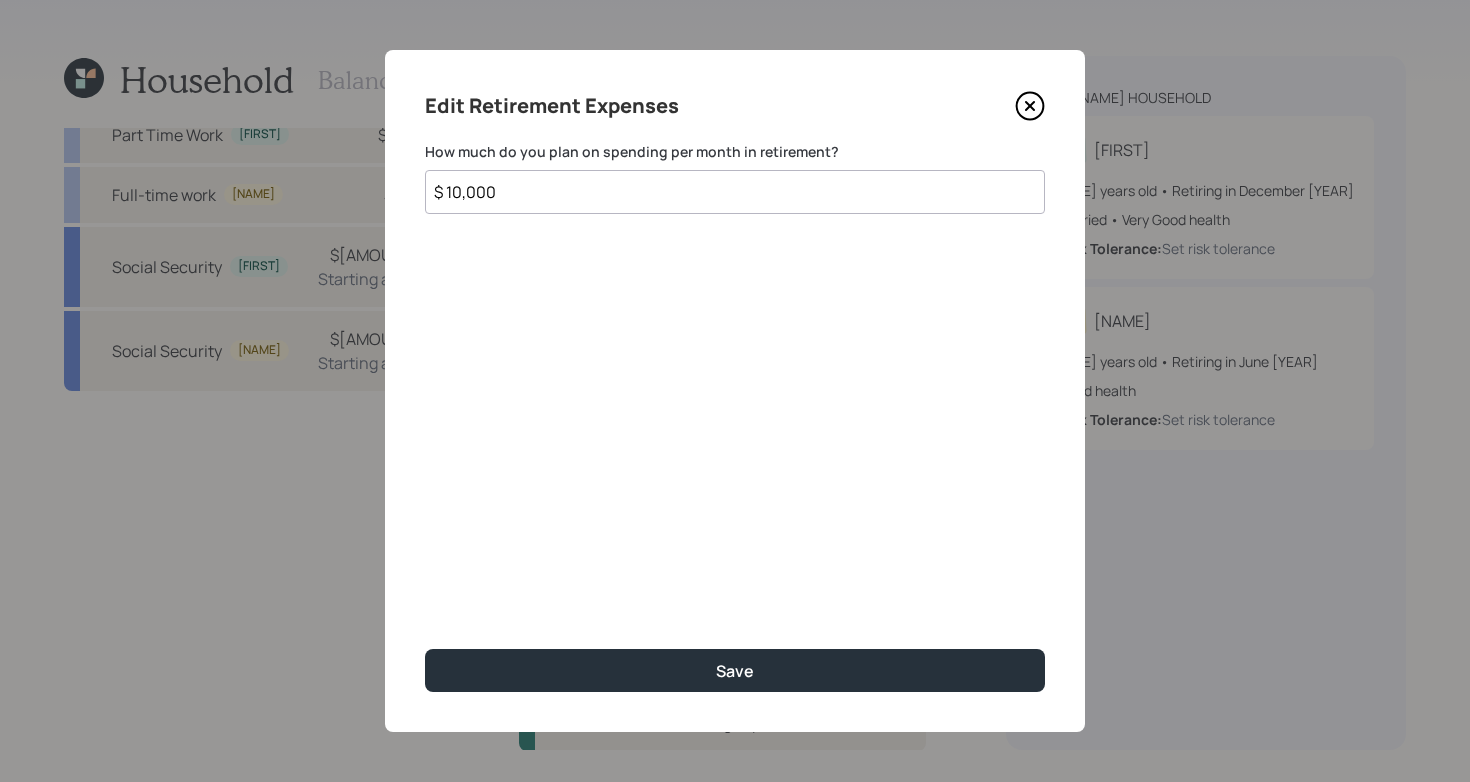 type on "$ 10,000" 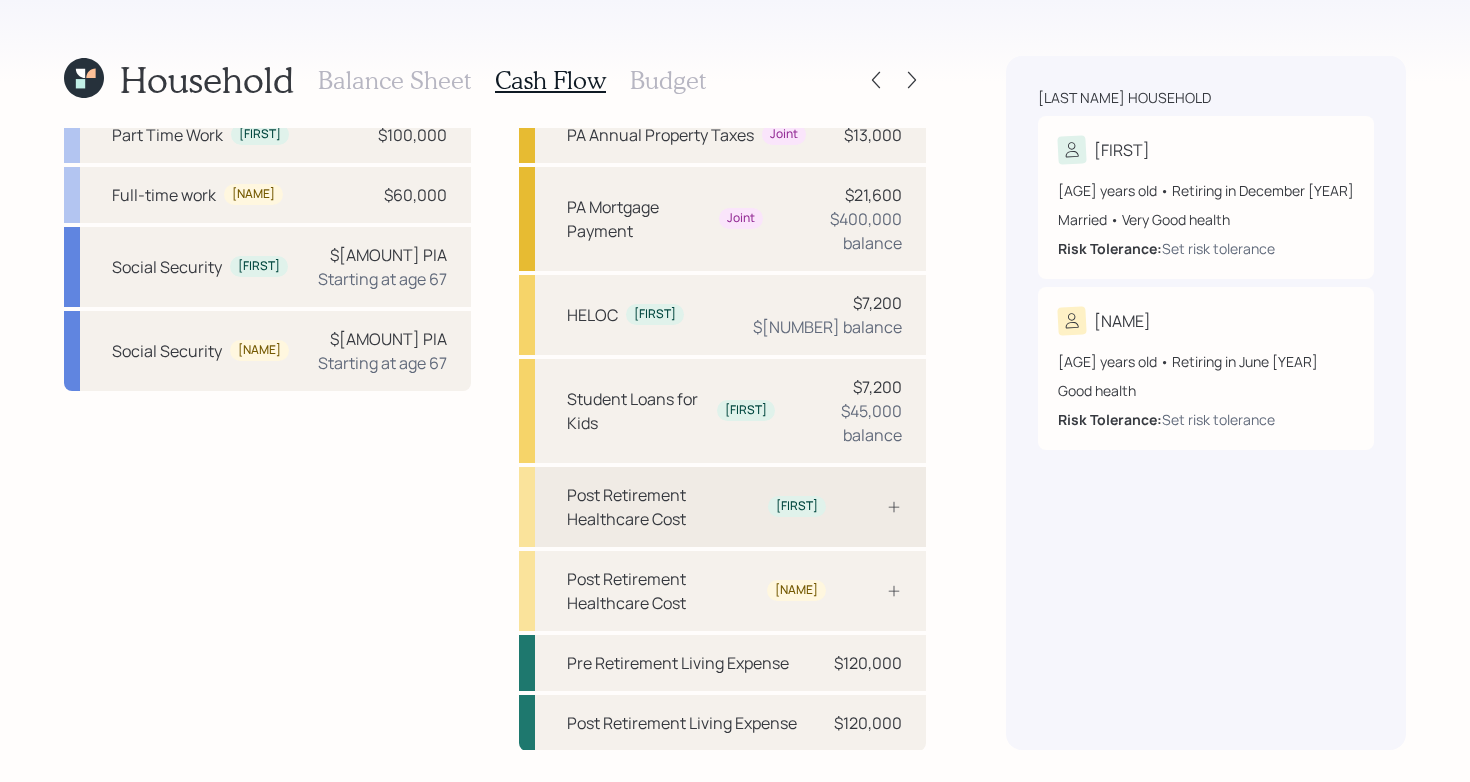 click on "Post Retirement Healthcare Cost" at bounding box center (663, 507) 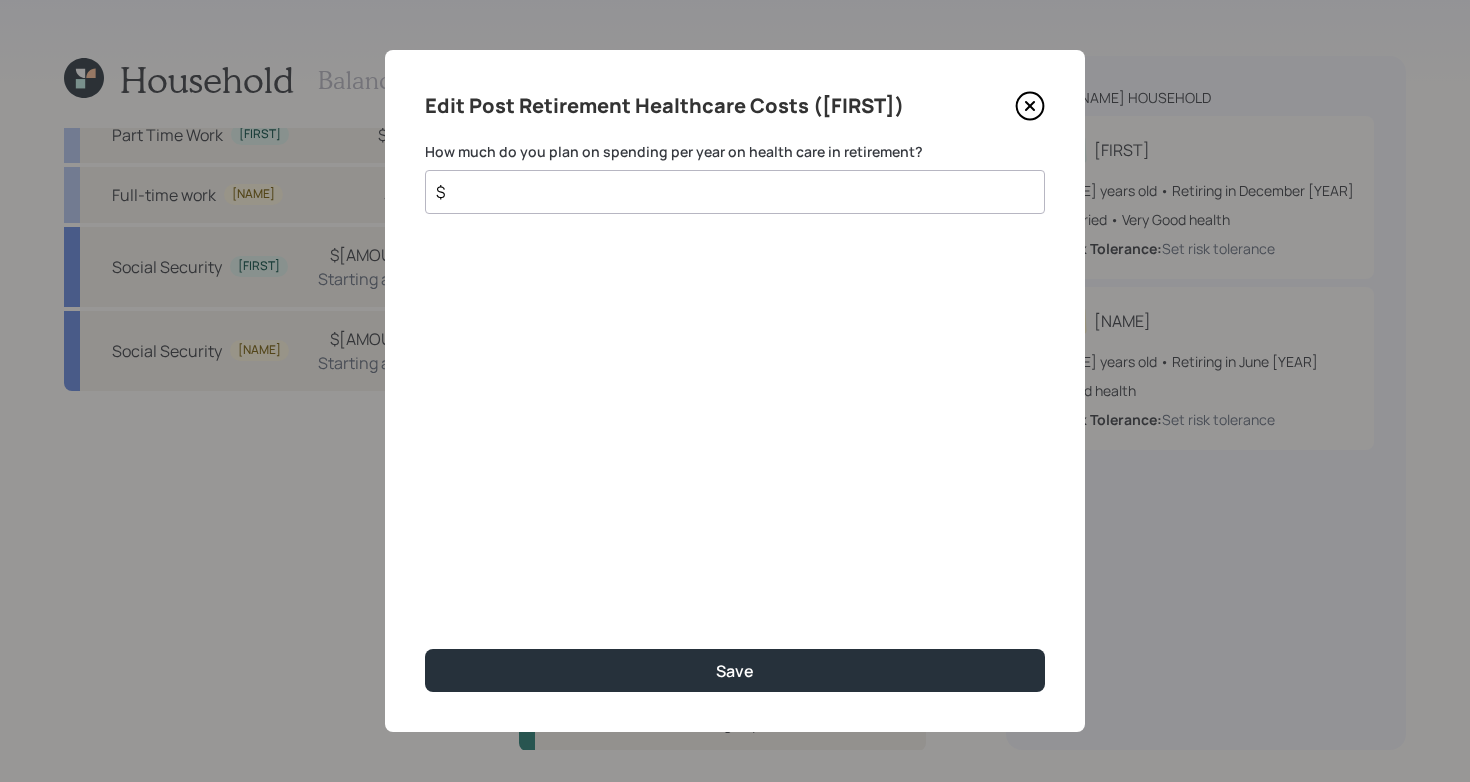 click on "$" at bounding box center (727, 192) 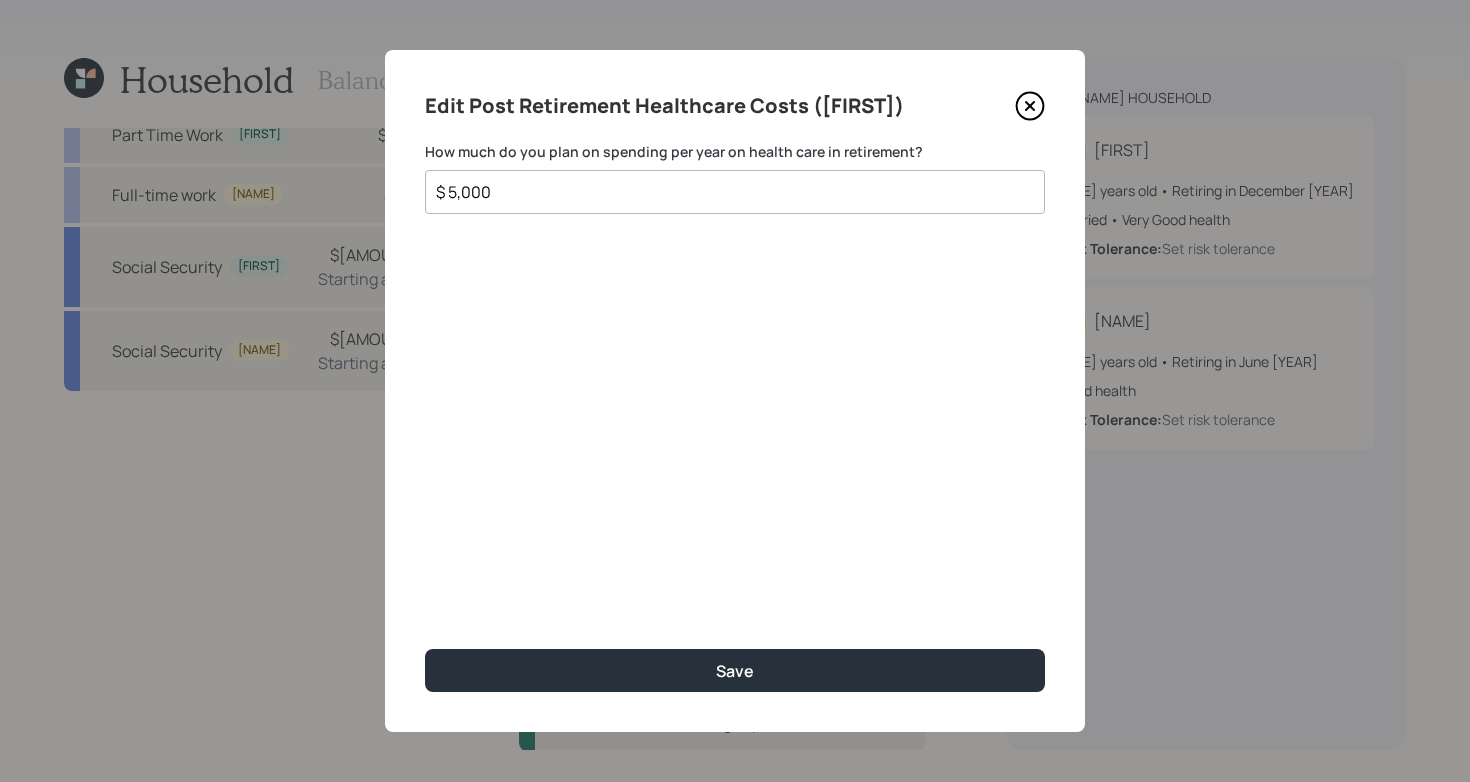 type on "$ 5,000" 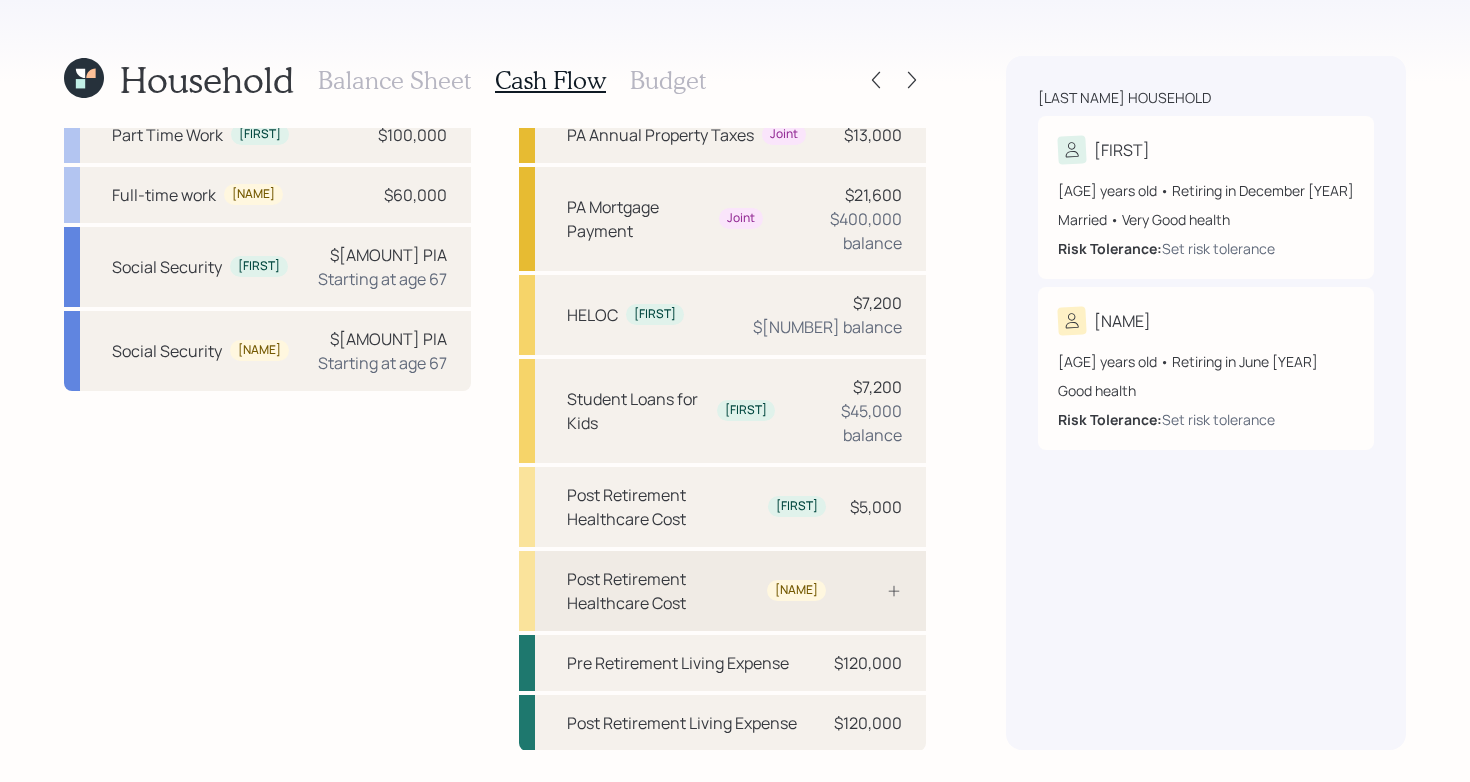 click on "Post Retirement Healthcare Cost" at bounding box center [663, 591] 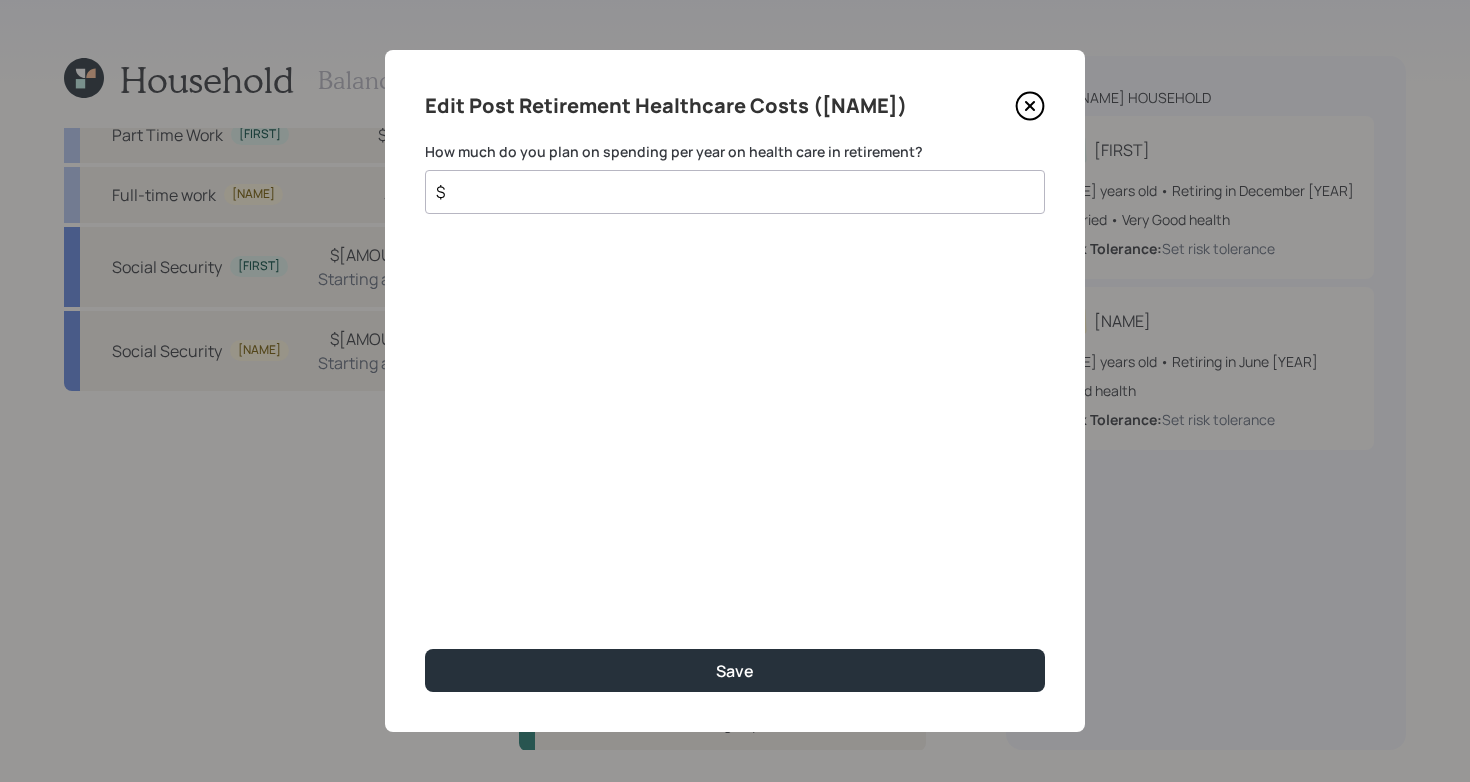 click on "$" at bounding box center (727, 192) 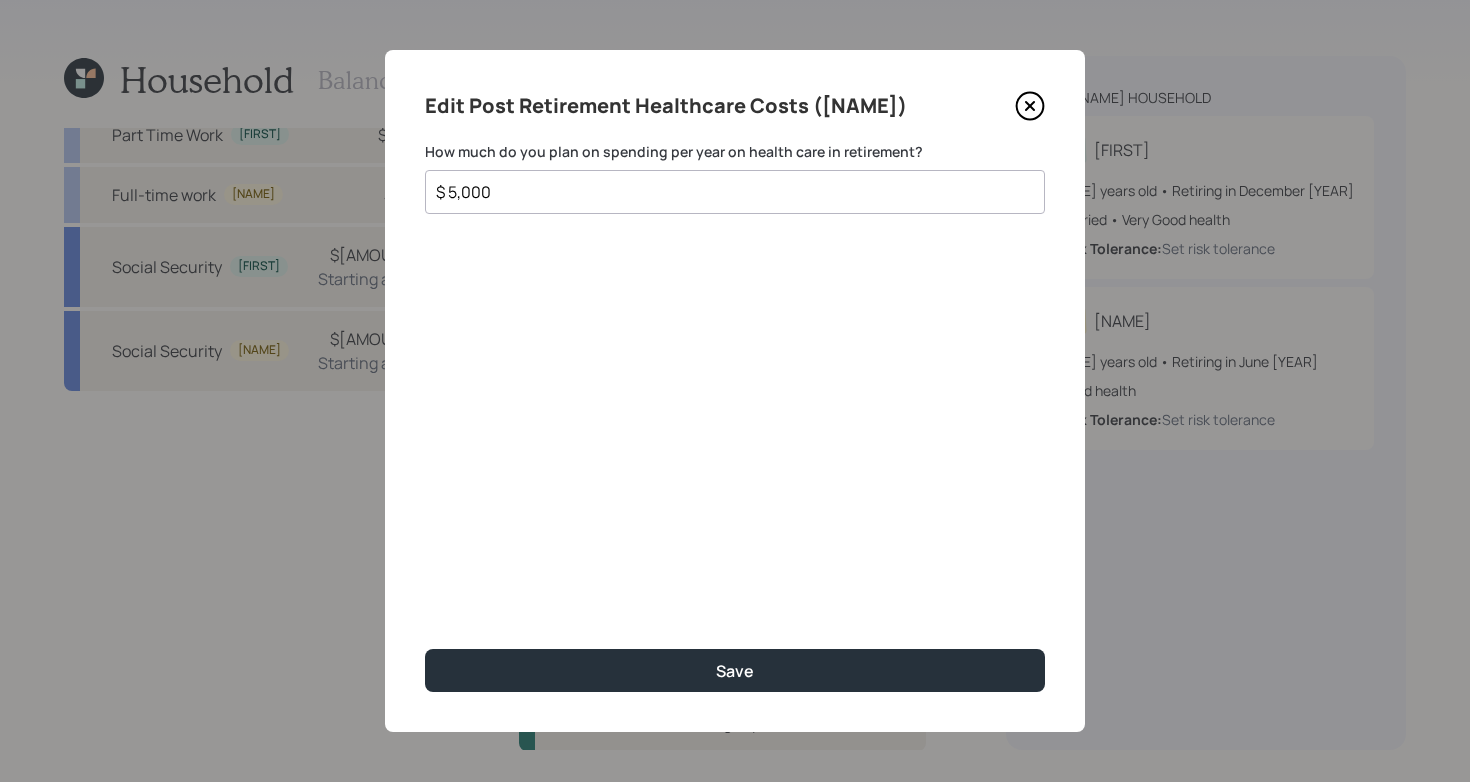 type on "$ 5,000" 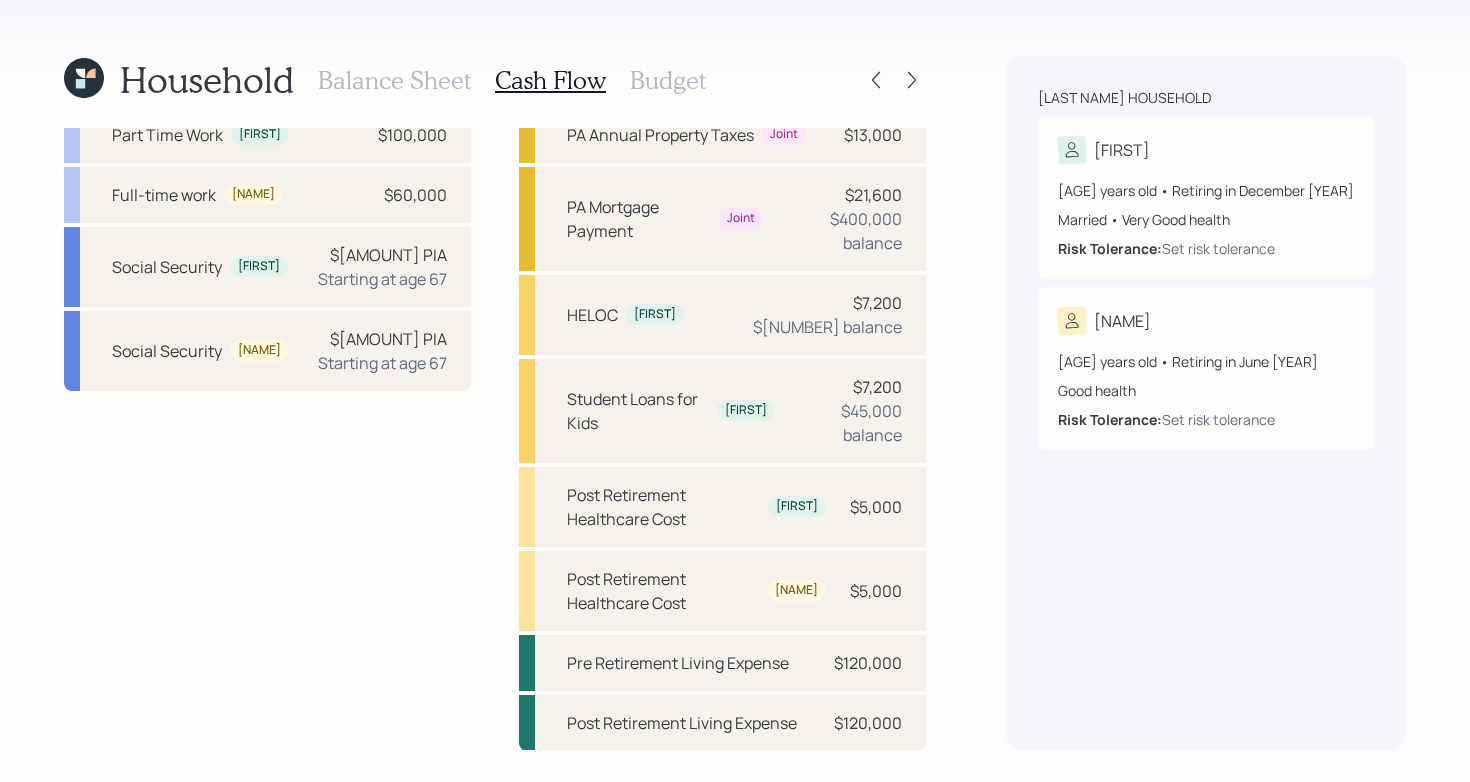 click on "Income Full-time work [FIRST] $[AMOUNT] Part Time Work [FIRST] $[AMOUNT] Full-time work [FIRST] $[AMOUNT] Social Security [FIRST] $[AMOUNT] PIA Starting at age 67 Social Security [FIRST] $[AMOUNT] PIA Starting at age 67" at bounding box center (267, 380) 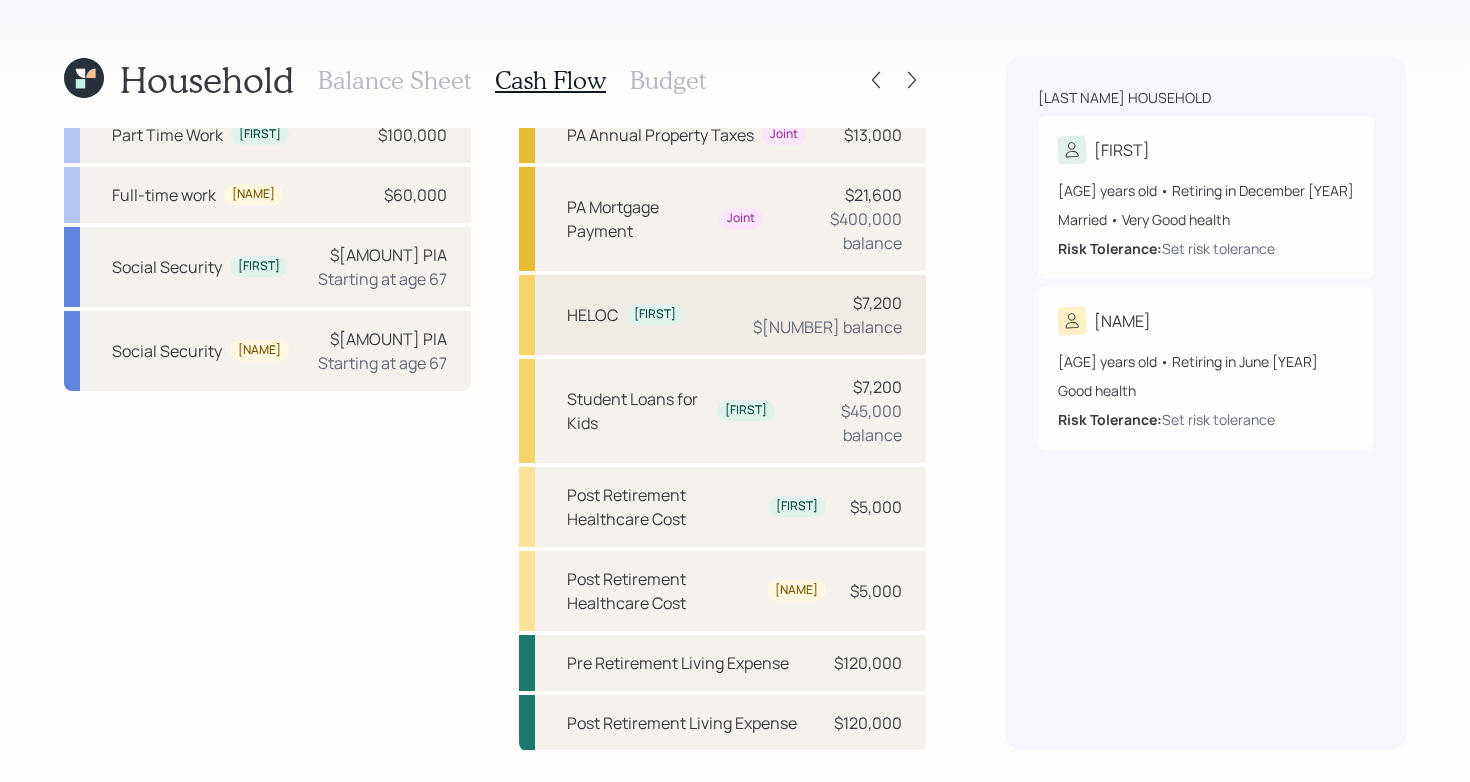 scroll, scrollTop: 0, scrollLeft: 0, axis: both 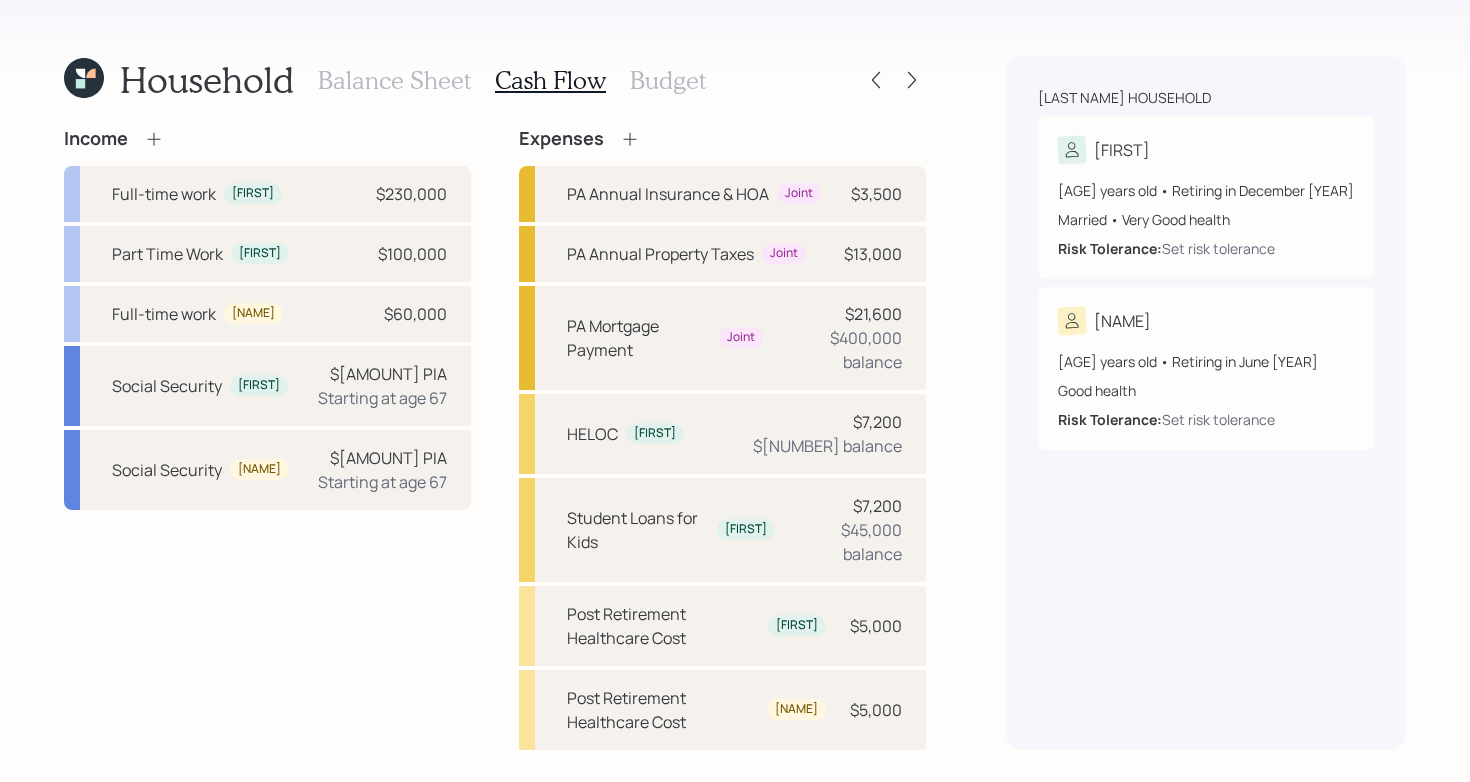 click on "Income Full-time work [FIRST] $[AMOUNT] Part Time Work [FIRST] $[AMOUNT] Full-time work [FIRST] $[AMOUNT] Social Security [FIRST] $[AMOUNT] PIA Starting at age 67 Social Security [FIRST] $[AMOUNT] PIA Starting at age 67 Expenses PA Annual Insurance & HOA Joint $[AMOUNT] PA Annual Property Taxes Joint $[AMOUNT] PA Mortgage Payment Joint $[AMOUNT] $[AMOUNT] balance HELOC [FIRST] $[AMOUNT] $[AMOUNT] balance Student Loans for Kids [FIRST] $[AMOUNT] $[AMOUNT] balance Post Retirement Healthcare Cost [FIRST] $[AMOUNT] Post Retirement Healthcare Cost [FIRST] $[AMOUNT] Pre Retirement Living Expense $[AMOUNT] Post Retirement Living Expense $[AMOUNT]" at bounding box center [495, 403] 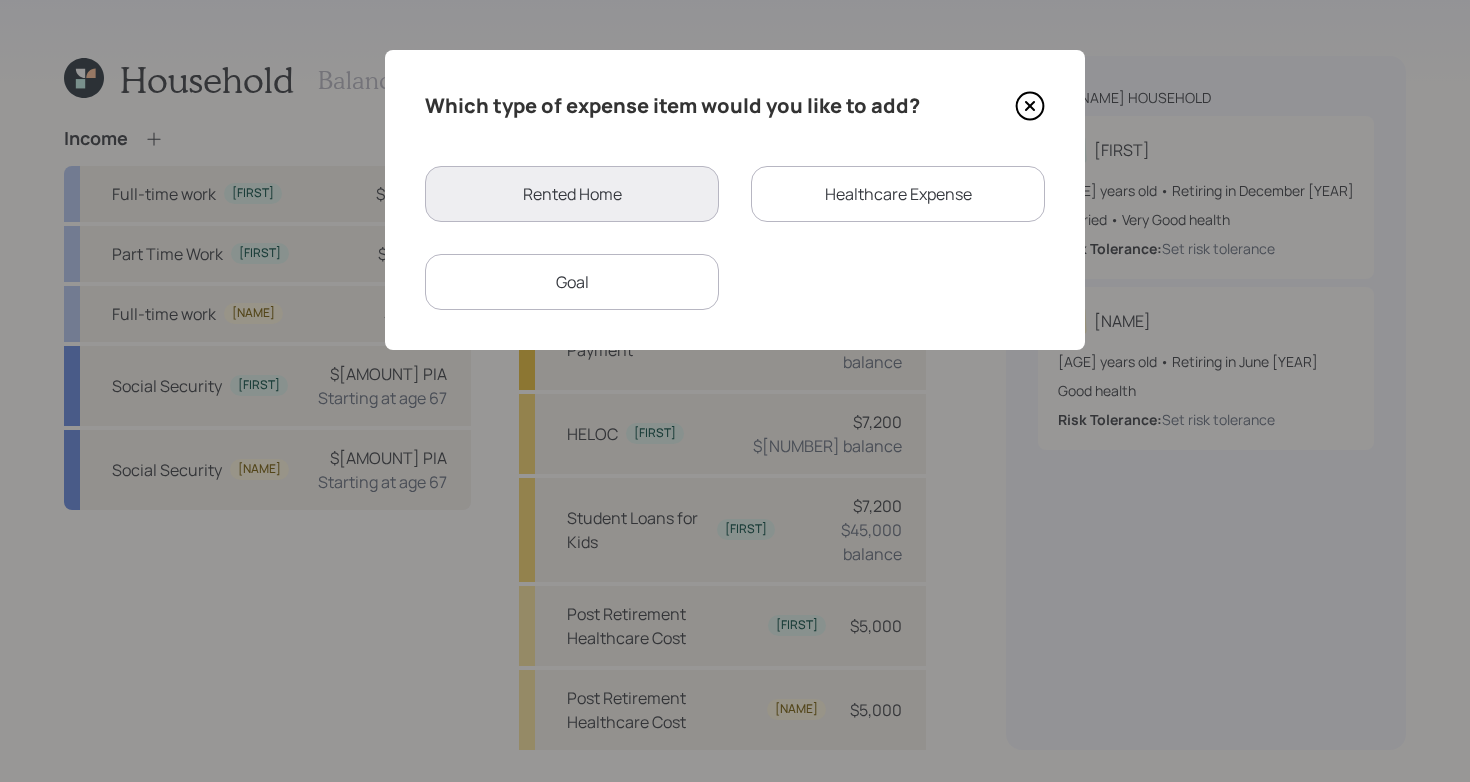 click on "Goal" at bounding box center [572, 282] 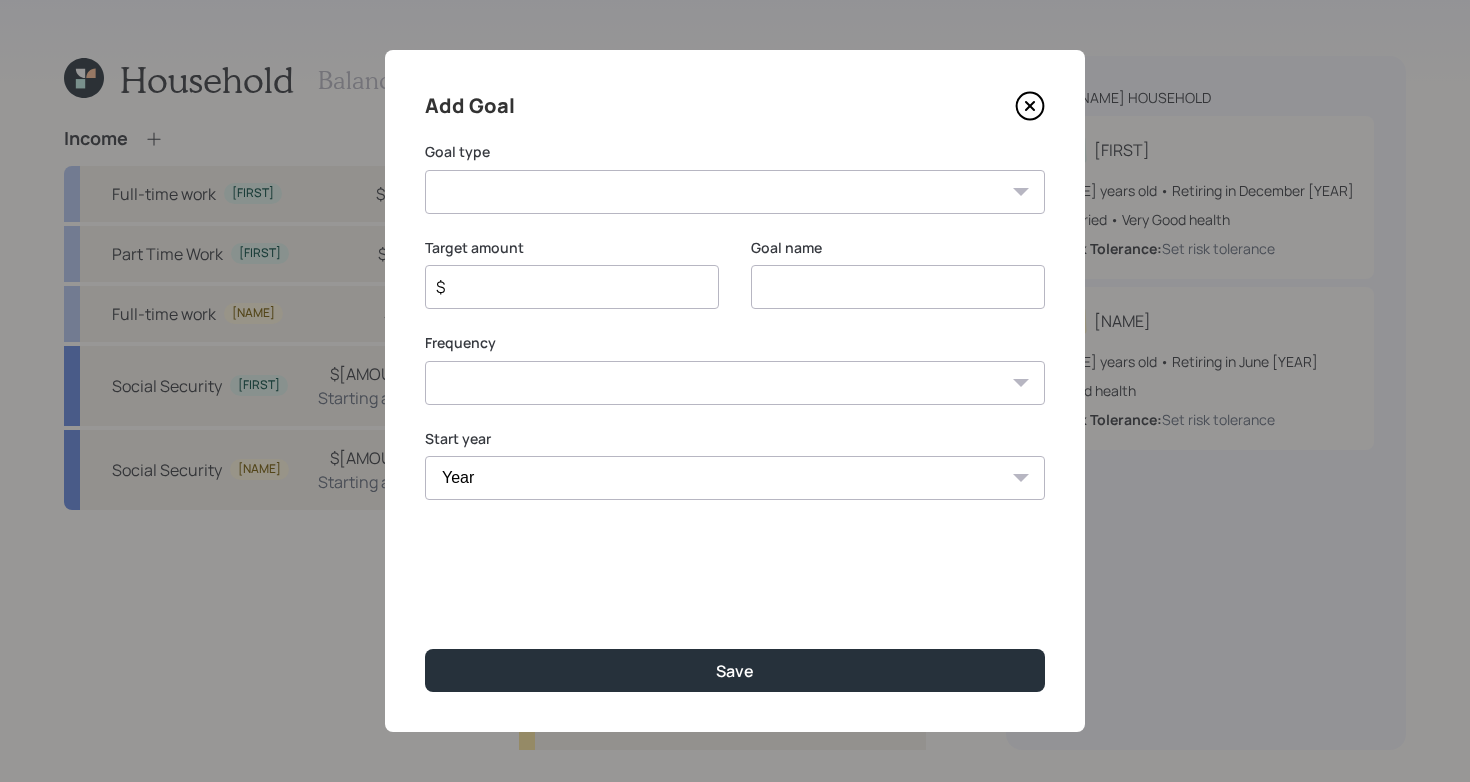 click on "Create an emergency fund Donate to charity Purchase a home Make a purchase Support a dependent Plan for travel Purchase a car Leave an inheritance Other" at bounding box center [735, 192] 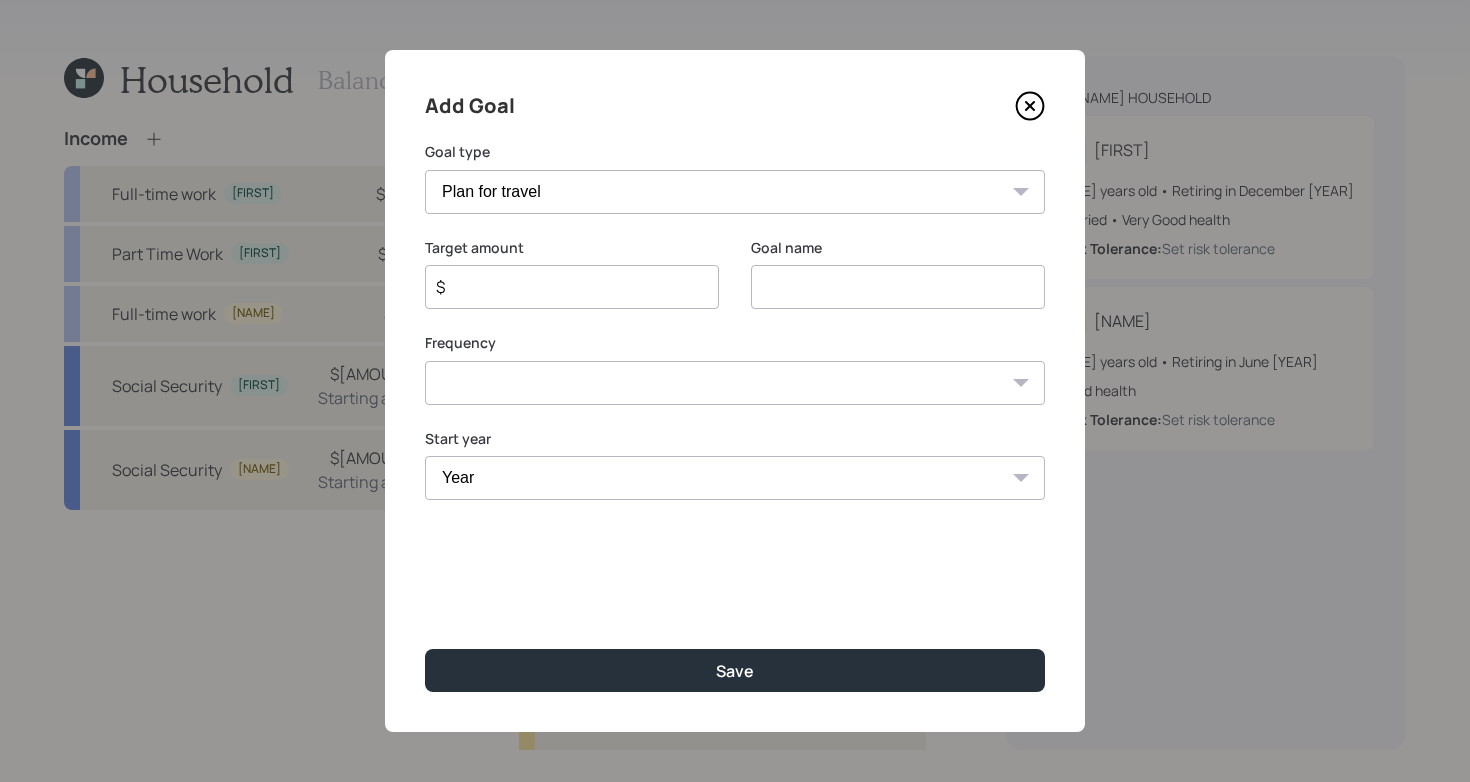 type on "Plan for travel" 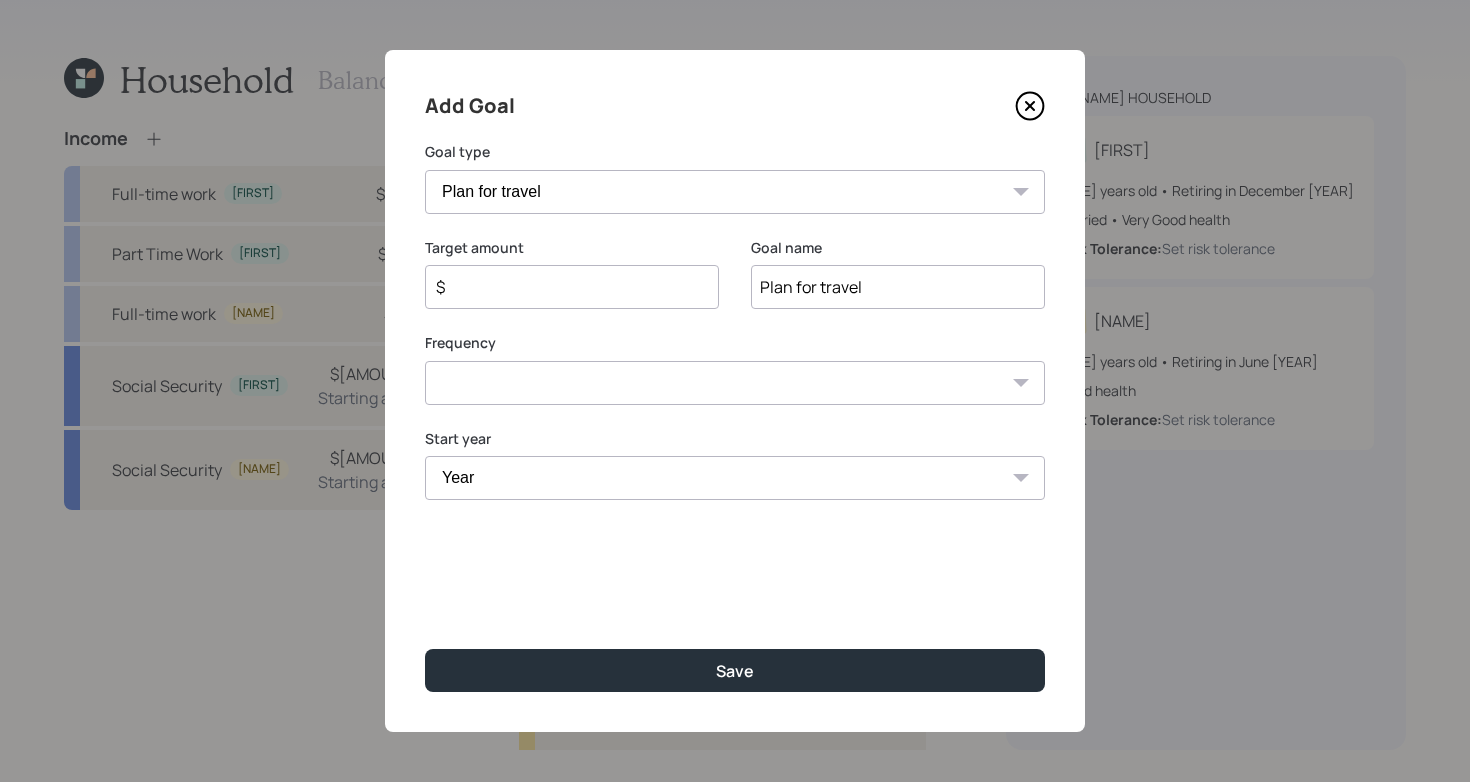 click on "$" at bounding box center (564, 287) 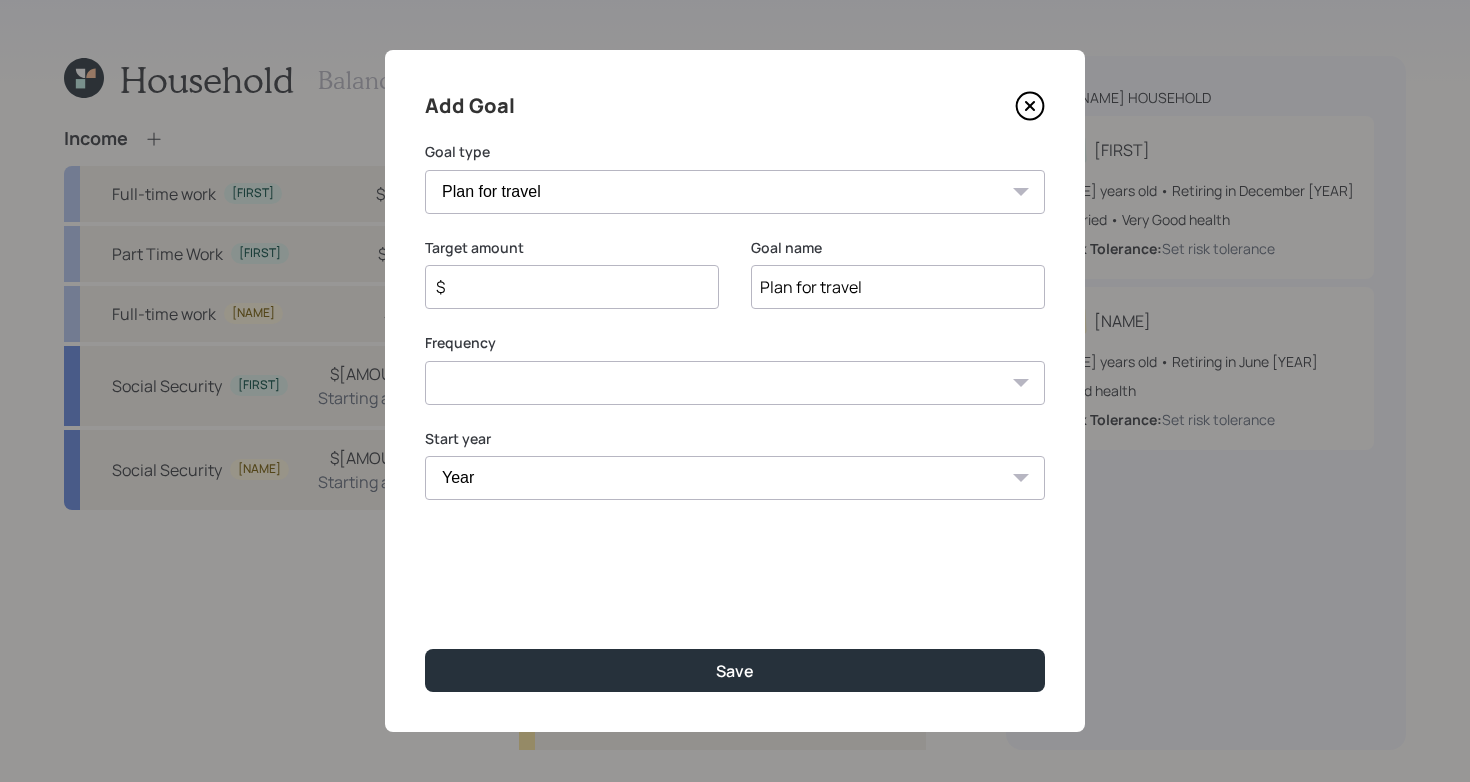 click on "Frequency One time Every 1 year Every 2 years Every 3 years Every 4 years Every 5 years Every 6 years Every 7 years Every 8 years Every 9 years" at bounding box center (735, 369) 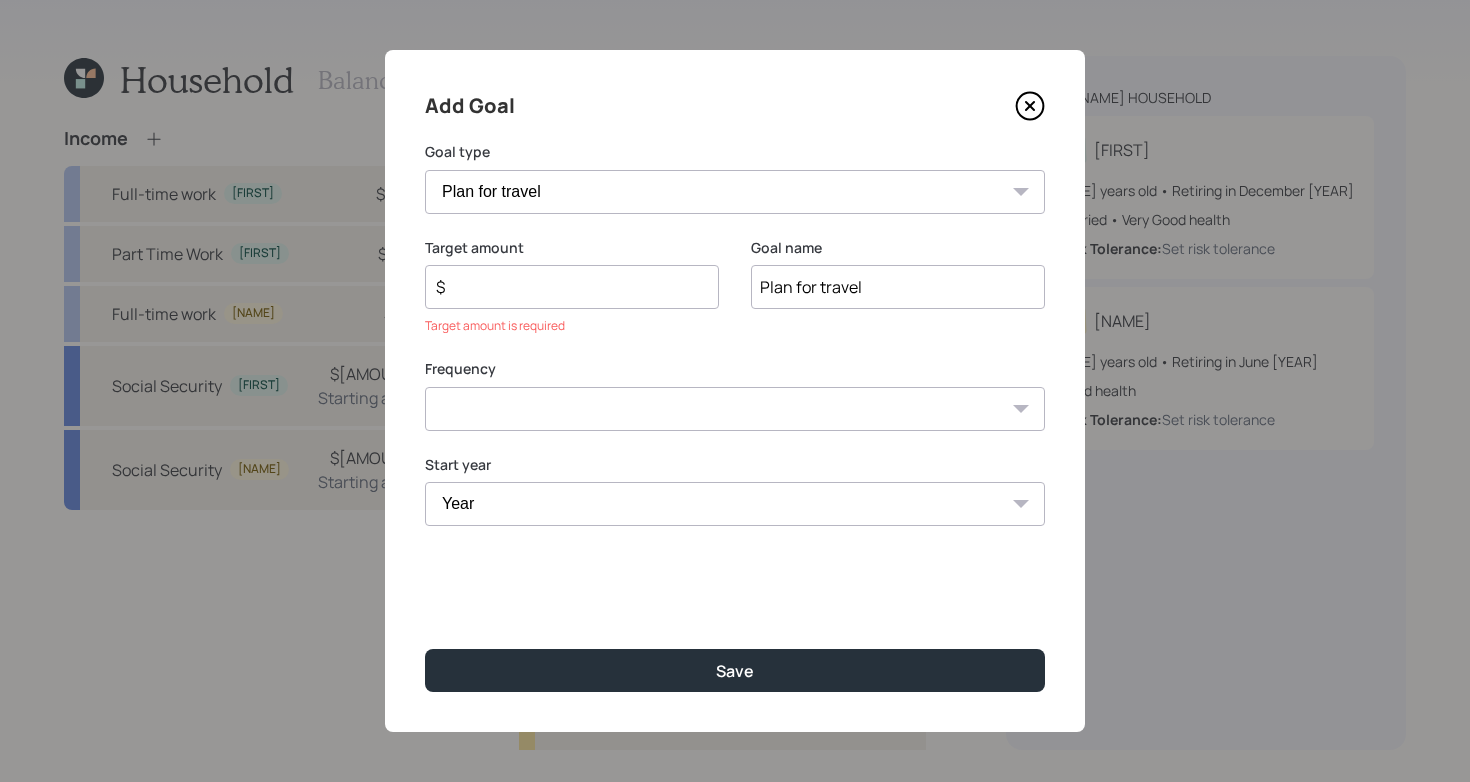 select on "1" 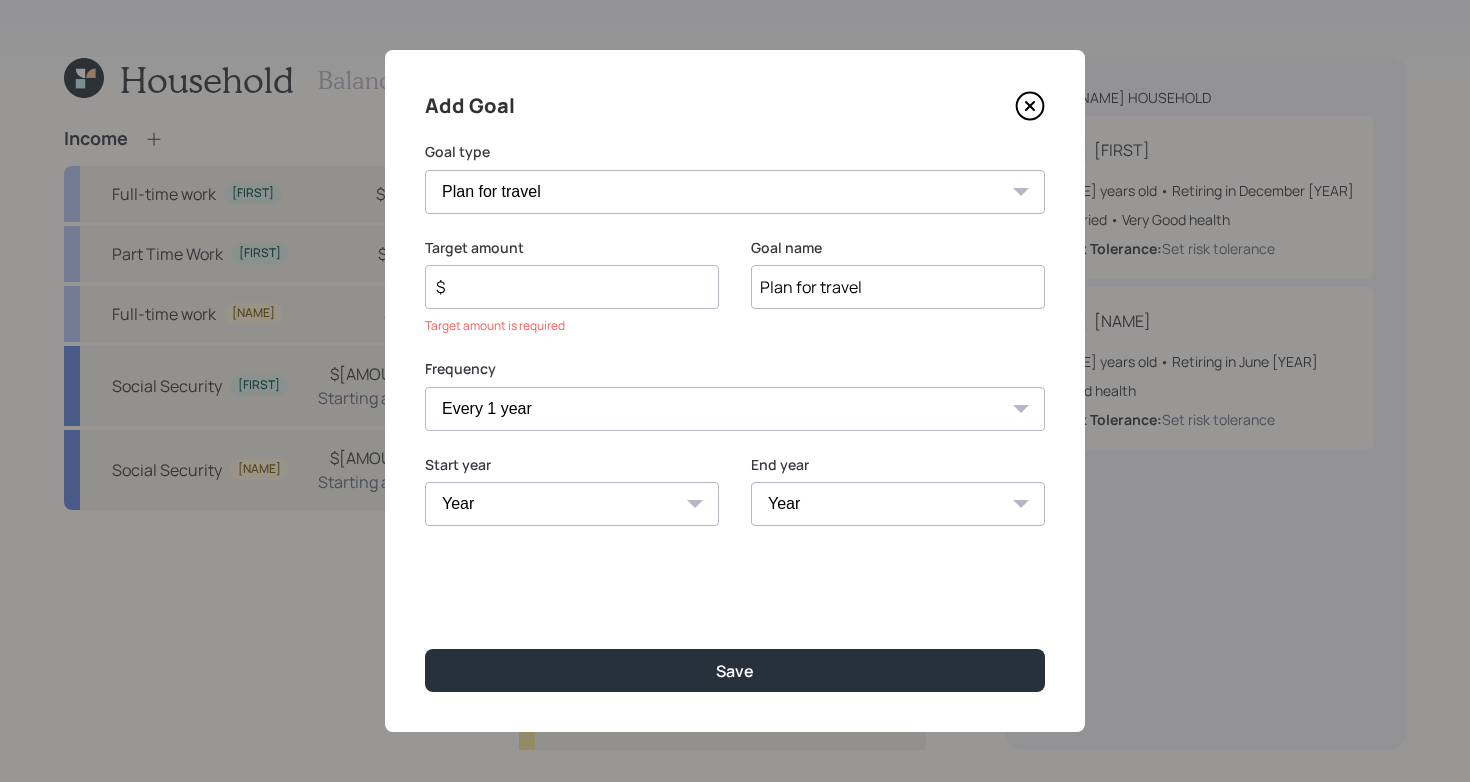click on "Year [YEAR] [YEAR] [YEAR] [YEAR] [YEAR] [YEAR] [YEAR] [YEAR] [YEAR] [YEAR] [YEAR] [YEAR] [YEAR] [YEAR] [YEAR] [YEAR] [YEAR] [YEAR] [YEAR] [YEAR] [YEAR] [YEAR] [YEAR] [YEAR] [YEAR] [YEAR] [YEAR] [YEAR] [YEAR] [YEAR] [YEAR] [YEAR] [YEAR] [YEAR] [YEAR] [YEAR]" at bounding box center (572, 504) 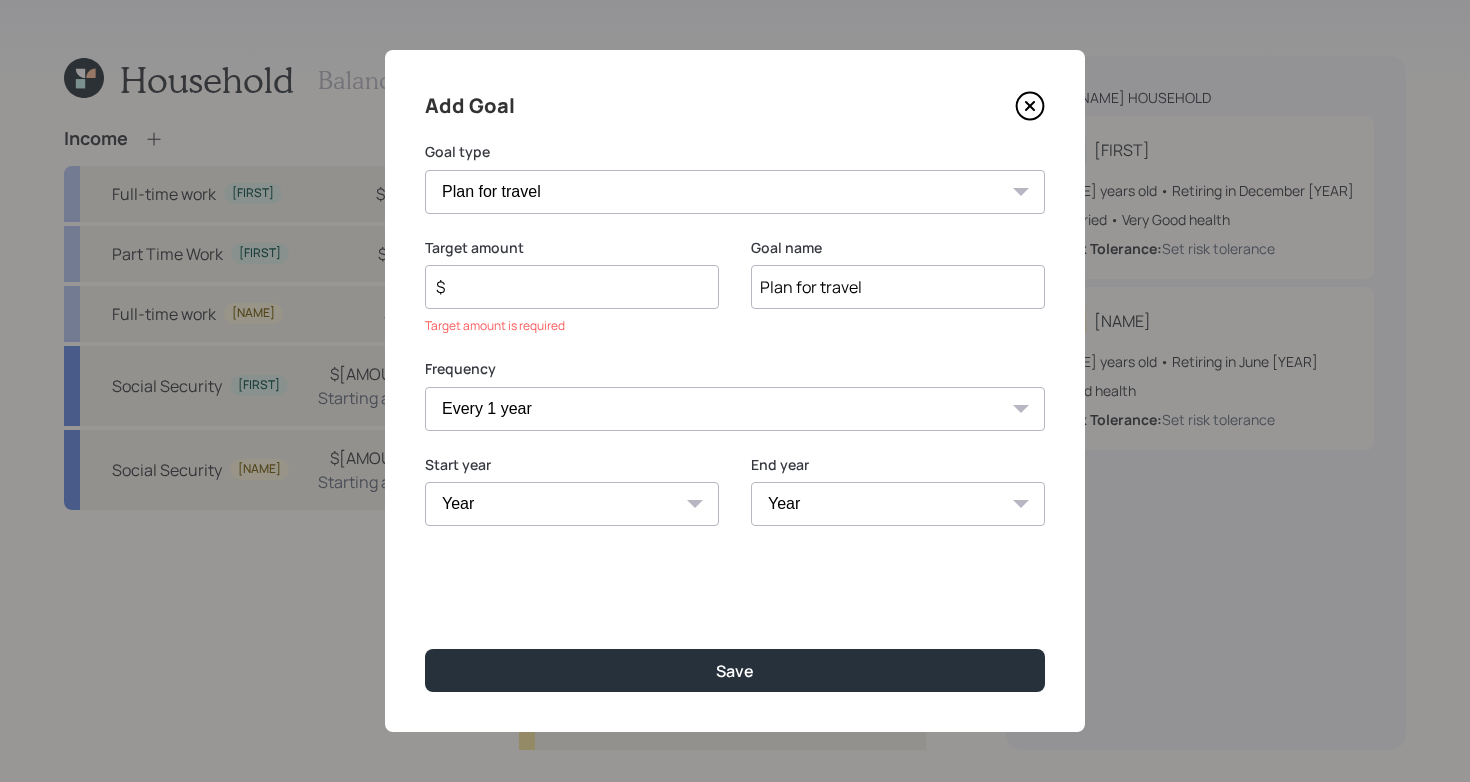 select on "2028" 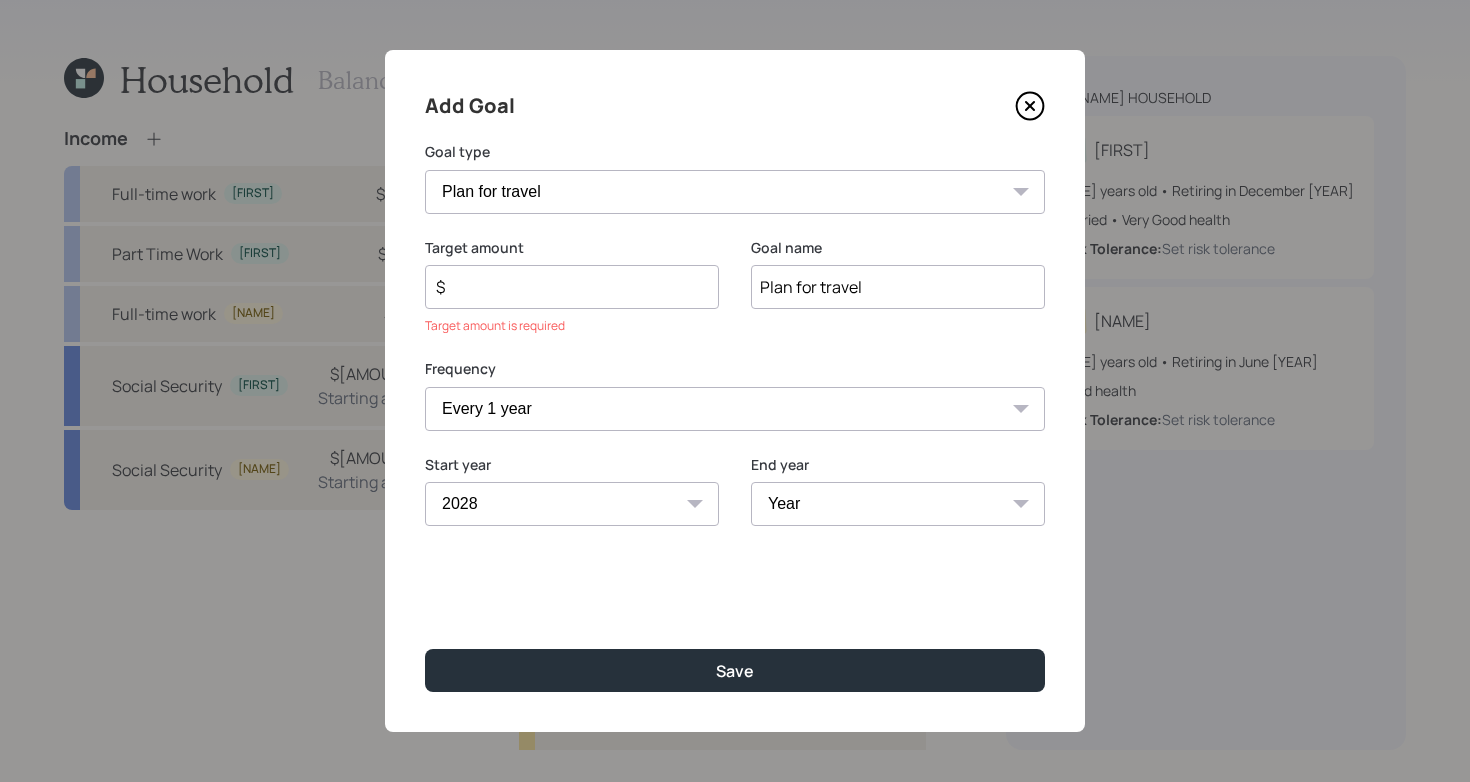 click on "$" at bounding box center [564, 287] 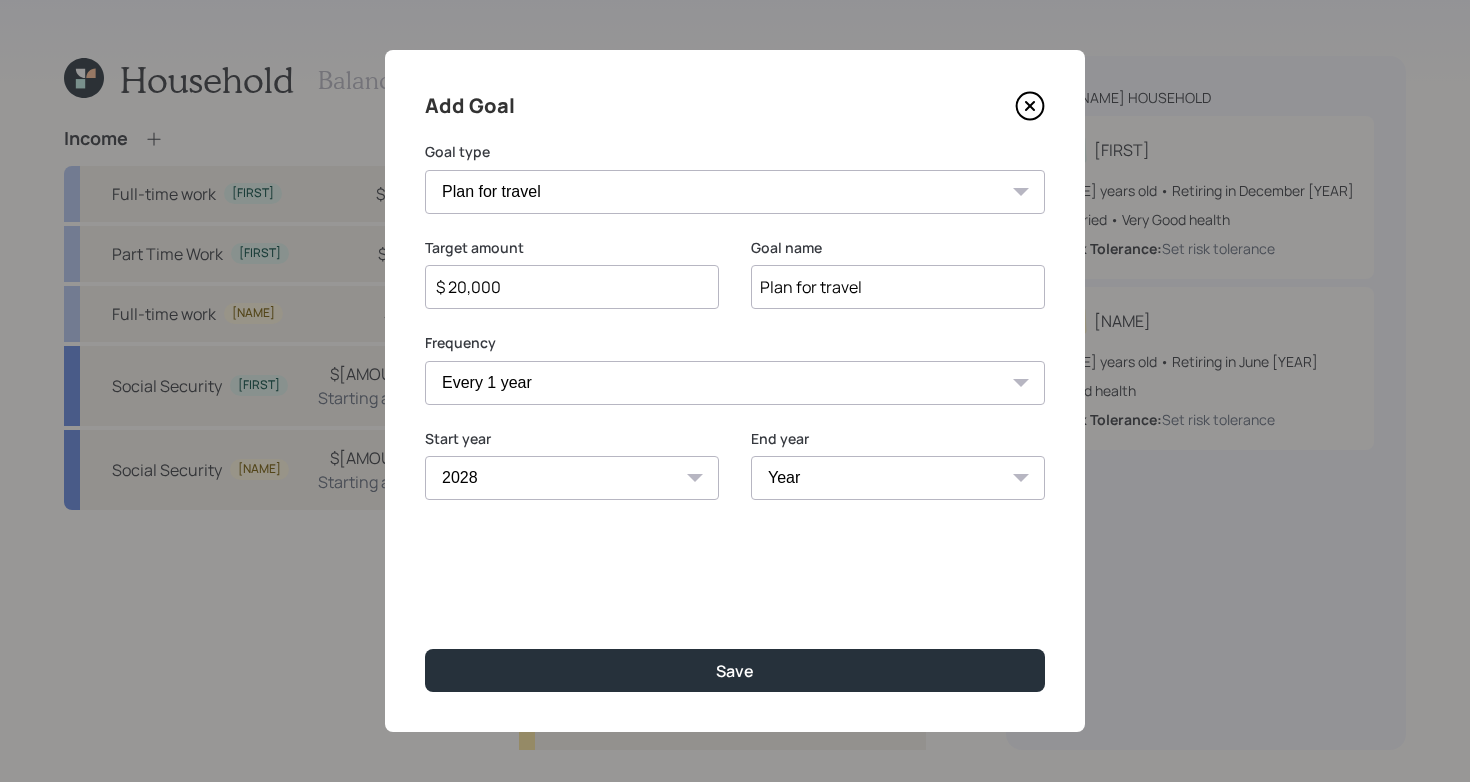 type on "$ 20,000" 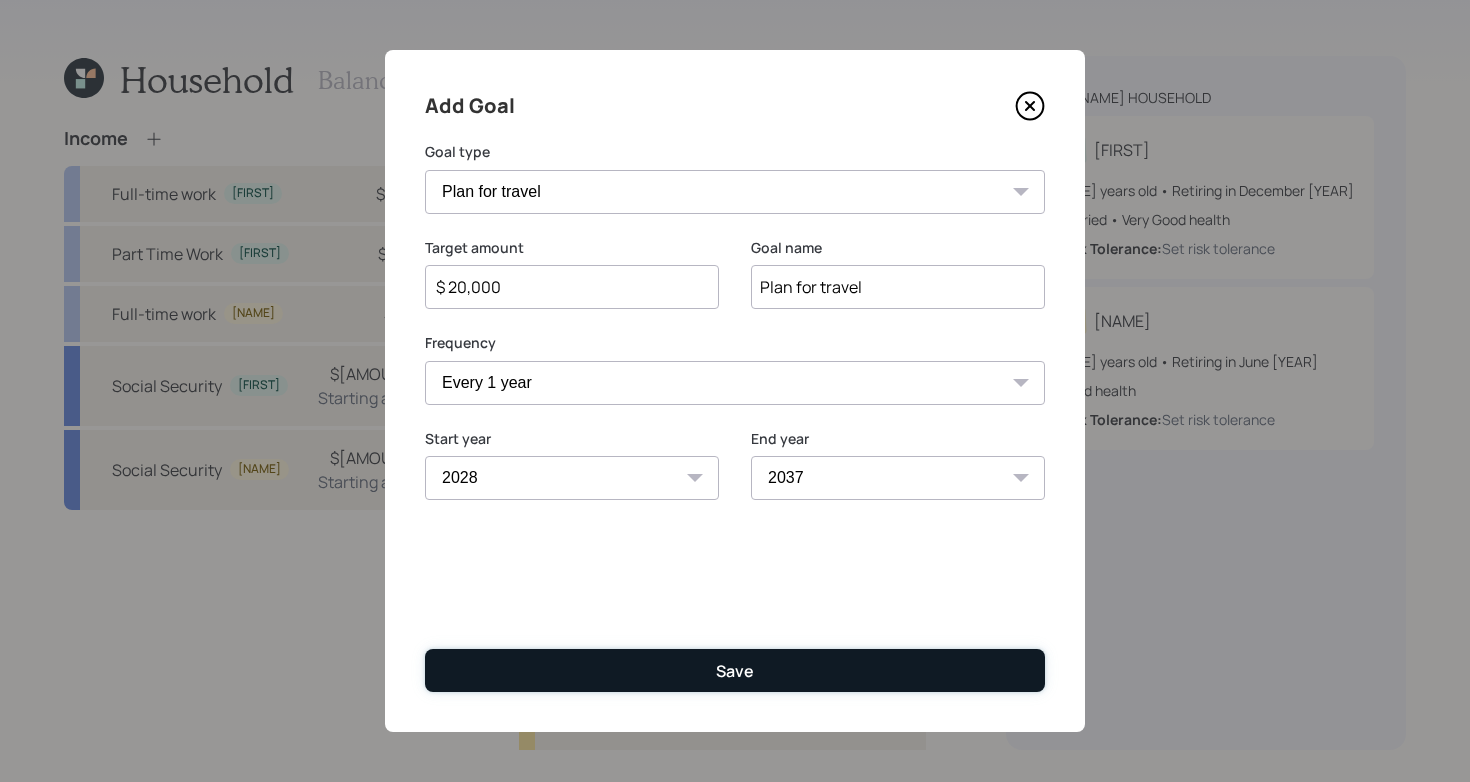 click on "Save" at bounding box center [735, 670] 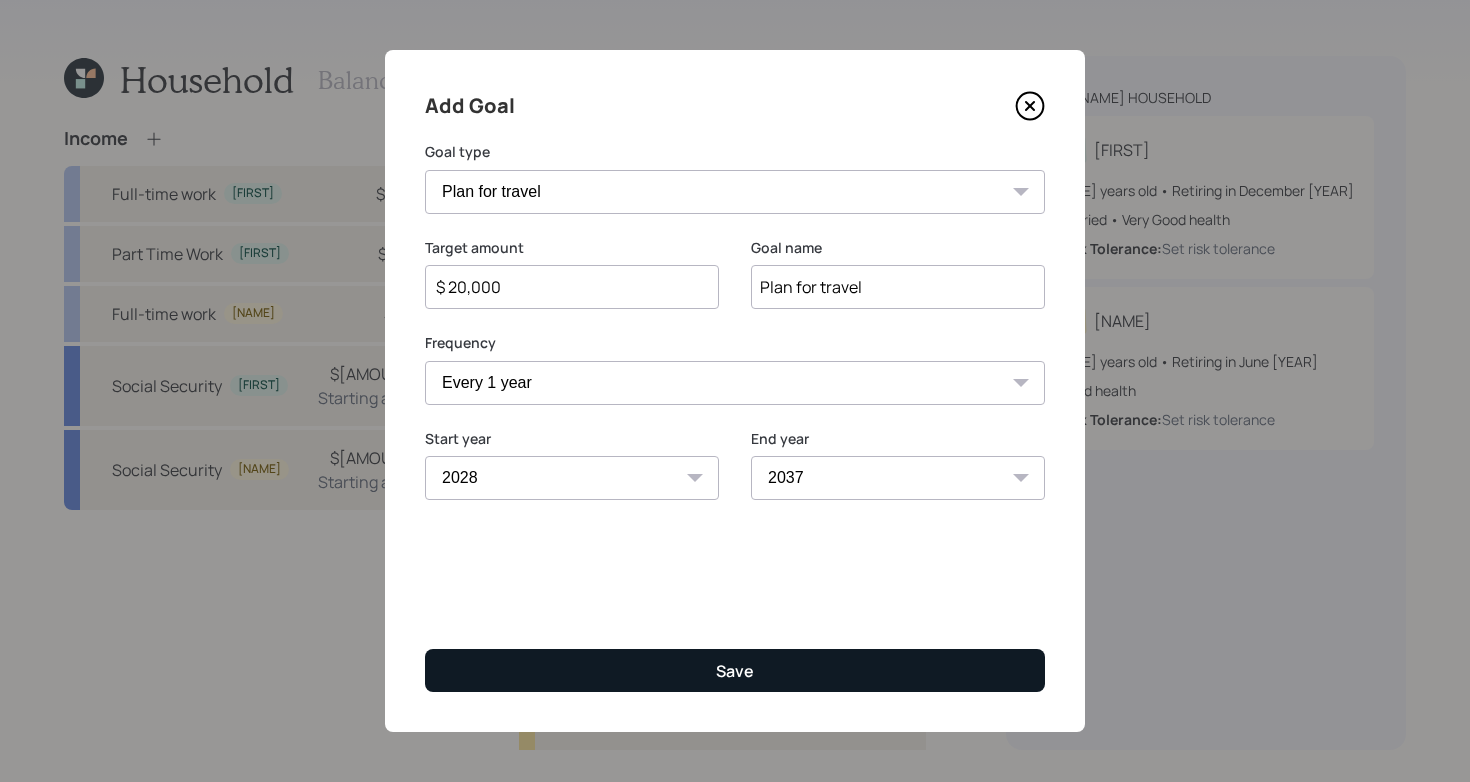 type on "$" 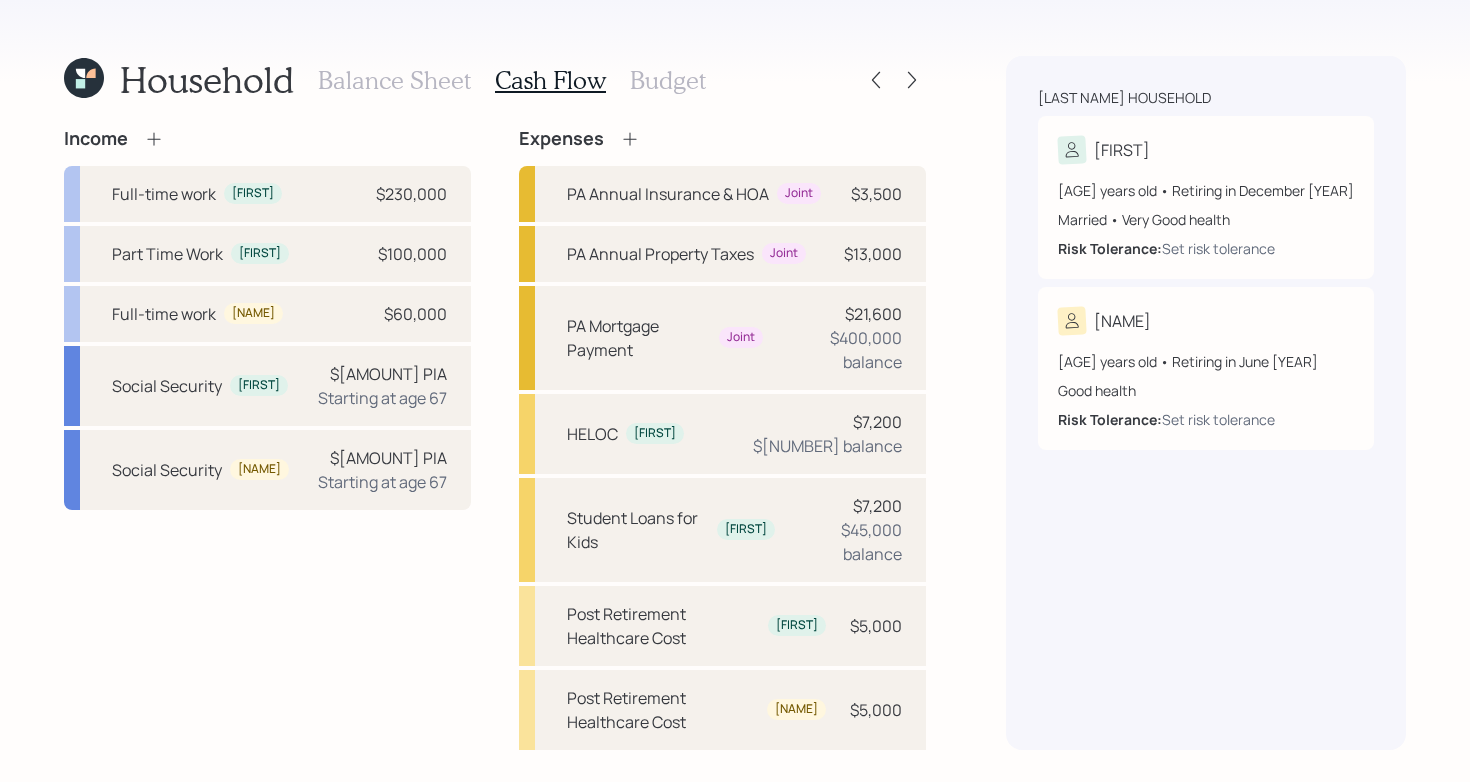 click on "Income Full-time work [FIRST] $[AMOUNT] Part Time Work [FIRST] $[AMOUNT] Full-time work [FIRST] $[AMOUNT] Social Security [FIRST] $[AMOUNT] PIA Starting at age 67 Social Security [FIRST] $[AMOUNT] PIA Starting at age 67" at bounding box center [267, 553] 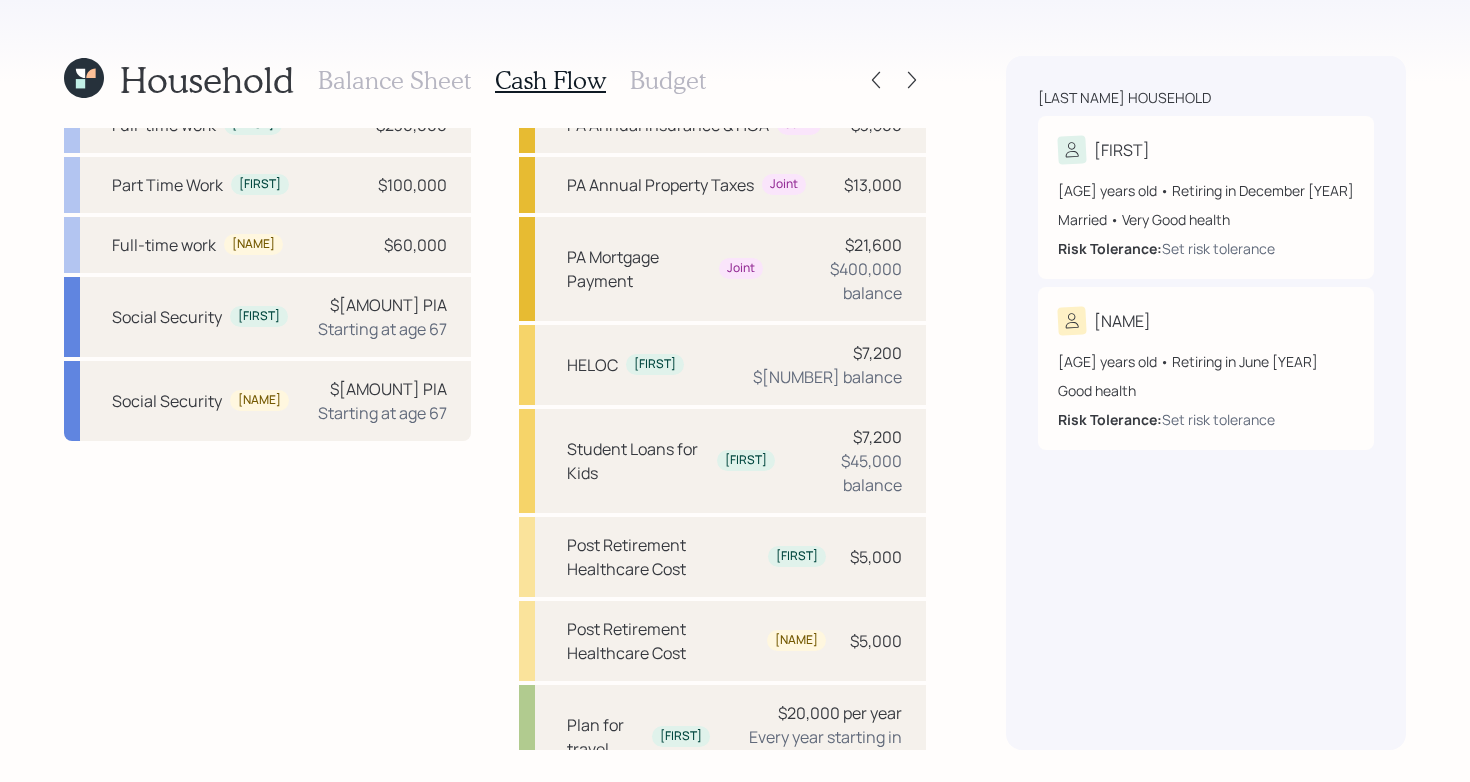 scroll, scrollTop: 0, scrollLeft: 0, axis: both 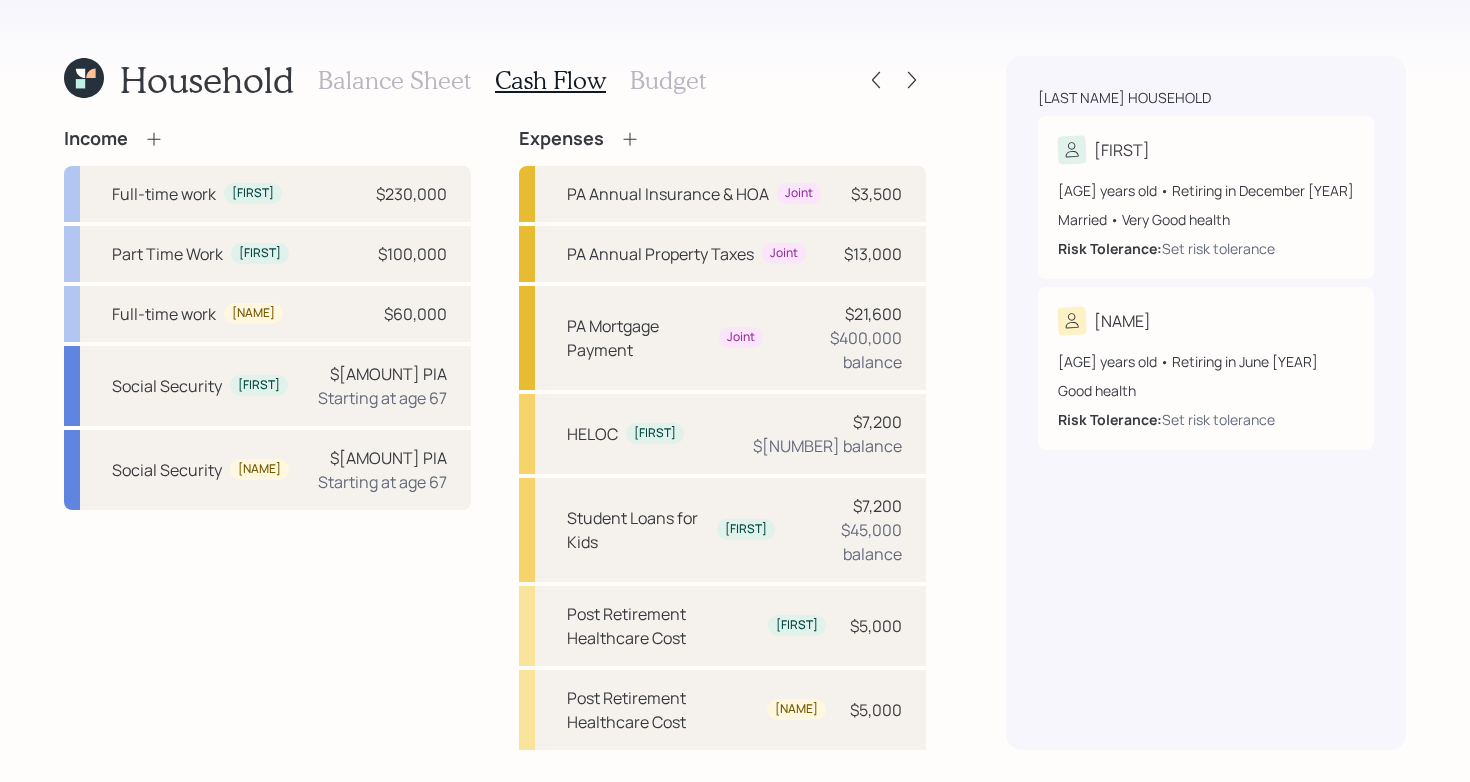 click 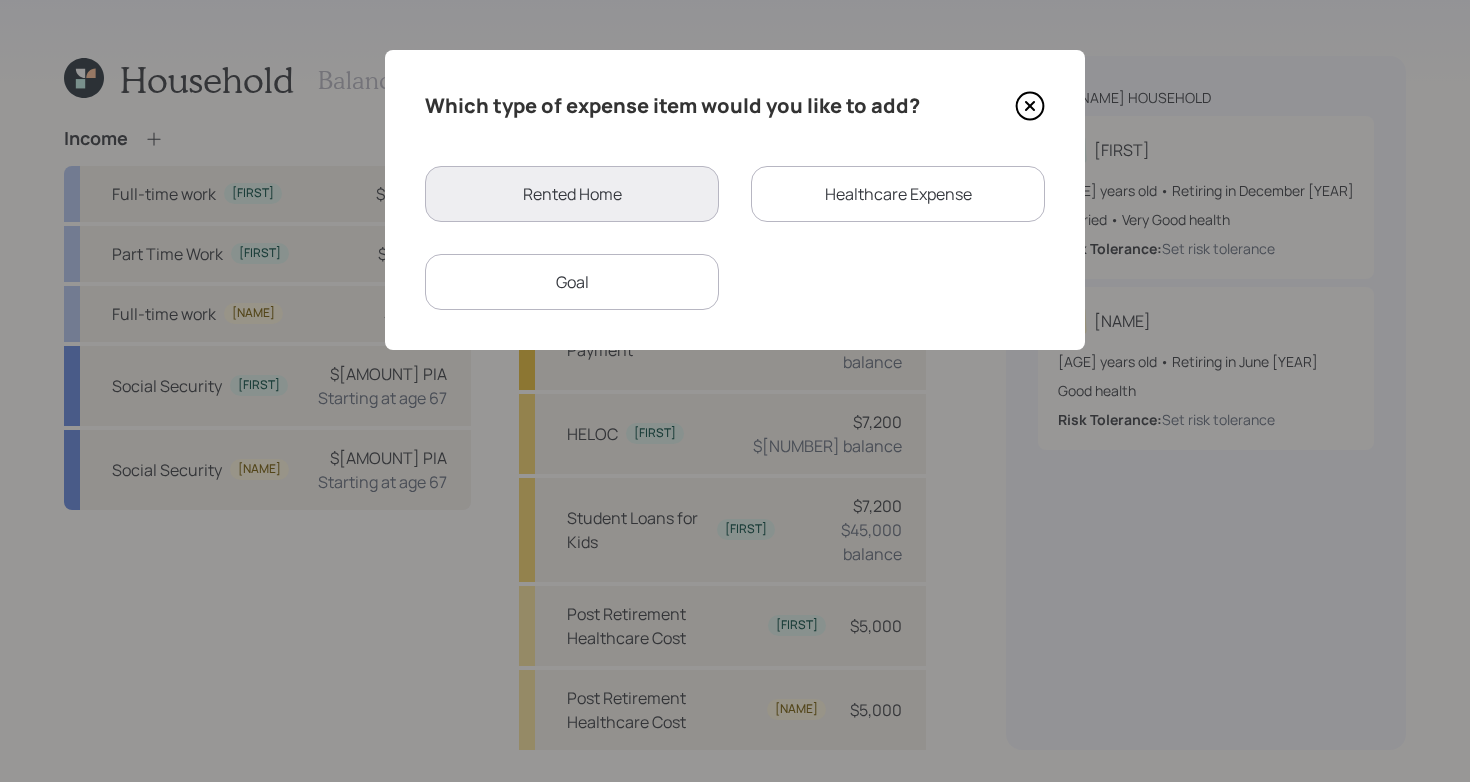 click on "Goal" at bounding box center [572, 282] 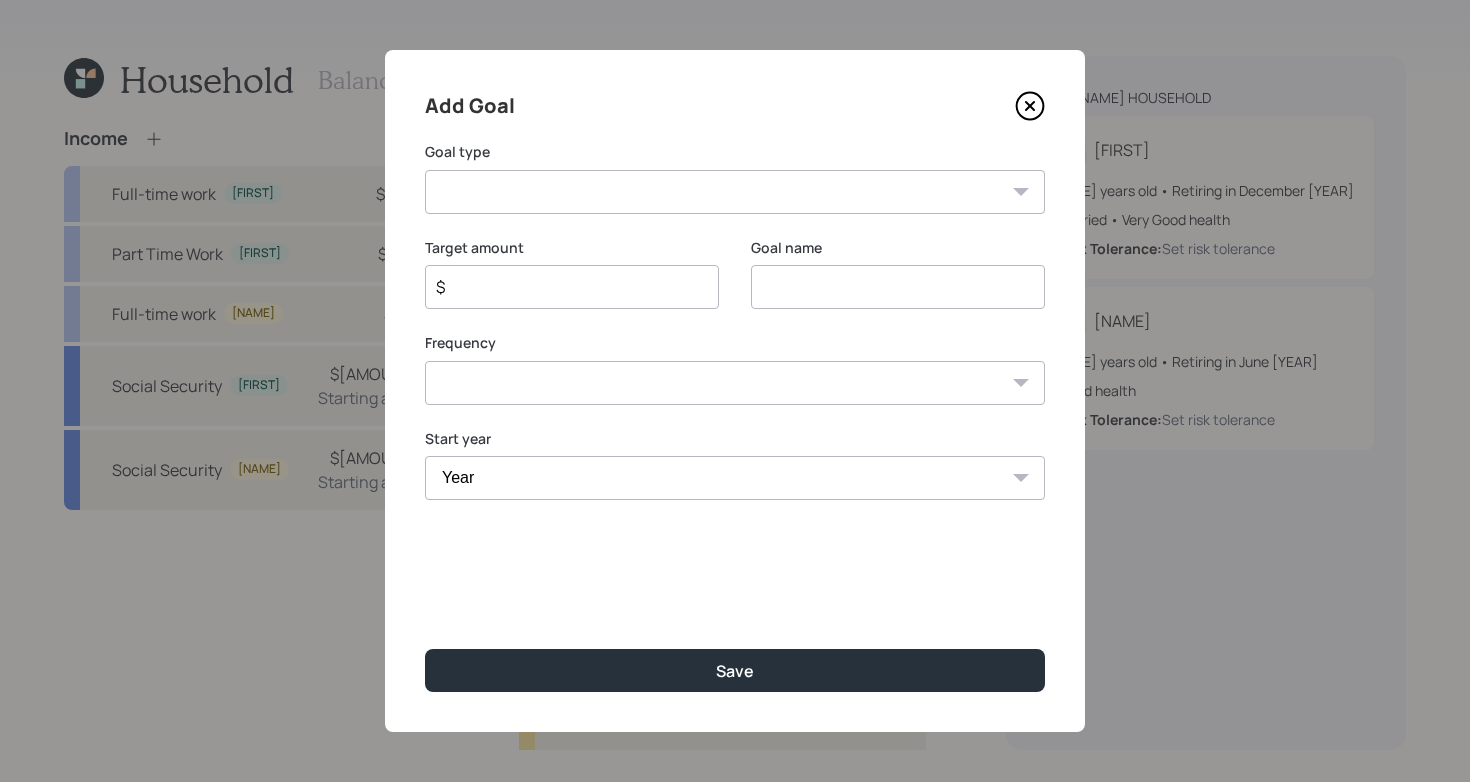 click on "Create an emergency fund Donate to charity Purchase a home Make a purchase Support a dependent Plan for travel Purchase a car Leave an inheritance Other" at bounding box center [735, 192] 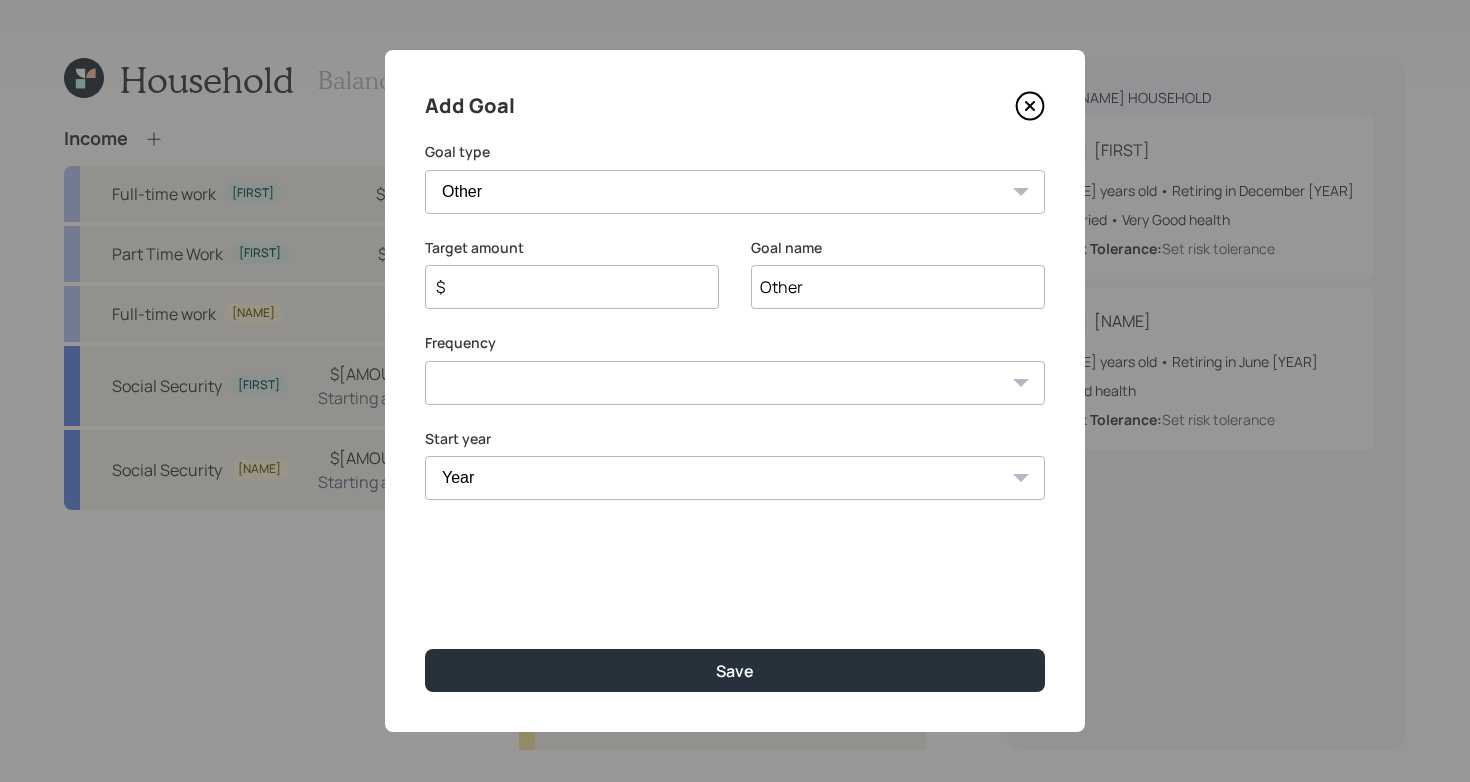 click on "Other" at bounding box center (898, 287) 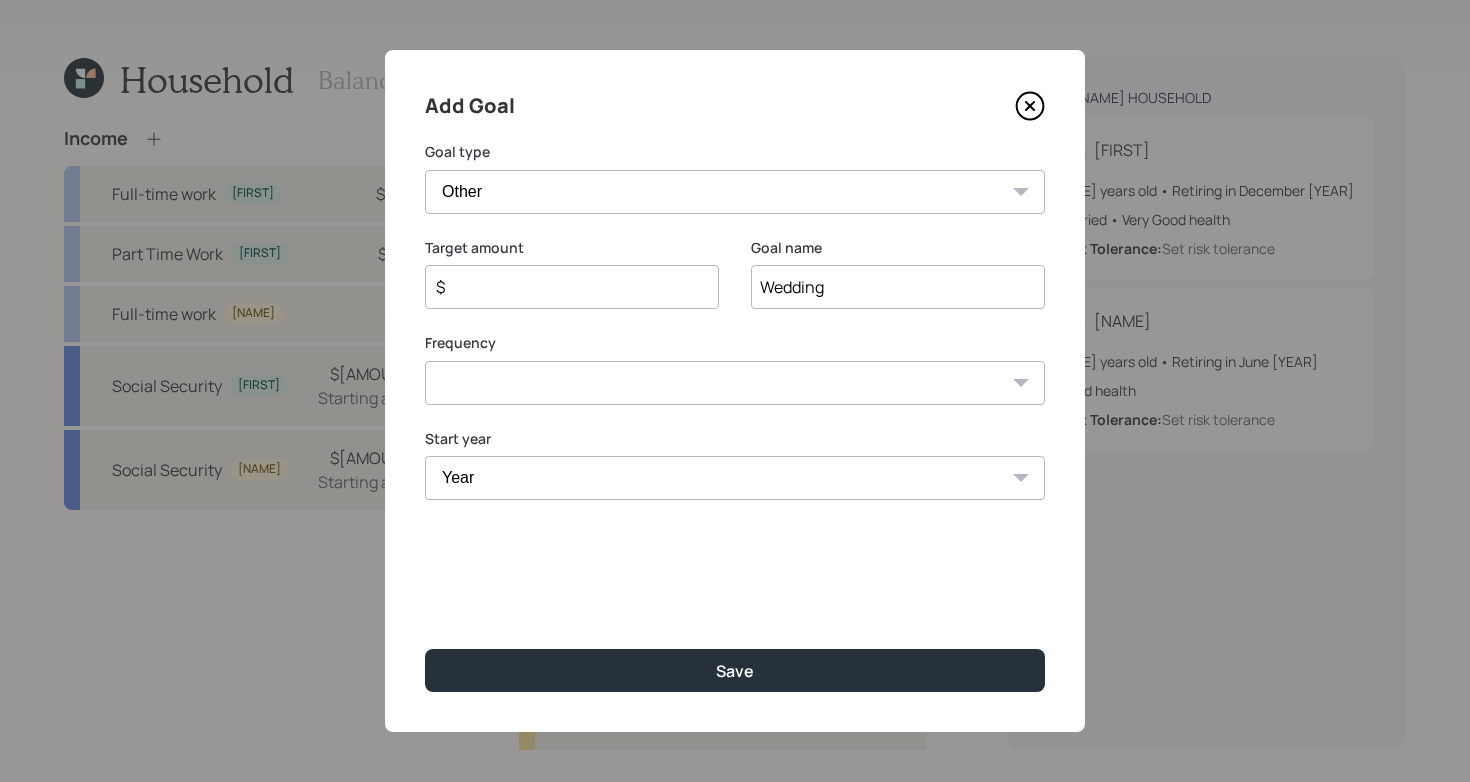 type on "Wedding" 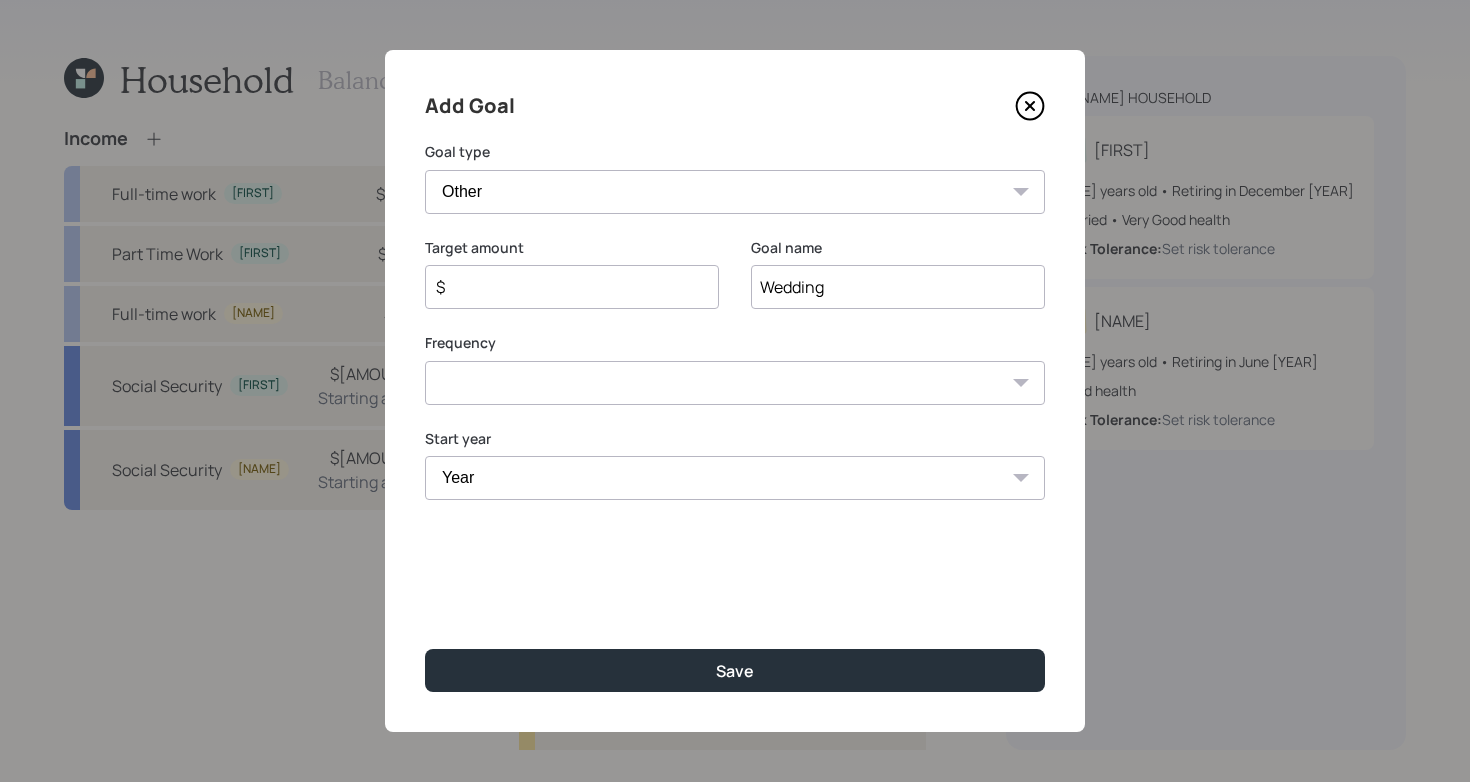 click on "Year [YEAR] [YEAR] [YEAR] [YEAR] [YEAR] [YEAR] [YEAR] [YEAR] [YEAR] [YEAR] [YEAR] [YEAR] [YEAR] [YEAR] [YEAR] [YEAR] [YEAR] [YEAR] [YEAR] [YEAR] [YEAR] [YEAR] [YEAR] [YEAR] [YEAR] [YEAR] [YEAR] [YEAR] [YEAR] [YEAR] [YEAR] [YEAR] [YEAR] [YEAR] [YEAR] [YEAR]" at bounding box center [735, 478] 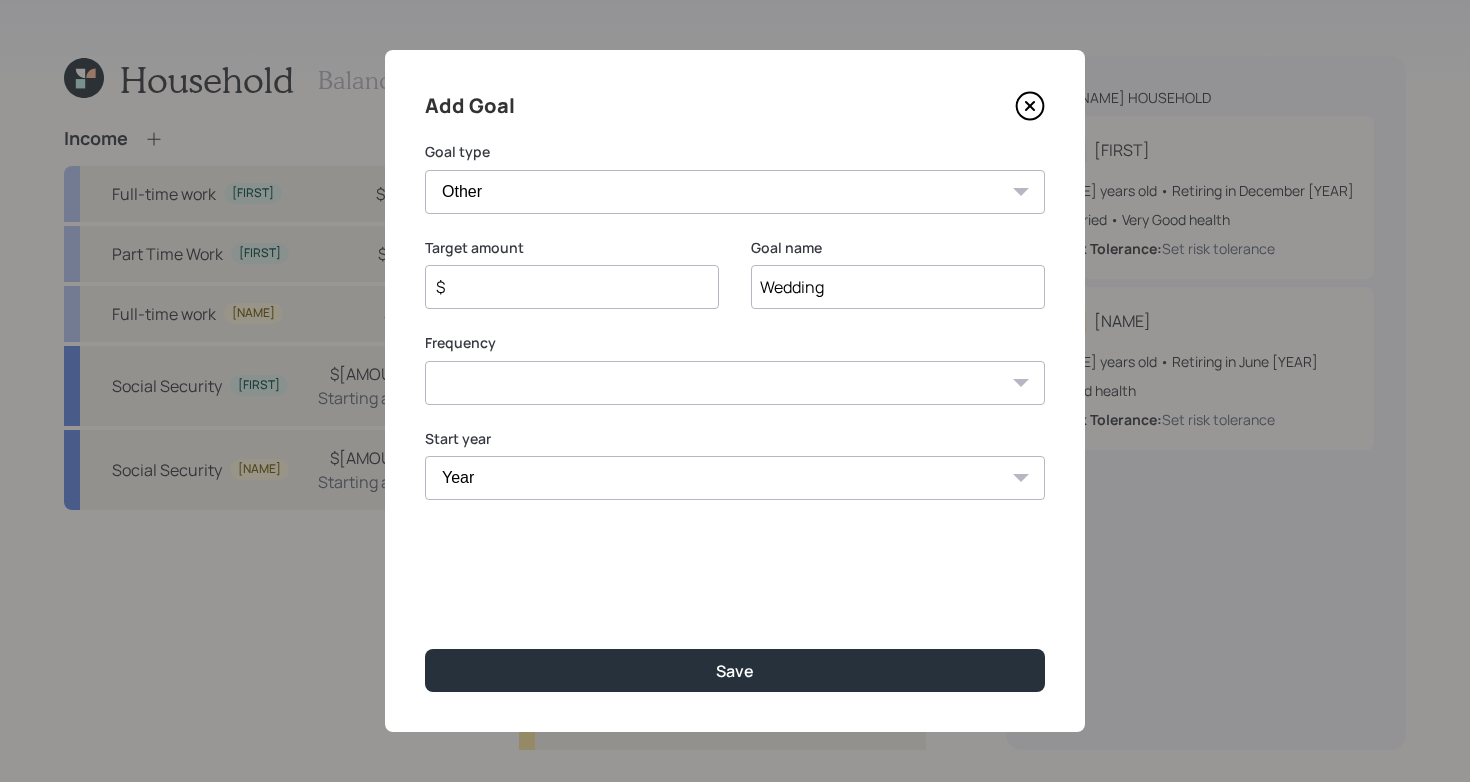 select on "2030" 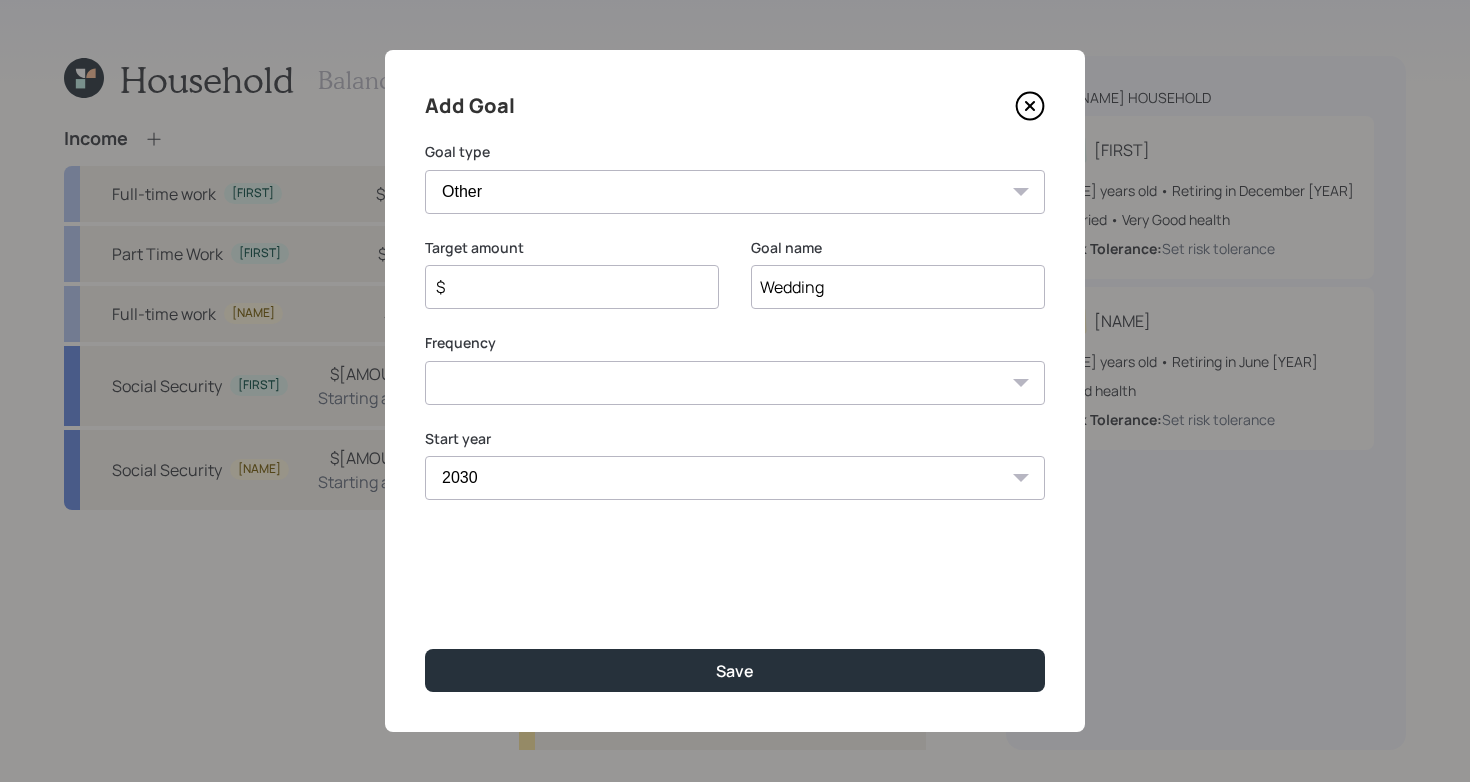 click on "$" at bounding box center [564, 287] 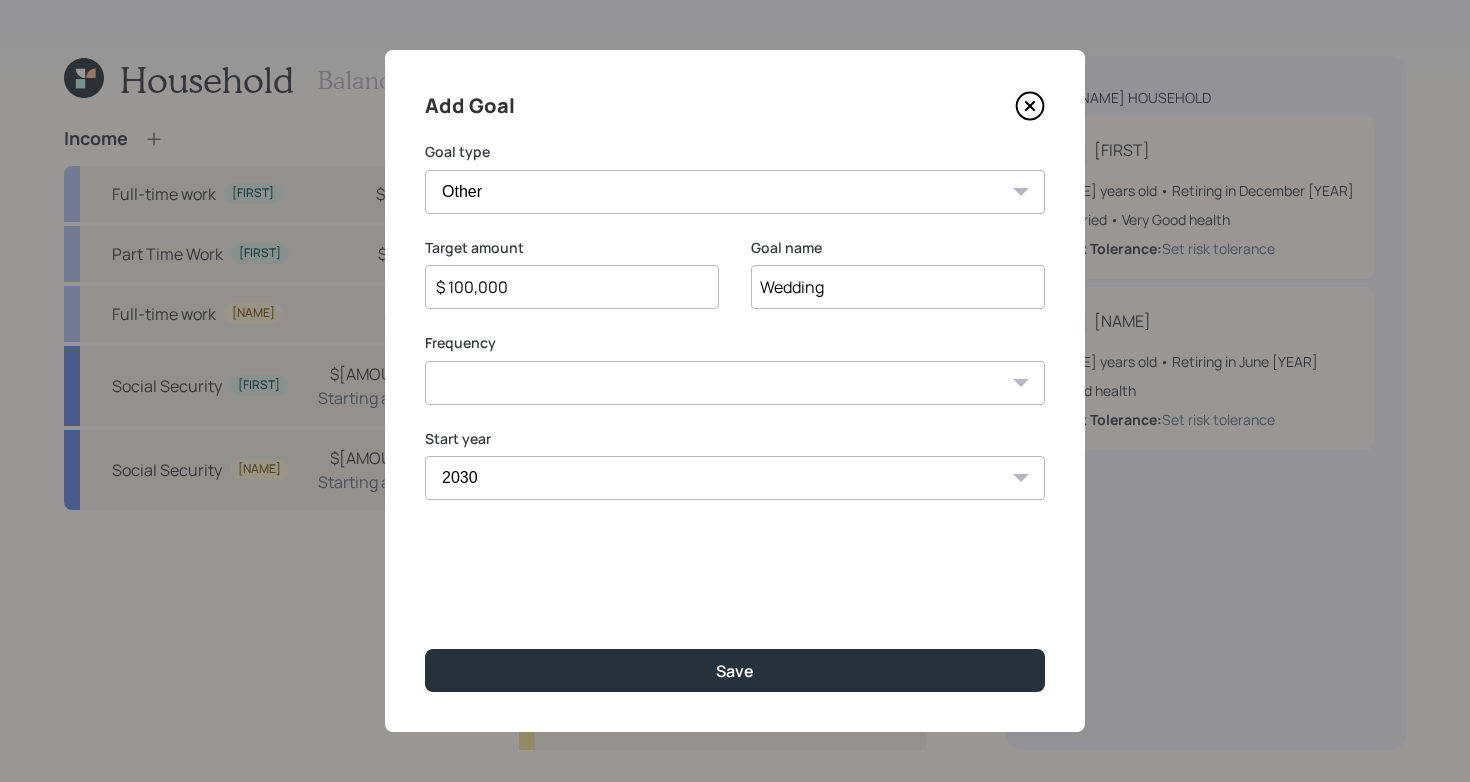 type on "$ 100,000" 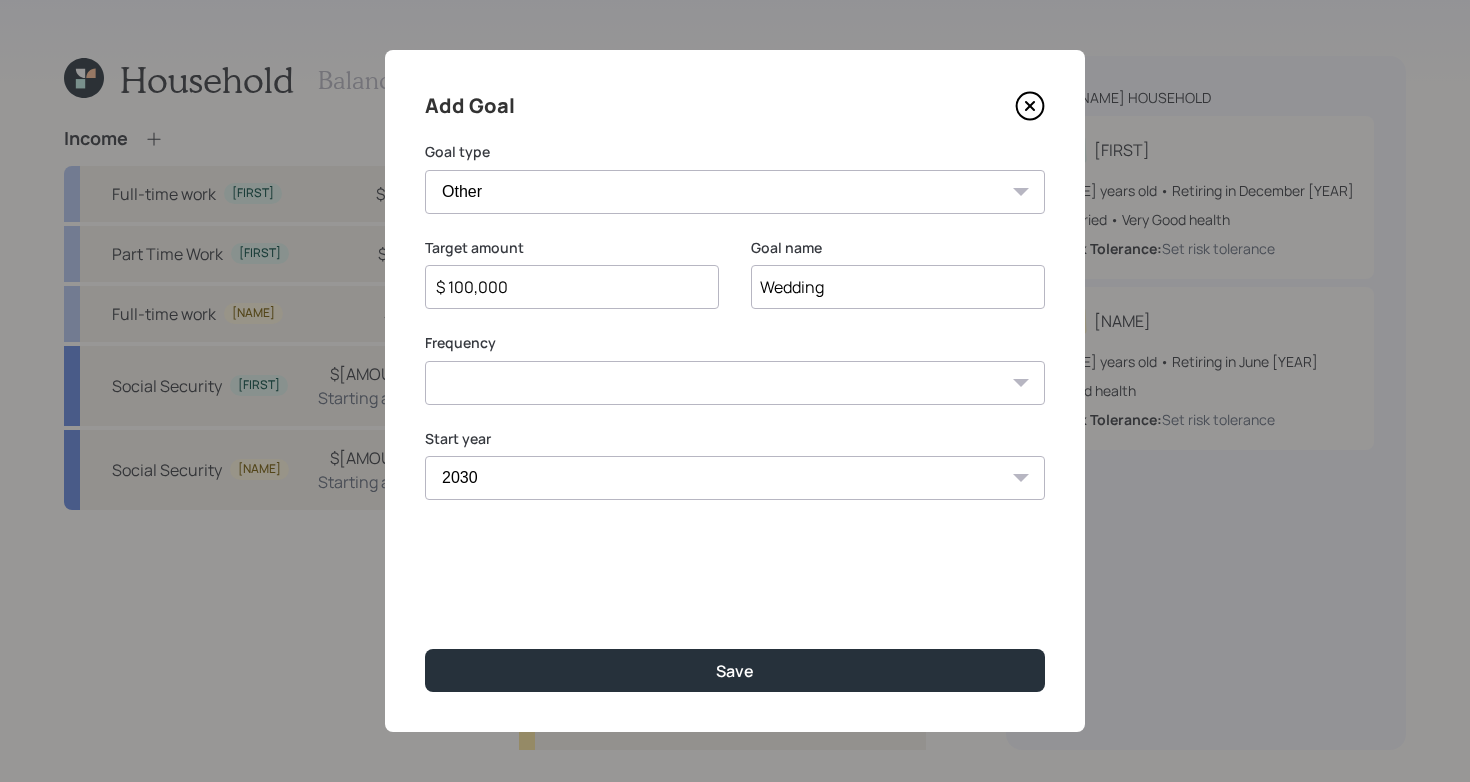 click on "One time Every 1 year Every 2 years Every 3 years Every 4 years Every 5 years Every 6 years Every 7 years Every 8 years Every 9 years" at bounding box center [735, 383] 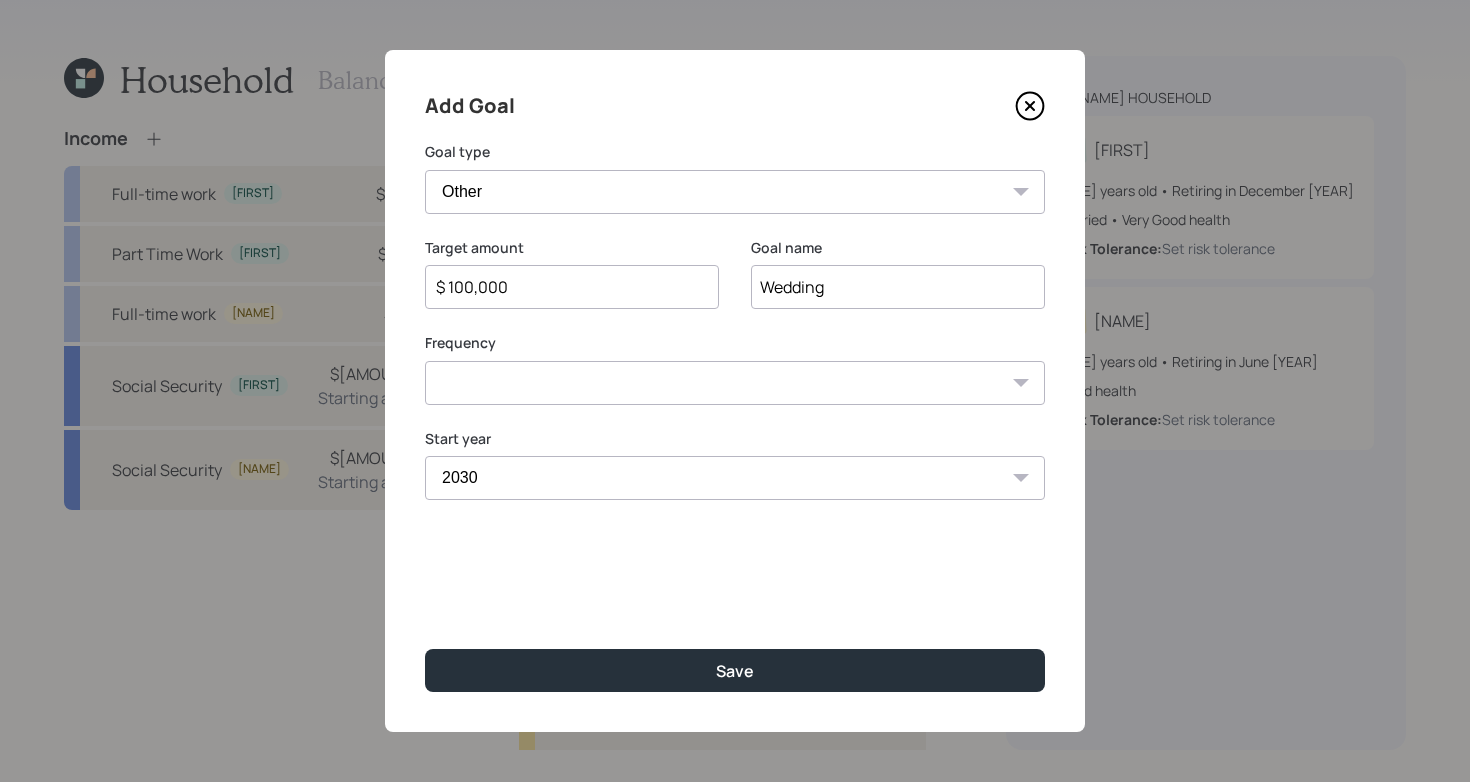 select on "0" 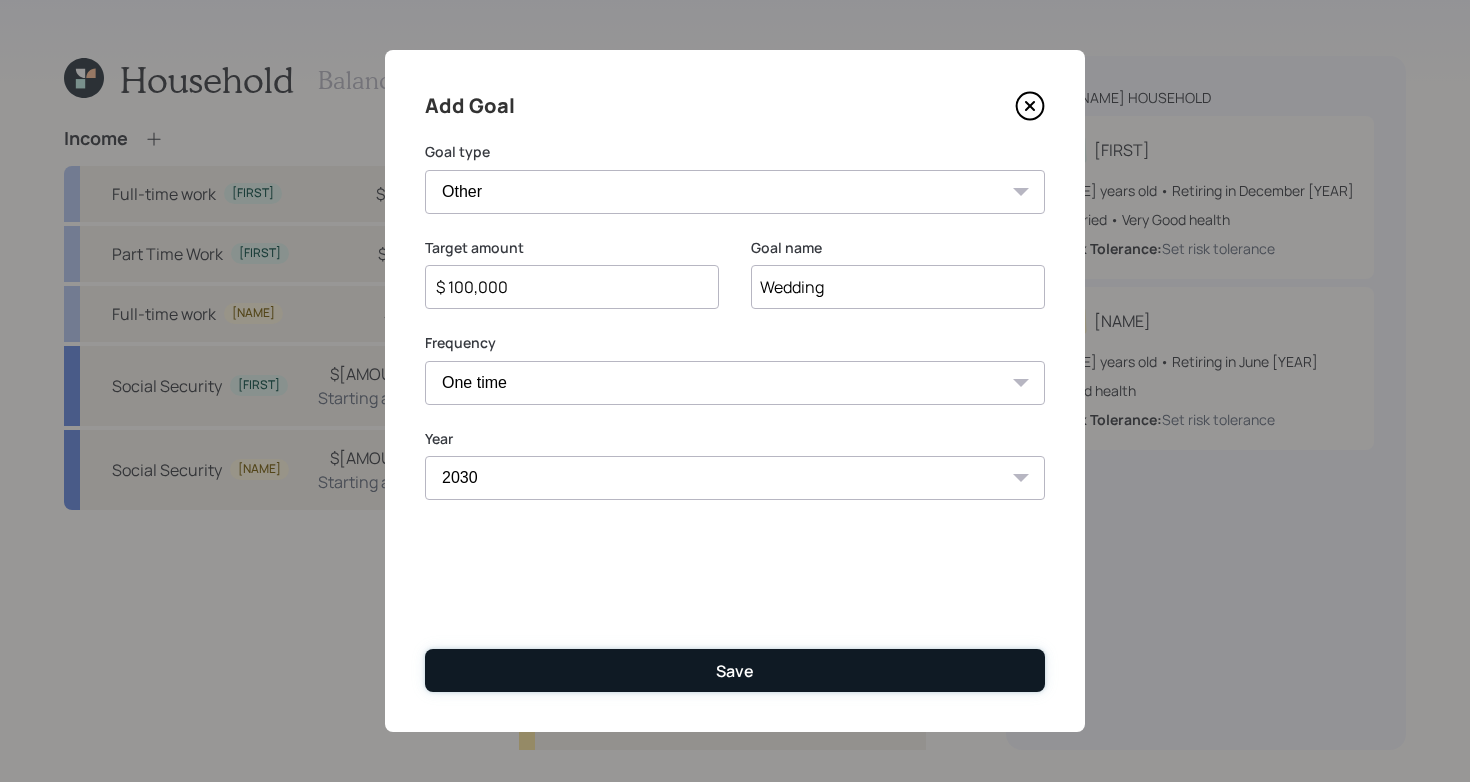 click on "Save" at bounding box center (735, 670) 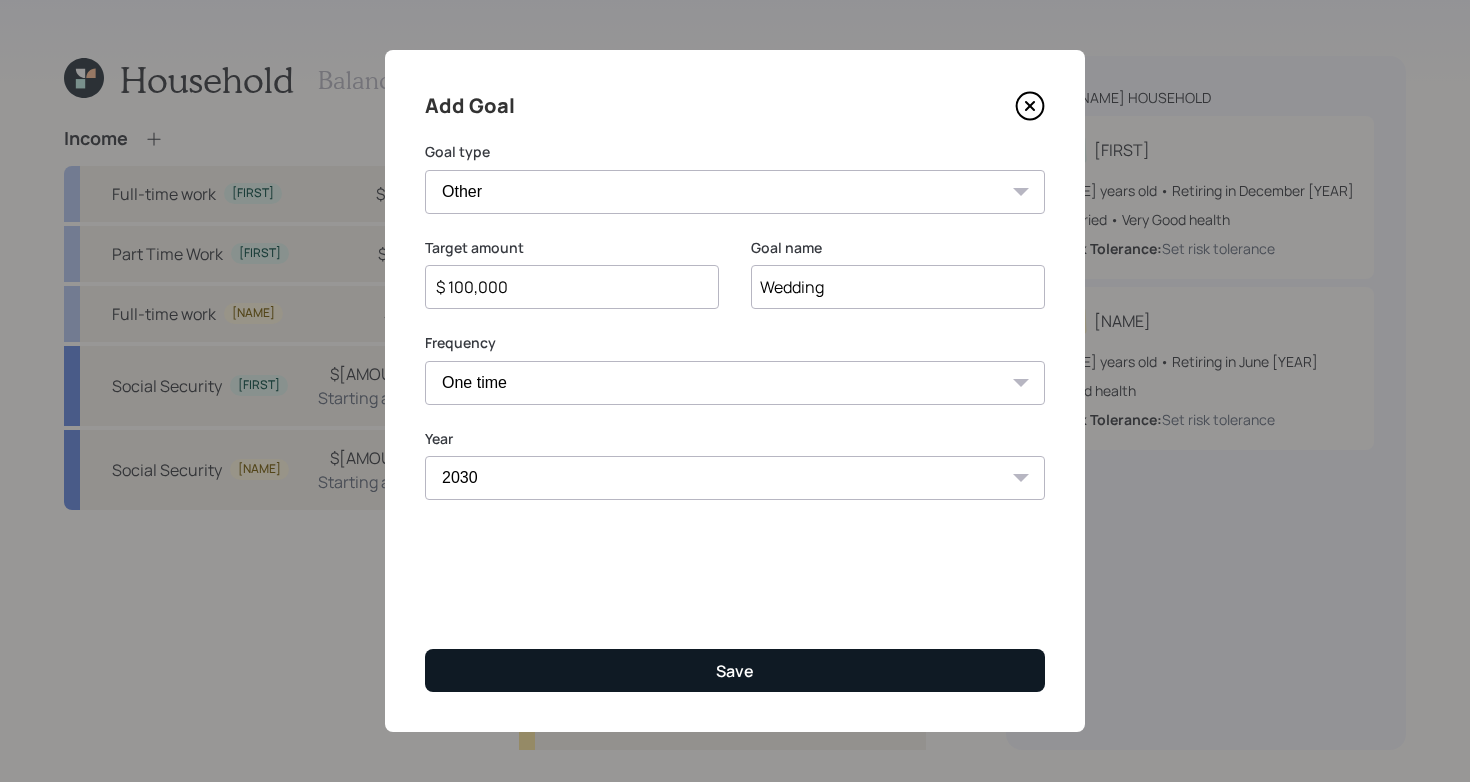 type on "$" 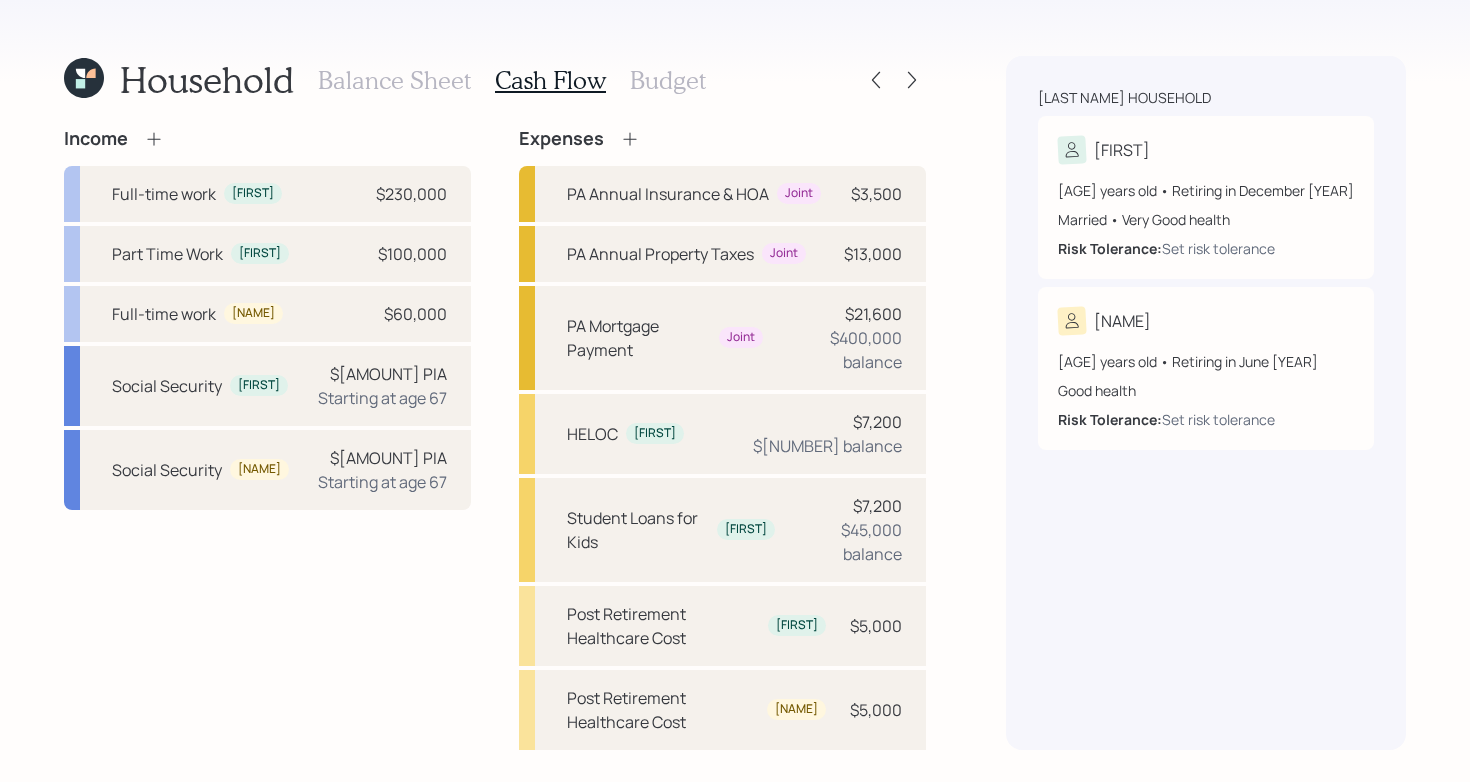 click on "Income Full-time work [FIRST] $[AMOUNT] Part Time Work [FIRST] $[AMOUNT] Full-time work [FIRST] $[AMOUNT] Social Security [FIRST] $[AMOUNT] PIA Starting at age 67 Social Security [FIRST] $[AMOUNT] PIA Starting at age 67 Expenses PA Annual Insurance & HOA Joint $[AMOUNT] PA Annual Property Taxes Joint $[AMOUNT] PA Mortgage Payment Joint $[AMOUNT] $[AMOUNT] balance HELOC [FIRST] $[AMOUNT] $[AMOUNT] balance Student Loans for Kids [FIRST] $[AMOUNT] $[AMOUNT] balance Post Retirement Healthcare Cost [FIRST] $[AMOUNT] Post Retirement Healthcare Cost [FIRST] $[AMOUNT] Plan for travel [FIRST] $[AMOUNT] per year Every year starting in [YEAR] Wedding [FIRST] $[AMOUNT] Once in [YEAR] Pre Retirement Living Expense $[AMOUNT] Post Retirement Living Expense $[AMOUNT]" at bounding box center [495, 595] 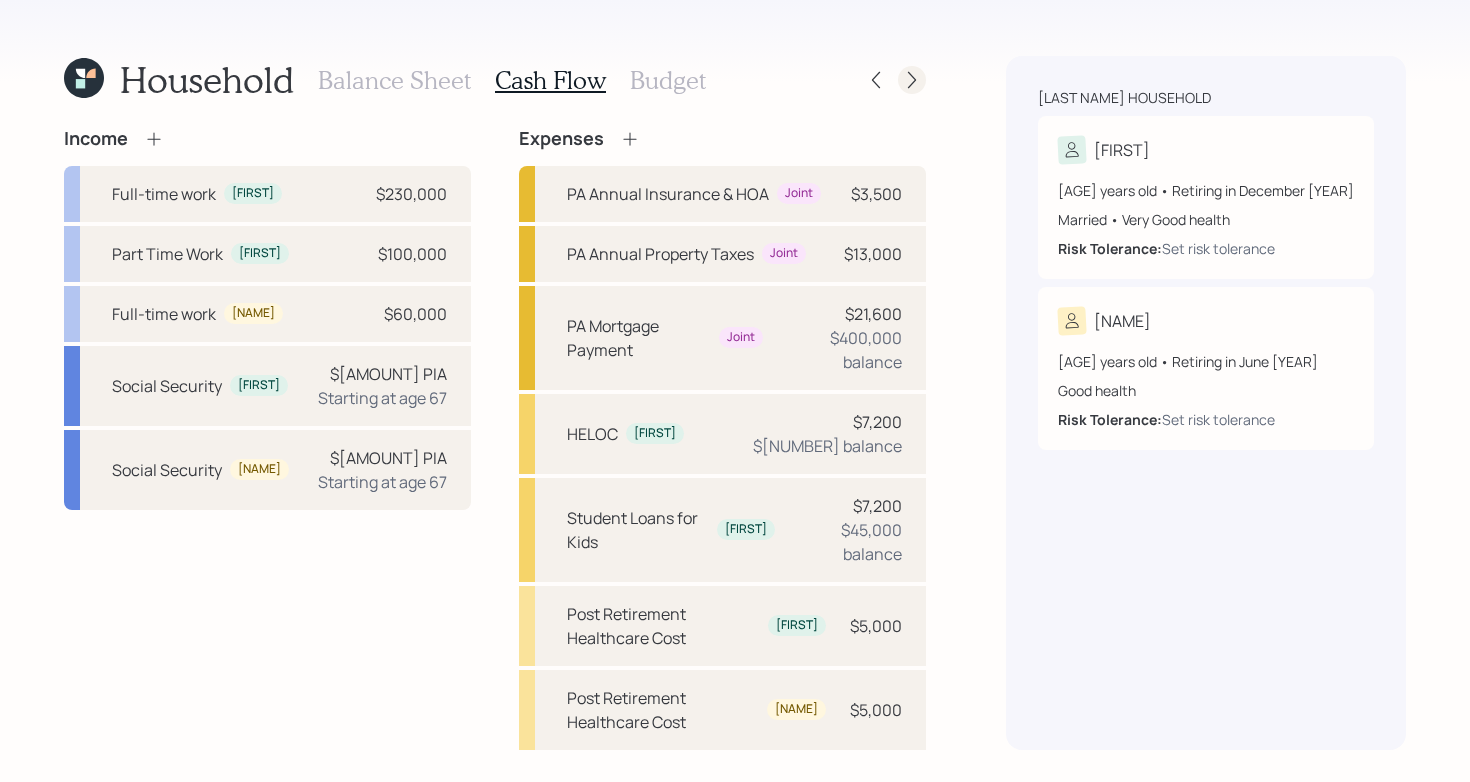 click 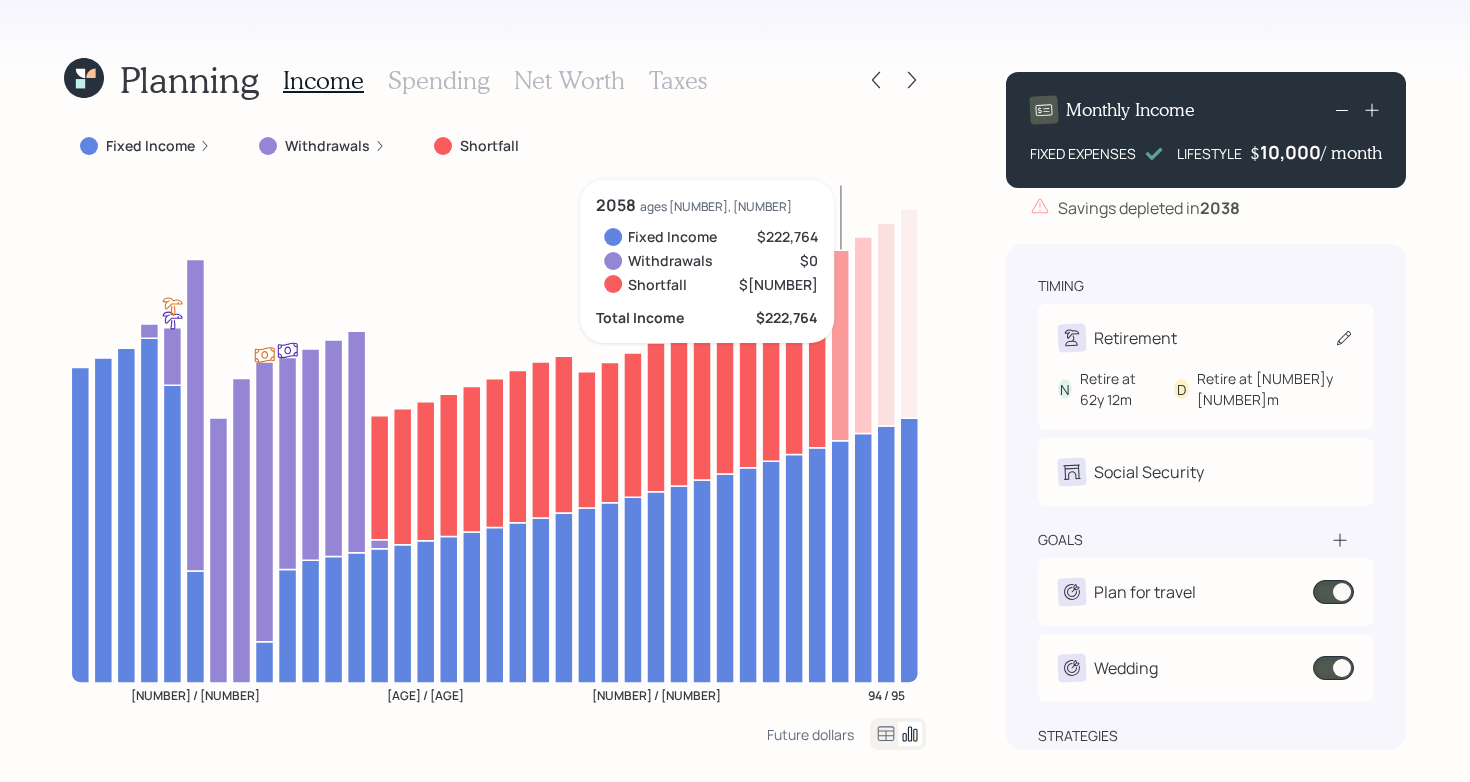 click 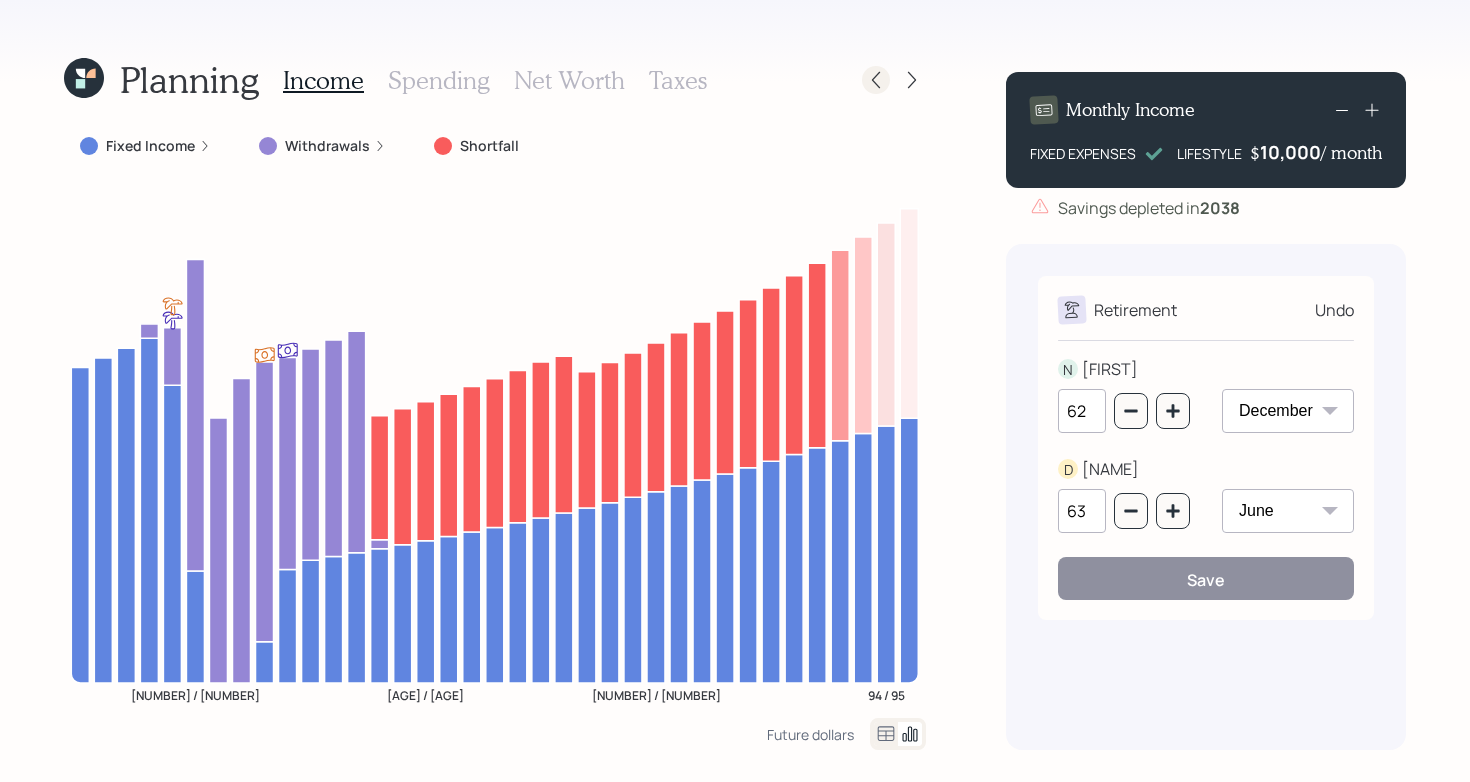 click 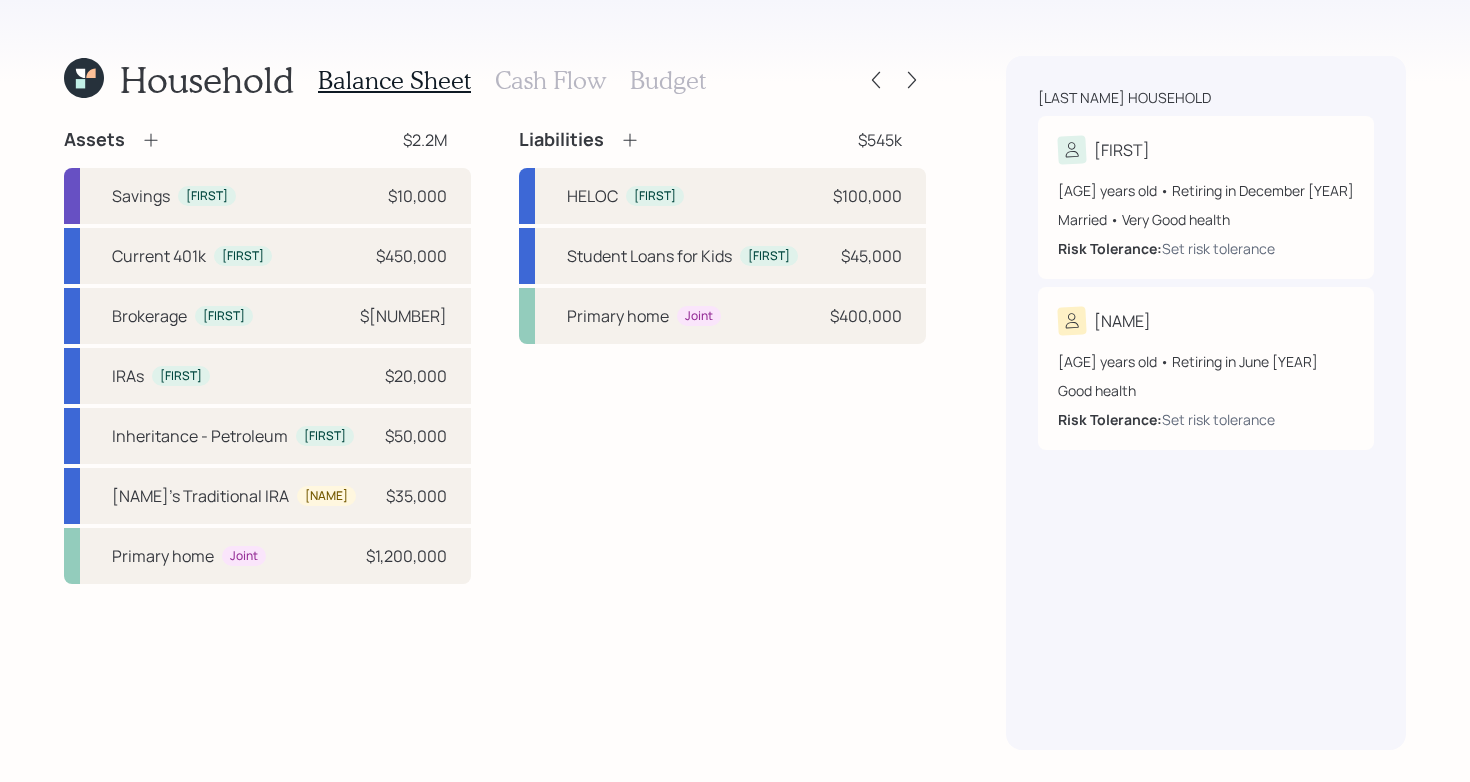 click on "Cash Flow" at bounding box center (550, 80) 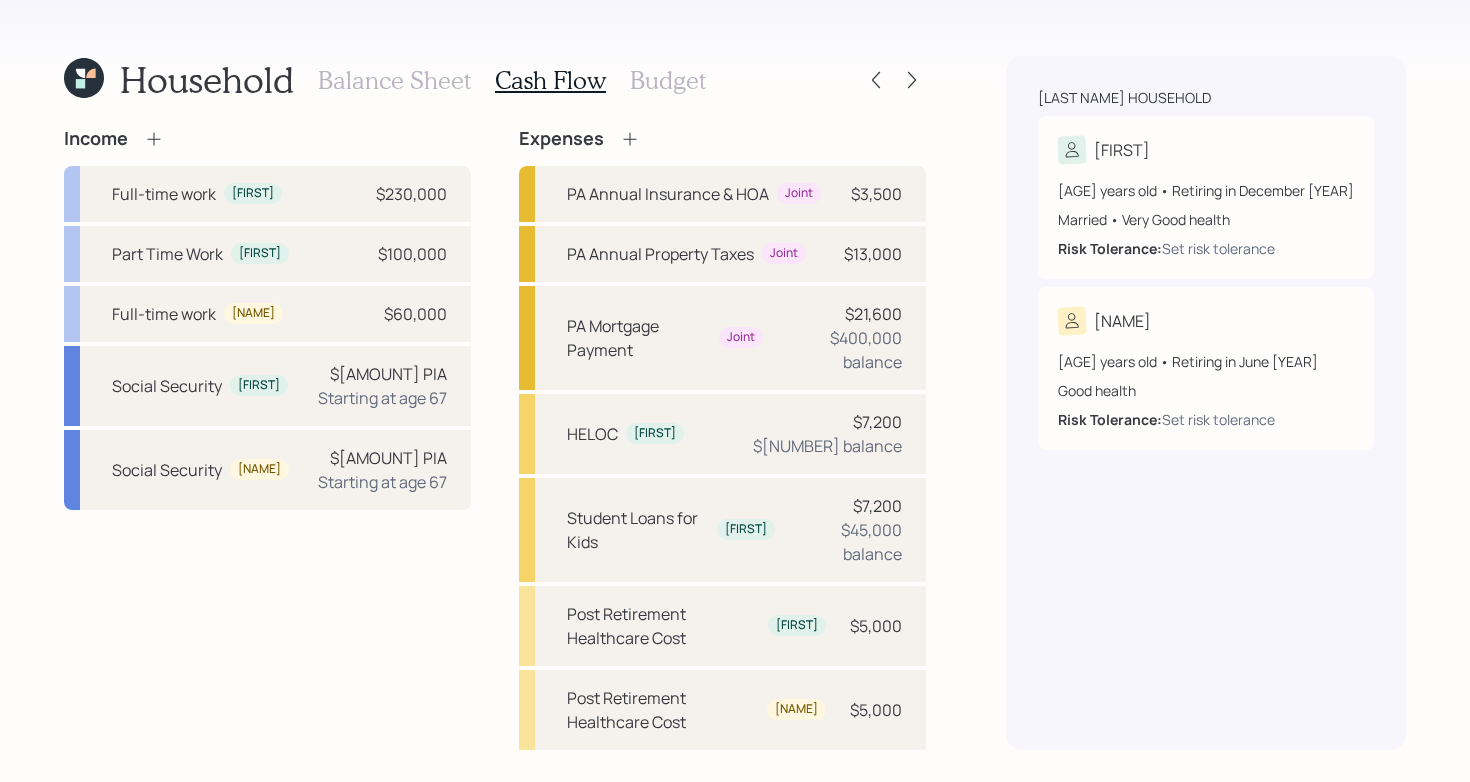 scroll, scrollTop: 311, scrollLeft: 0, axis: vertical 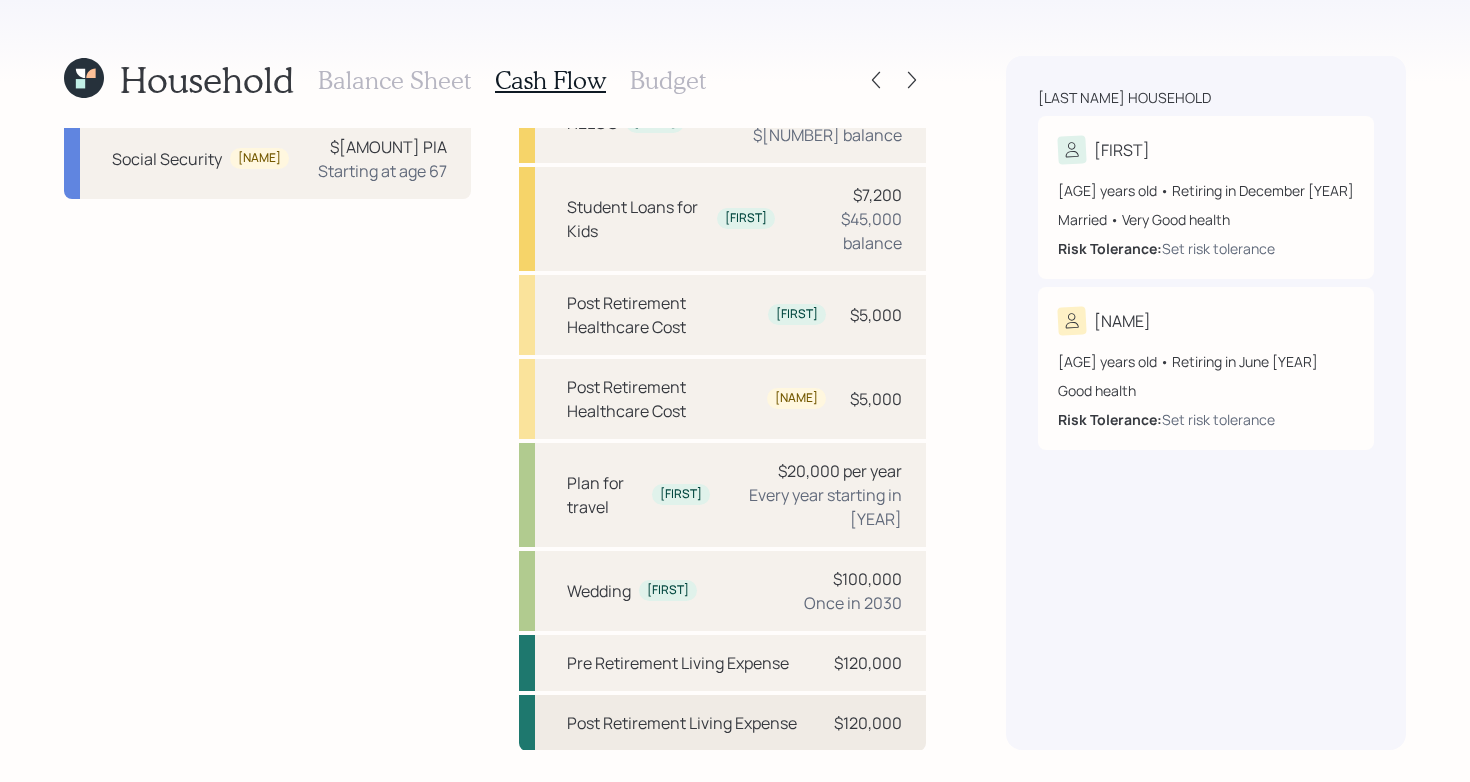 click on "Post Retirement Living Expense" at bounding box center (682, 723) 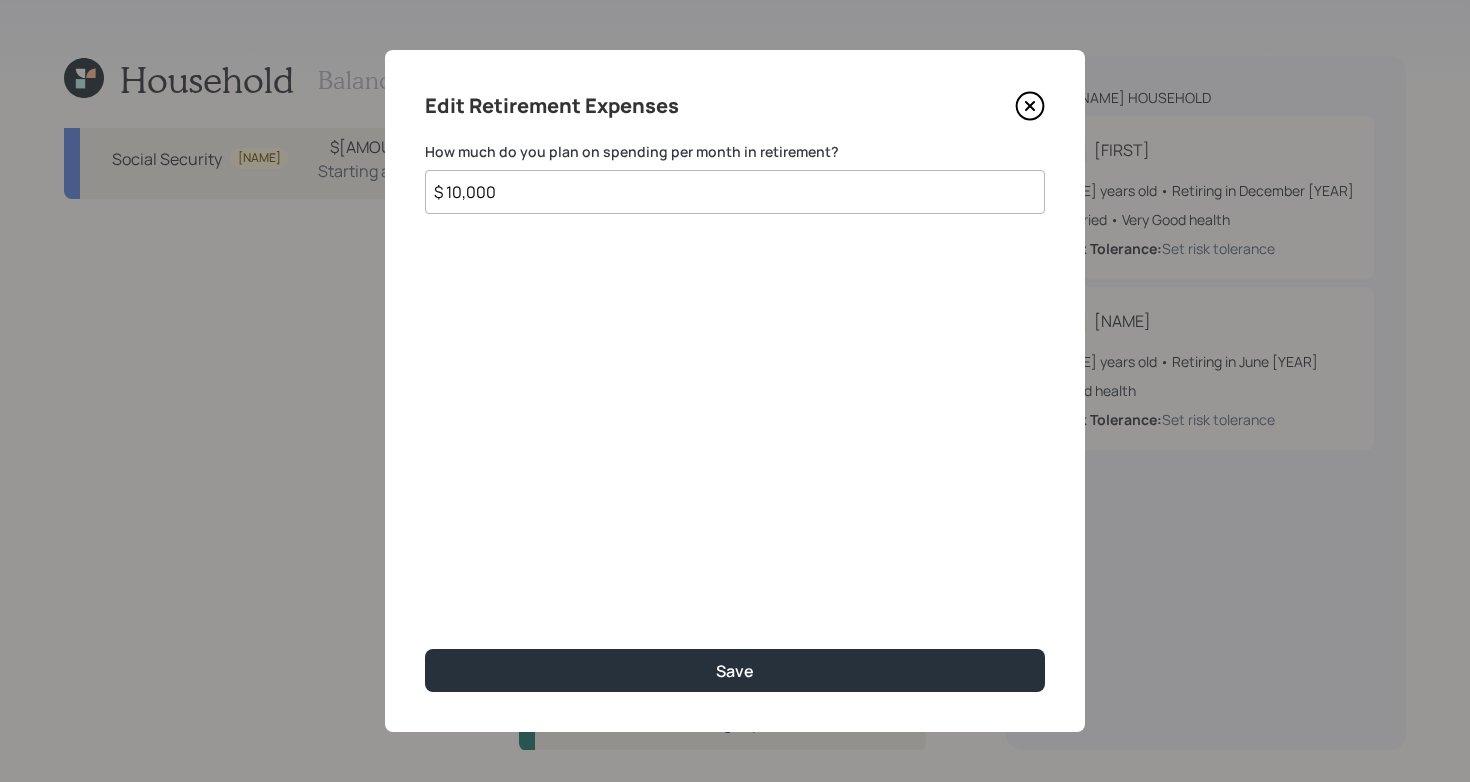 click on "$ 10,000" at bounding box center (735, 192) 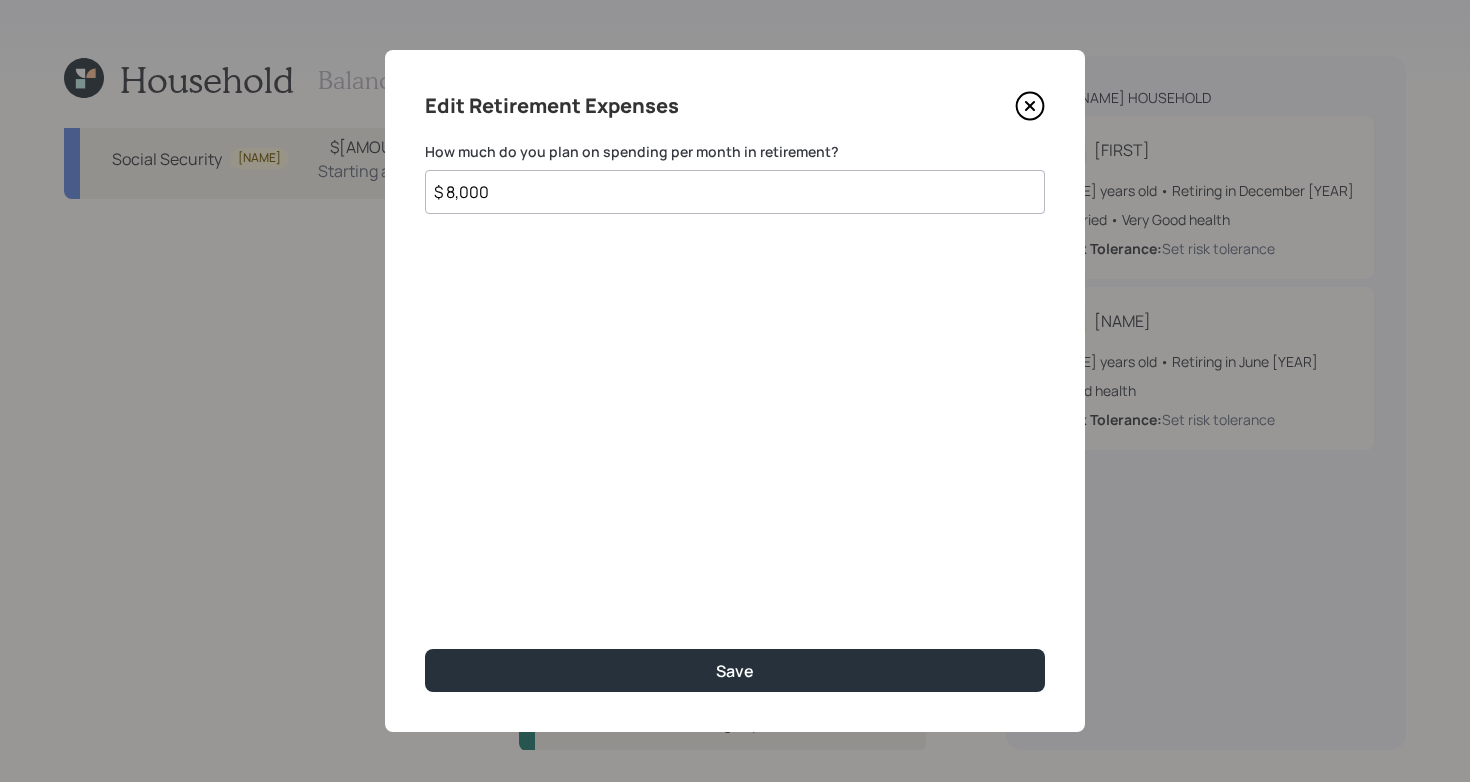 type on "$ 8,000" 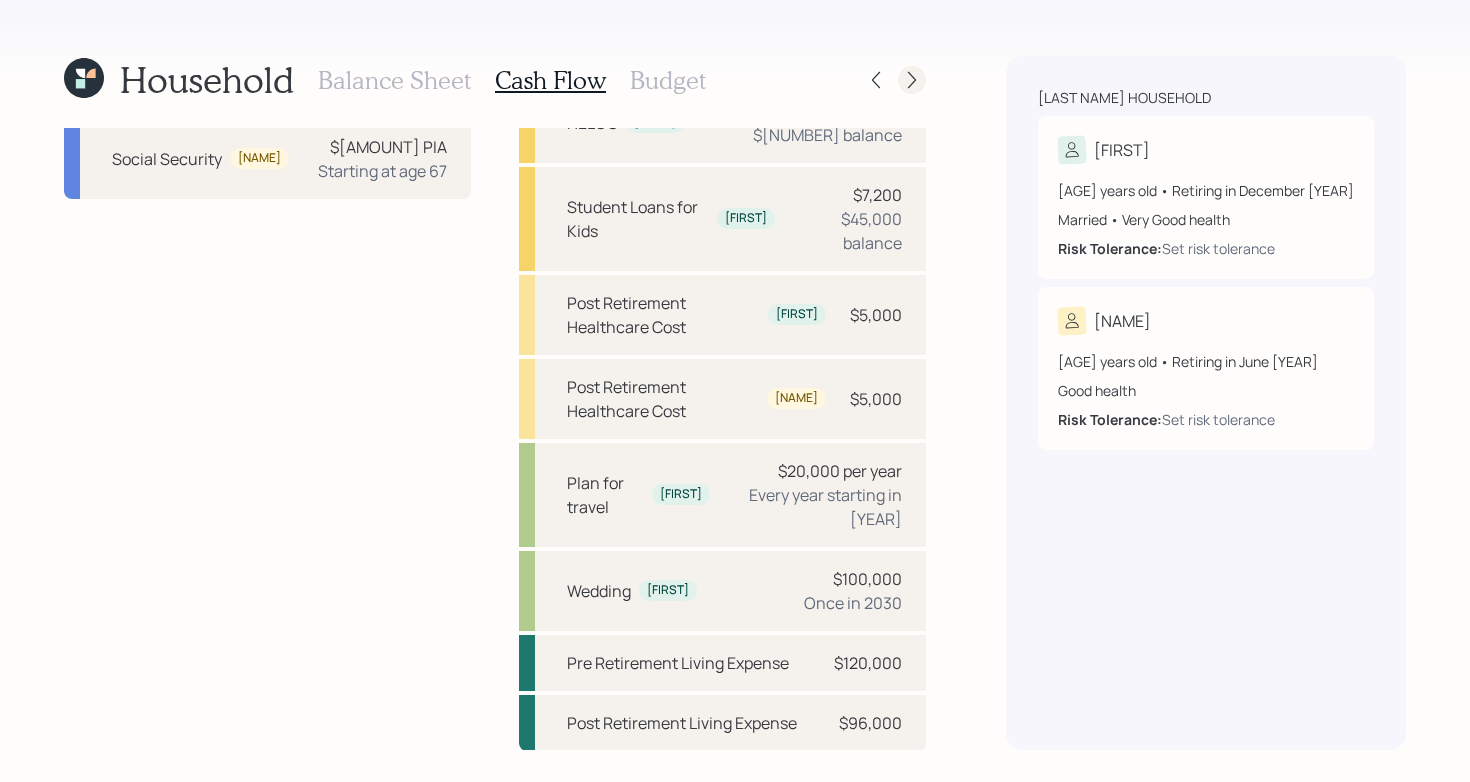 click 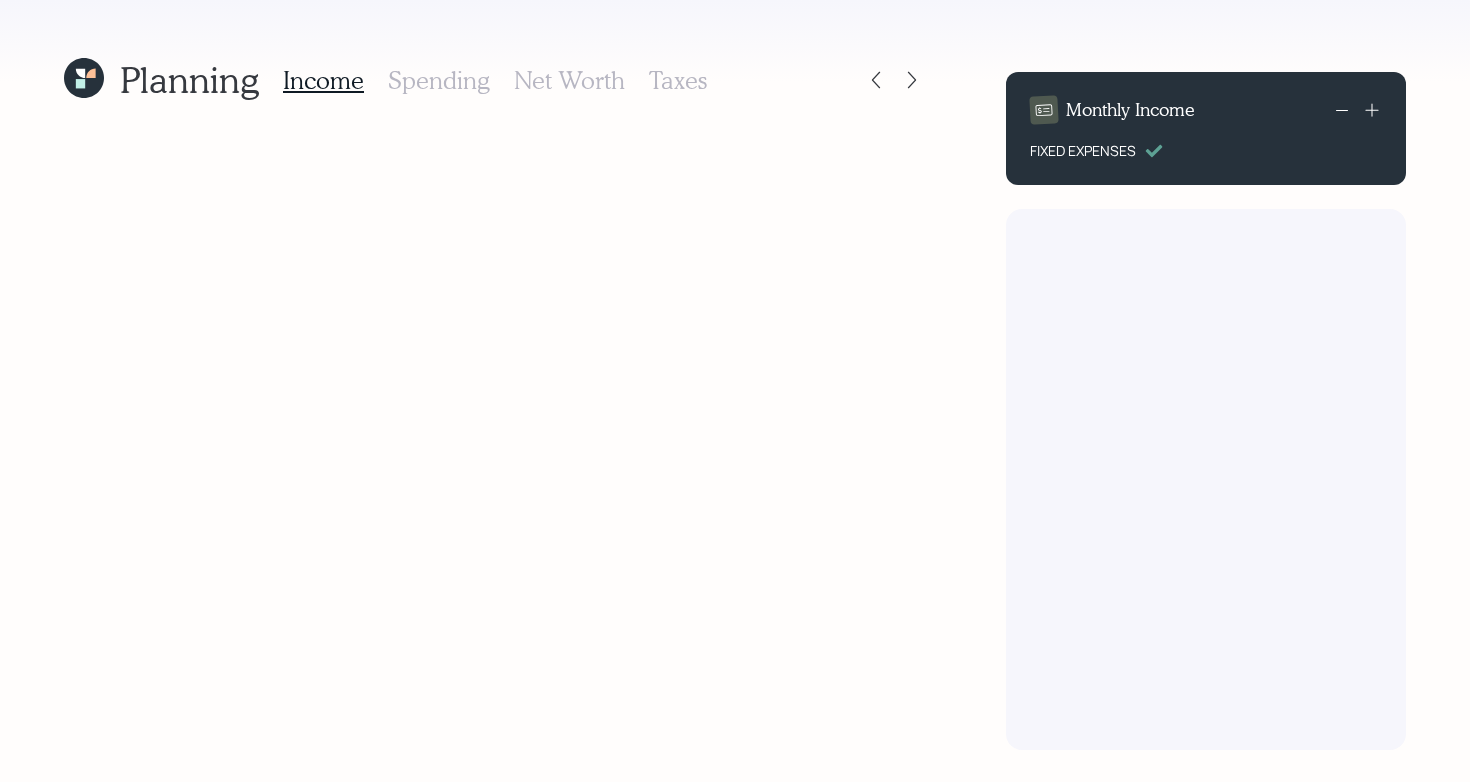 scroll, scrollTop: 0, scrollLeft: 0, axis: both 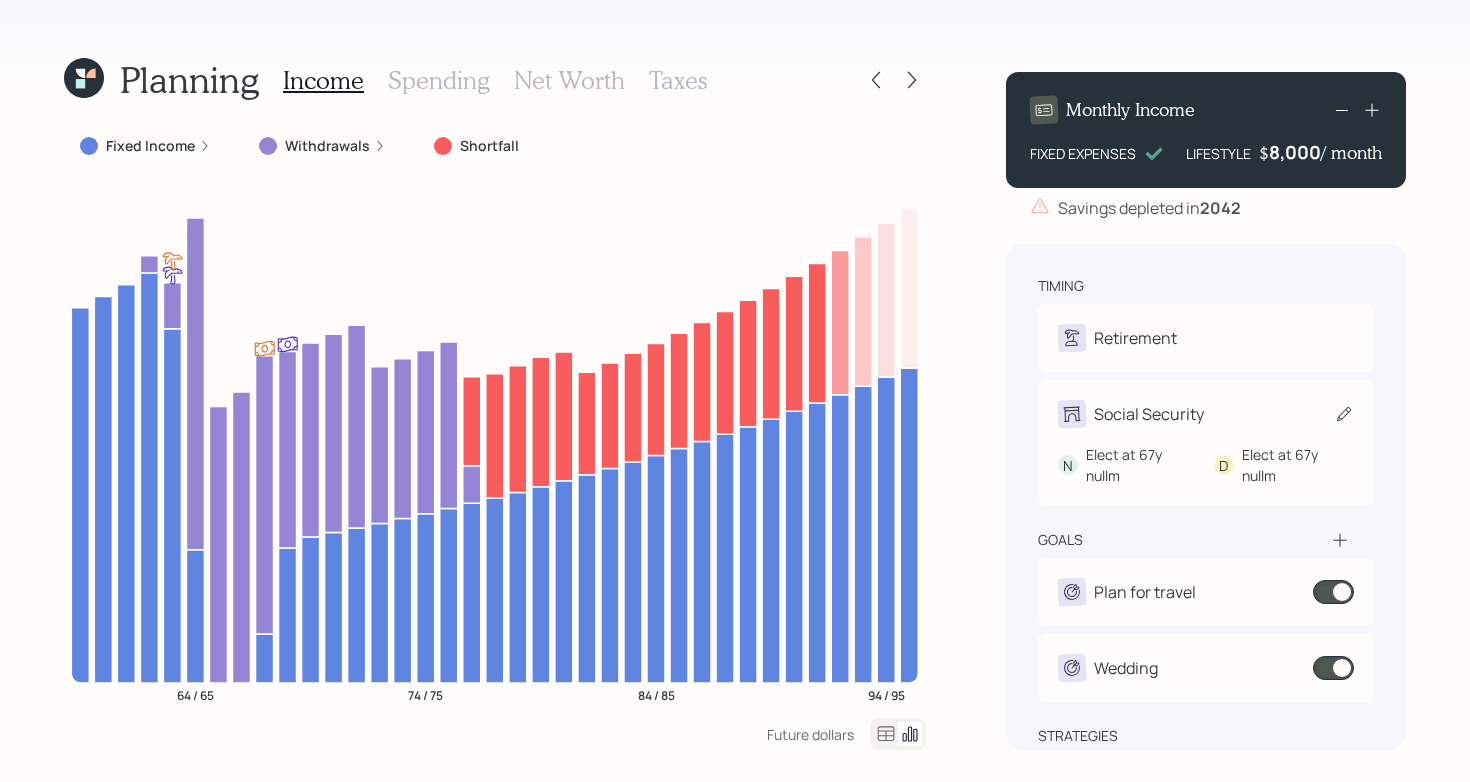 click 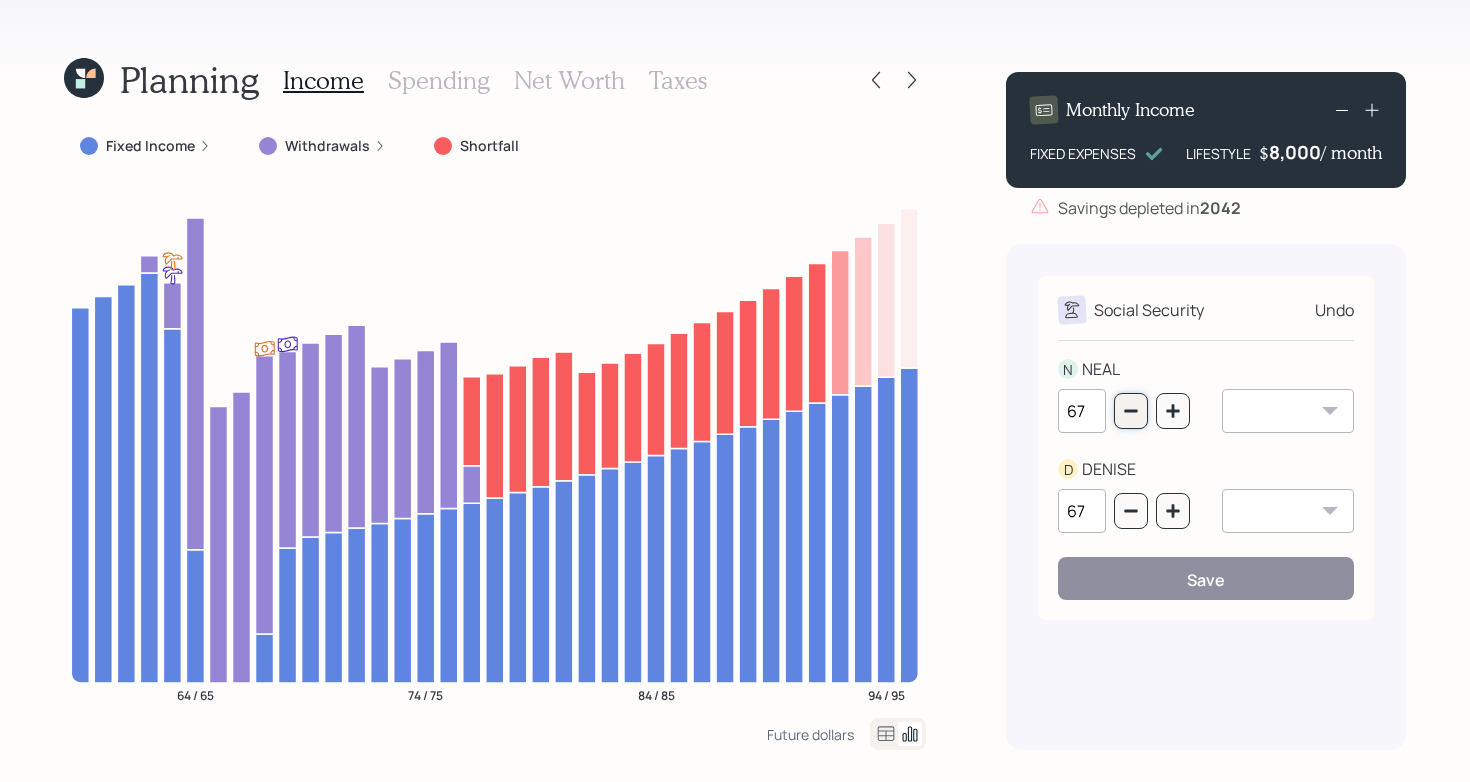 click 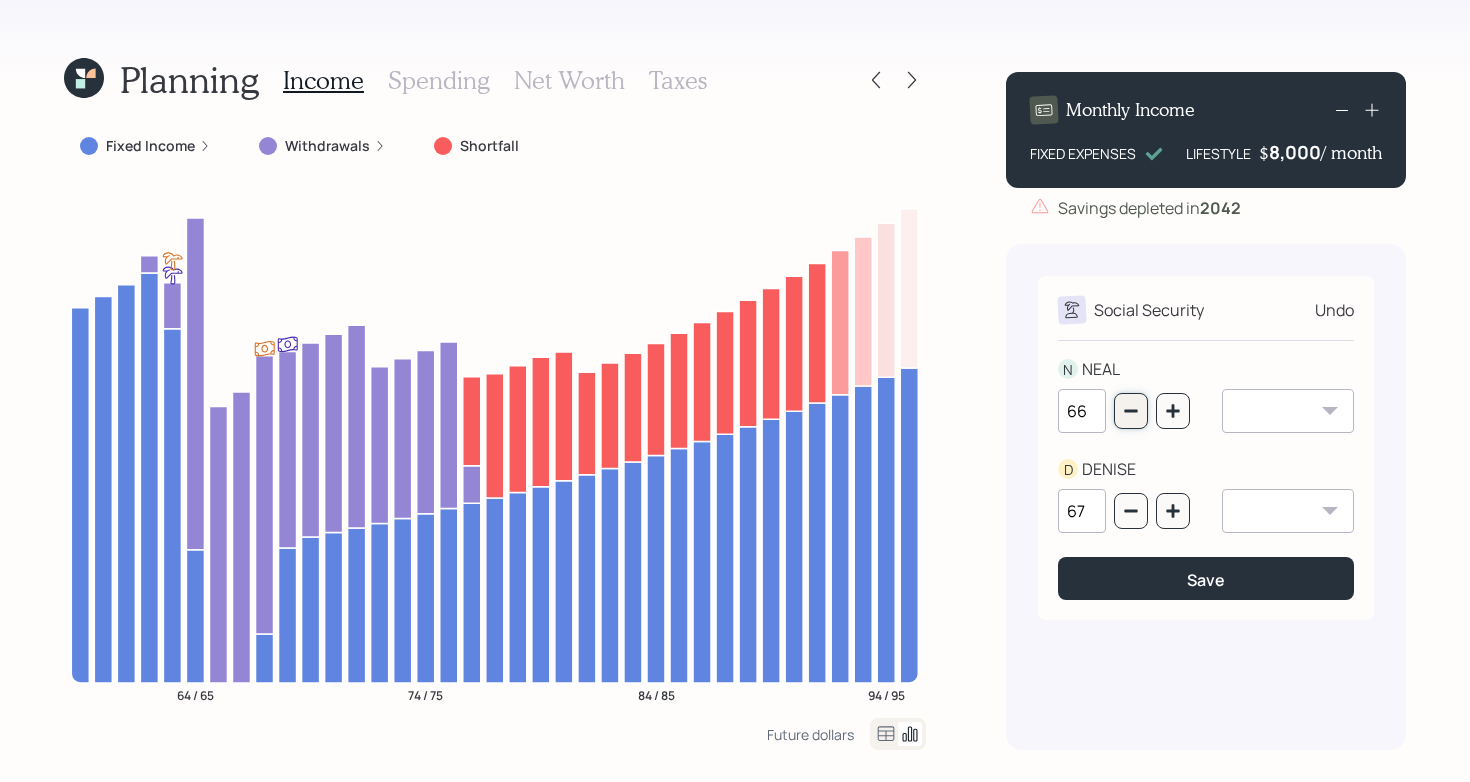 click 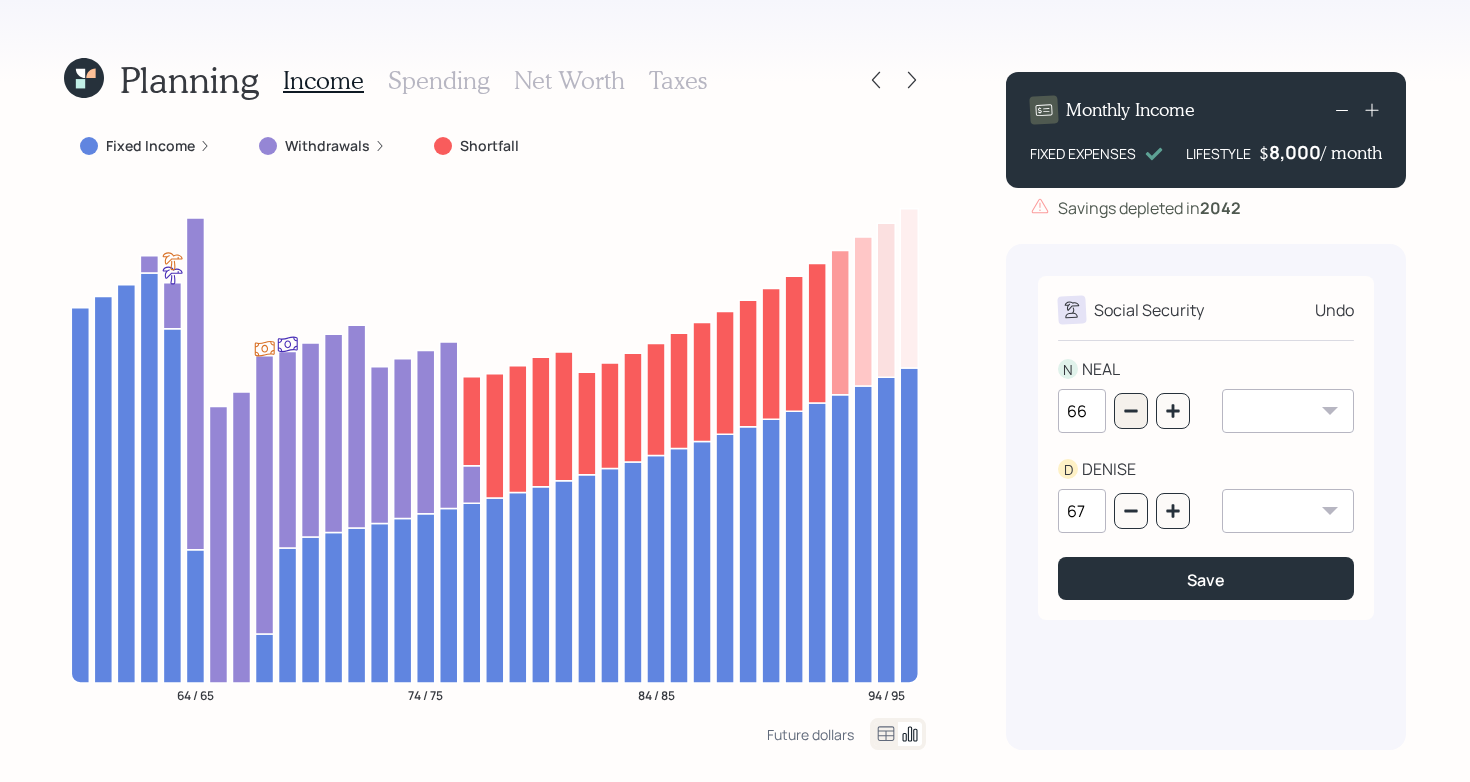 type on "65" 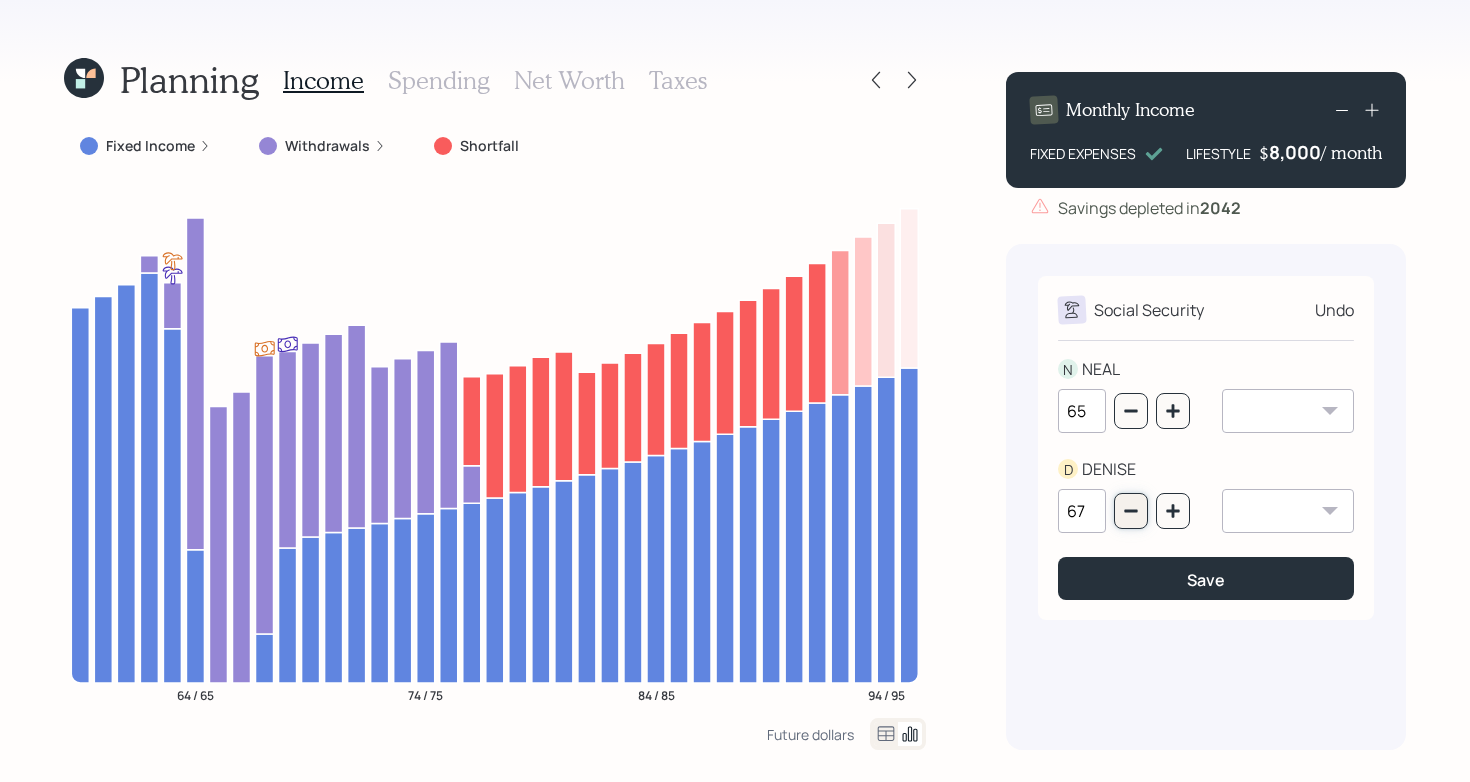 click 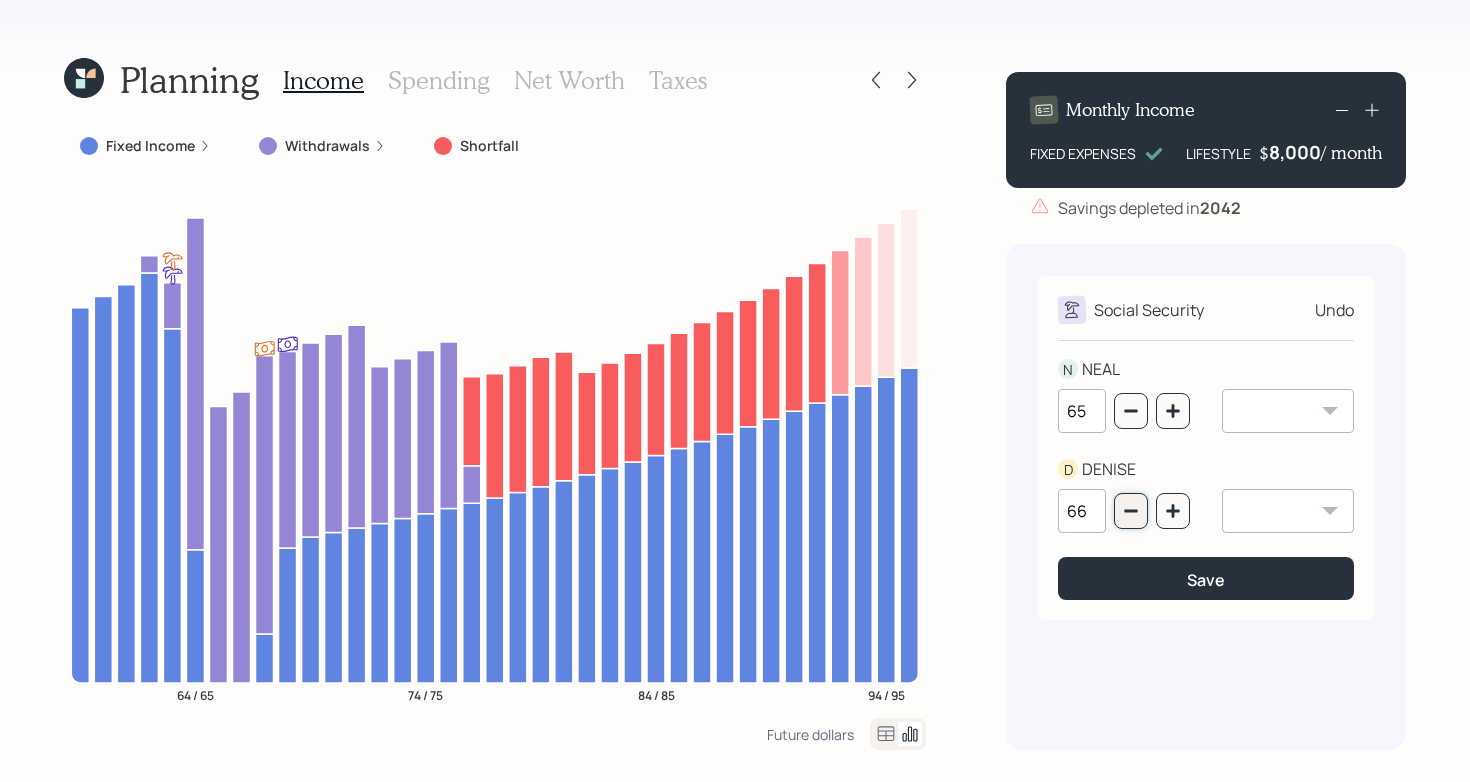 click 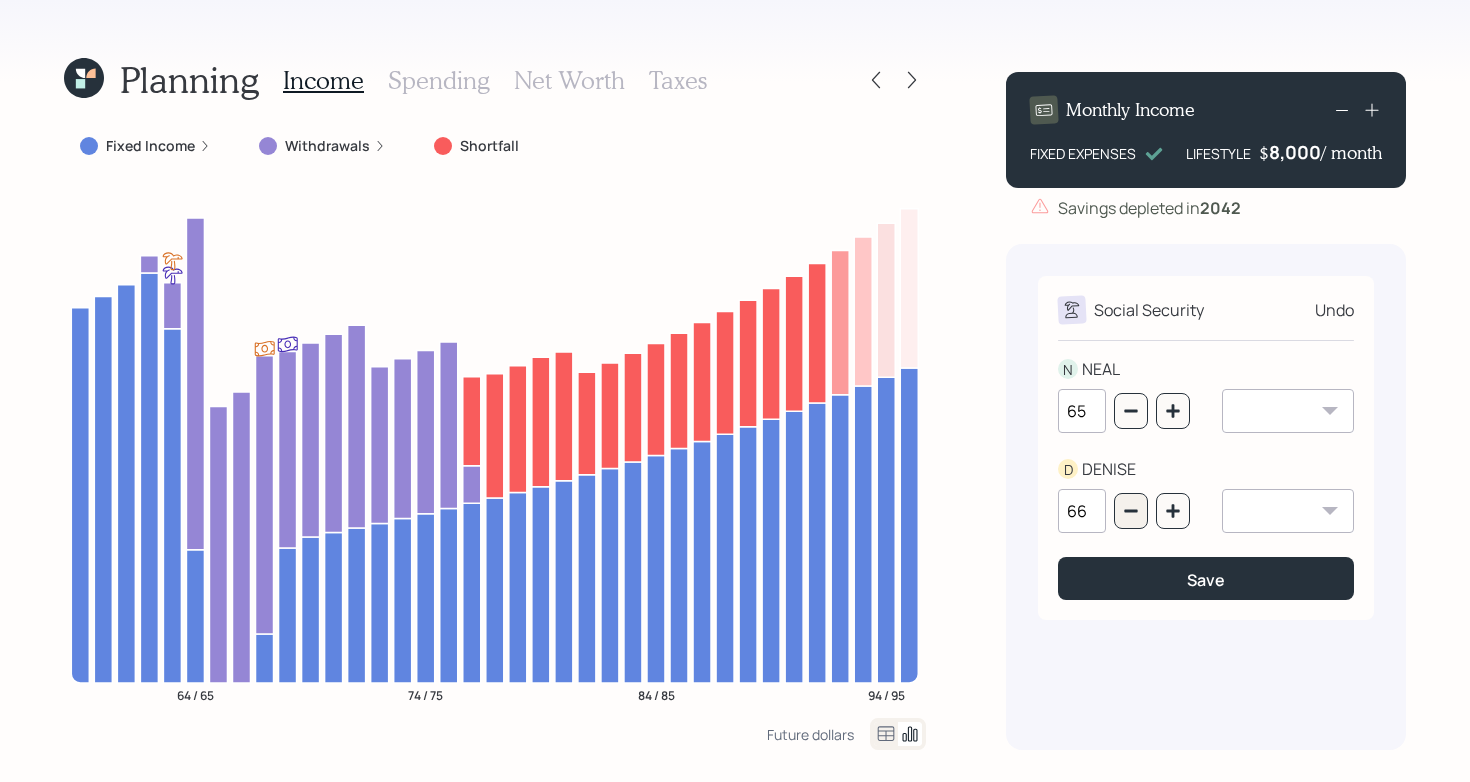 type on "65" 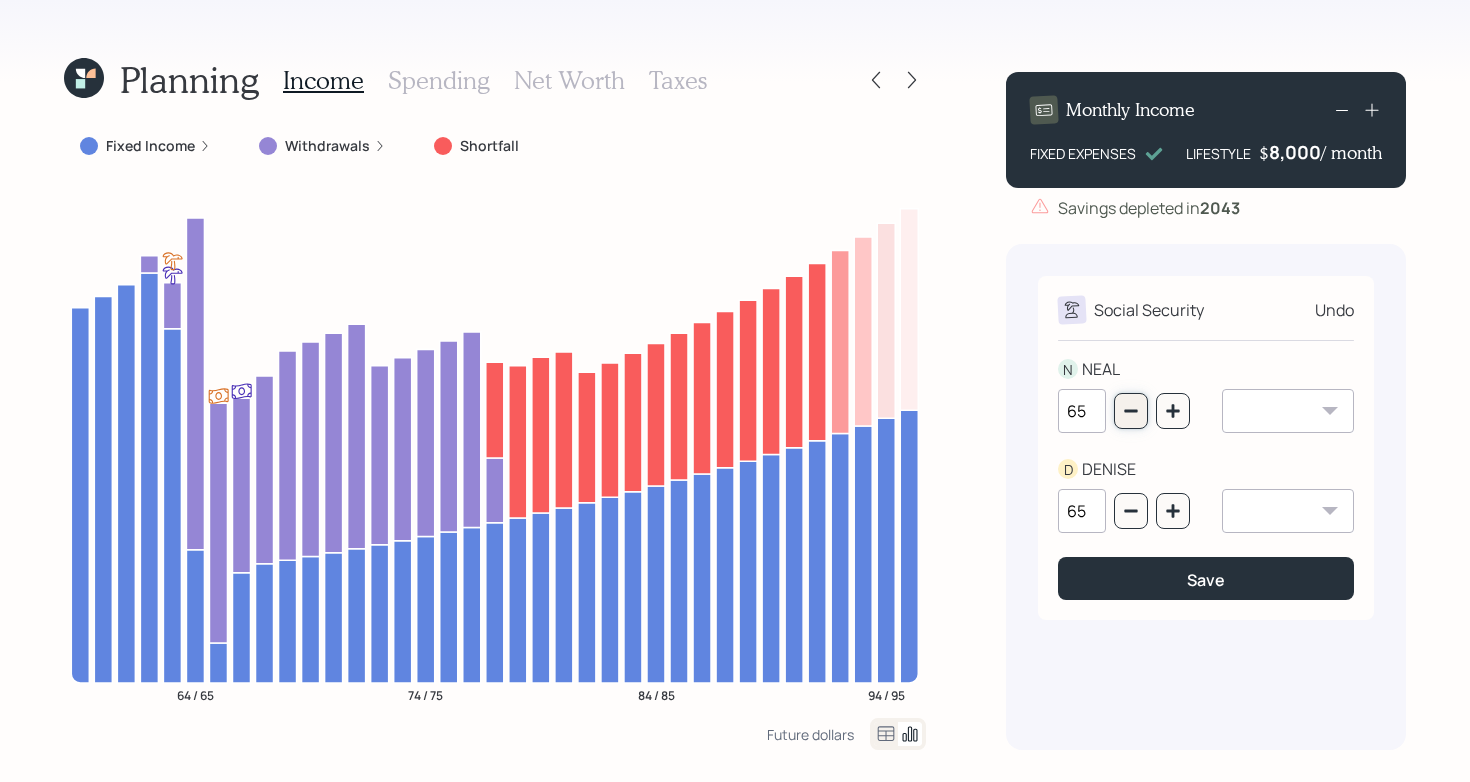 click 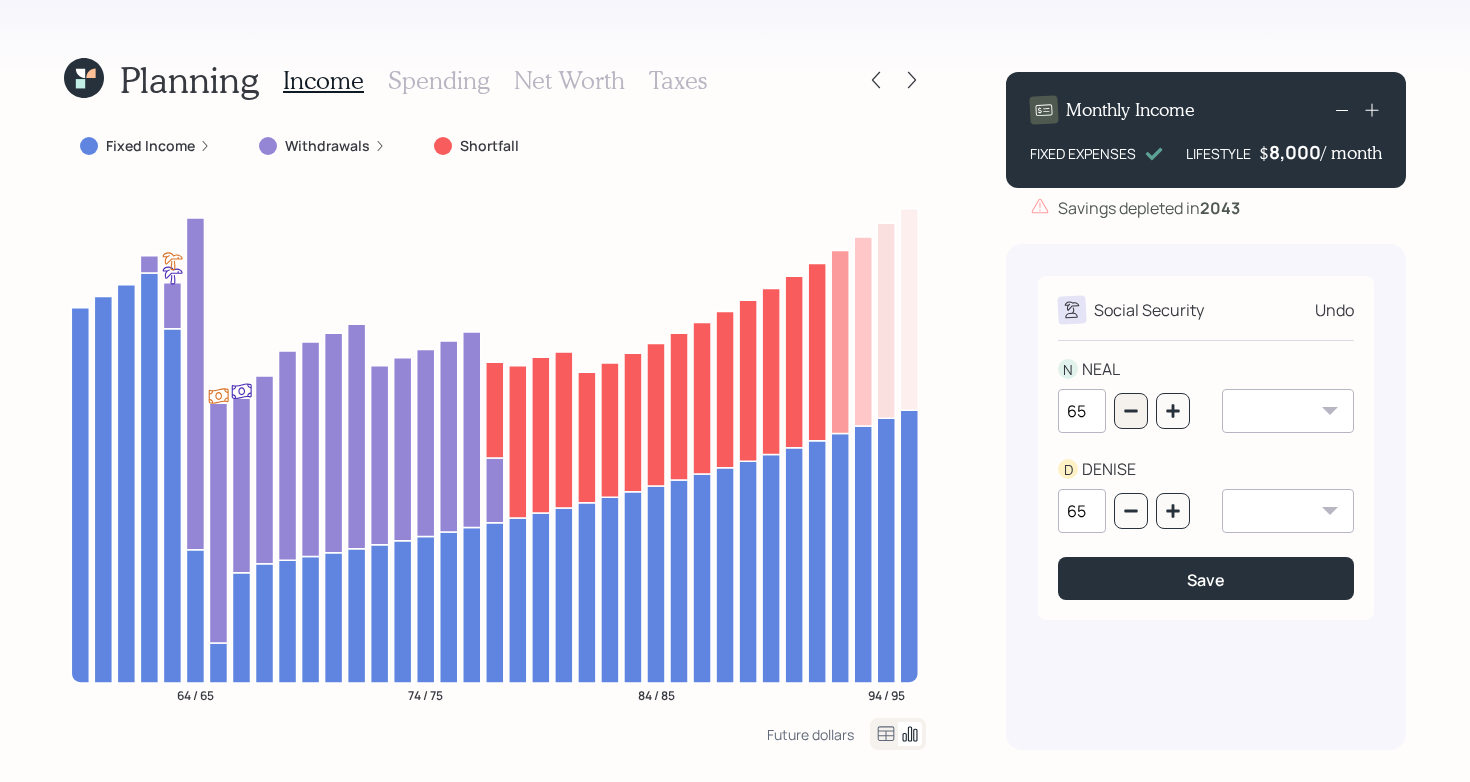 type on "64" 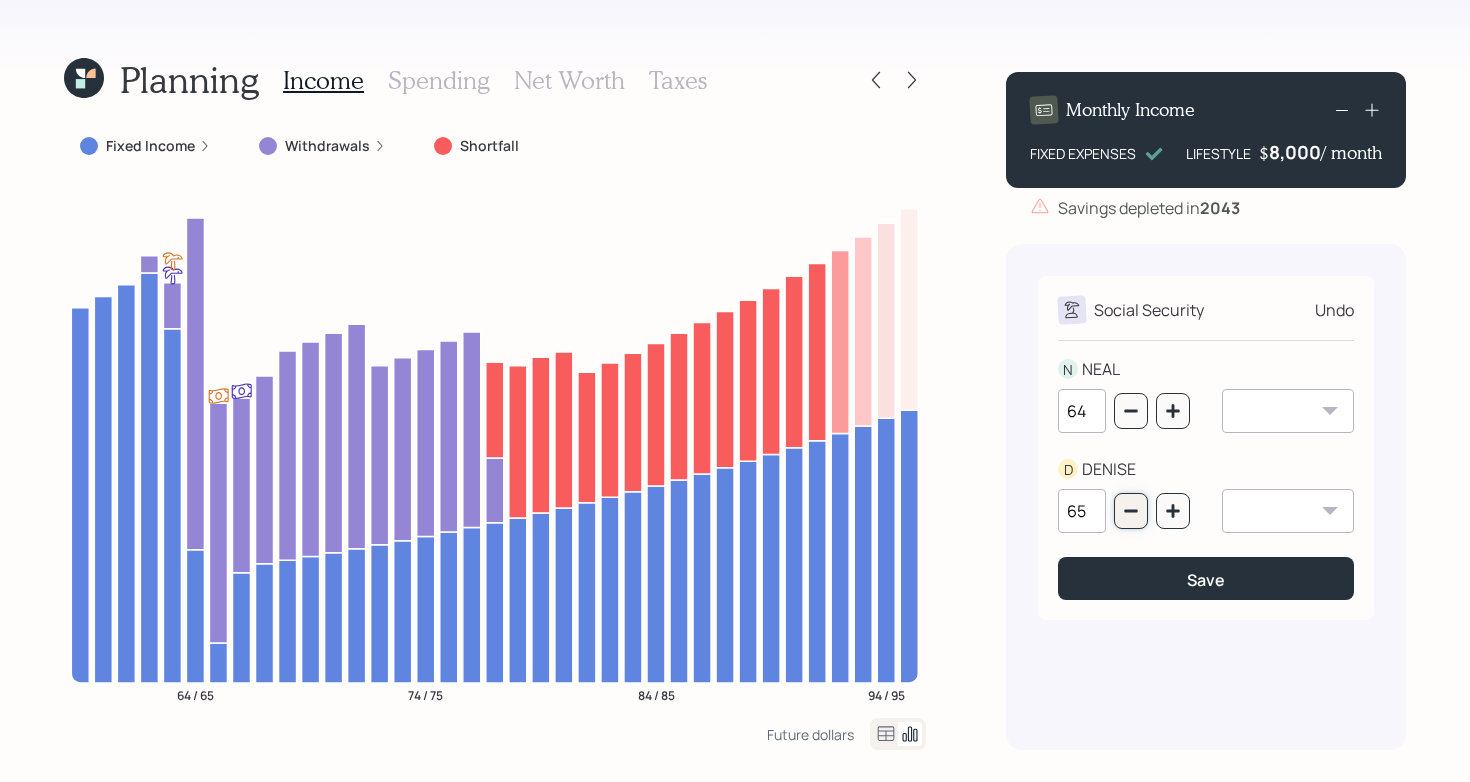 click 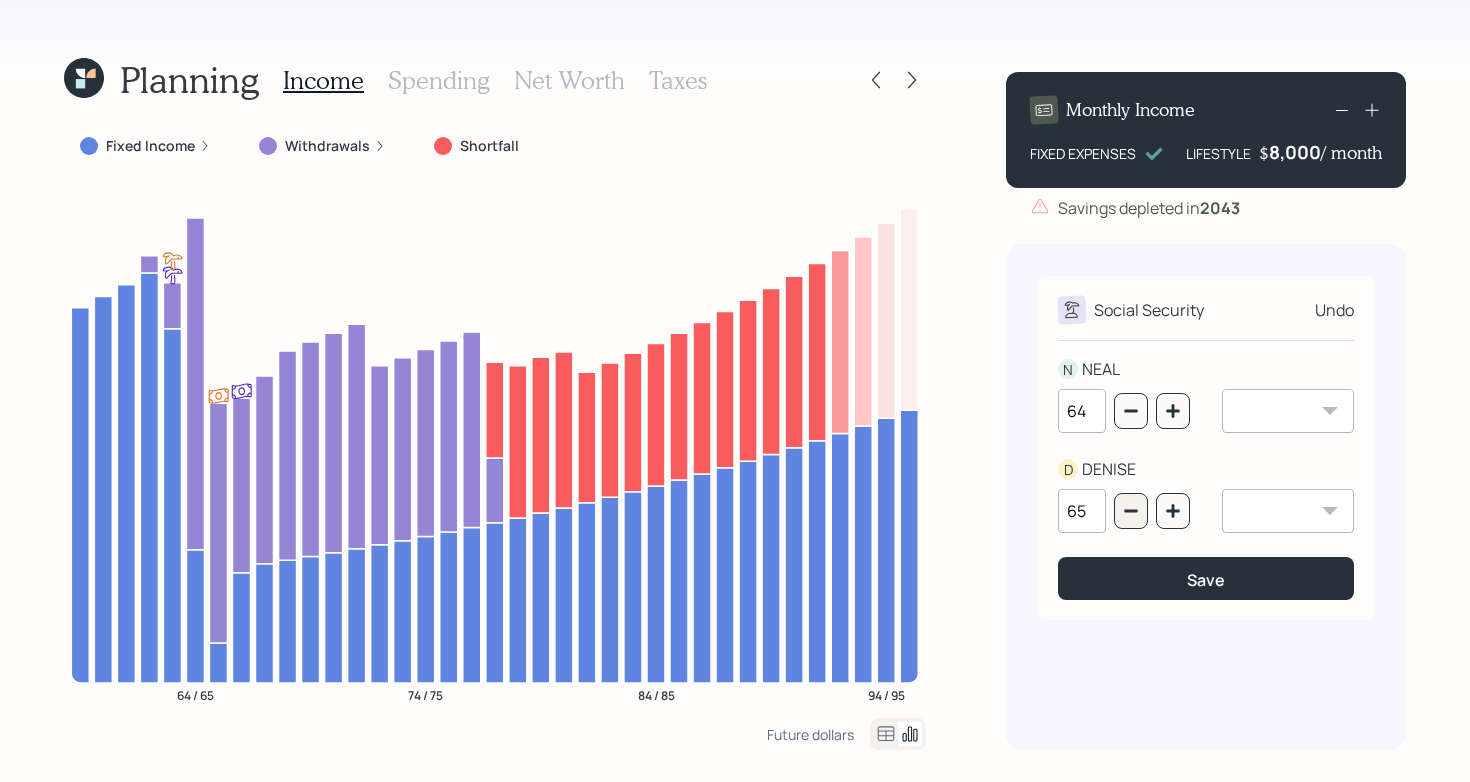 type on "64" 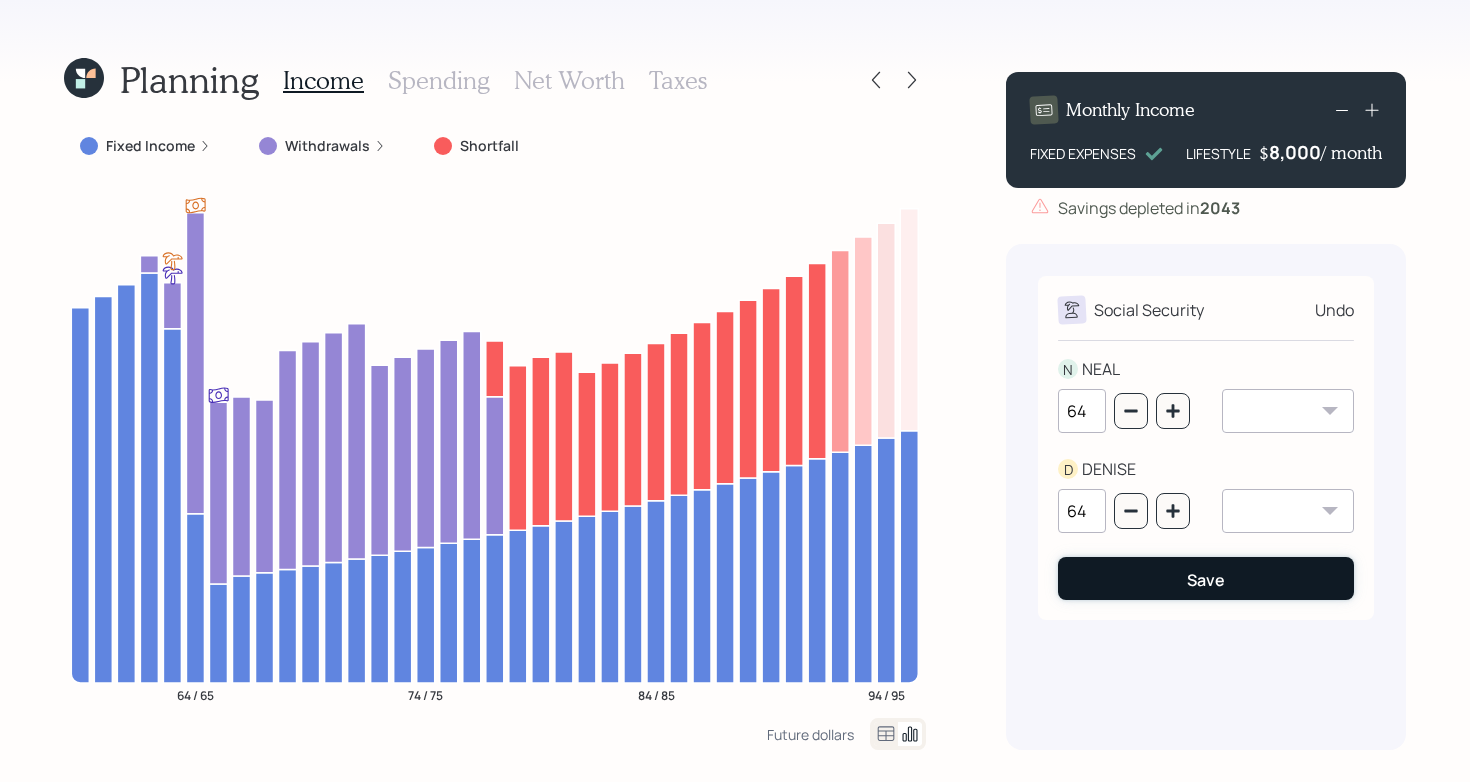 click on "Save" at bounding box center (1206, 580) 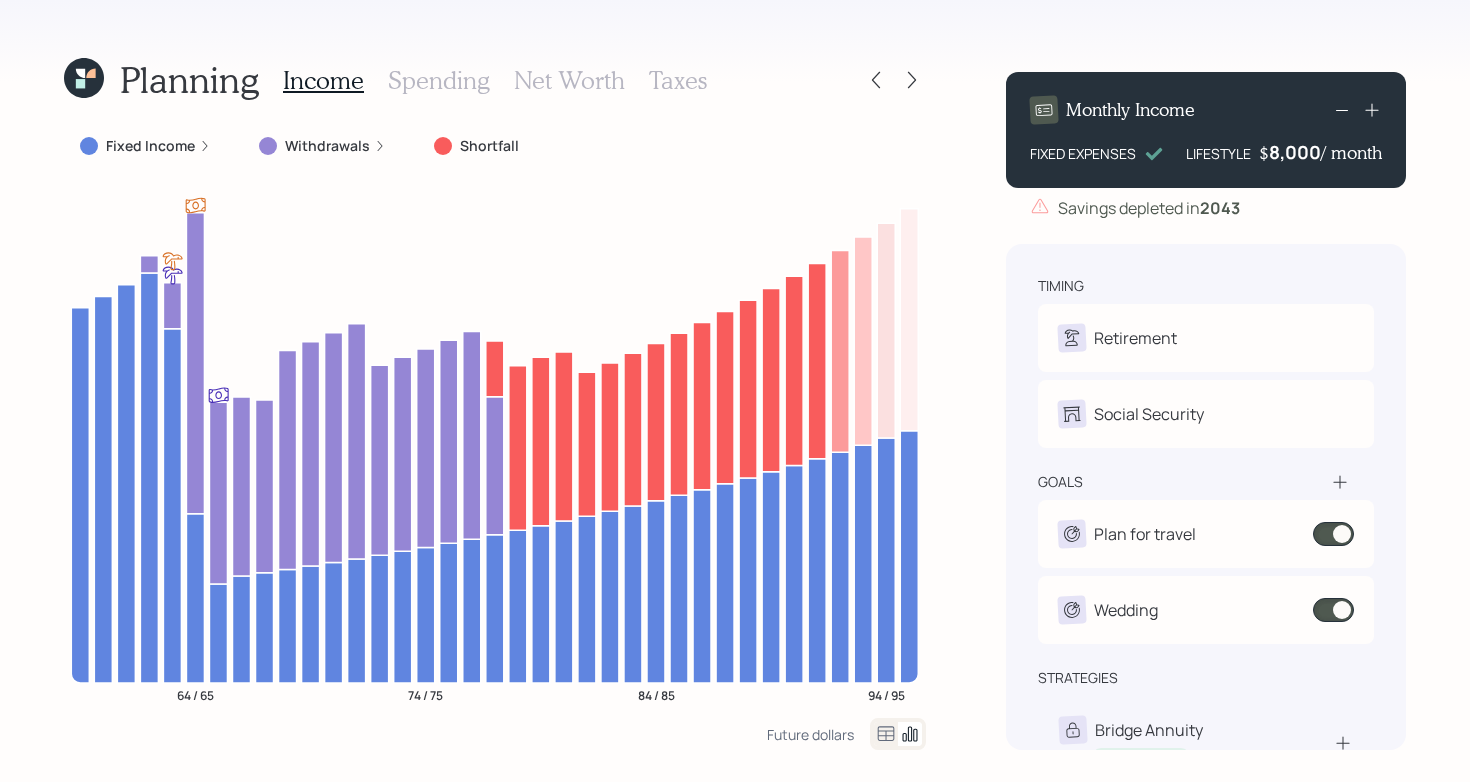 click on "Withdrawals" at bounding box center [327, 146] 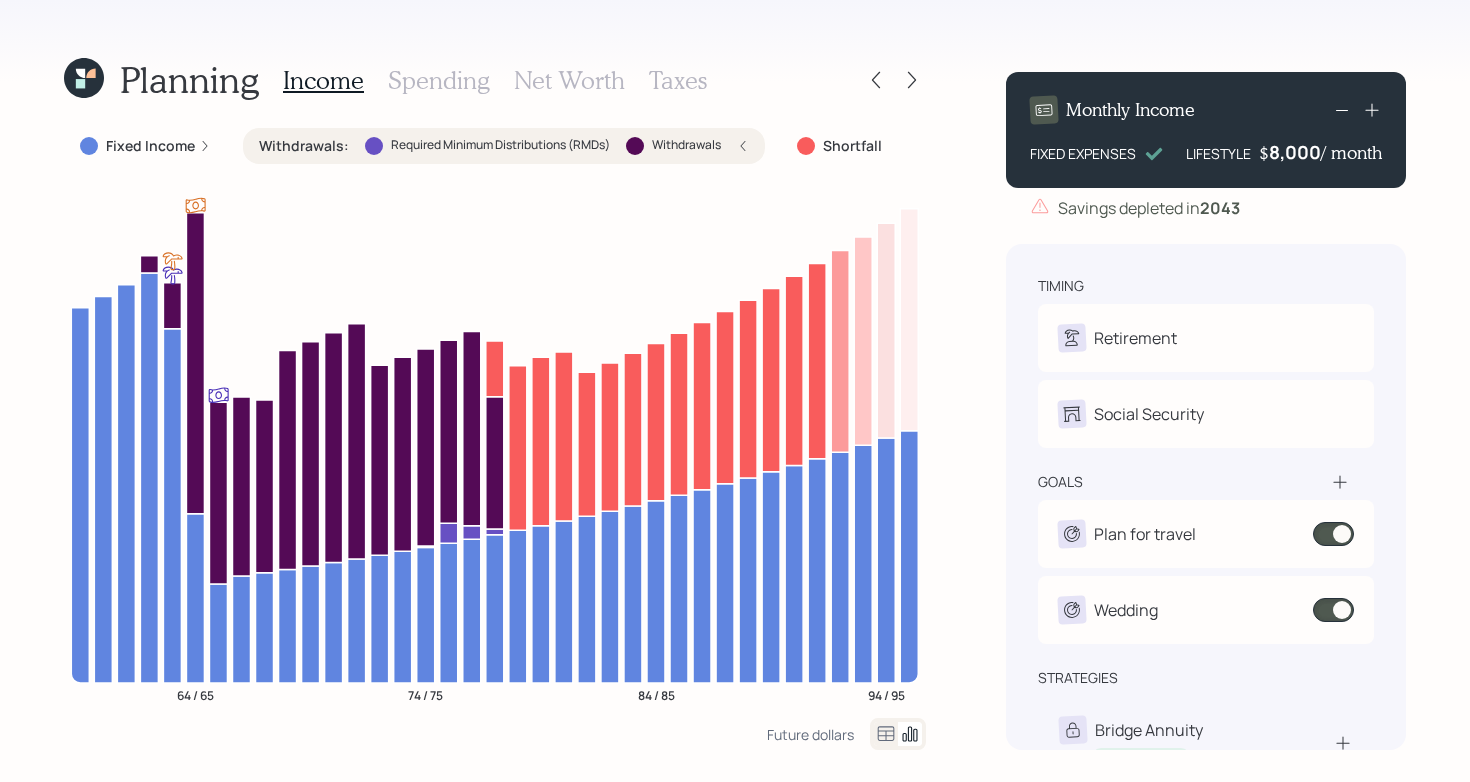 click on "Withdrawals :" at bounding box center [304, 146] 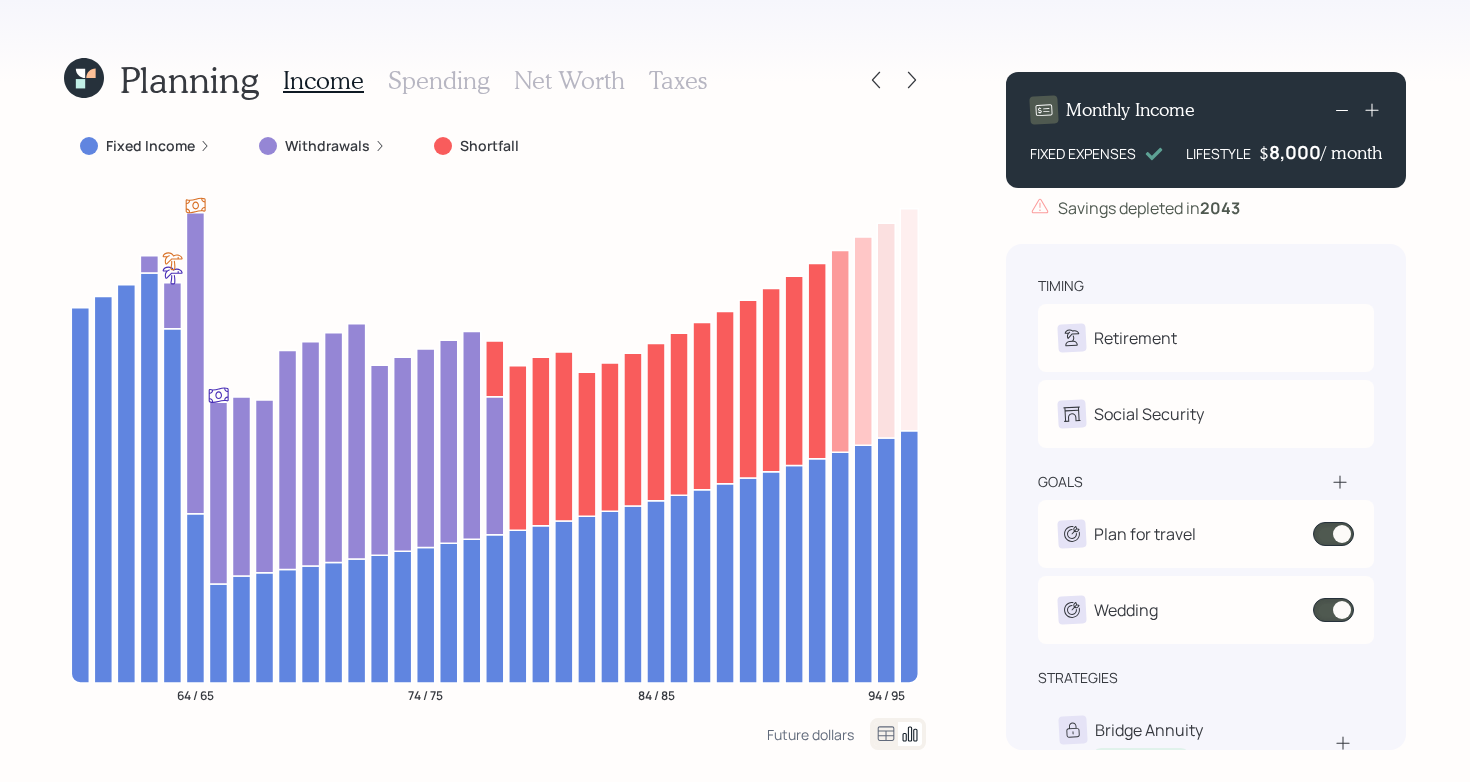 click on "Future dollars" at bounding box center [495, 734] 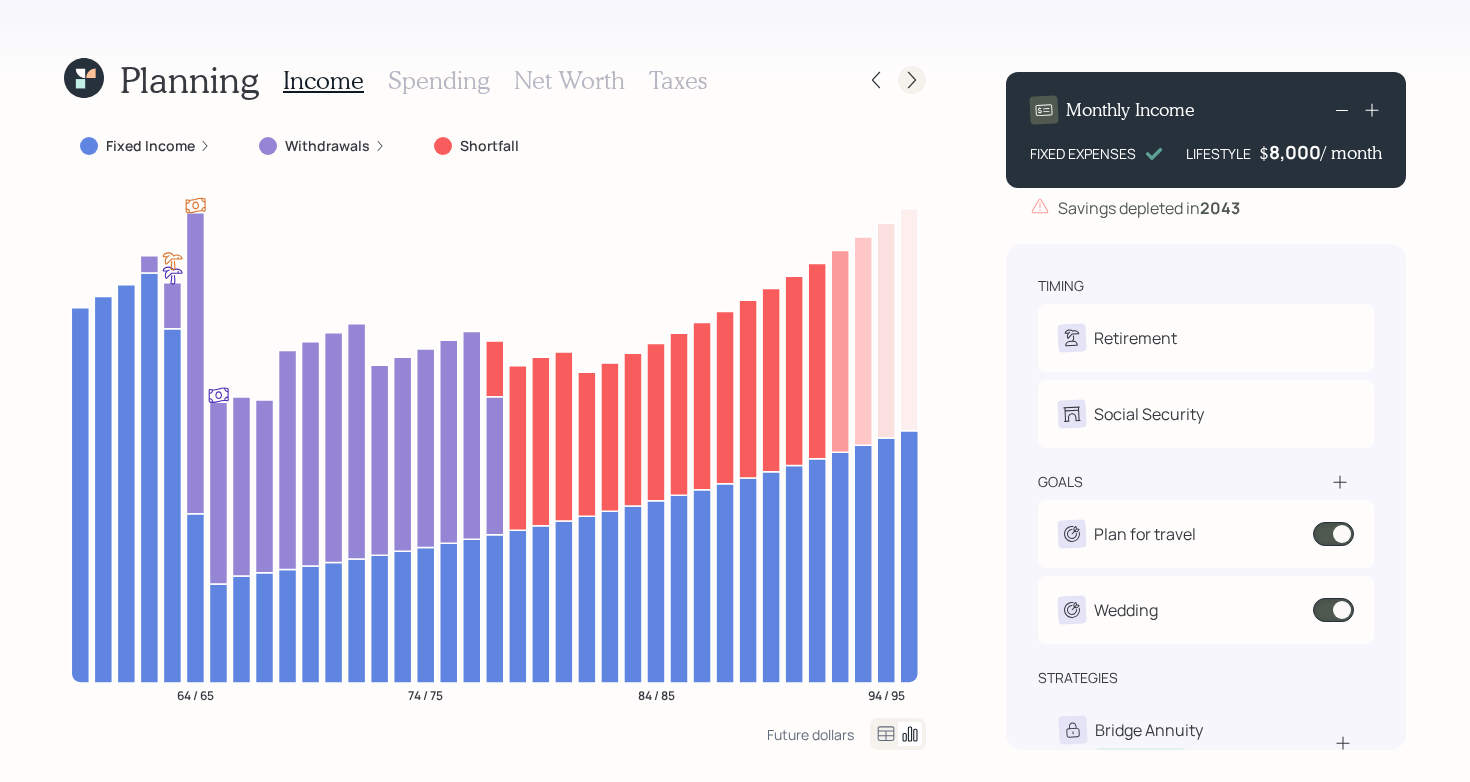 click 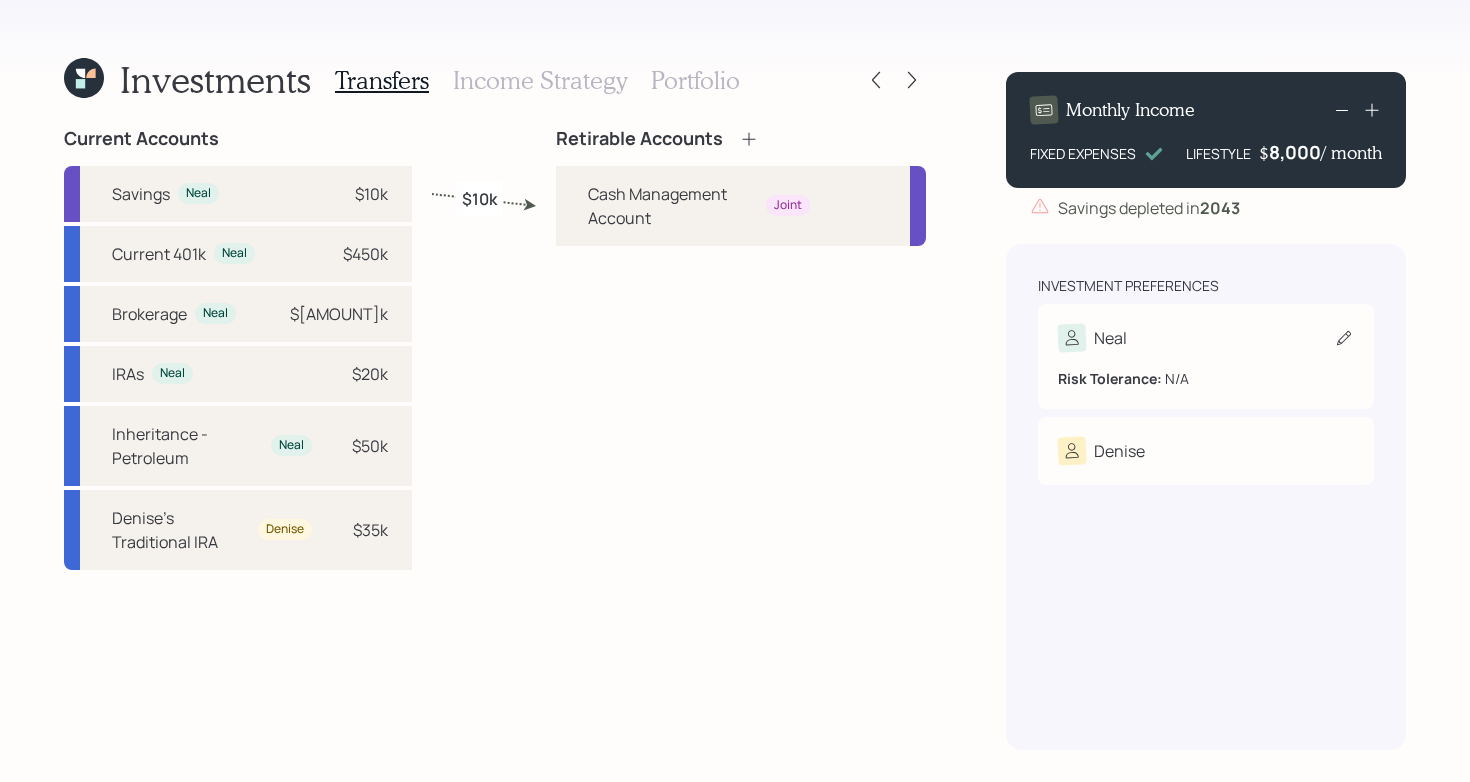 click 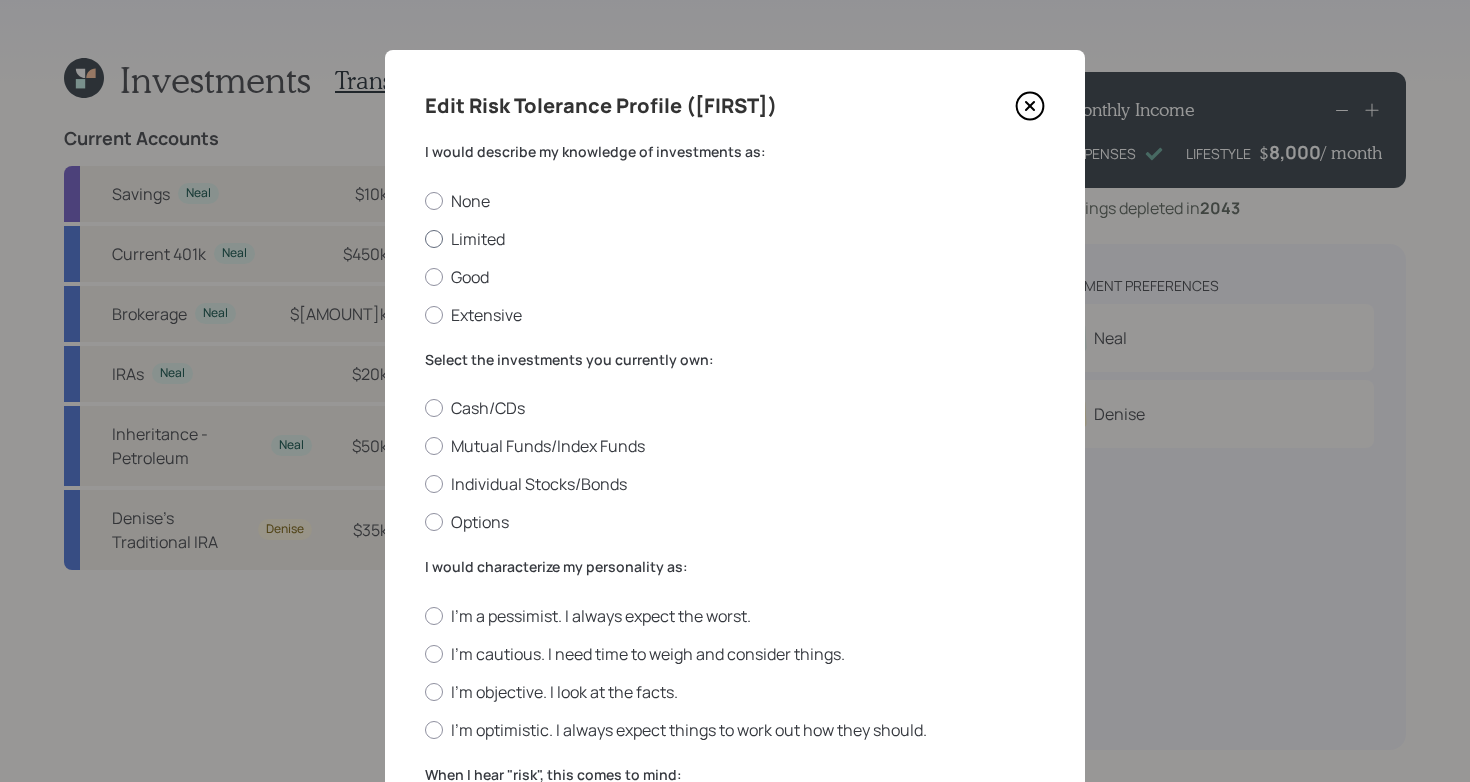 click on "Limited" at bounding box center [735, 239] 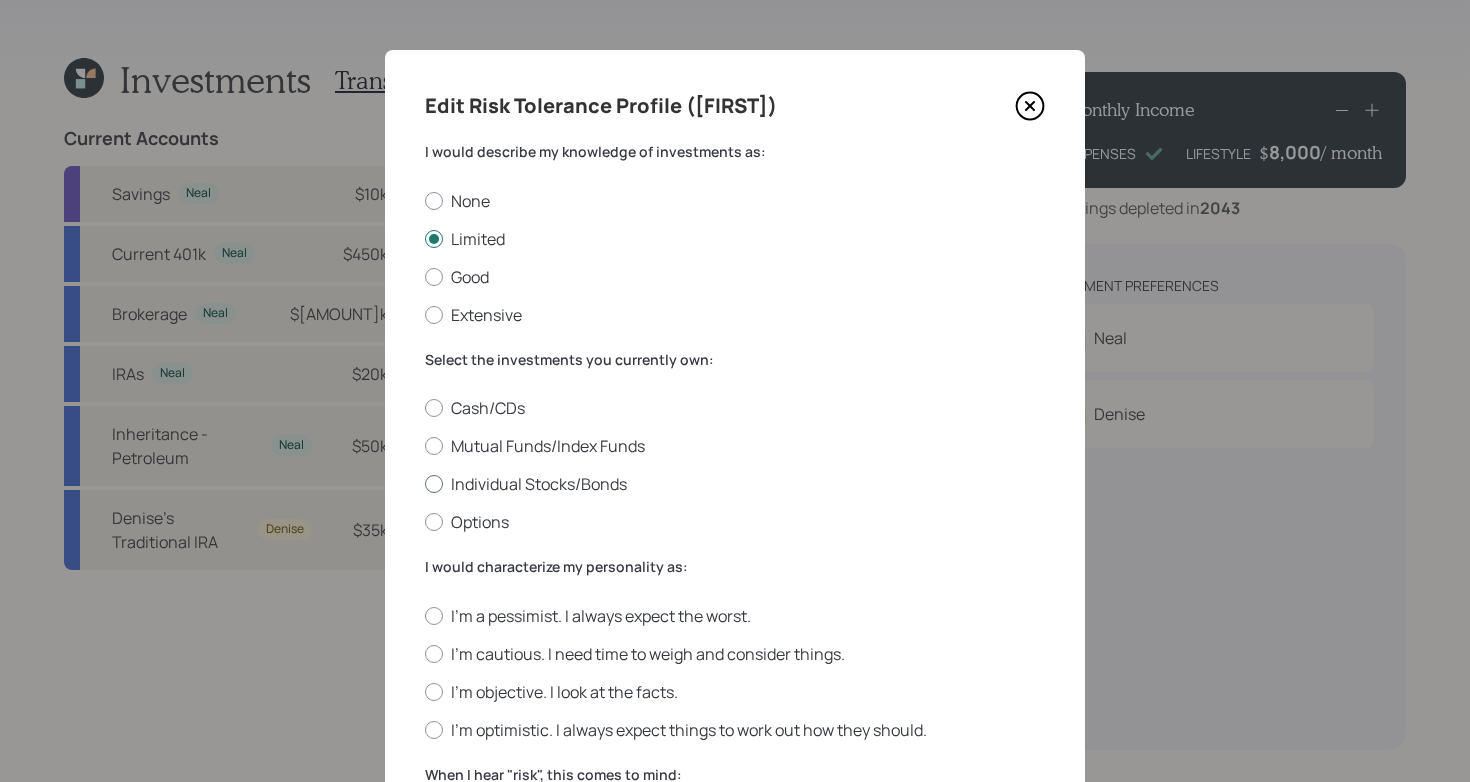 click on "Individual Stocks/Bonds" at bounding box center (735, 484) 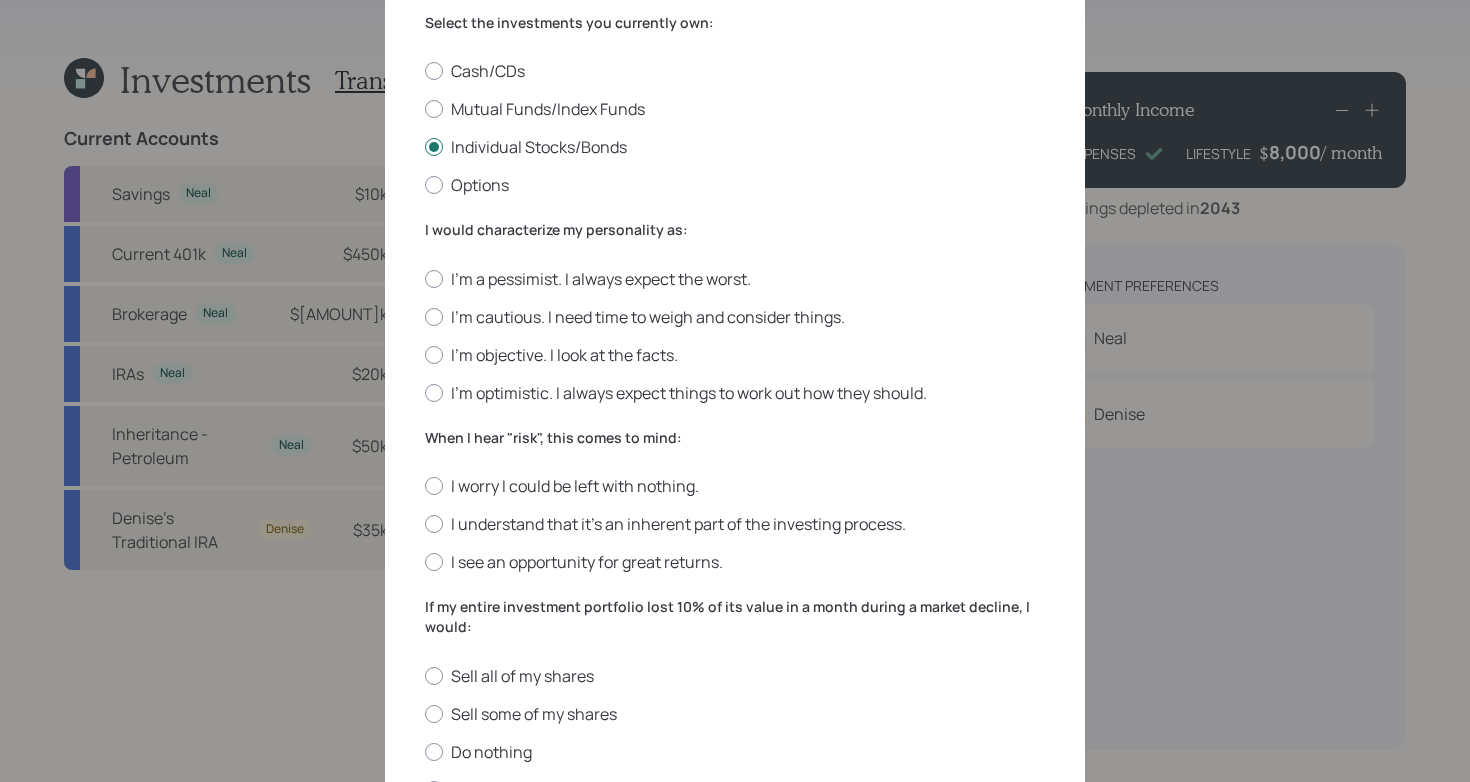 scroll, scrollTop: 343, scrollLeft: 0, axis: vertical 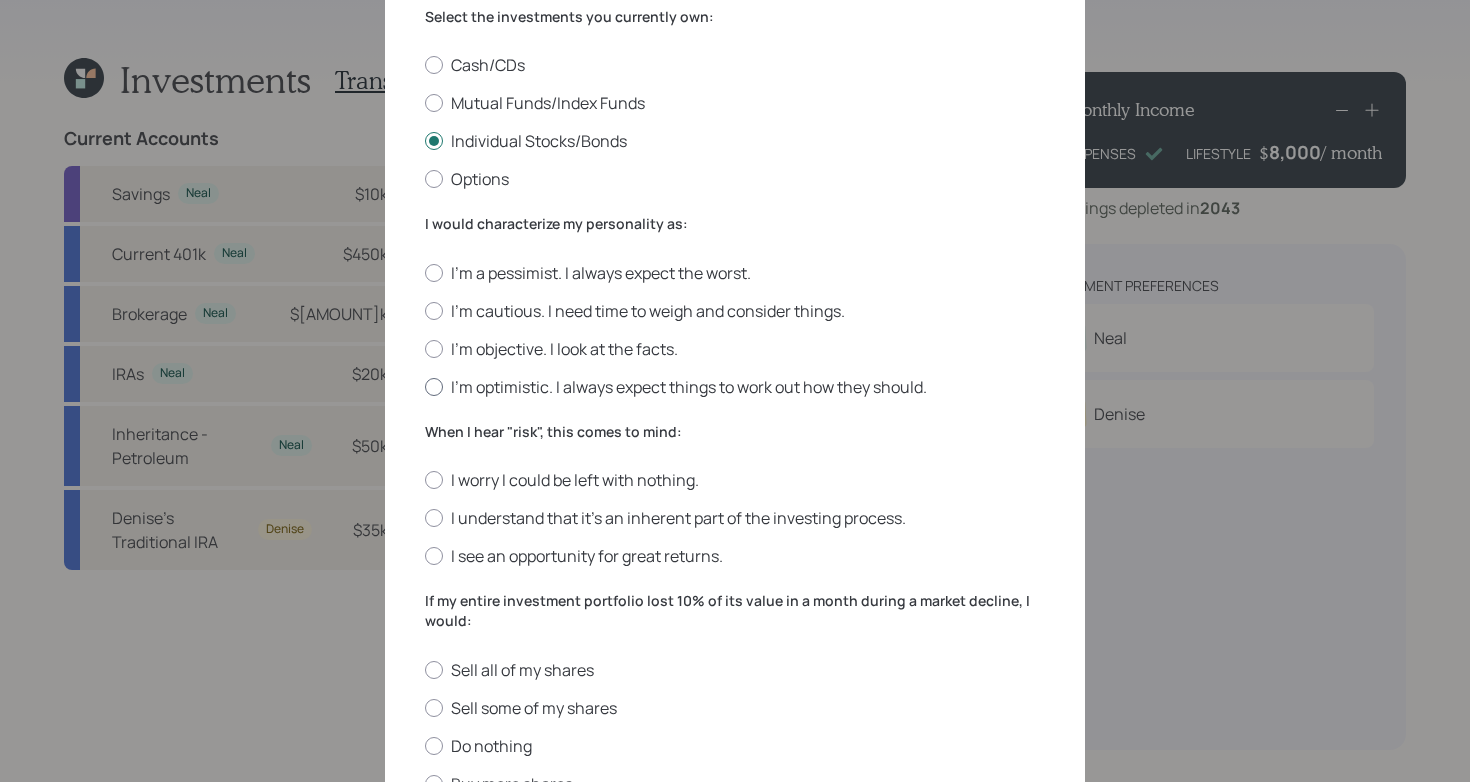 click on "I'm optimistic. I always expect things to work out how they should." at bounding box center [735, 387] 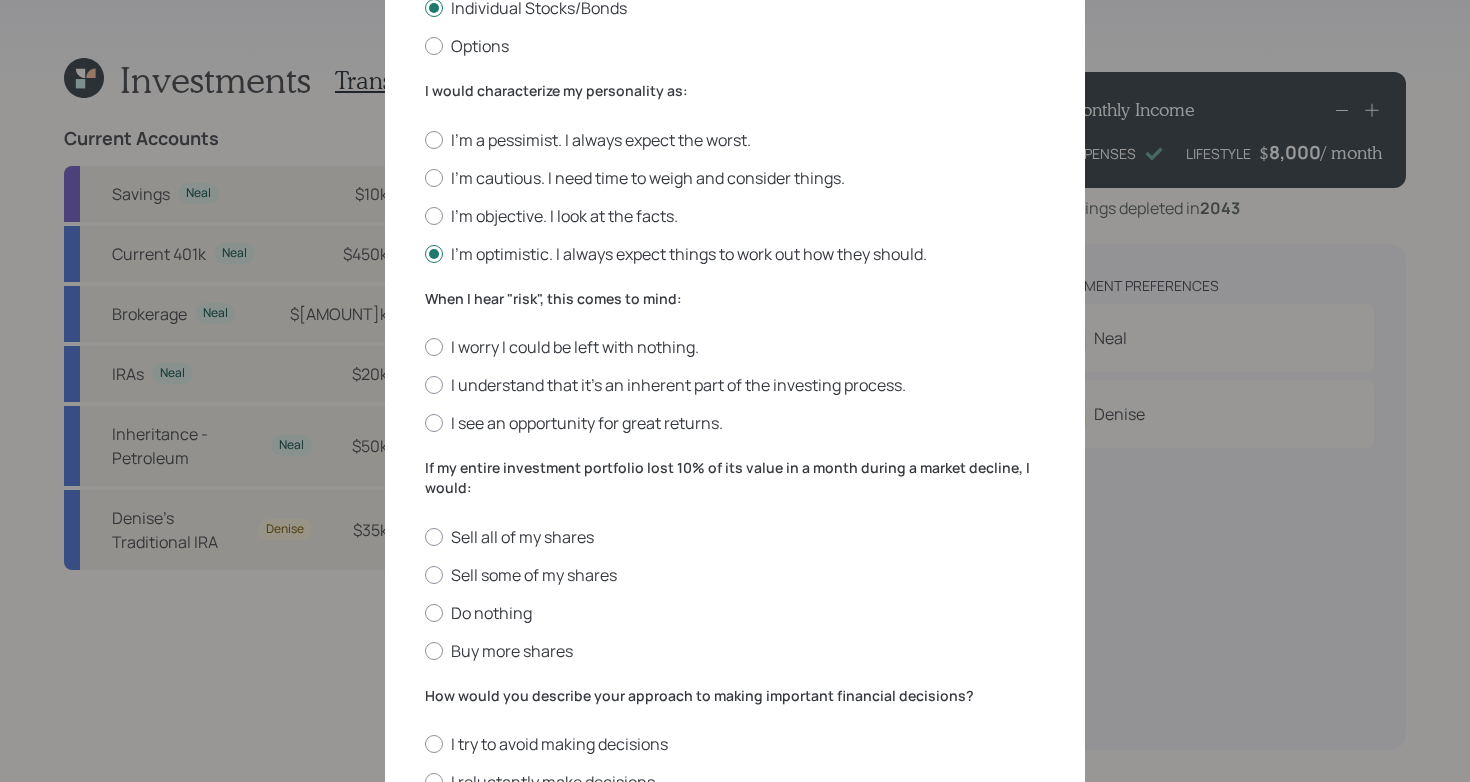scroll, scrollTop: 478, scrollLeft: 0, axis: vertical 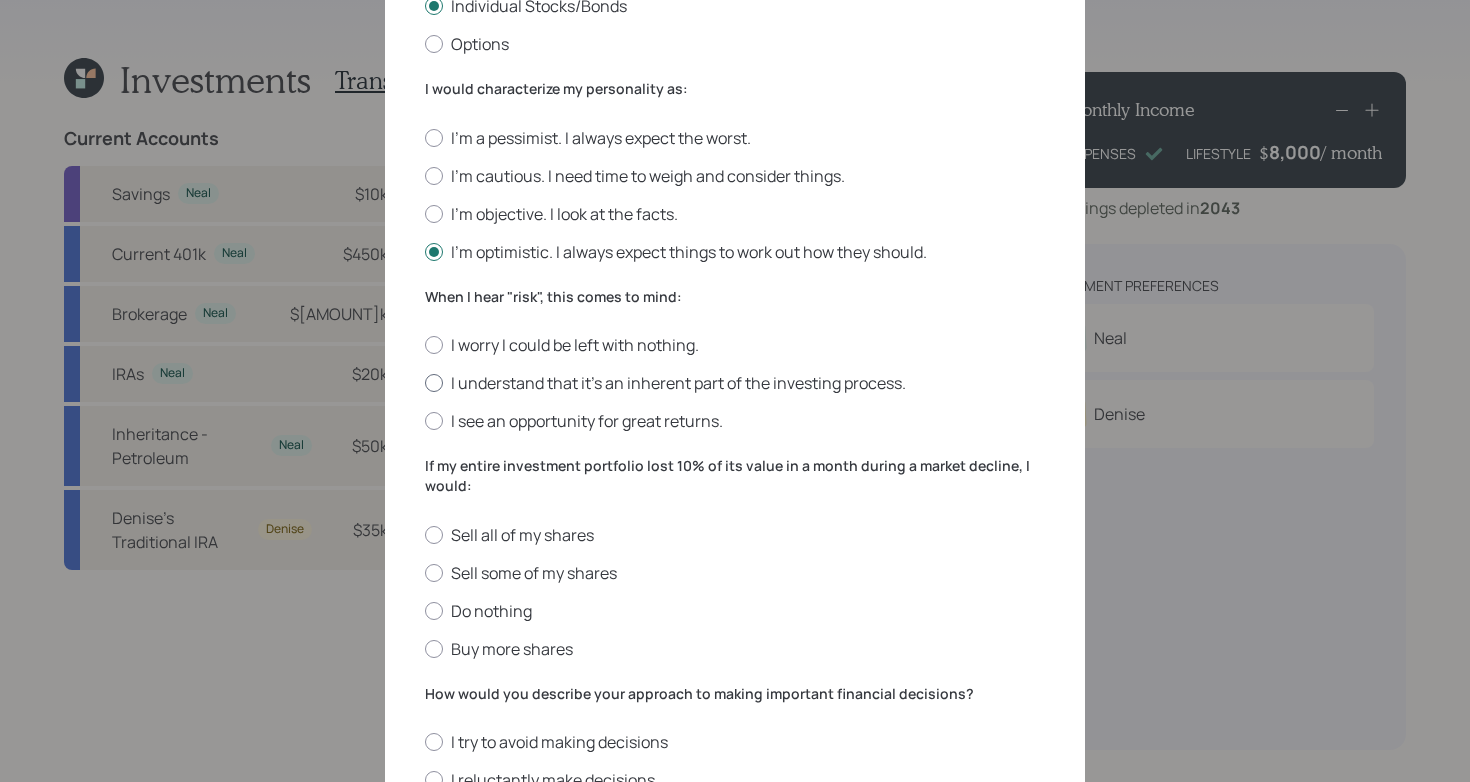 click on "I understand that it’s an inherent part of the investing process." at bounding box center [735, 383] 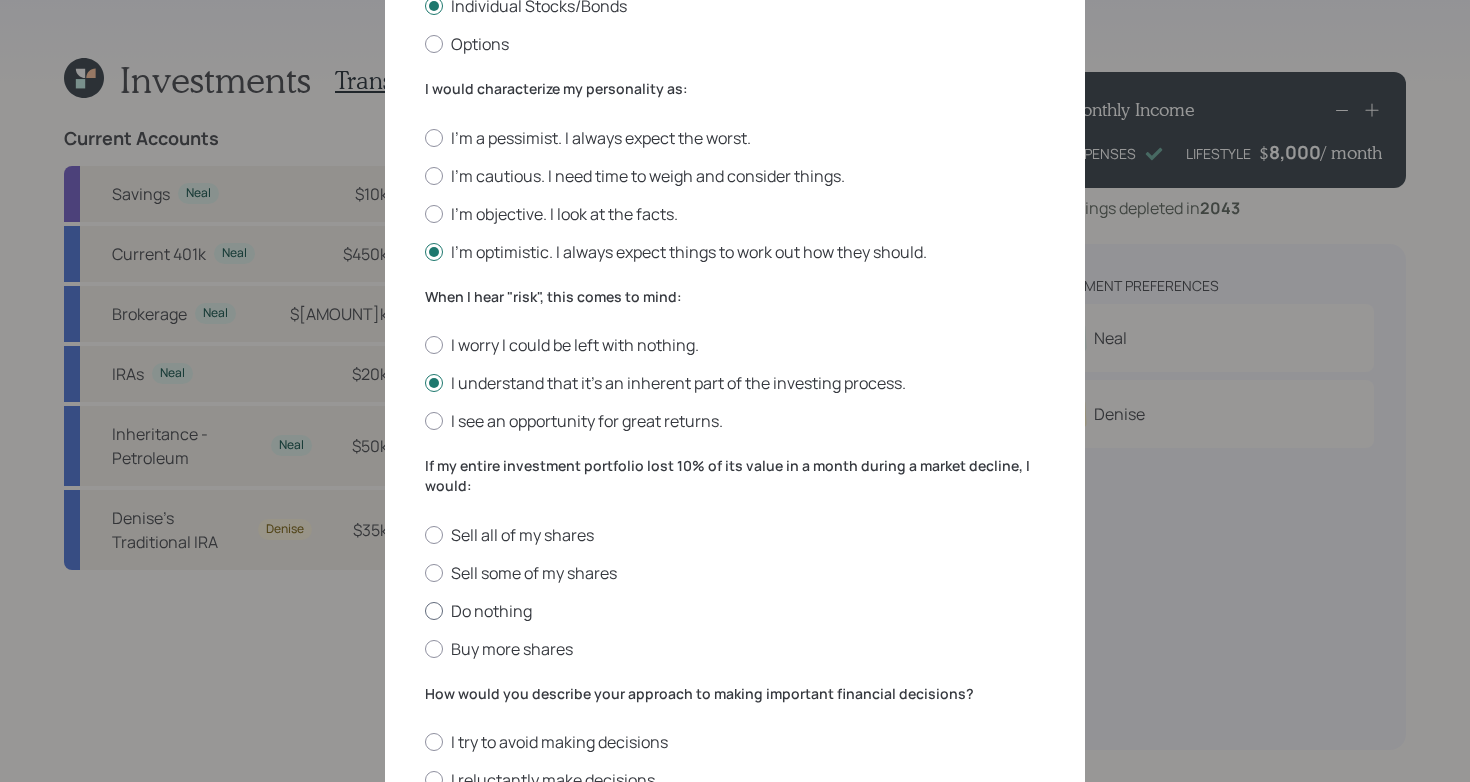 scroll, scrollTop: 683, scrollLeft: 0, axis: vertical 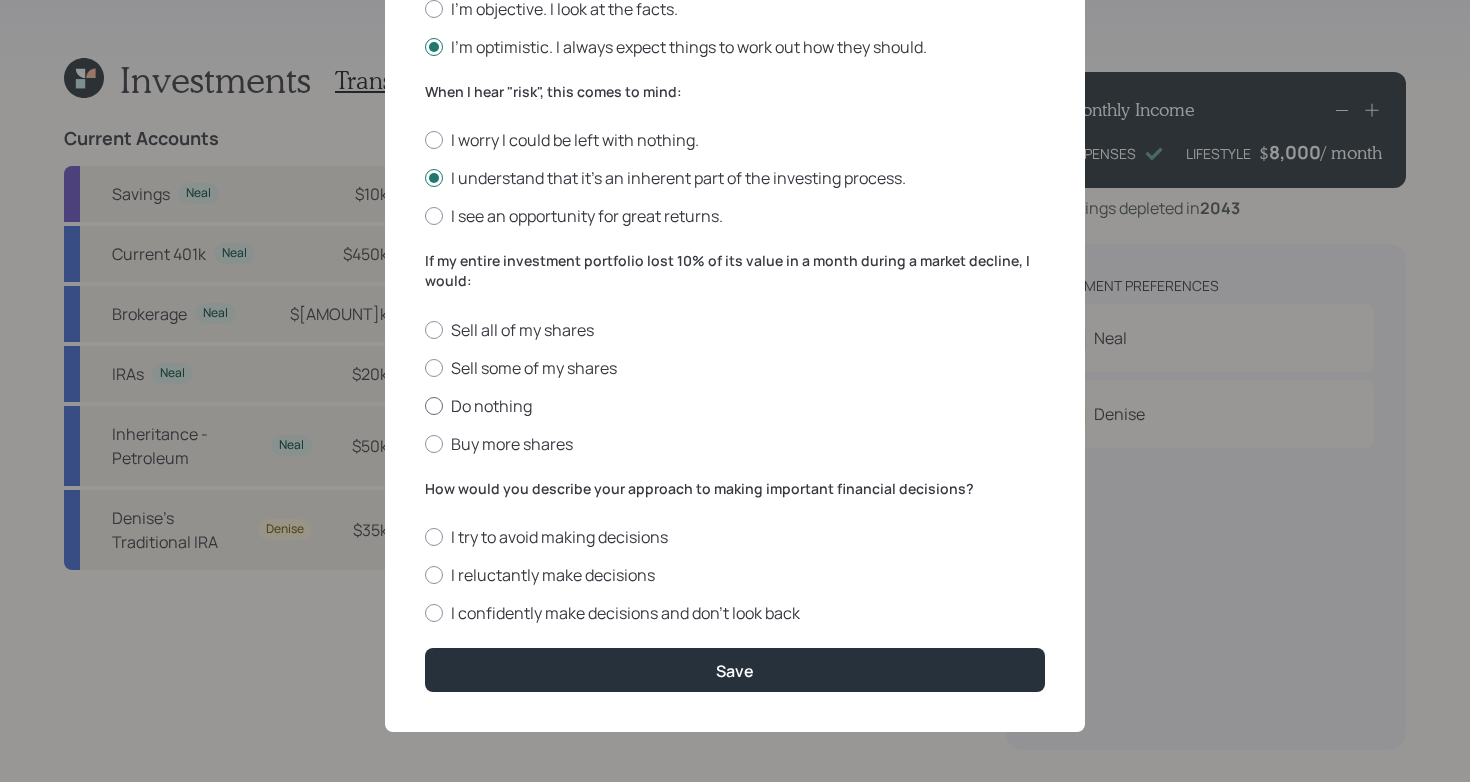 click on "Do nothing" at bounding box center [735, 406] 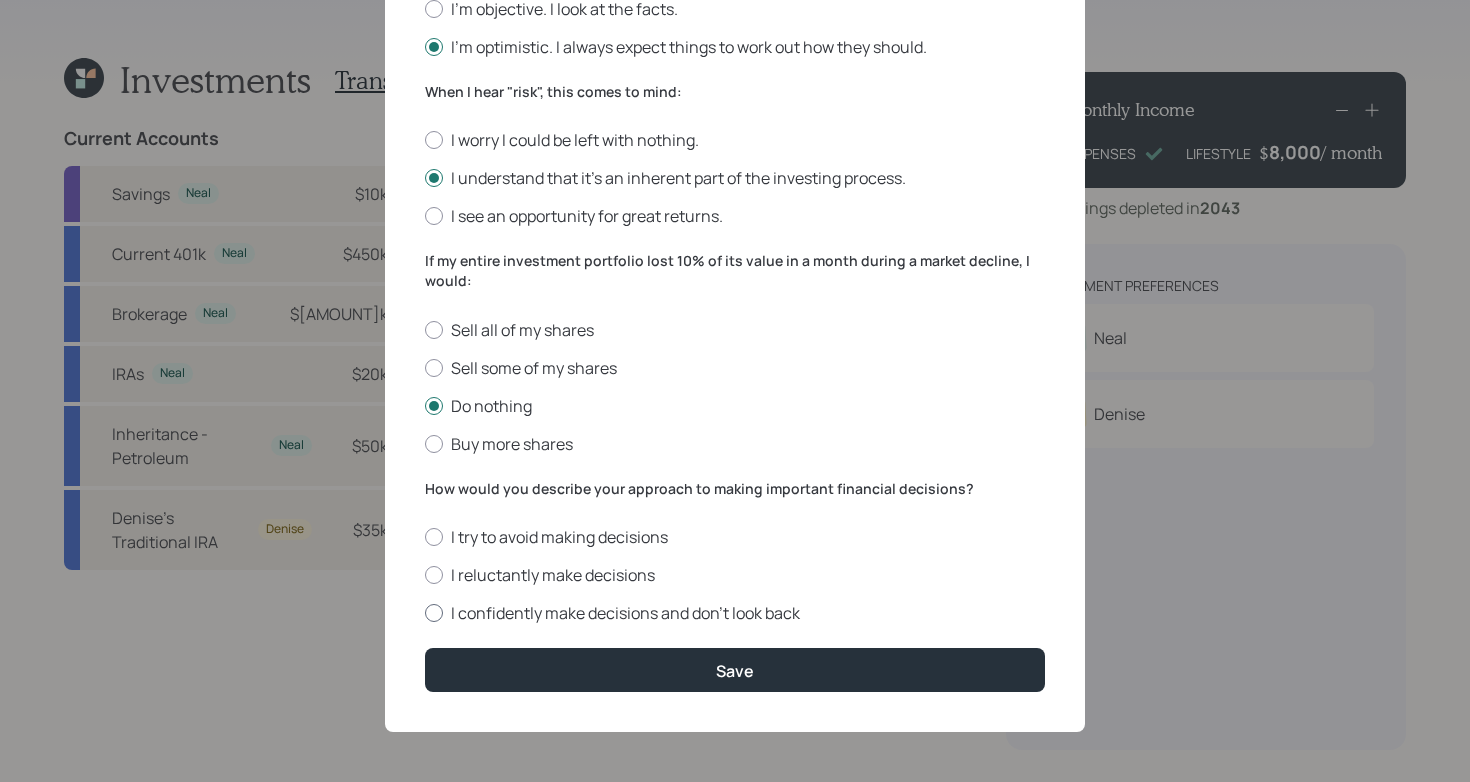 click on "I confidently make decisions and don’t look back" at bounding box center [735, 613] 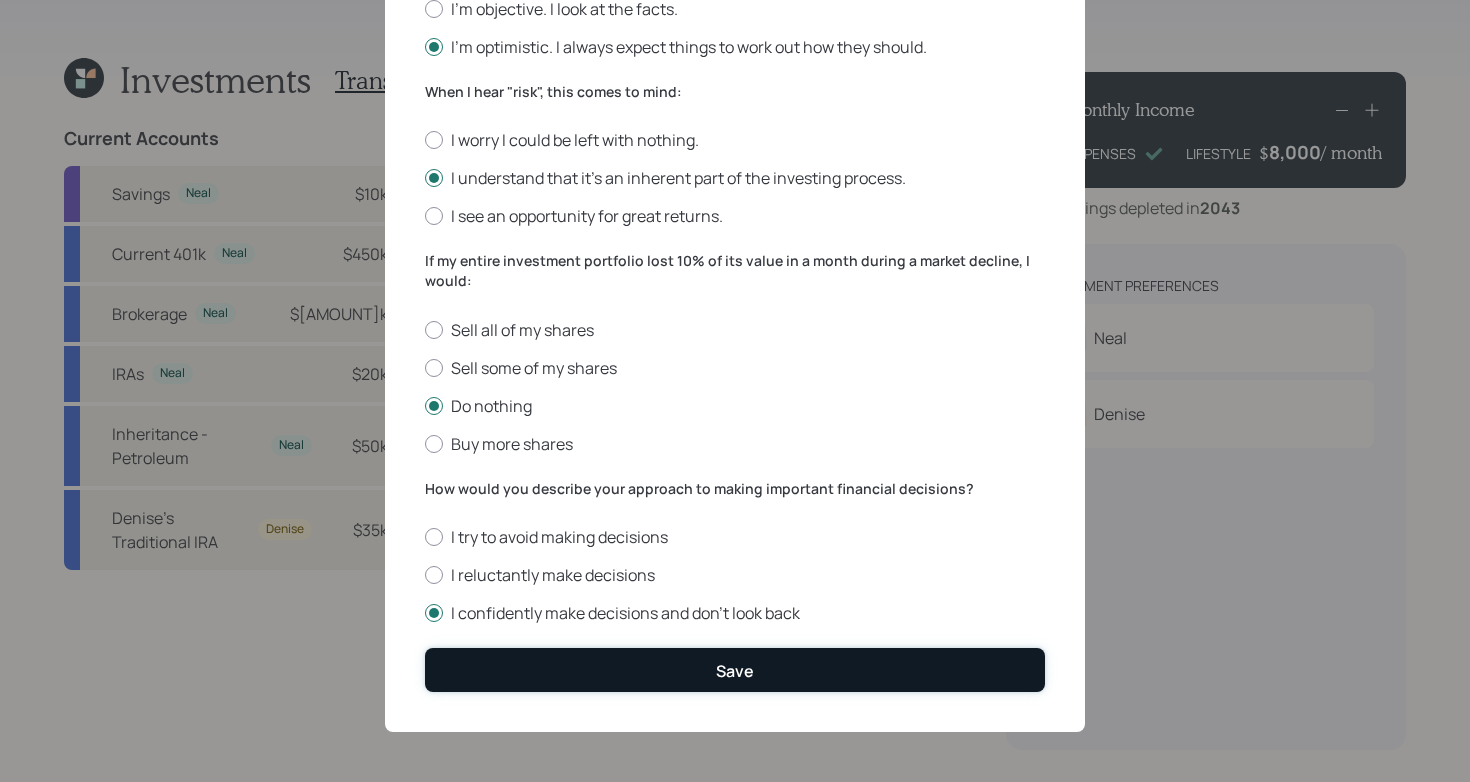 click on "Save" at bounding box center (735, 669) 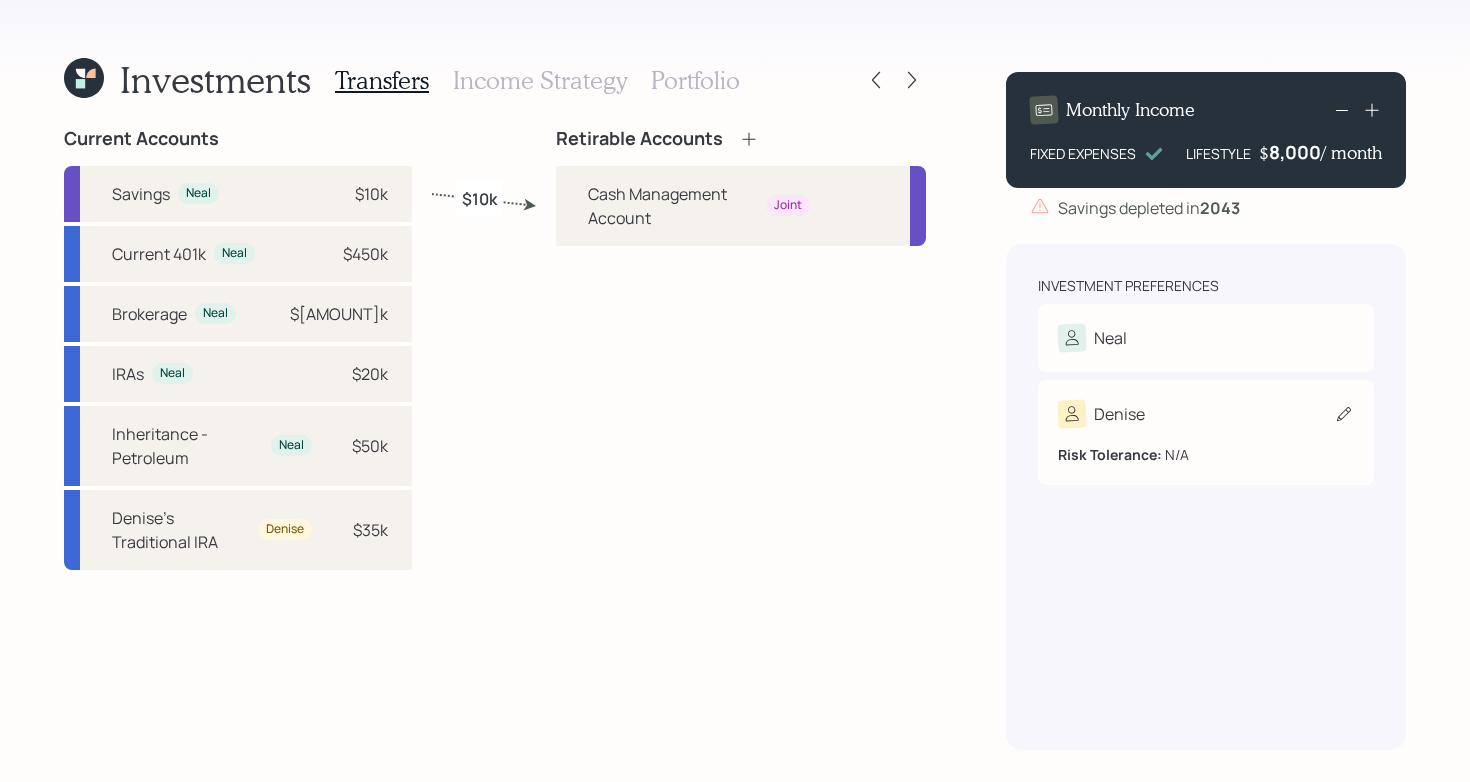 click on "[NAME]" at bounding box center (1206, 414) 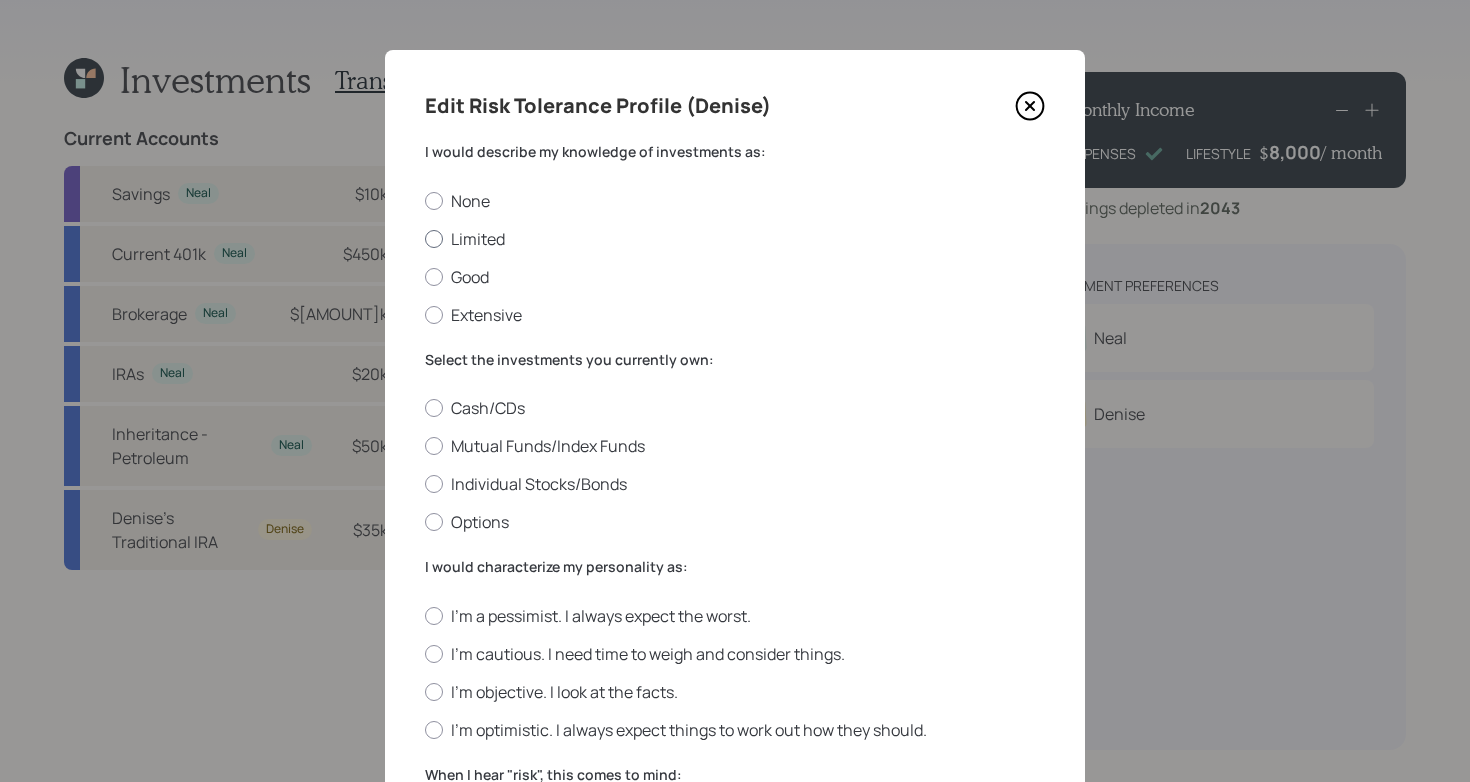 click on "Limited" at bounding box center [735, 239] 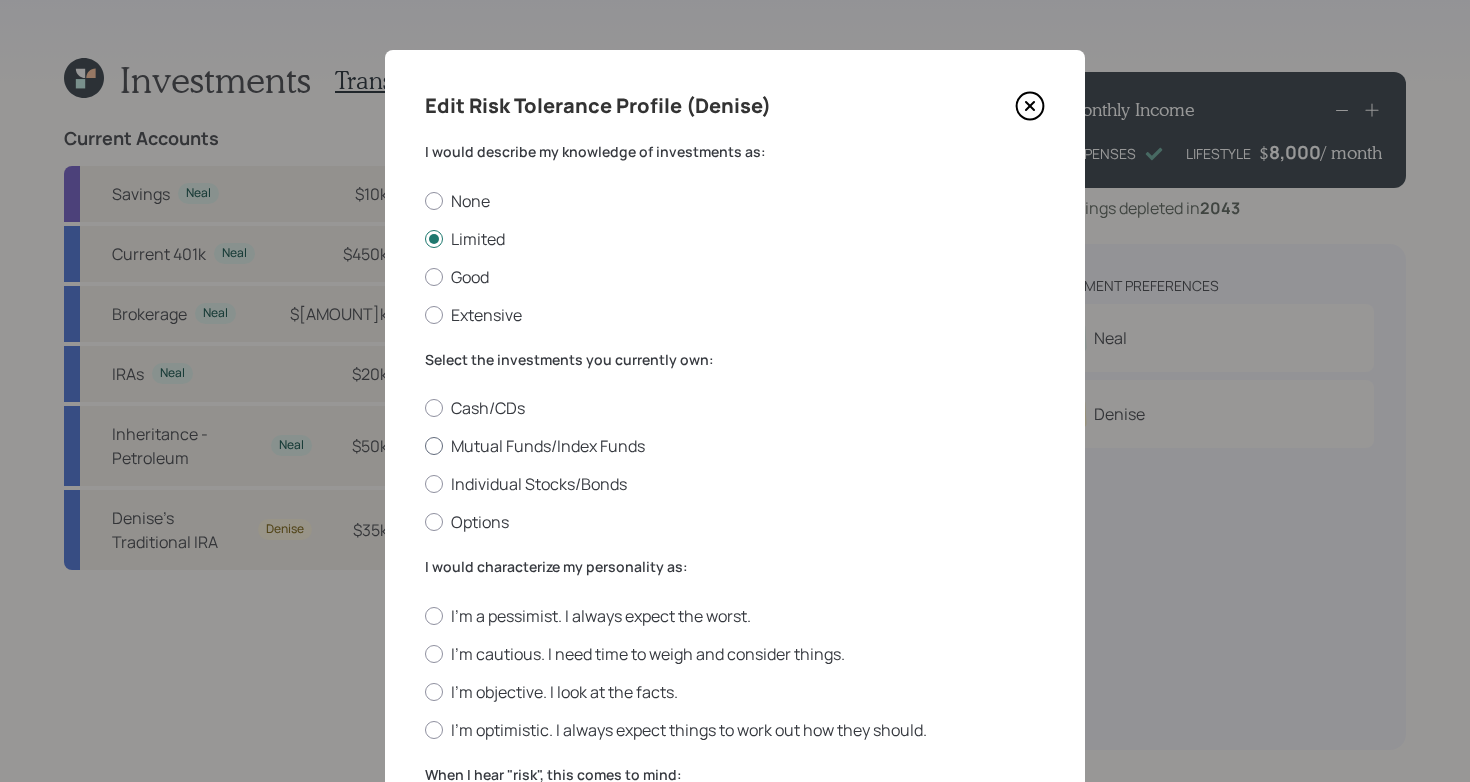 click on "Mutual Funds/Index Funds" at bounding box center [735, 446] 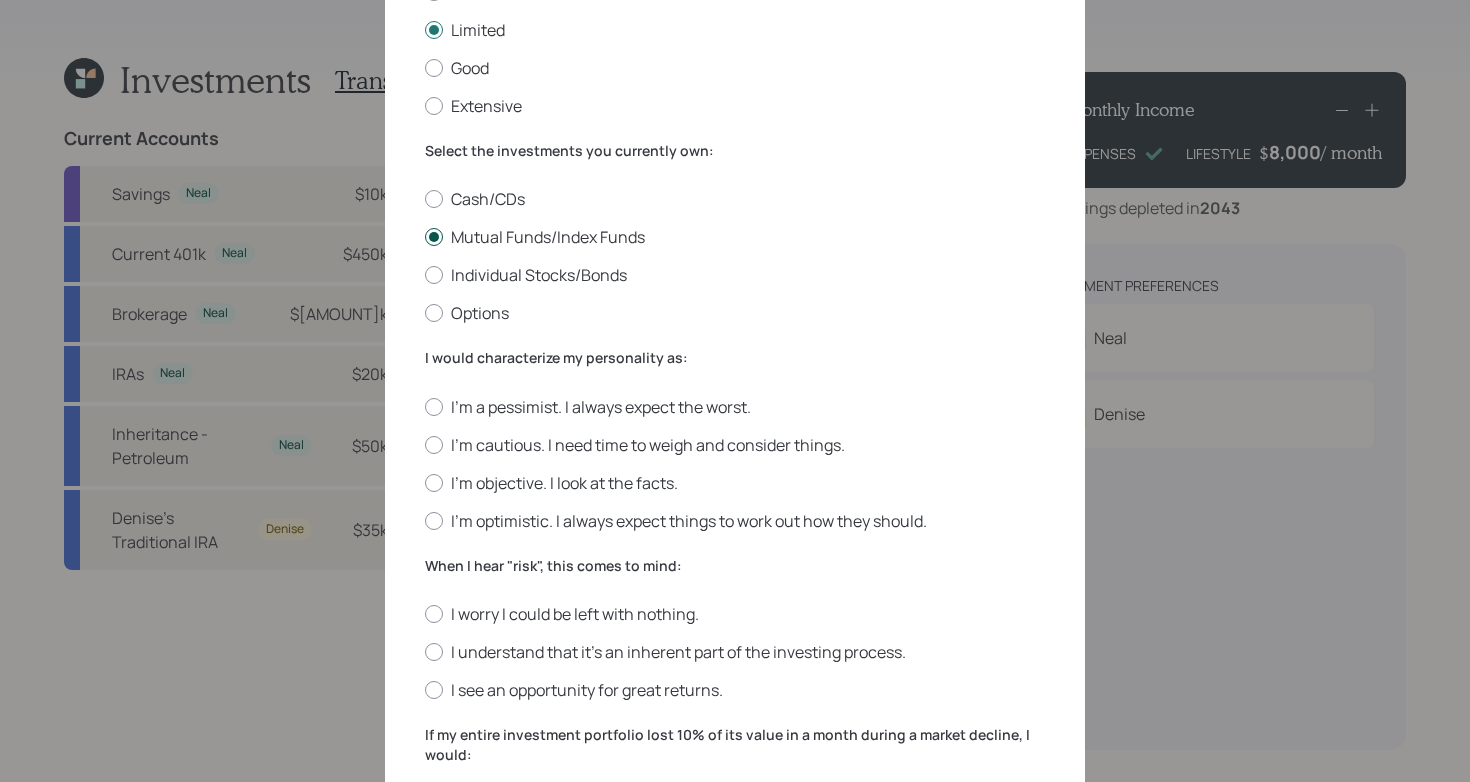 scroll, scrollTop: 226, scrollLeft: 0, axis: vertical 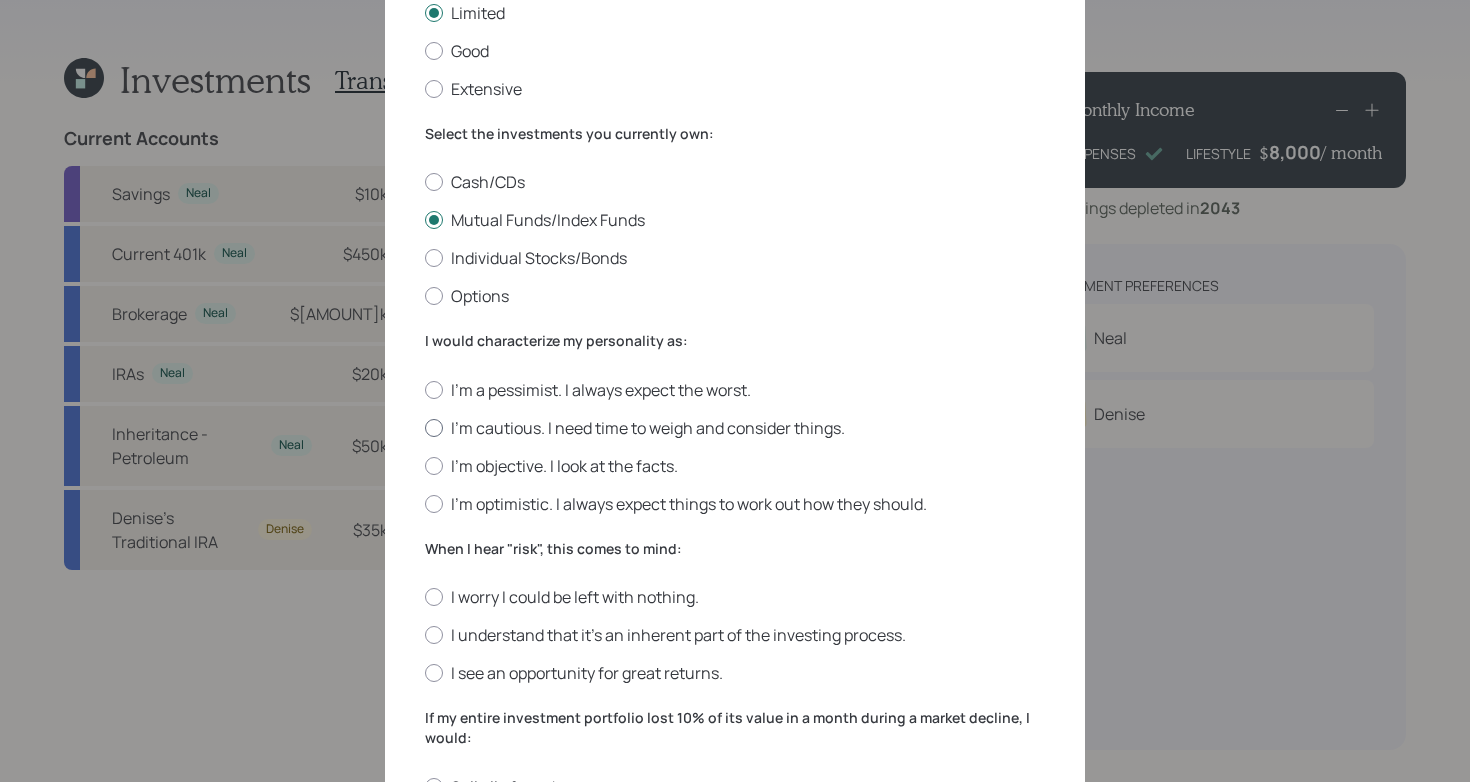 click on "I'm cautious. I need time to weigh and consider things." at bounding box center [735, 428] 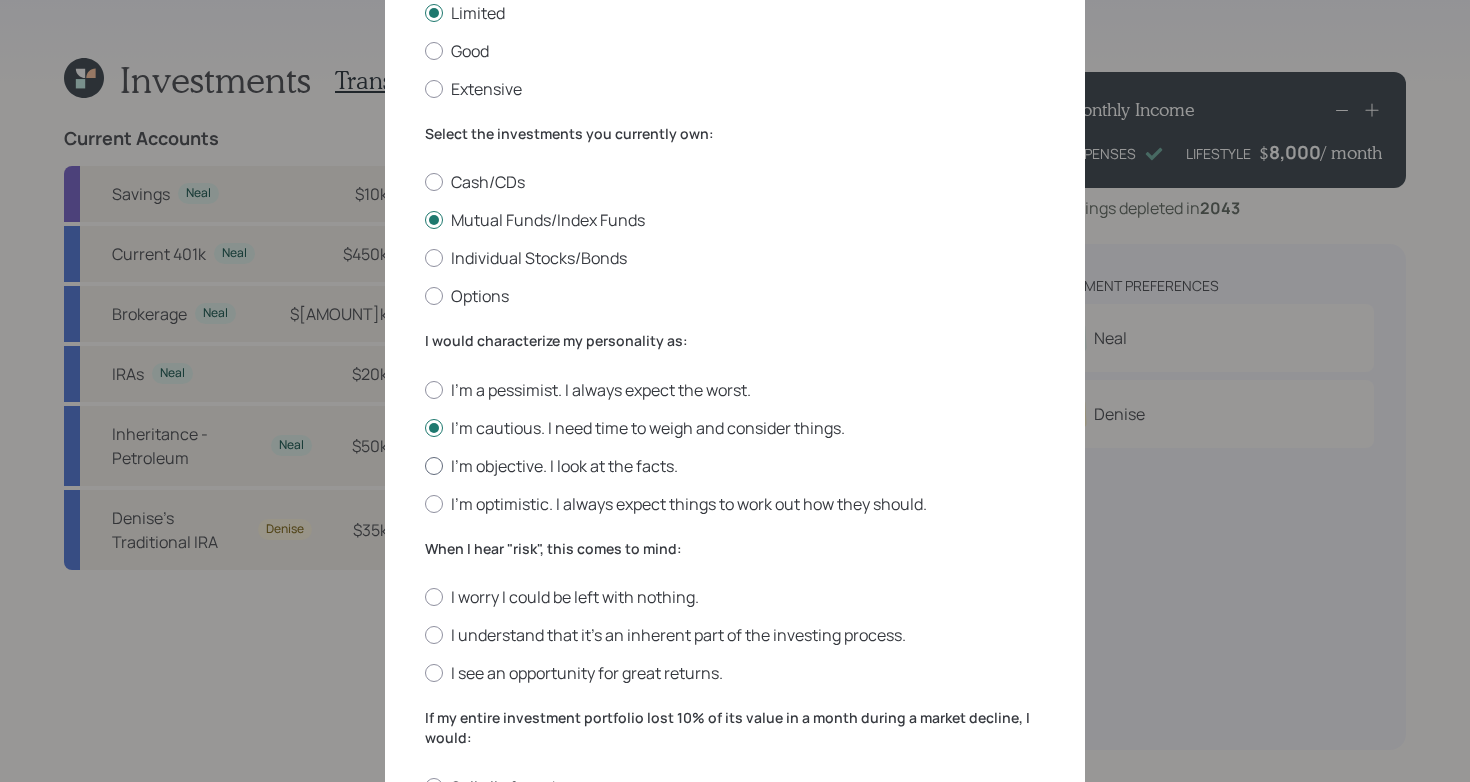 click on "I'm objective. I look at the facts." at bounding box center [735, 466] 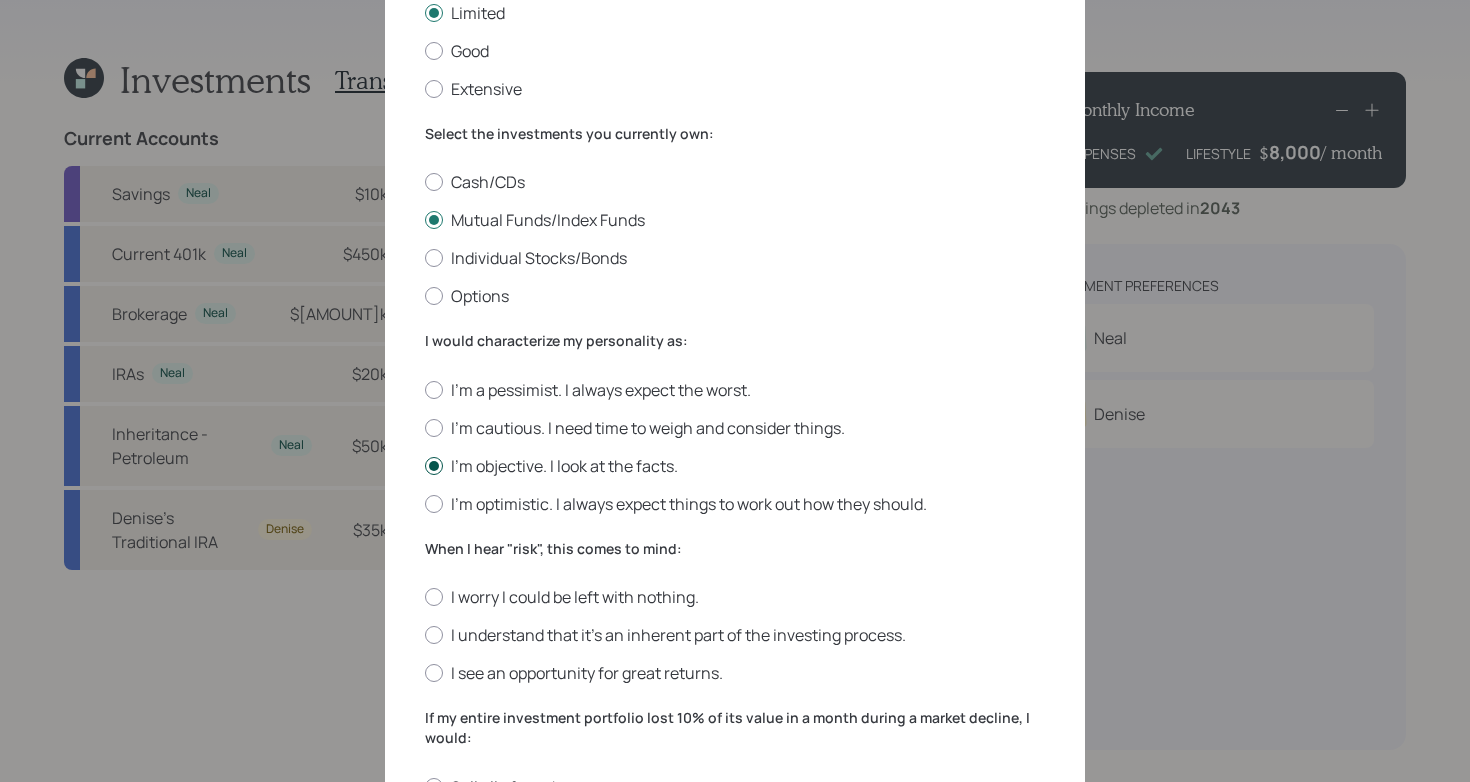 scroll, scrollTop: 331, scrollLeft: 0, axis: vertical 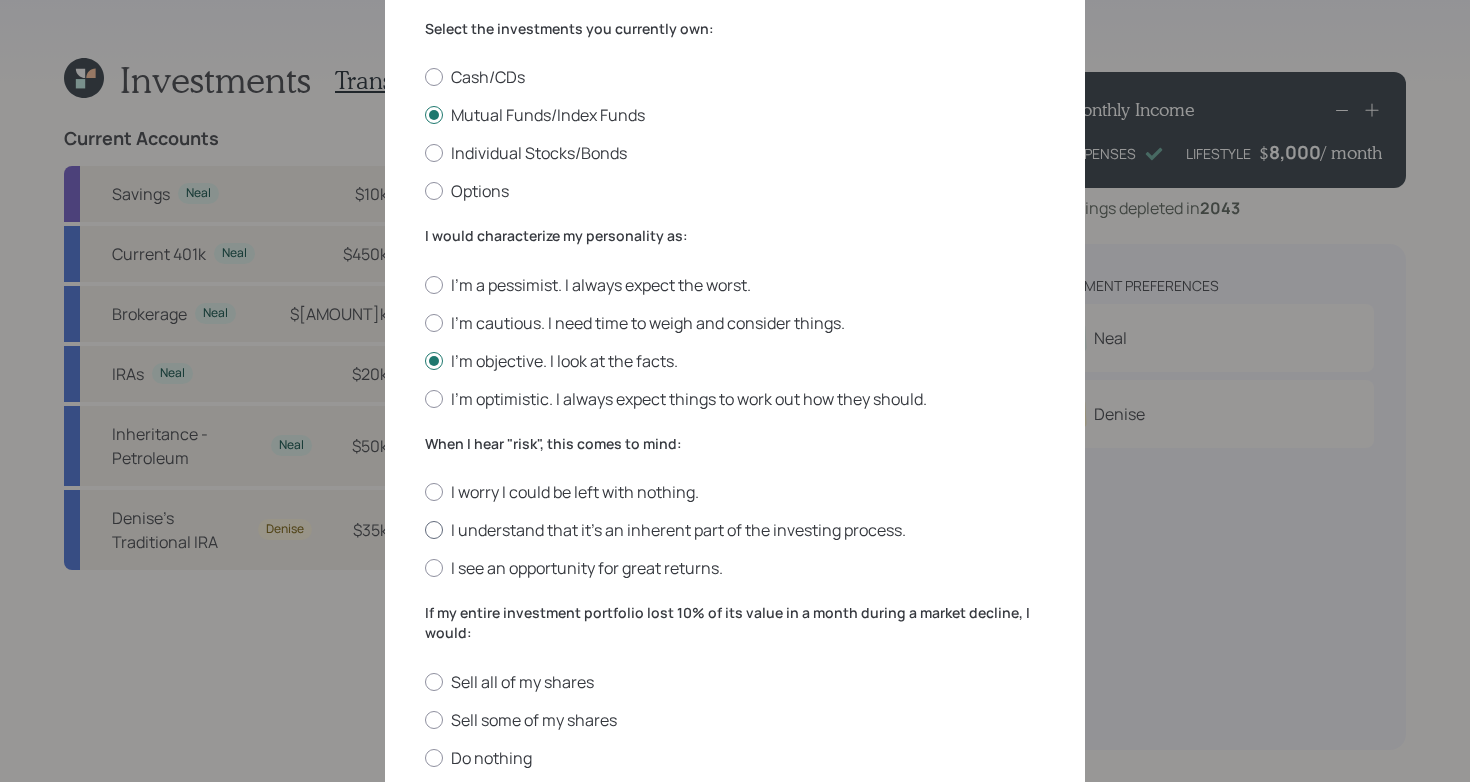 click on "I understand that it’s an inherent part of the investing process." at bounding box center (735, 530) 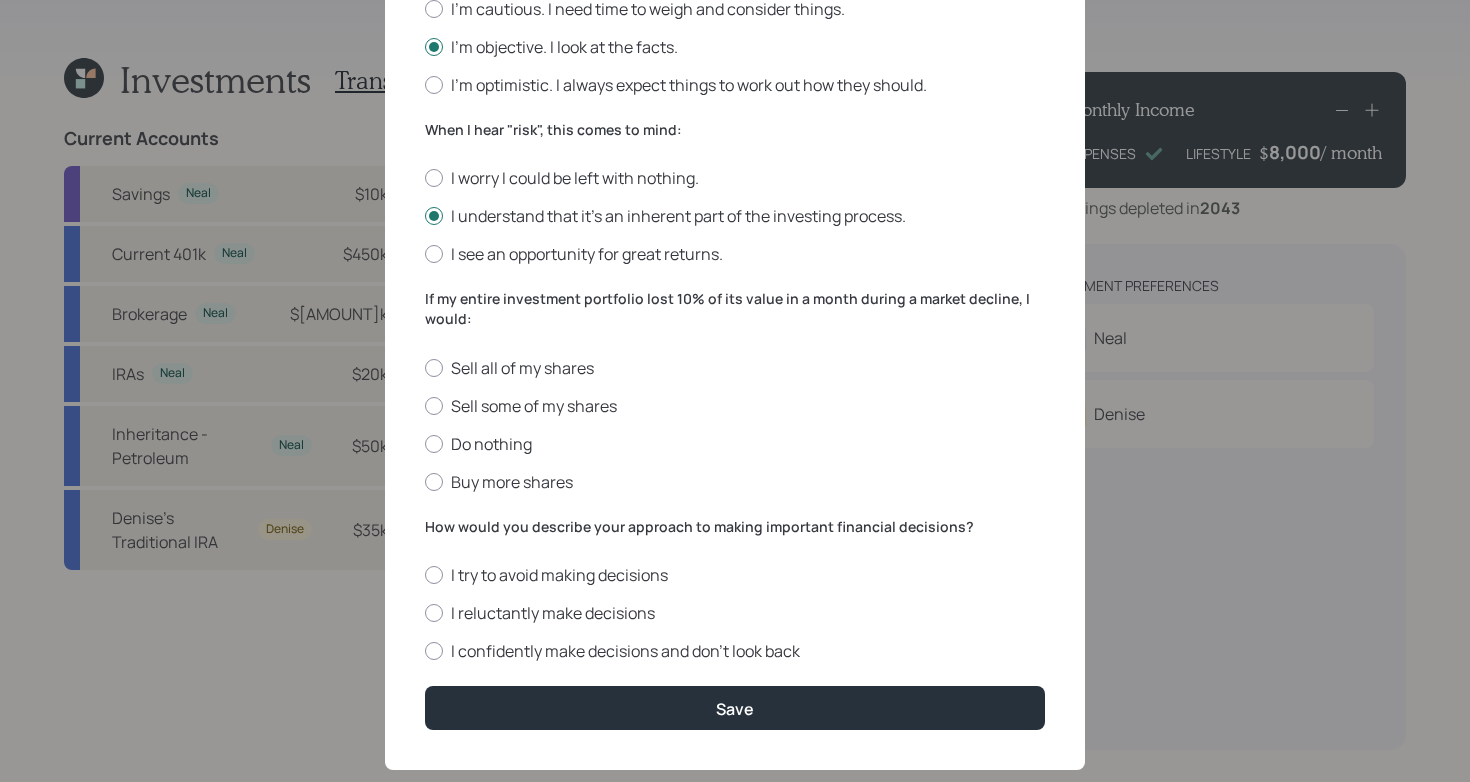 scroll, scrollTop: 680, scrollLeft: 0, axis: vertical 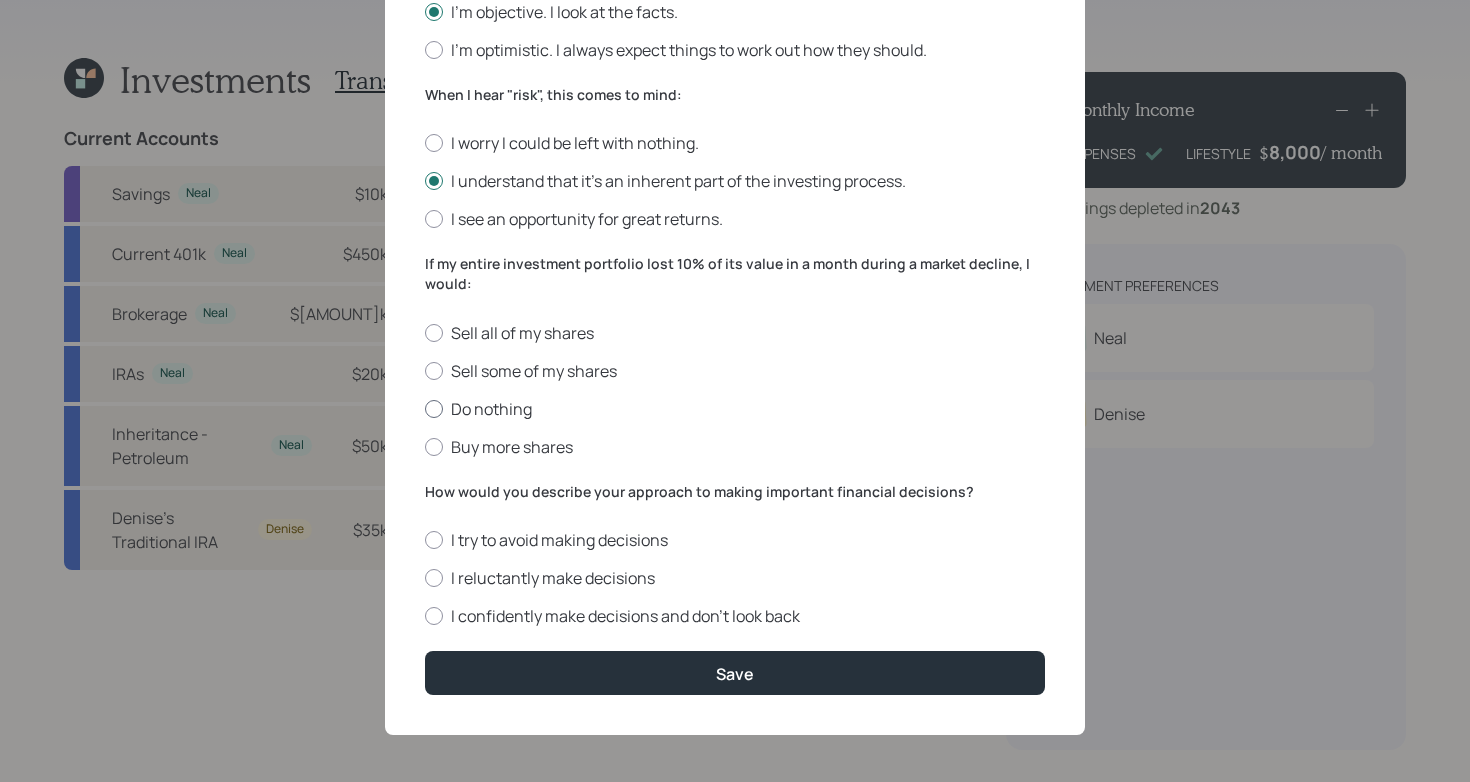 click on "Do nothing" at bounding box center [735, 409] 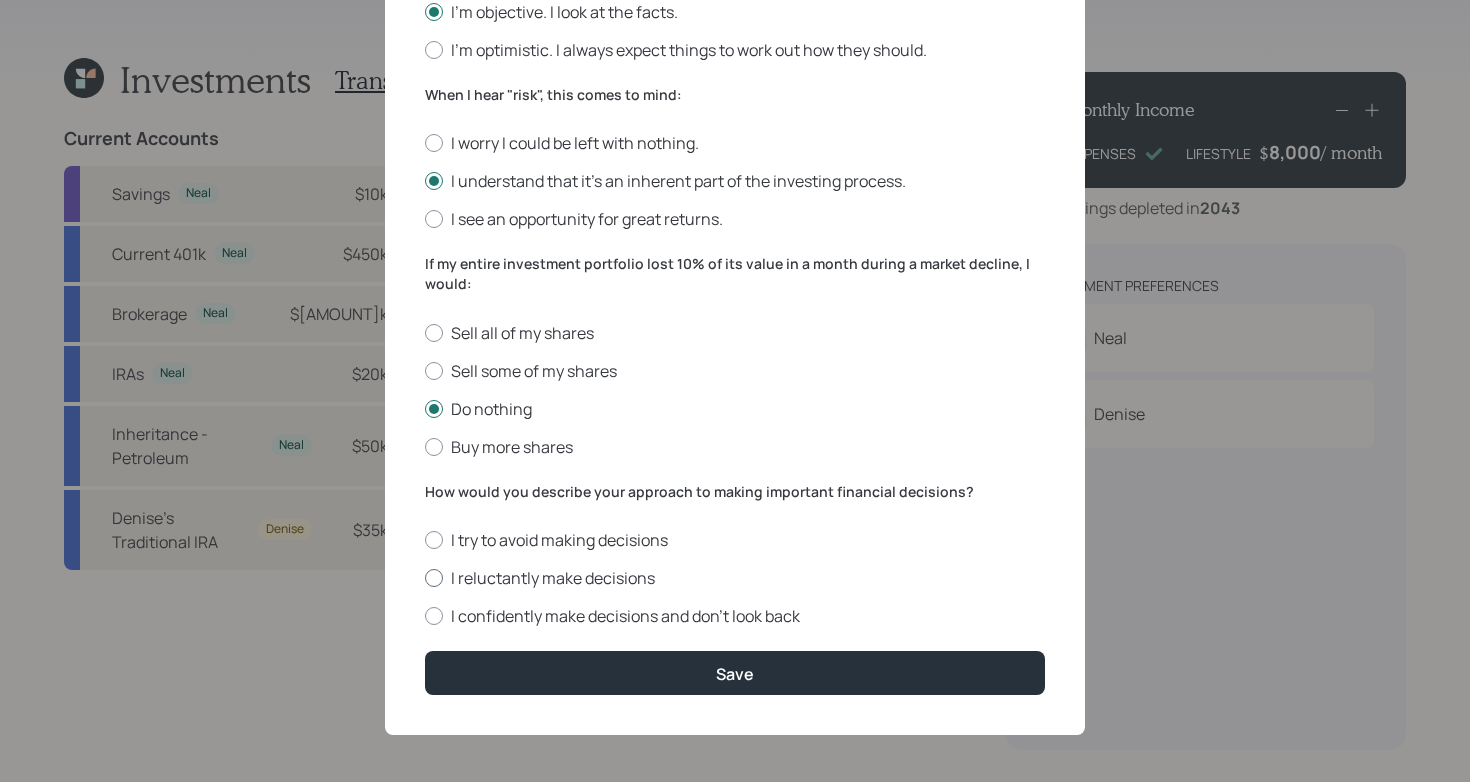 click on "I reluctantly make decisions" at bounding box center (735, 578) 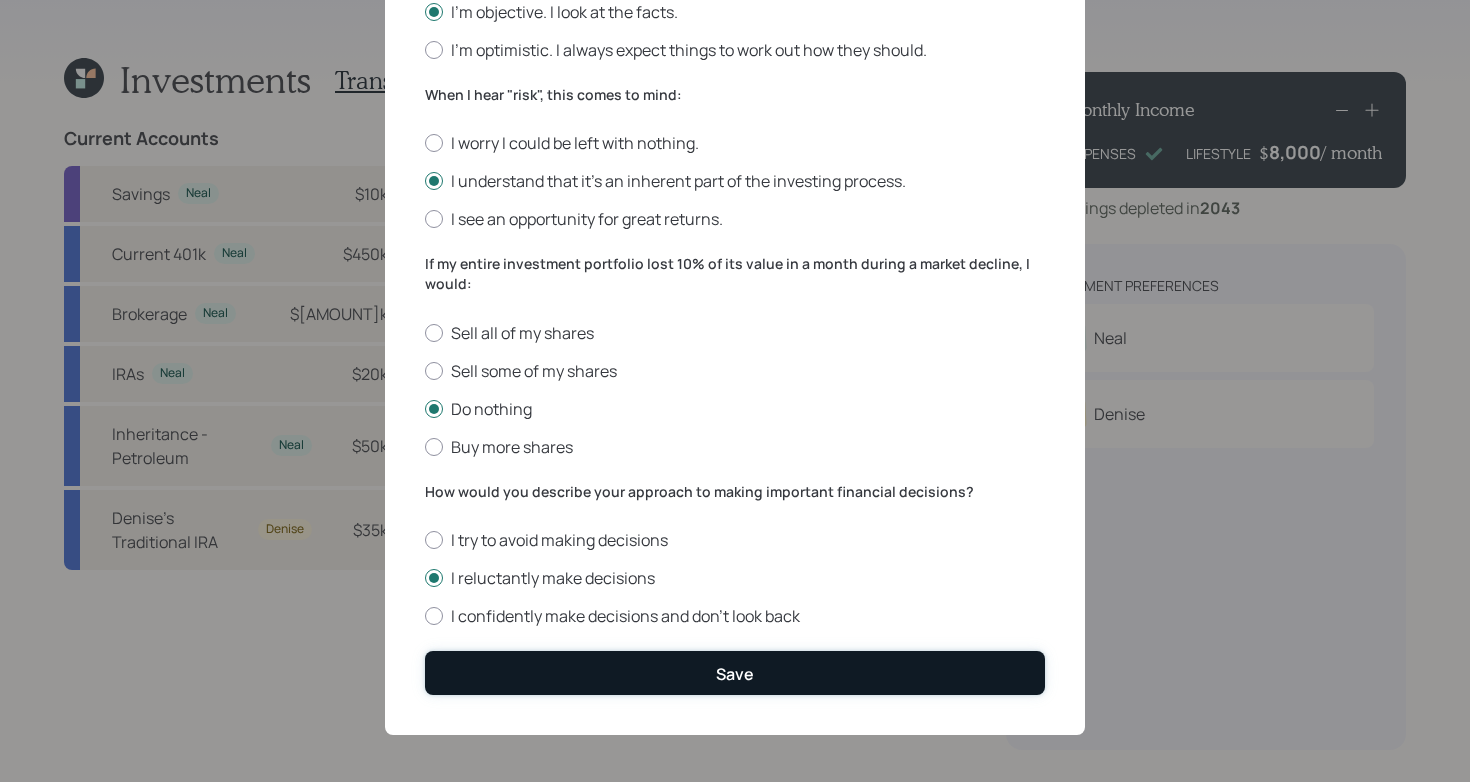 click on "Save" at bounding box center [735, 672] 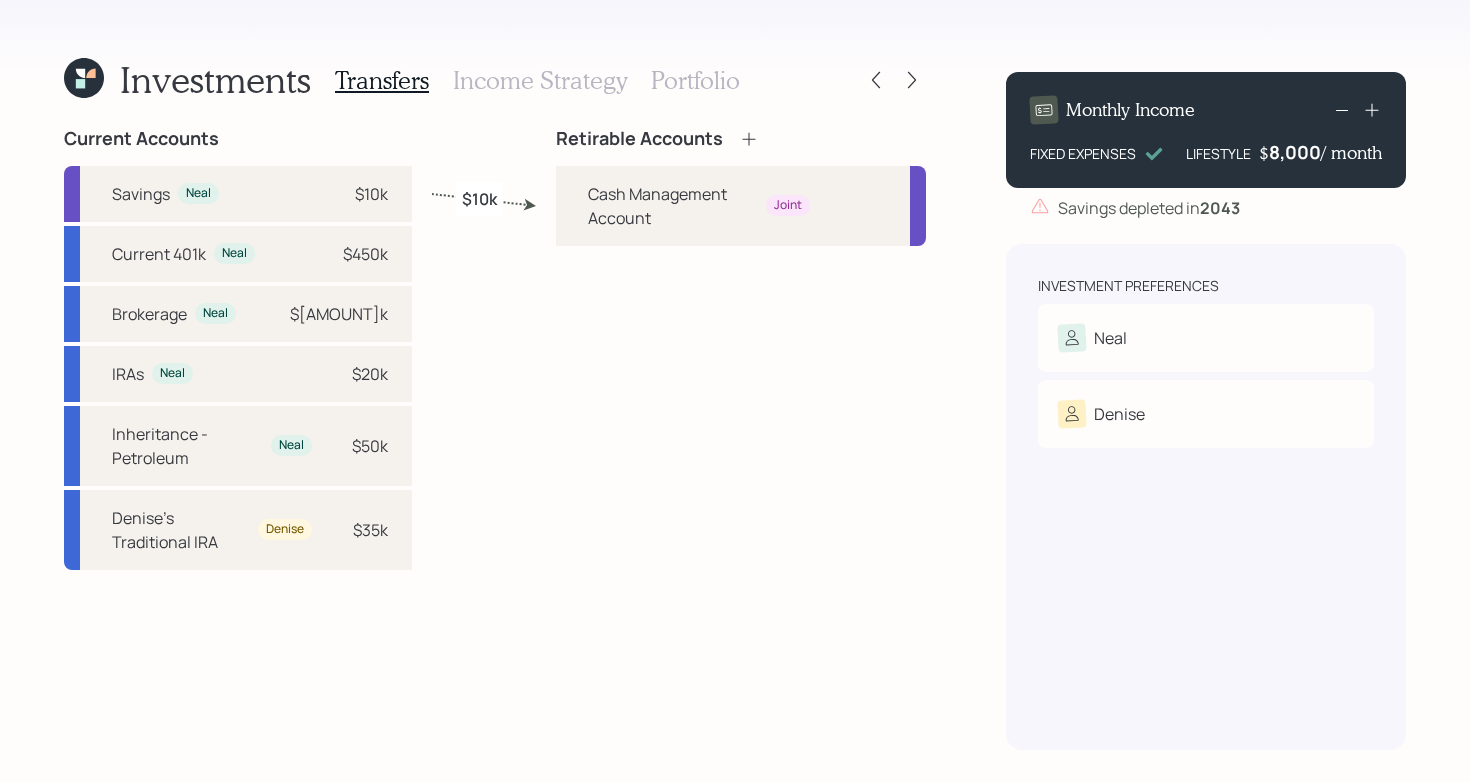 click 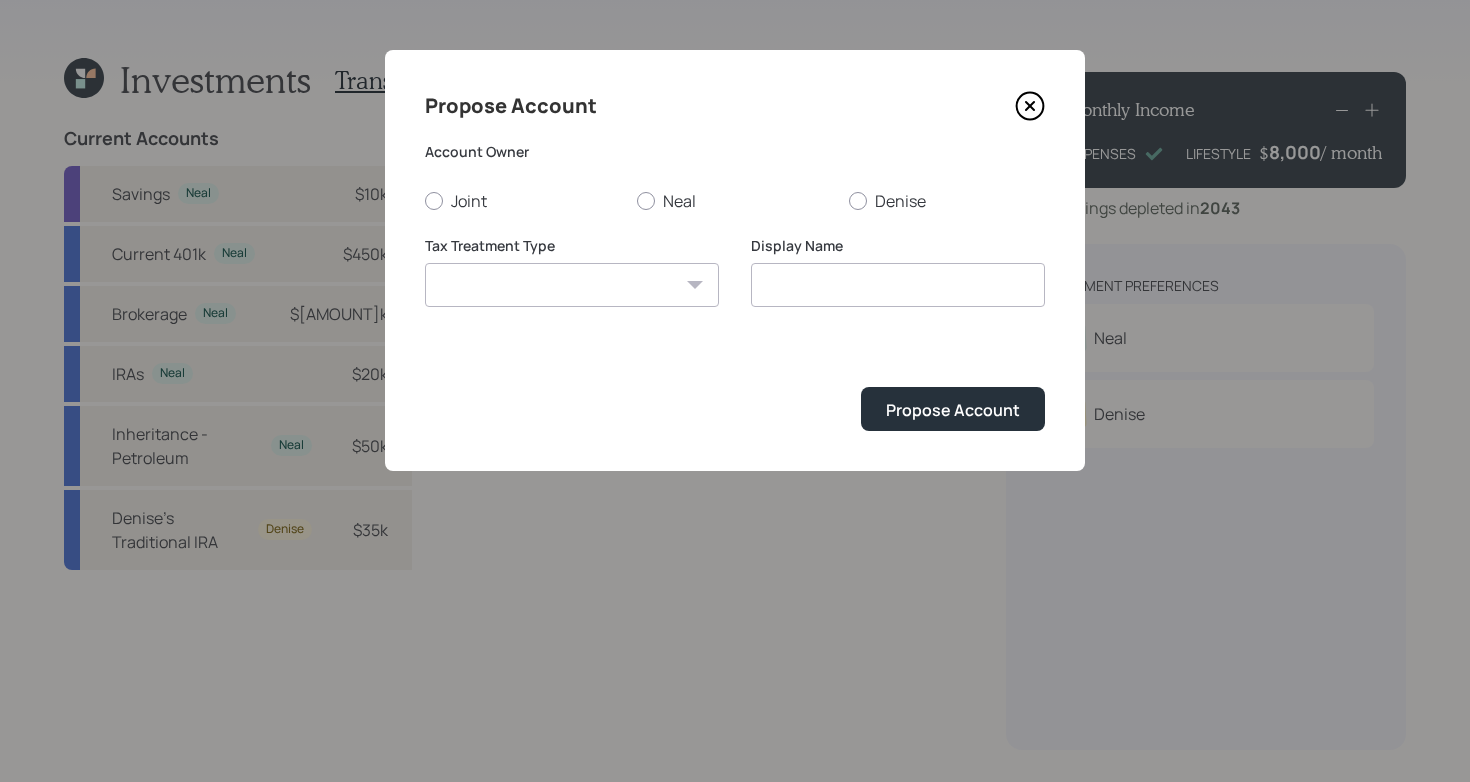 click 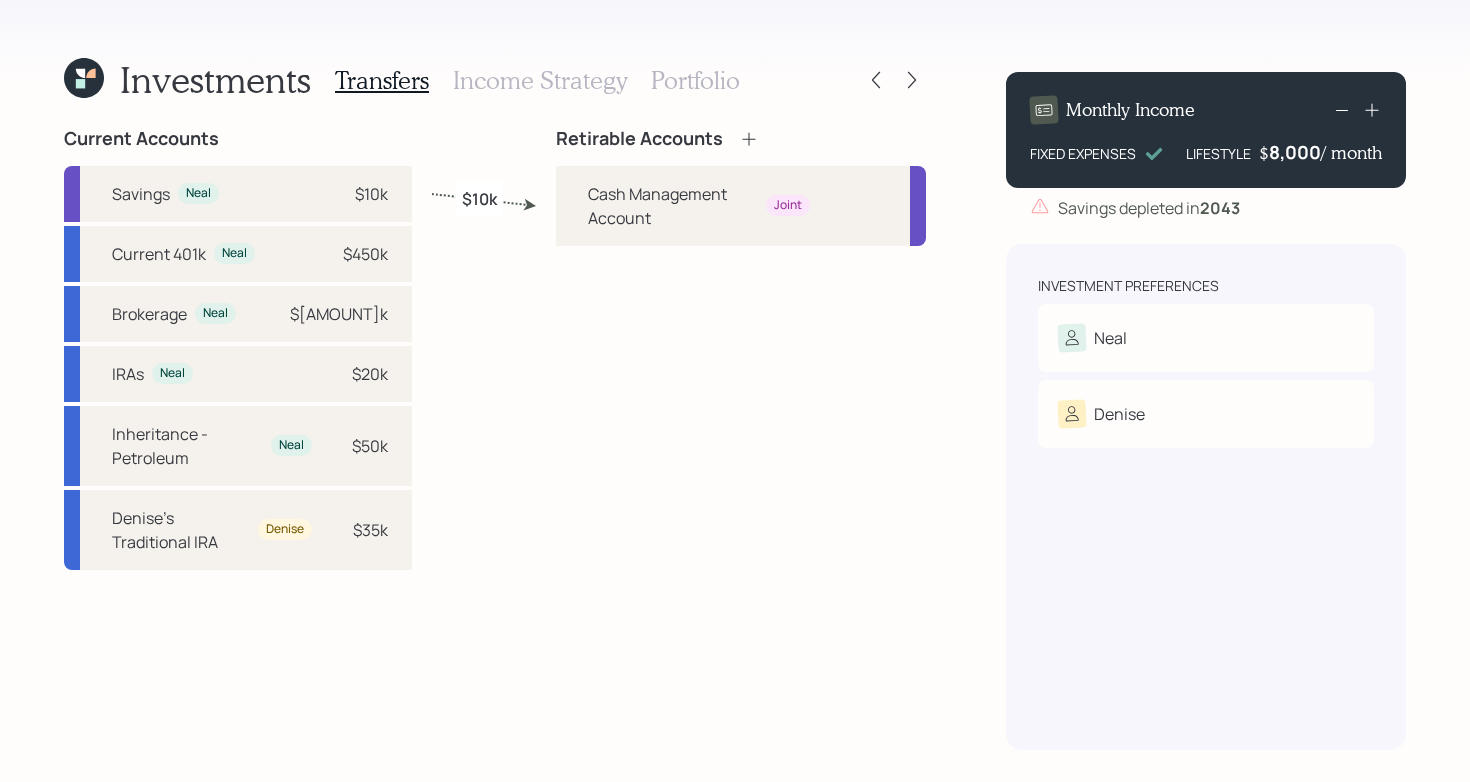 click 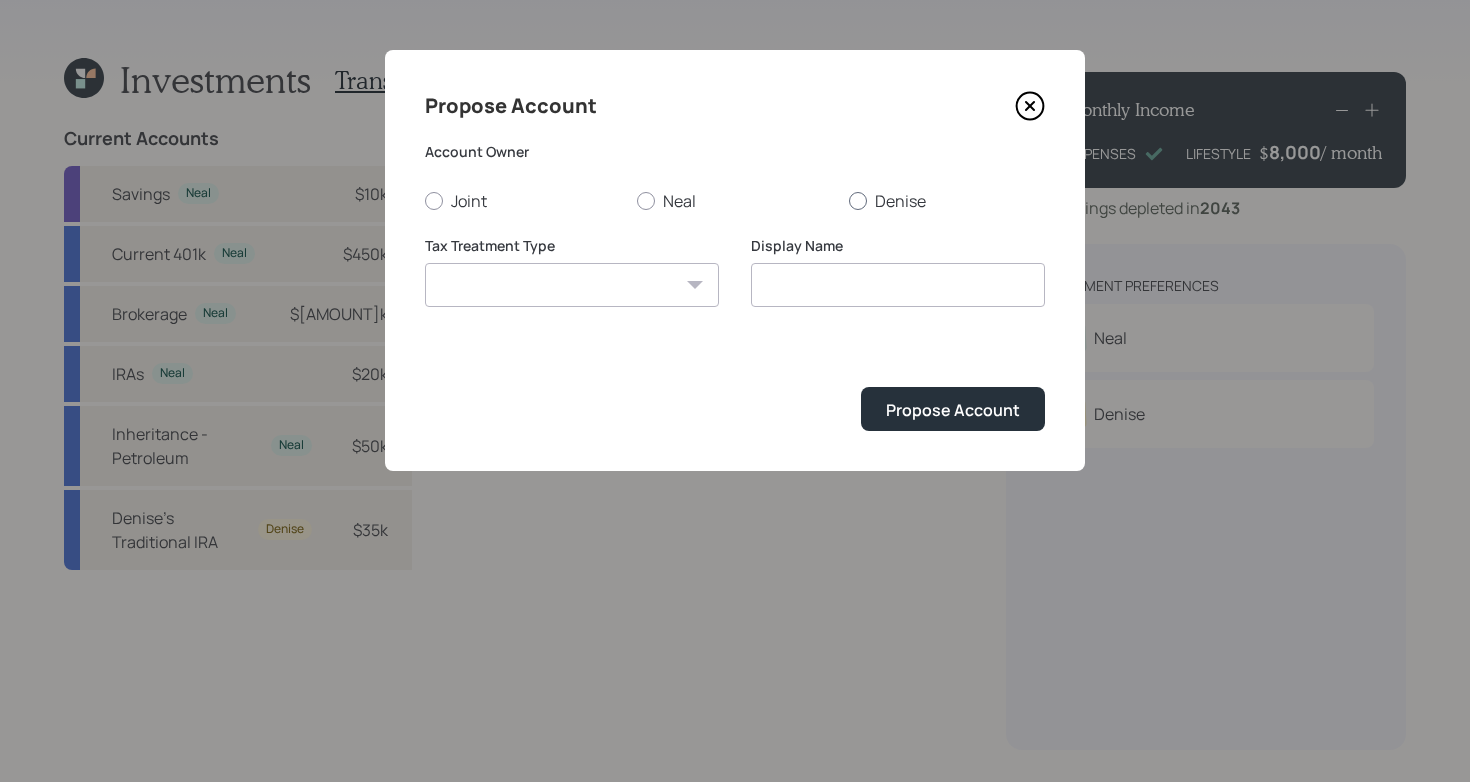 click on "[NAME]" at bounding box center (947, 201) 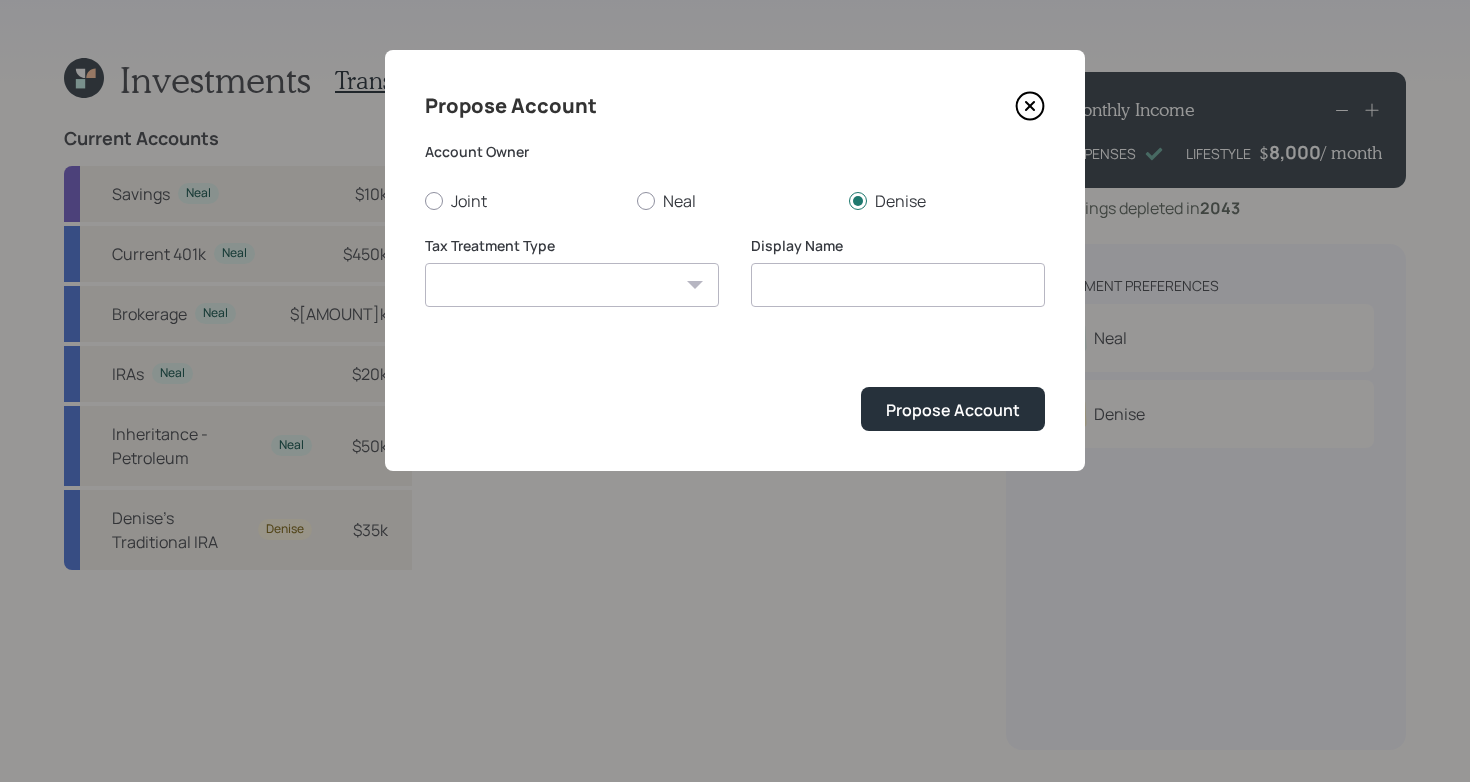 click on "Roth Taxable Traditional" at bounding box center (572, 285) 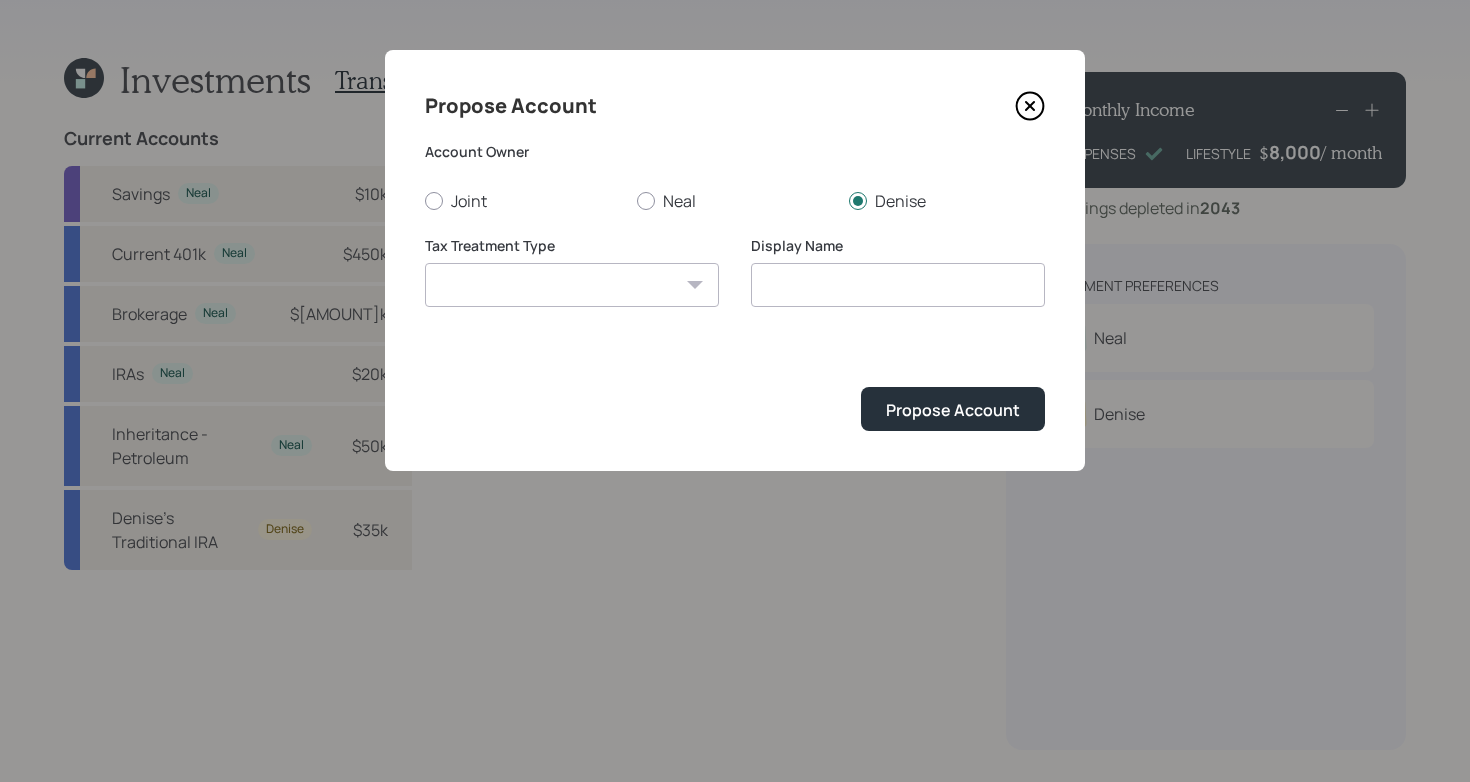 select on "traditional" 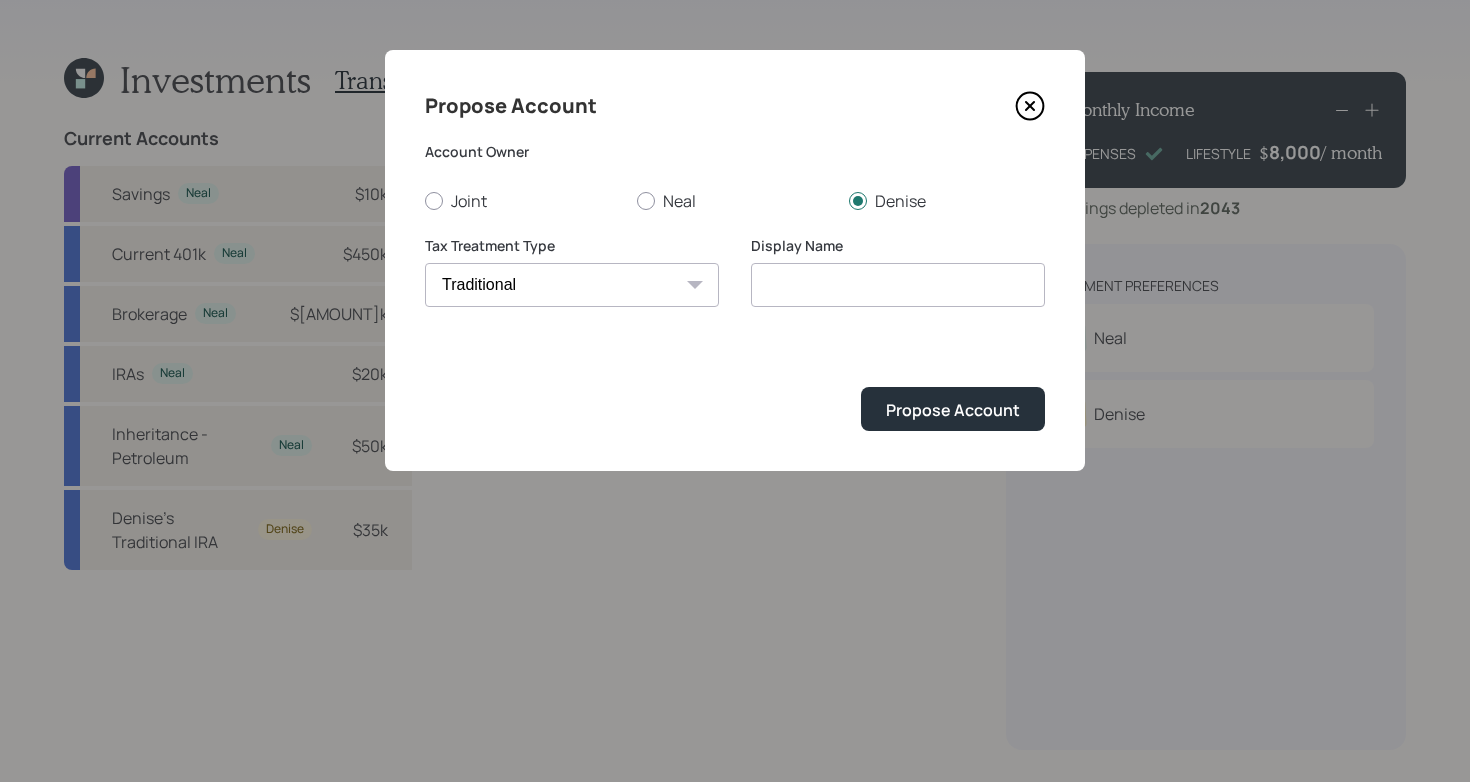 type on "Traditional" 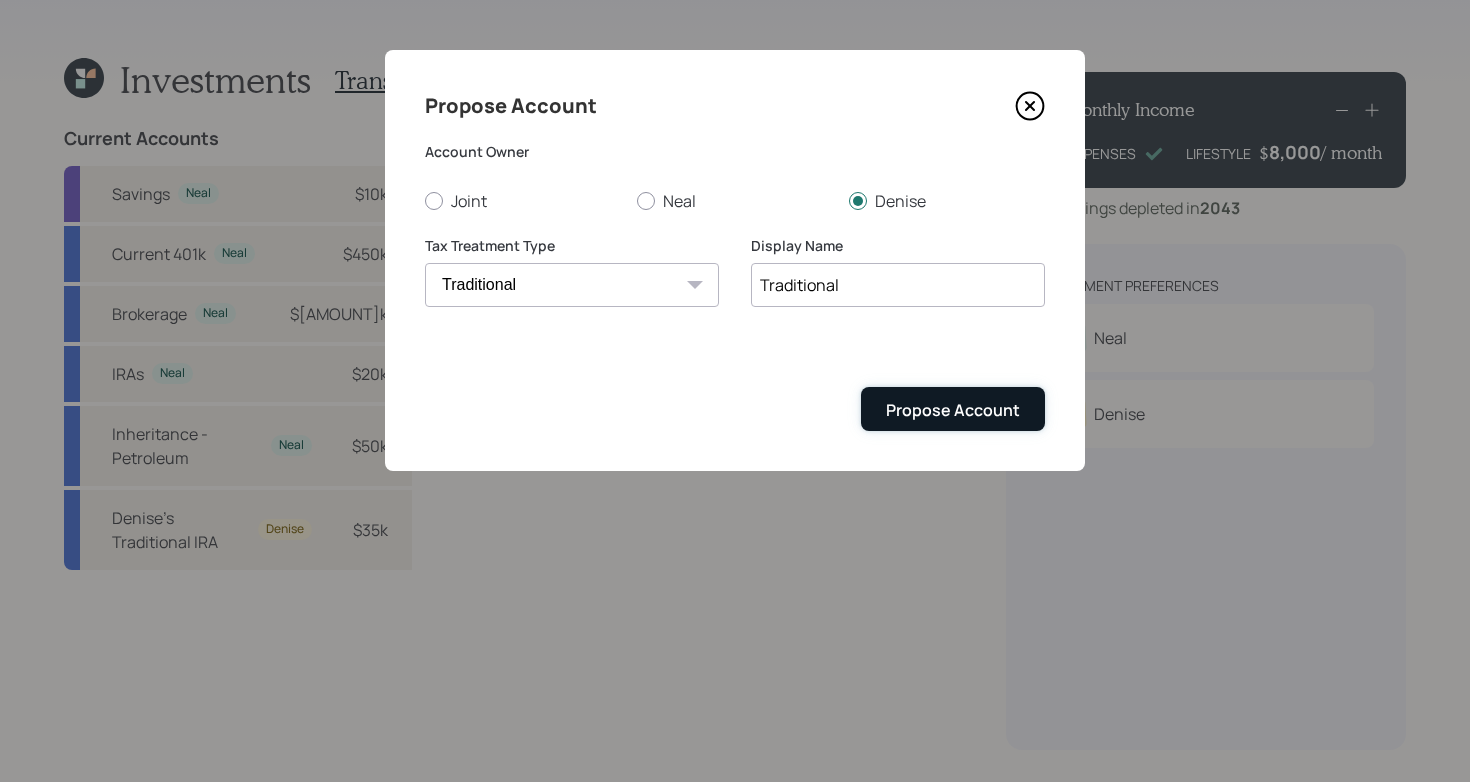 click on "Propose Account" at bounding box center (953, 410) 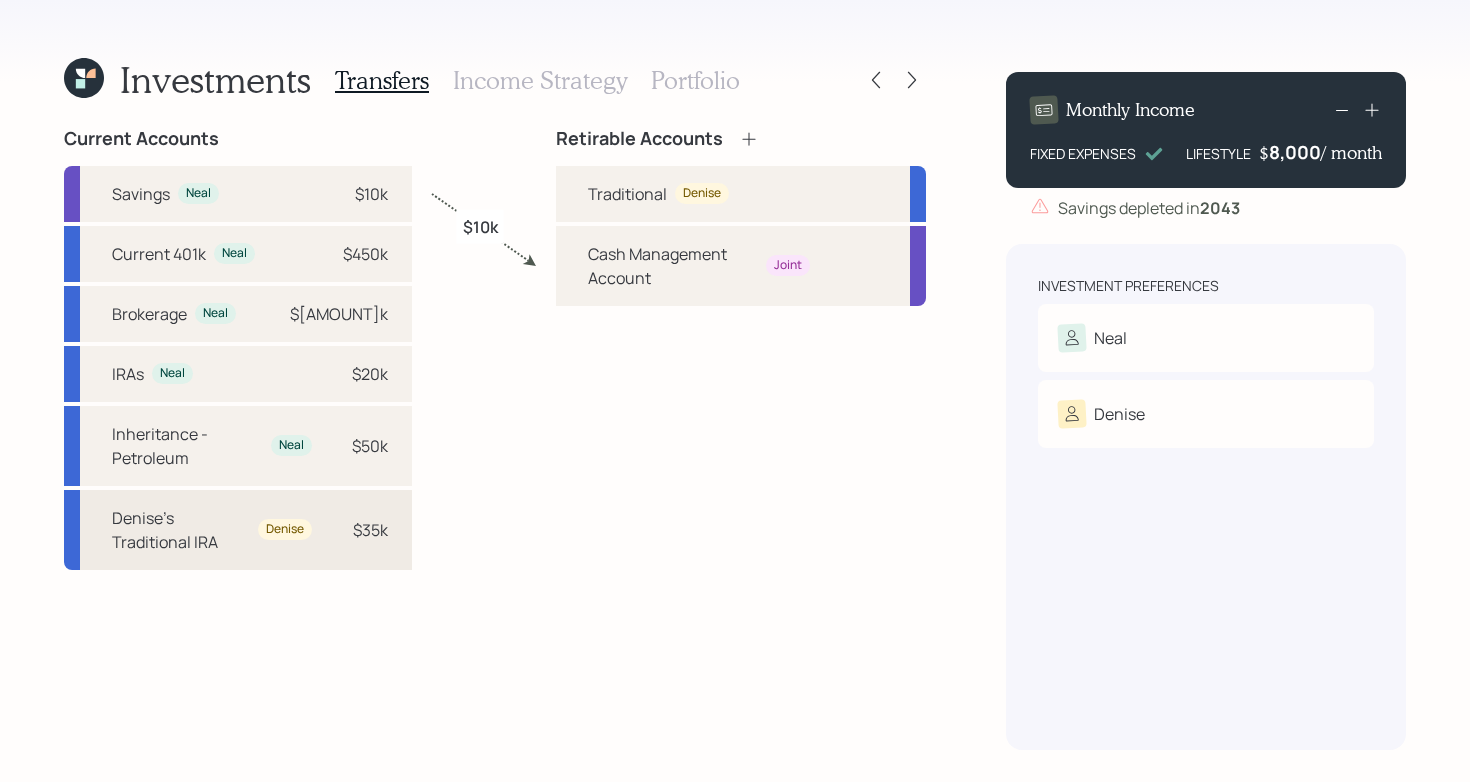 click on "[NAME]'s Traditional IRA" at bounding box center (181, 530) 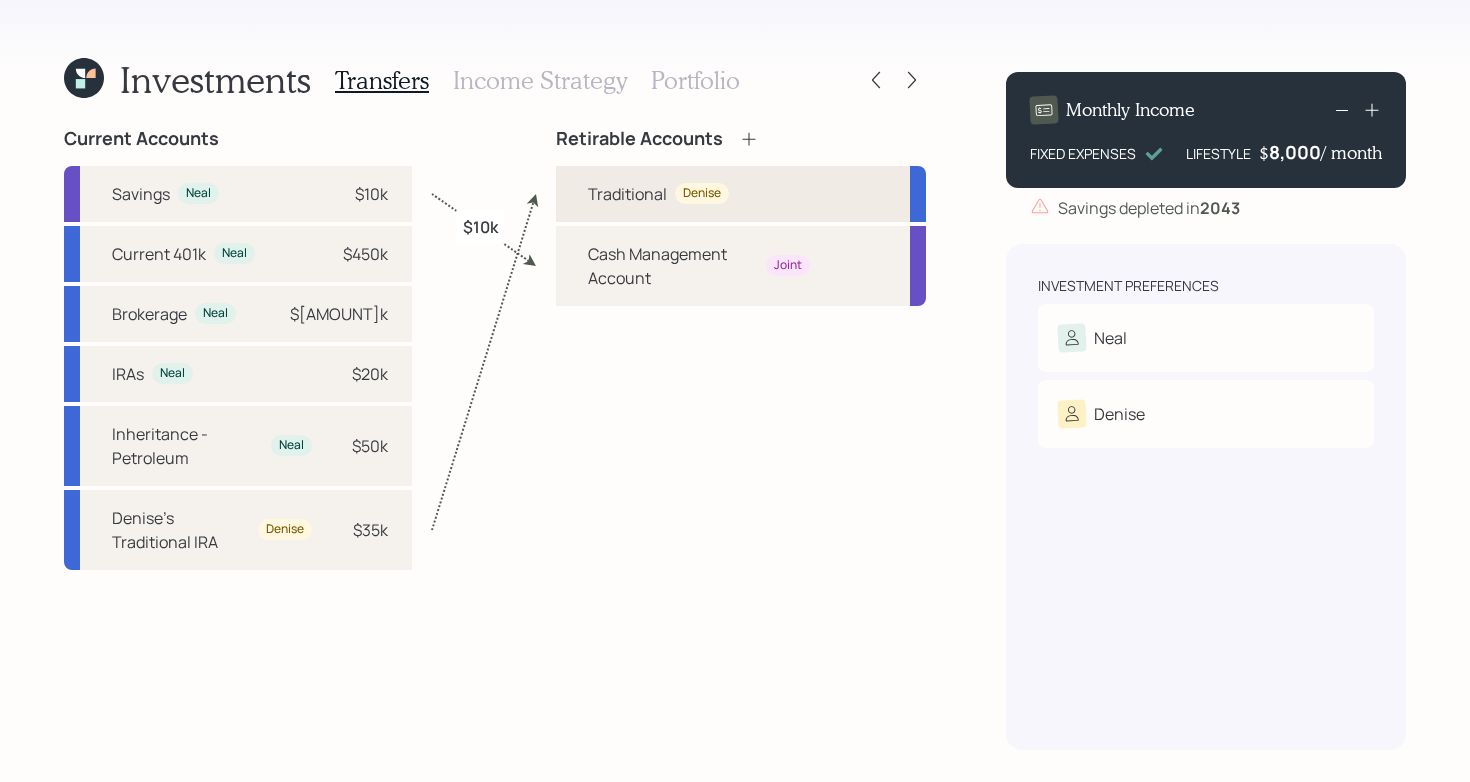 click on "Traditional" at bounding box center (627, 194) 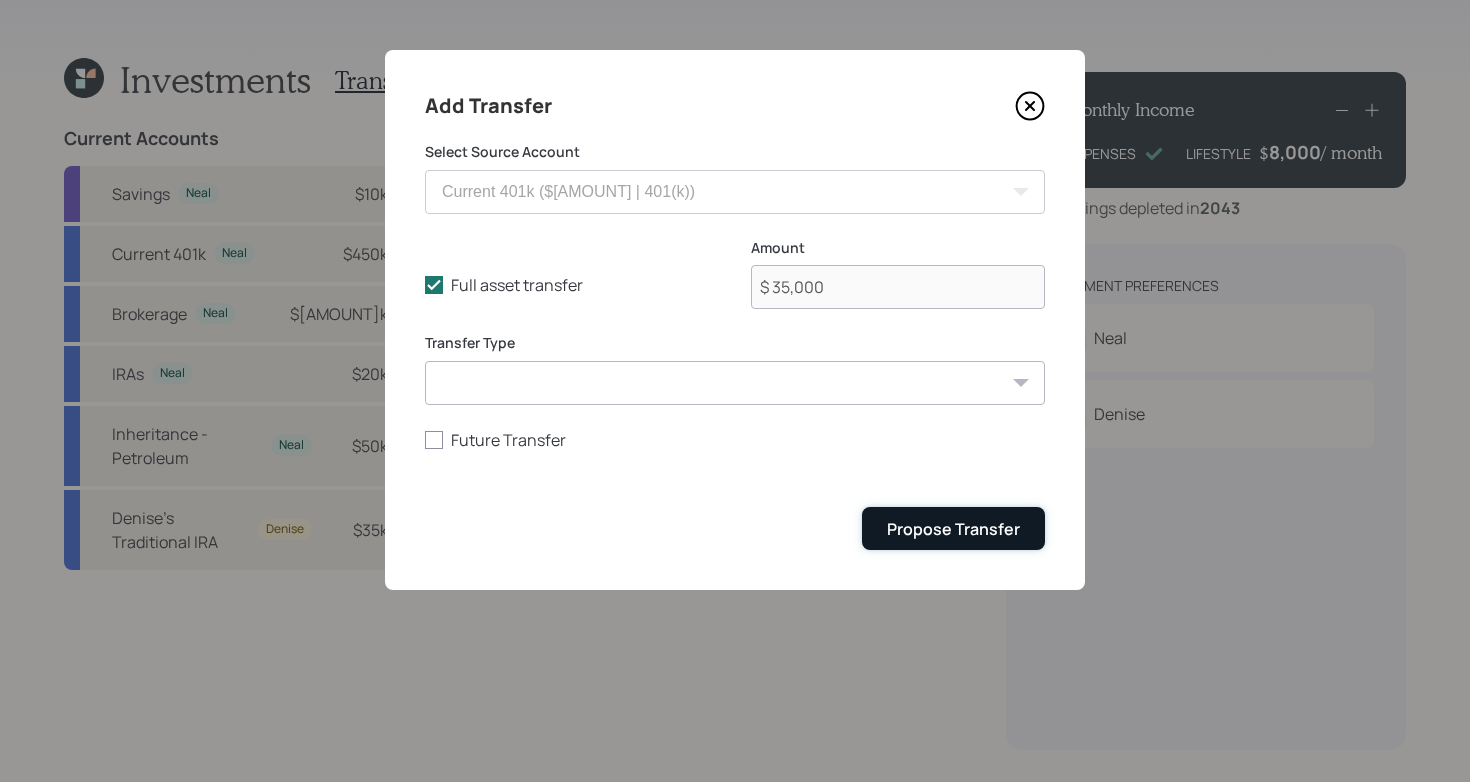 click on "Propose Transfer" at bounding box center [953, 529] 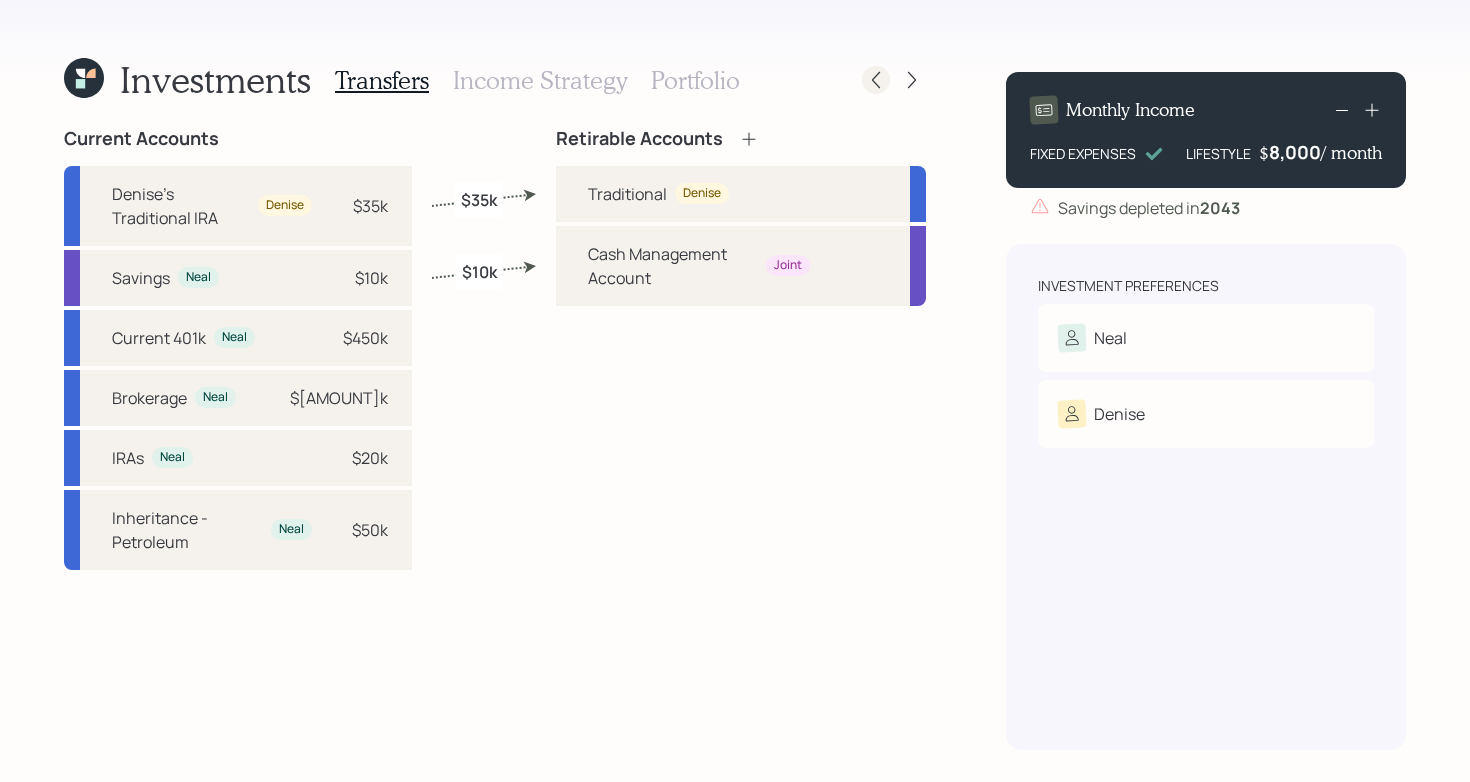 click 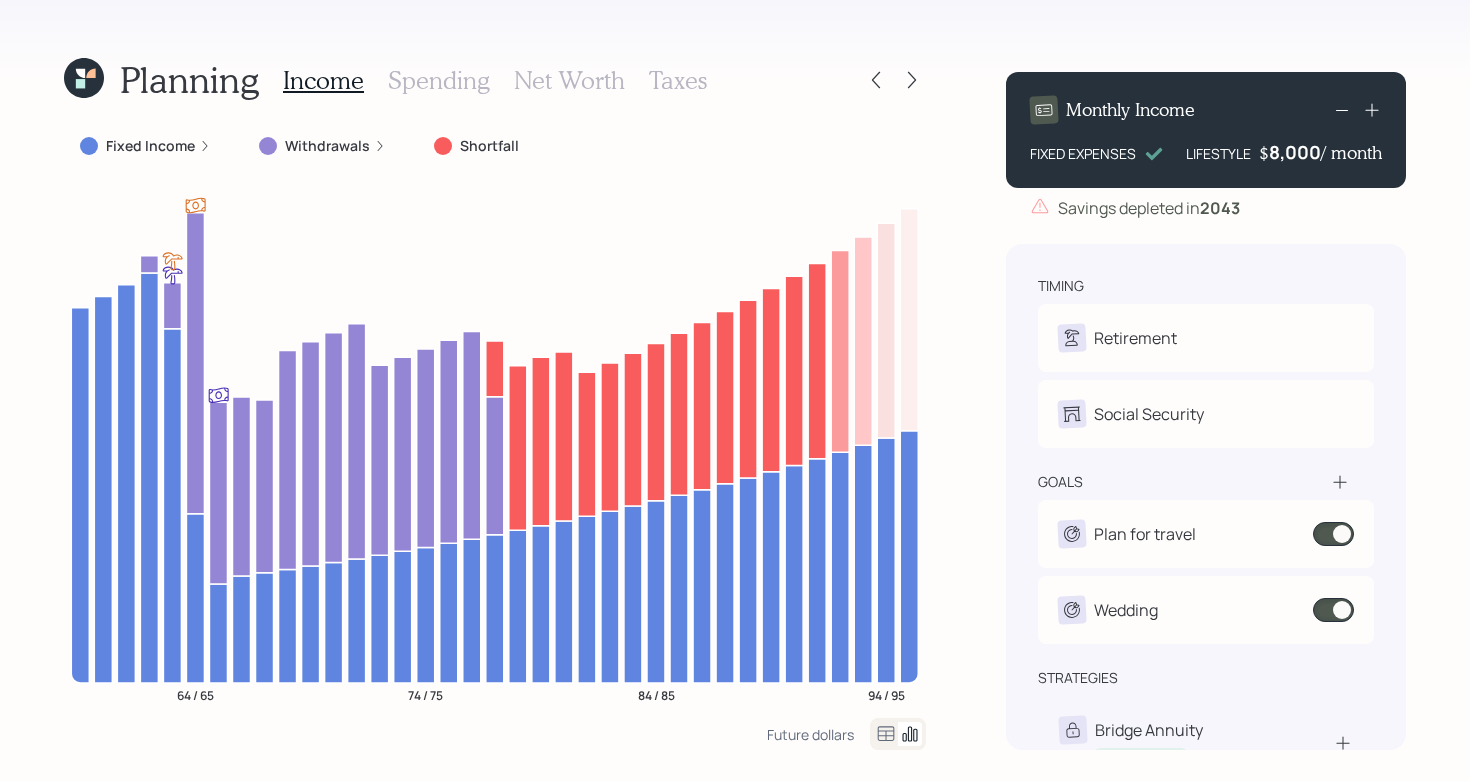 click 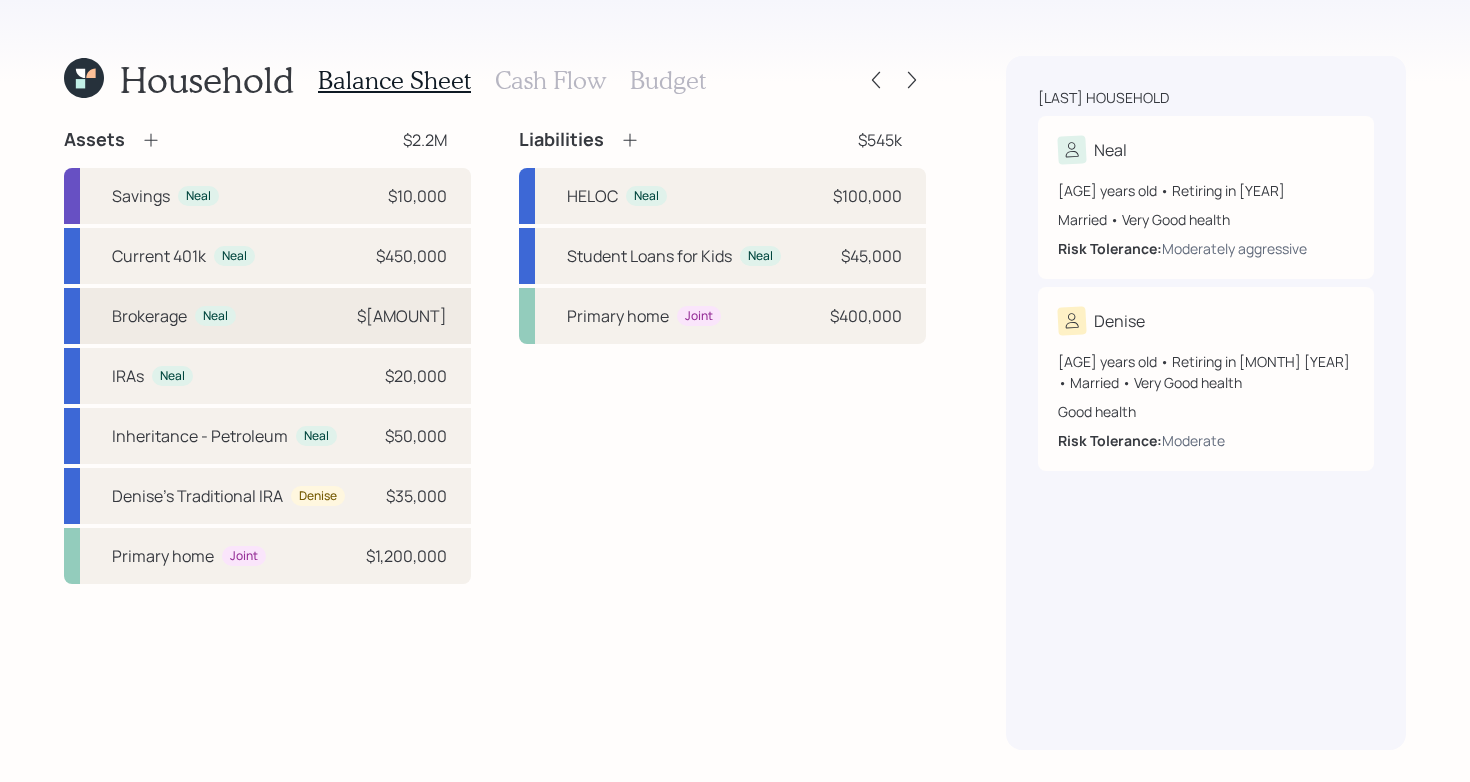 click on "Brokerage [FIRST] $[AMOUNT]" at bounding box center [267, 316] 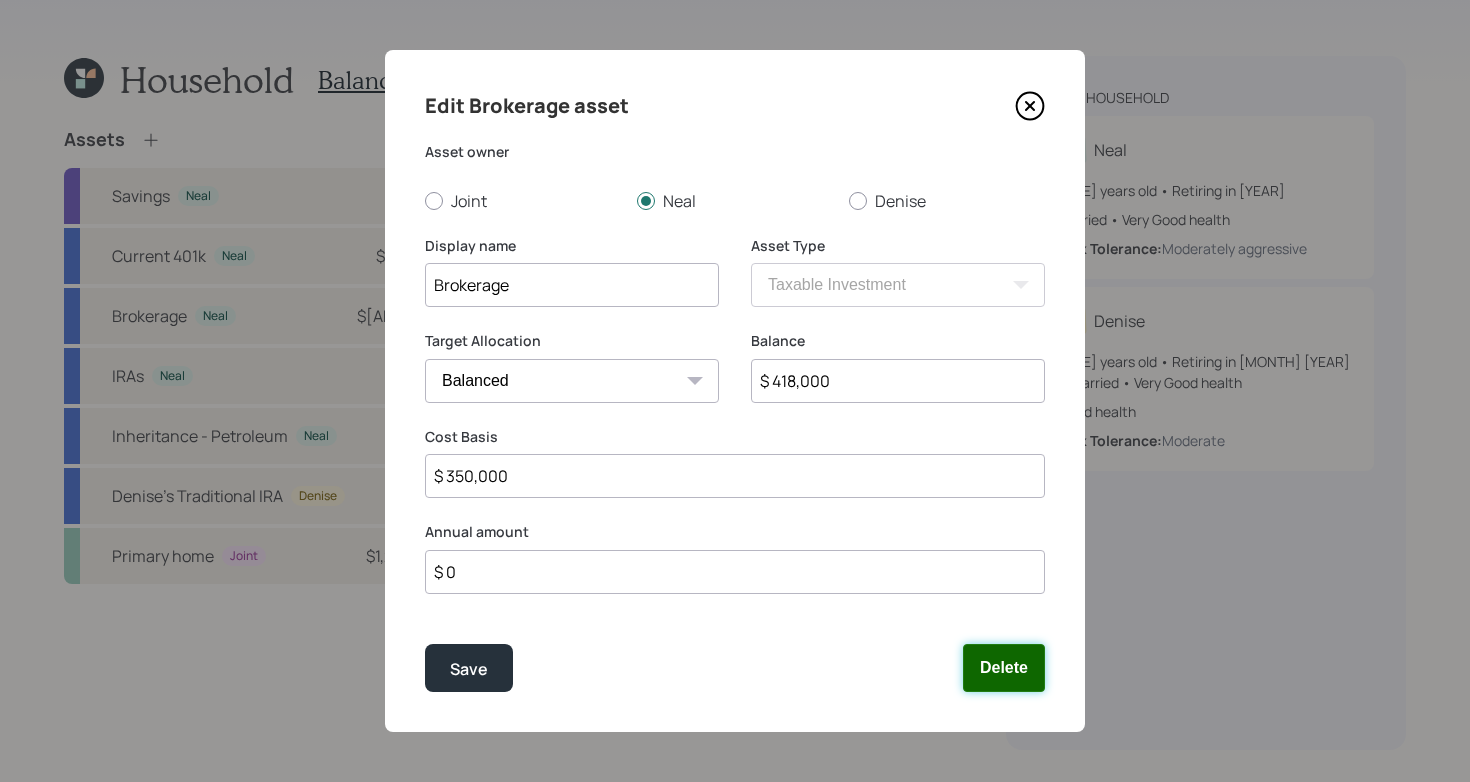 click on "Delete" at bounding box center (1004, 668) 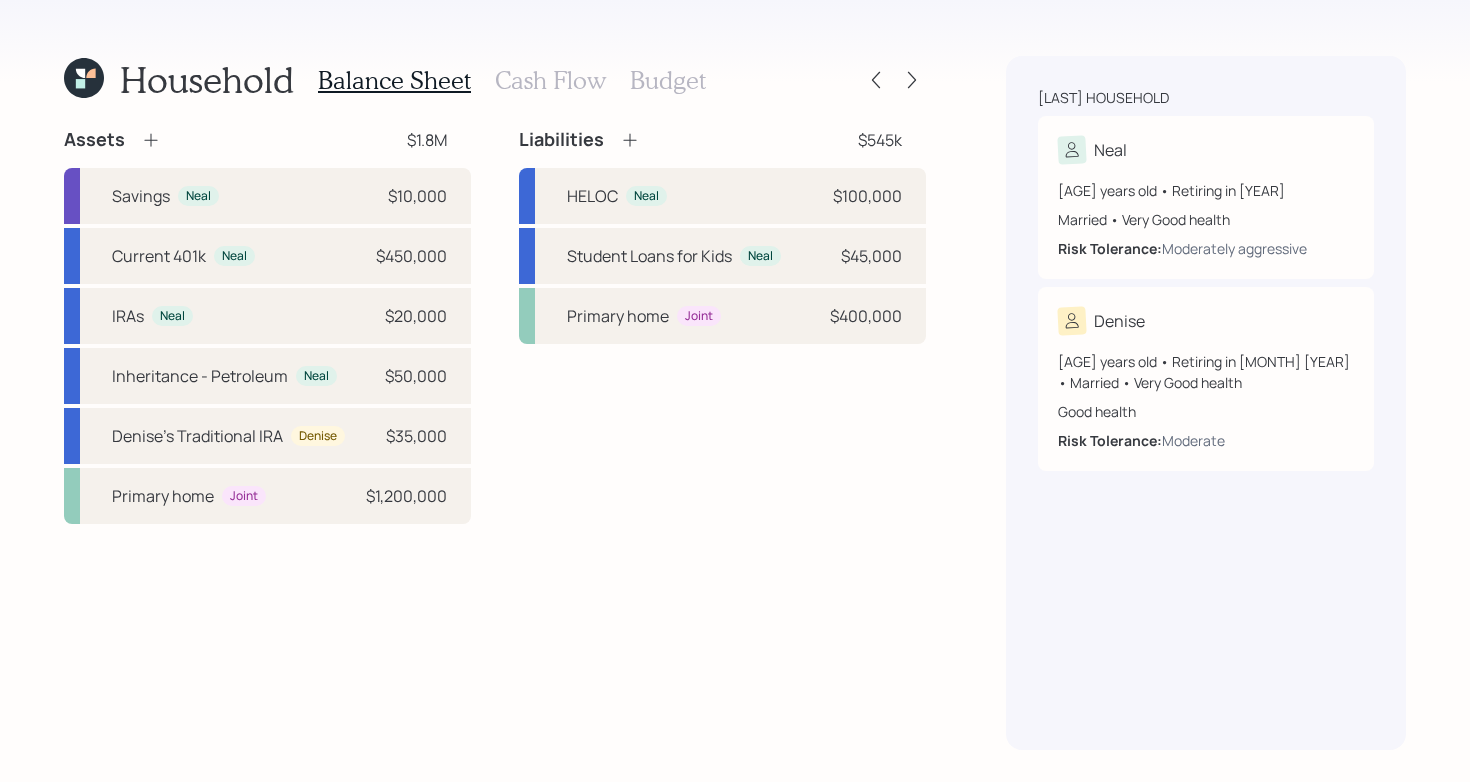 click 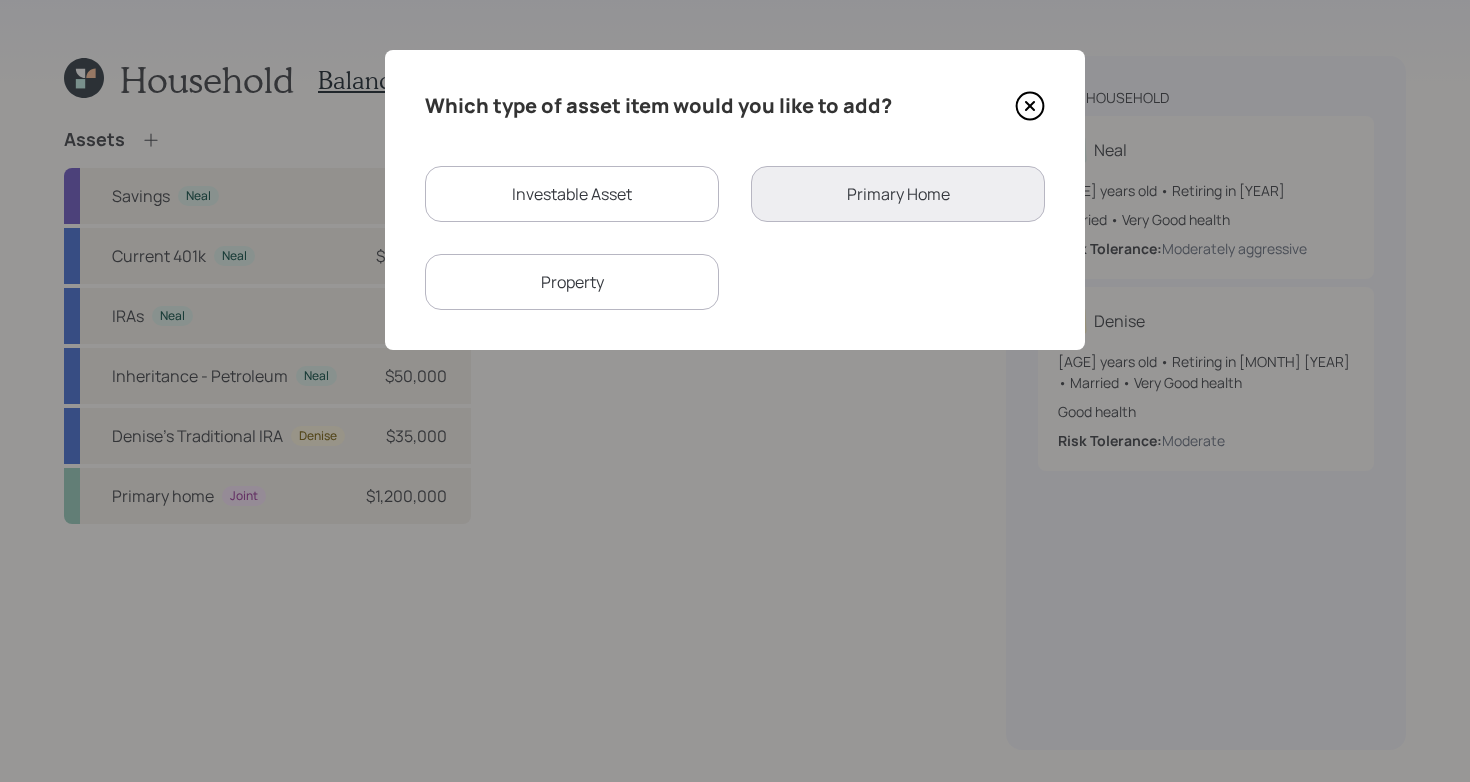 click on "Investable Asset" at bounding box center (572, 194) 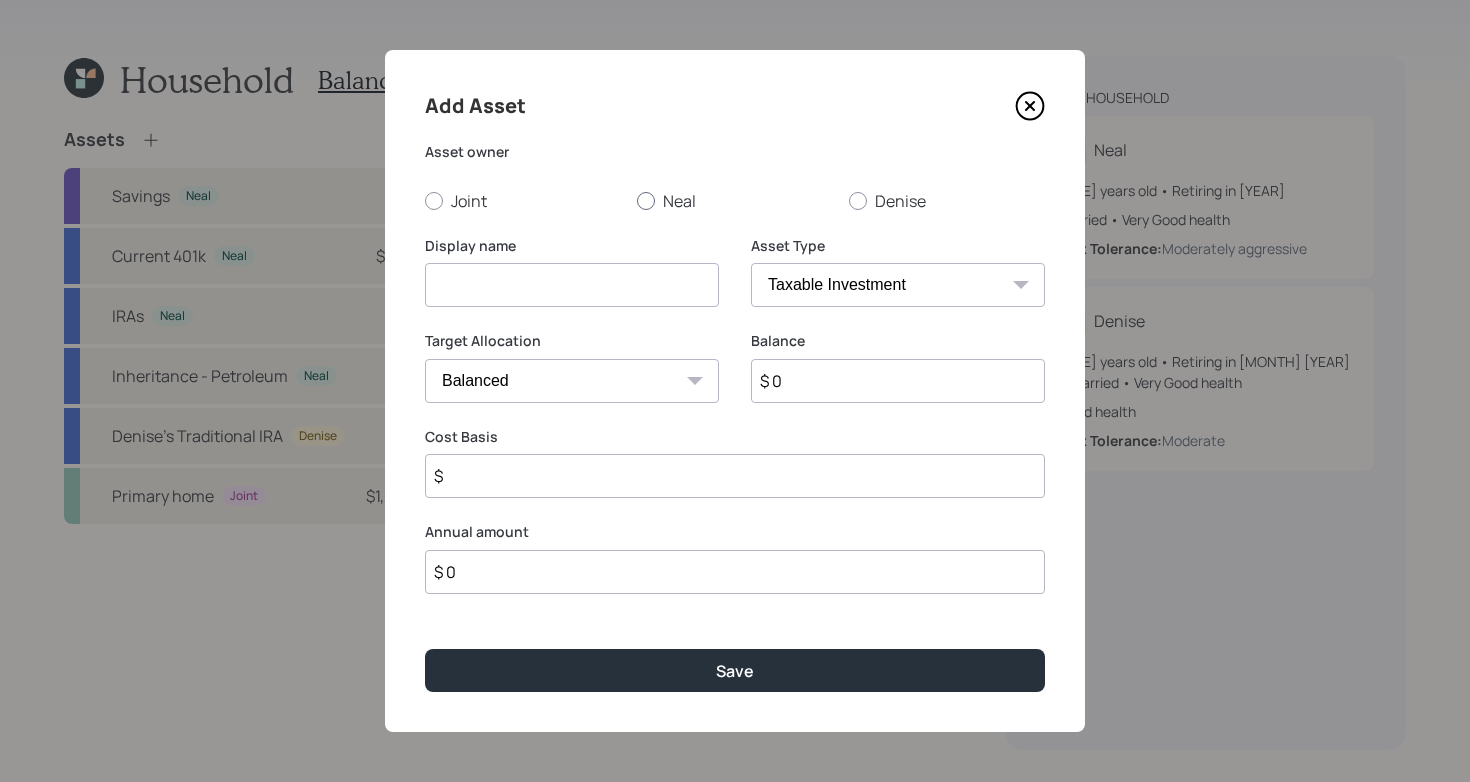 click on "[FIRST]" at bounding box center (735, 201) 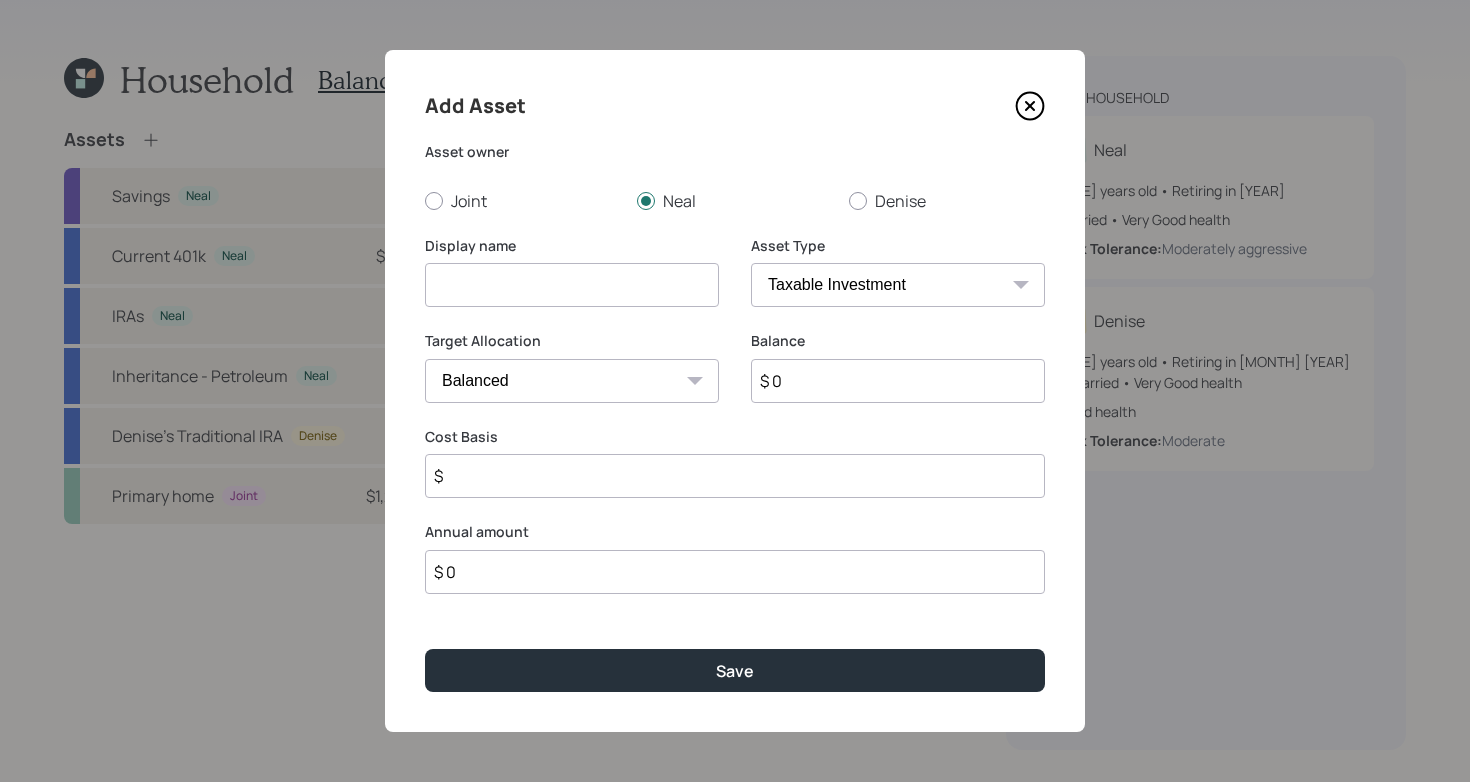 click at bounding box center (572, 285) 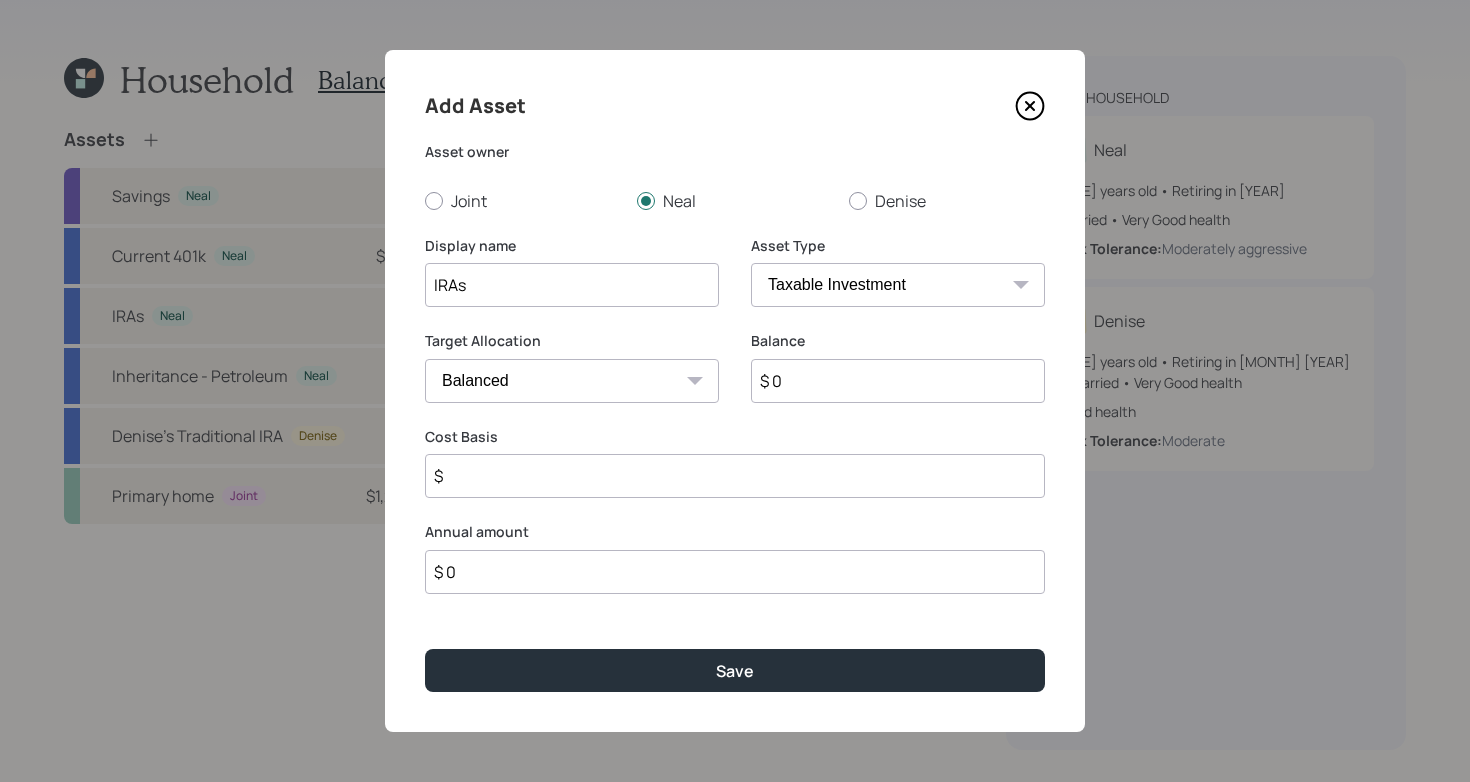 type on "IRAs" 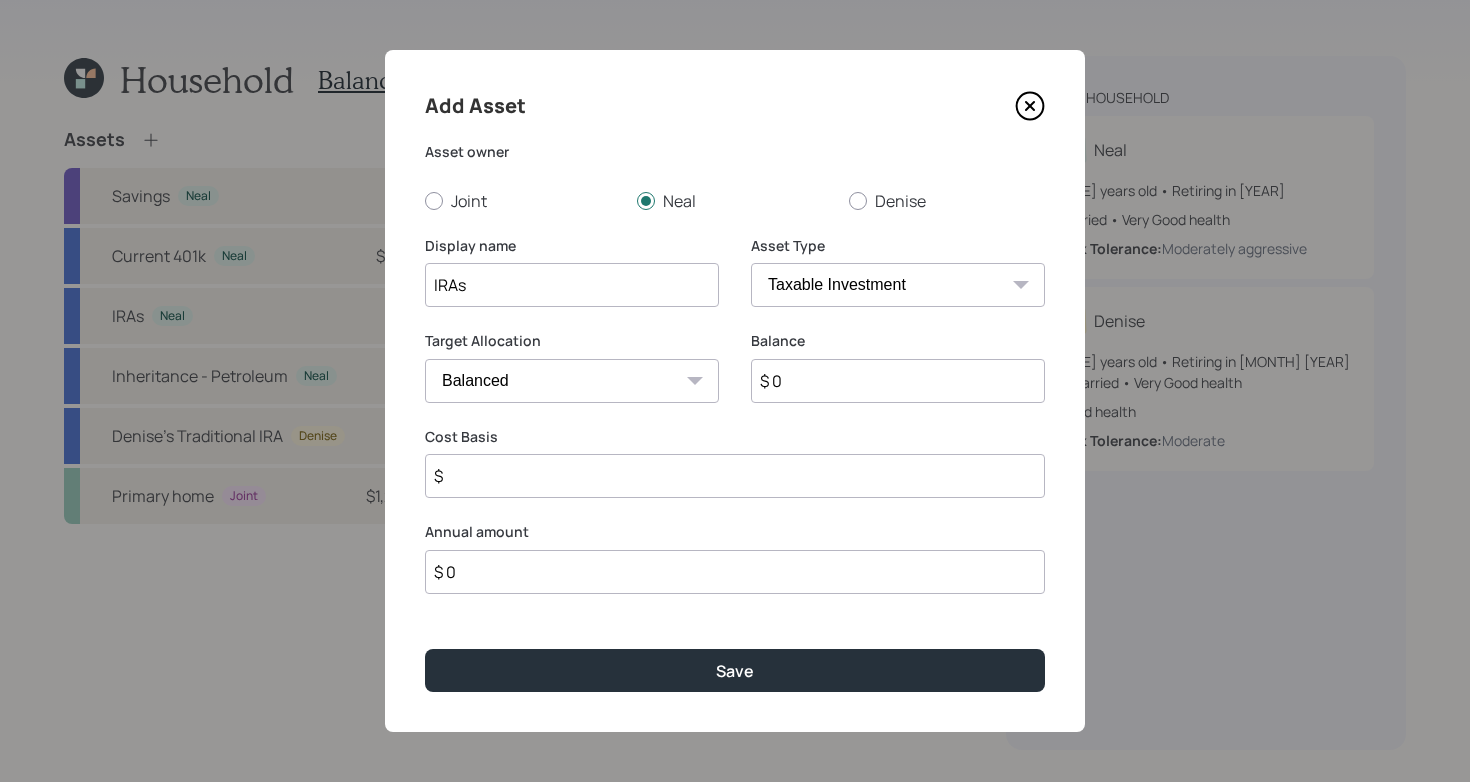 click on "SEP IRA IRA Roth IRA 401(k) Roth 401(k) 403(b) Roth 403(b) 457(b) Roth 457(b) Health Savings Account 529 Taxable Investment Checking / Savings Emergency Fund" at bounding box center [898, 285] 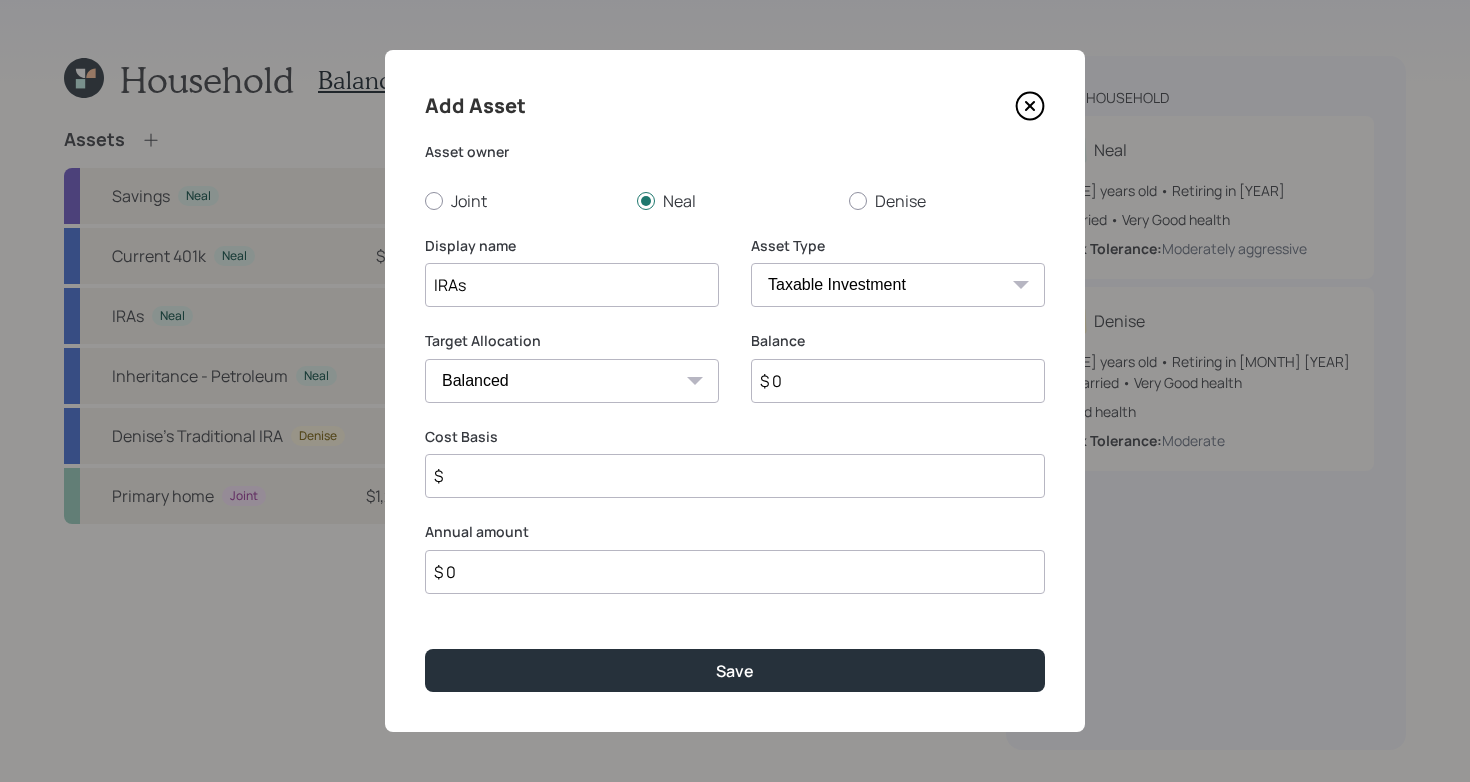 select on "ira" 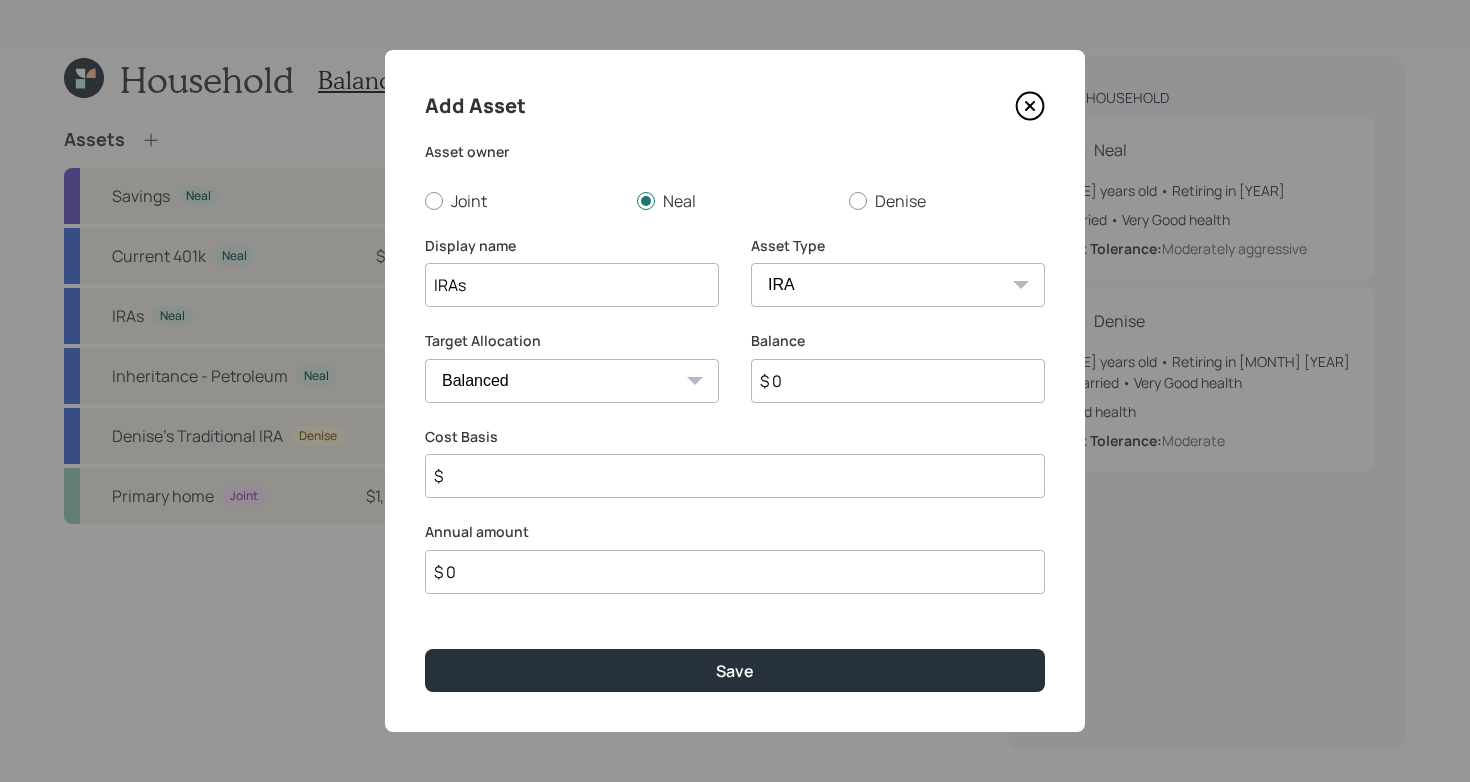 type on "$" 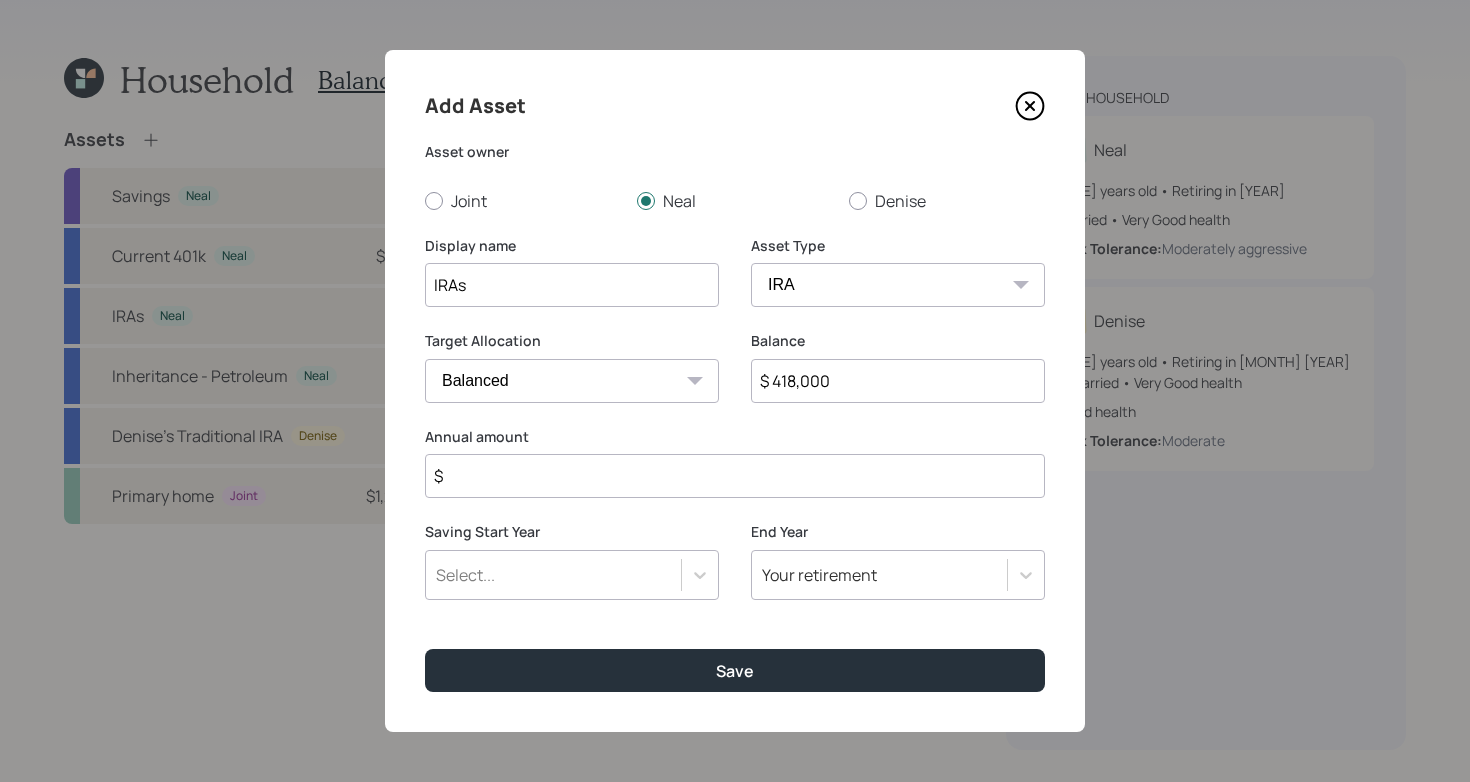 type on "$ [AMOUNT]" 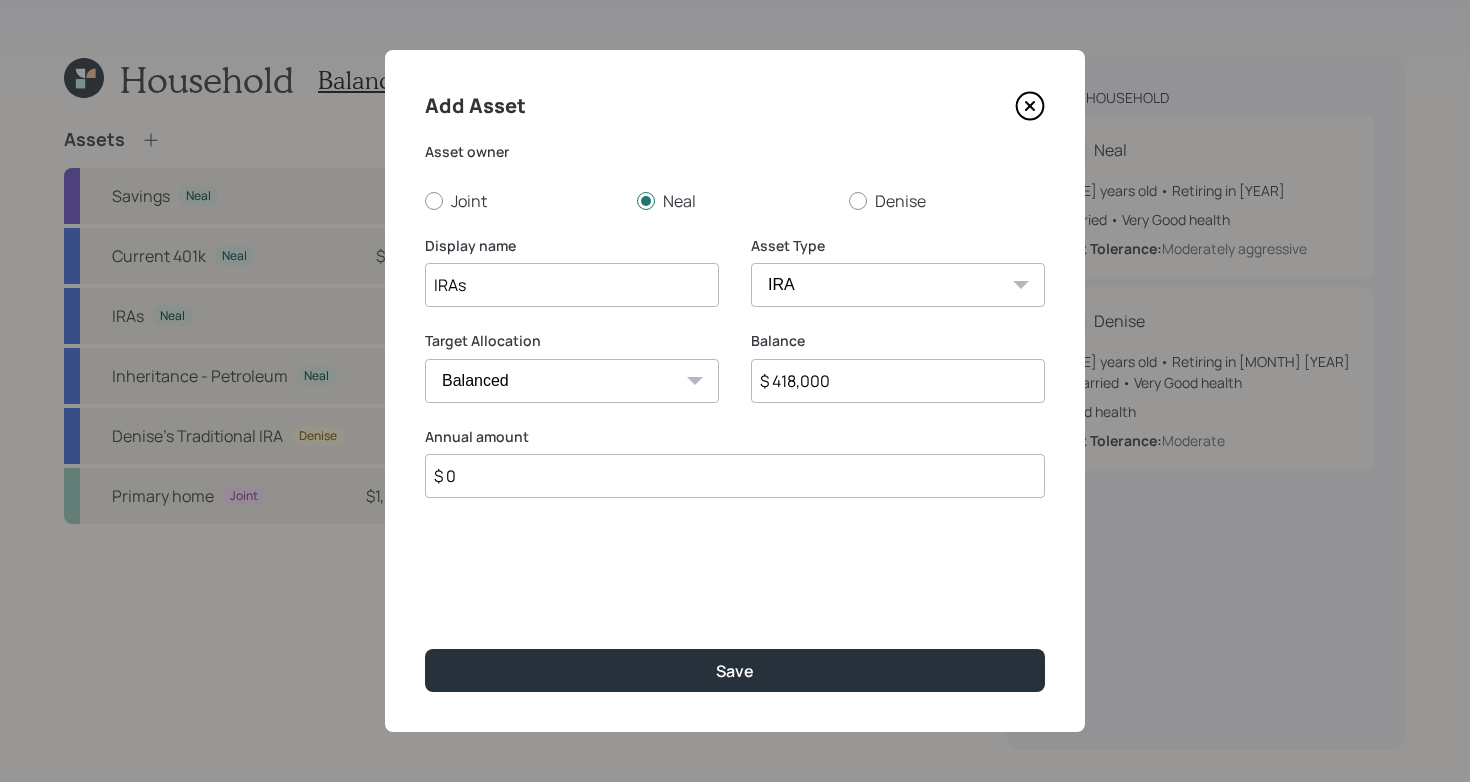 type on "$ 0" 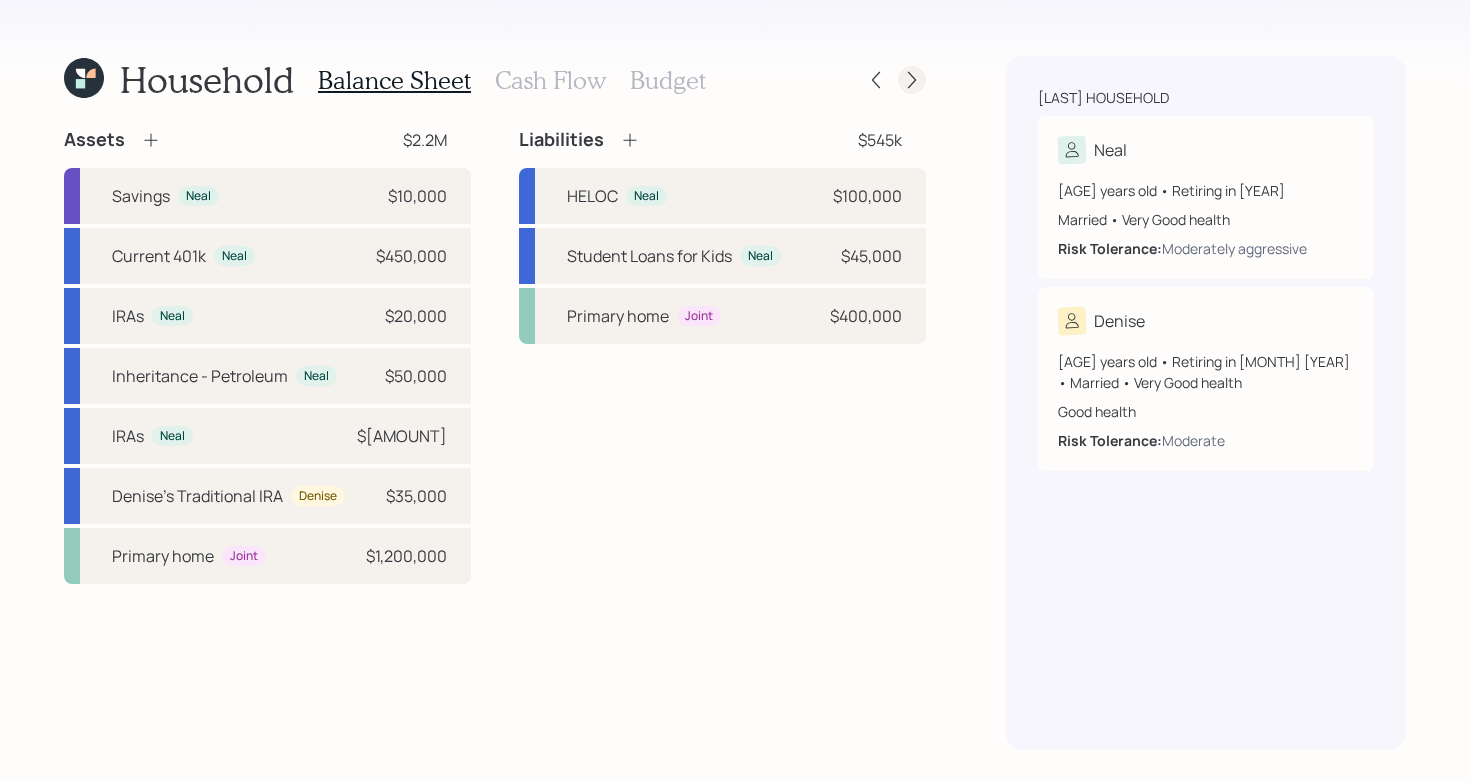 click 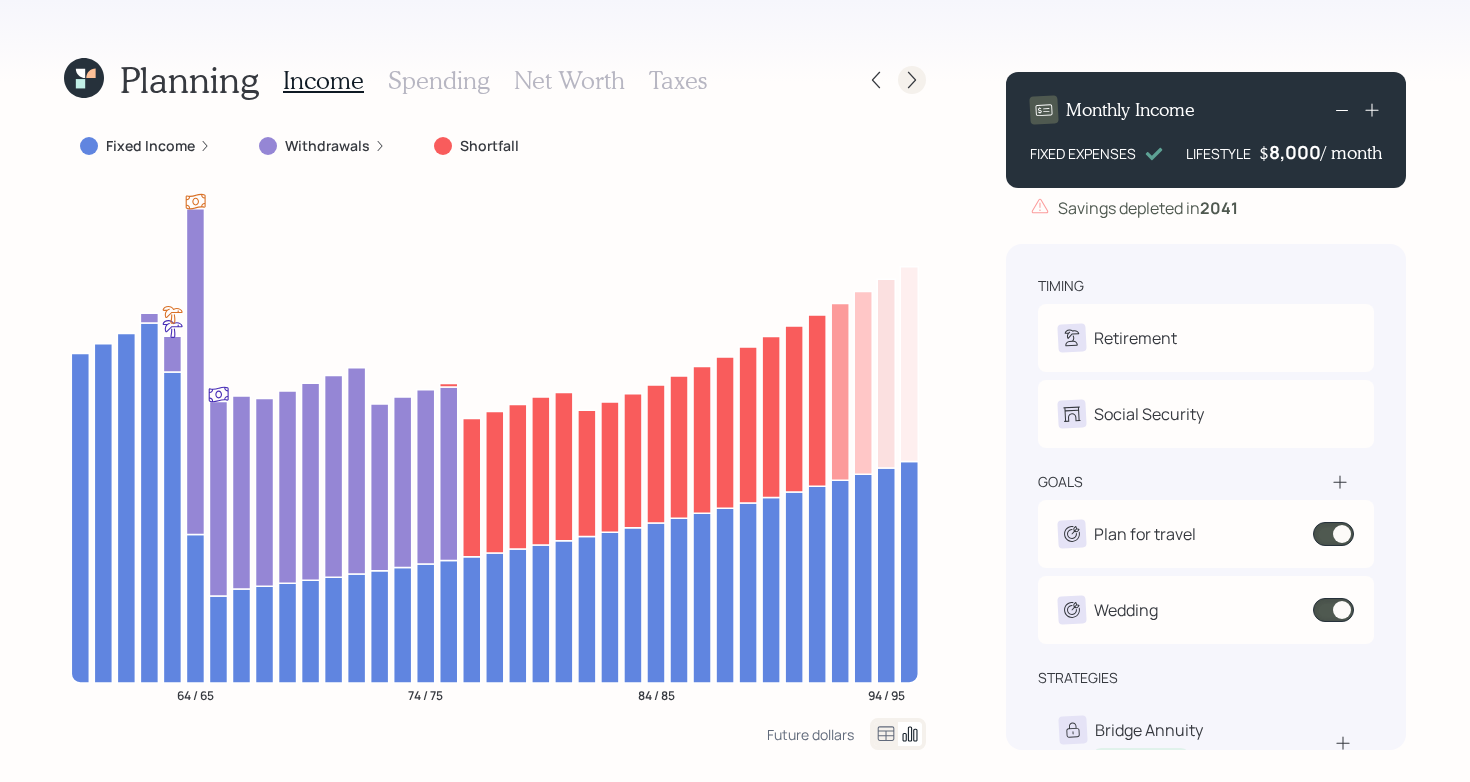 click 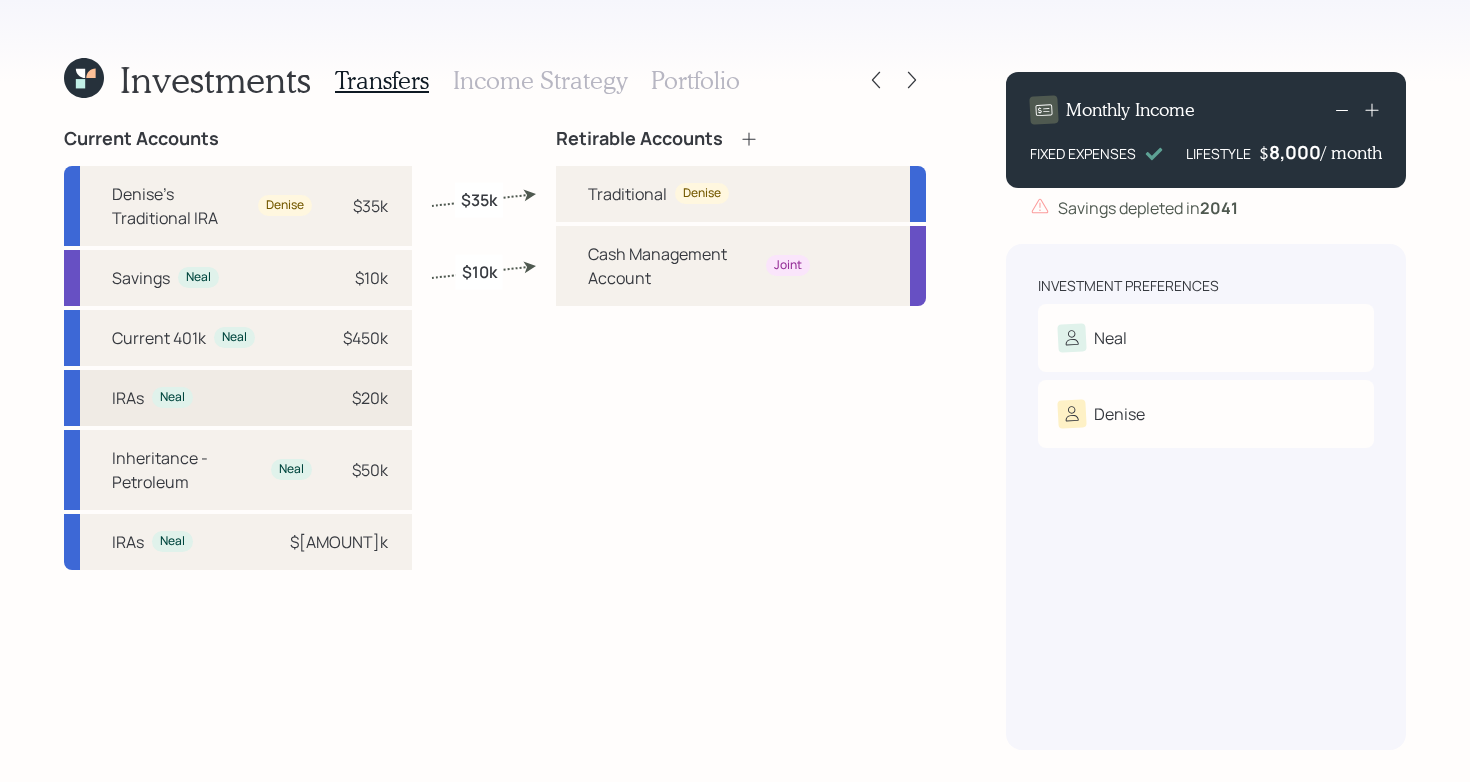 click on "IRAs Neal $20k" at bounding box center (238, 398) 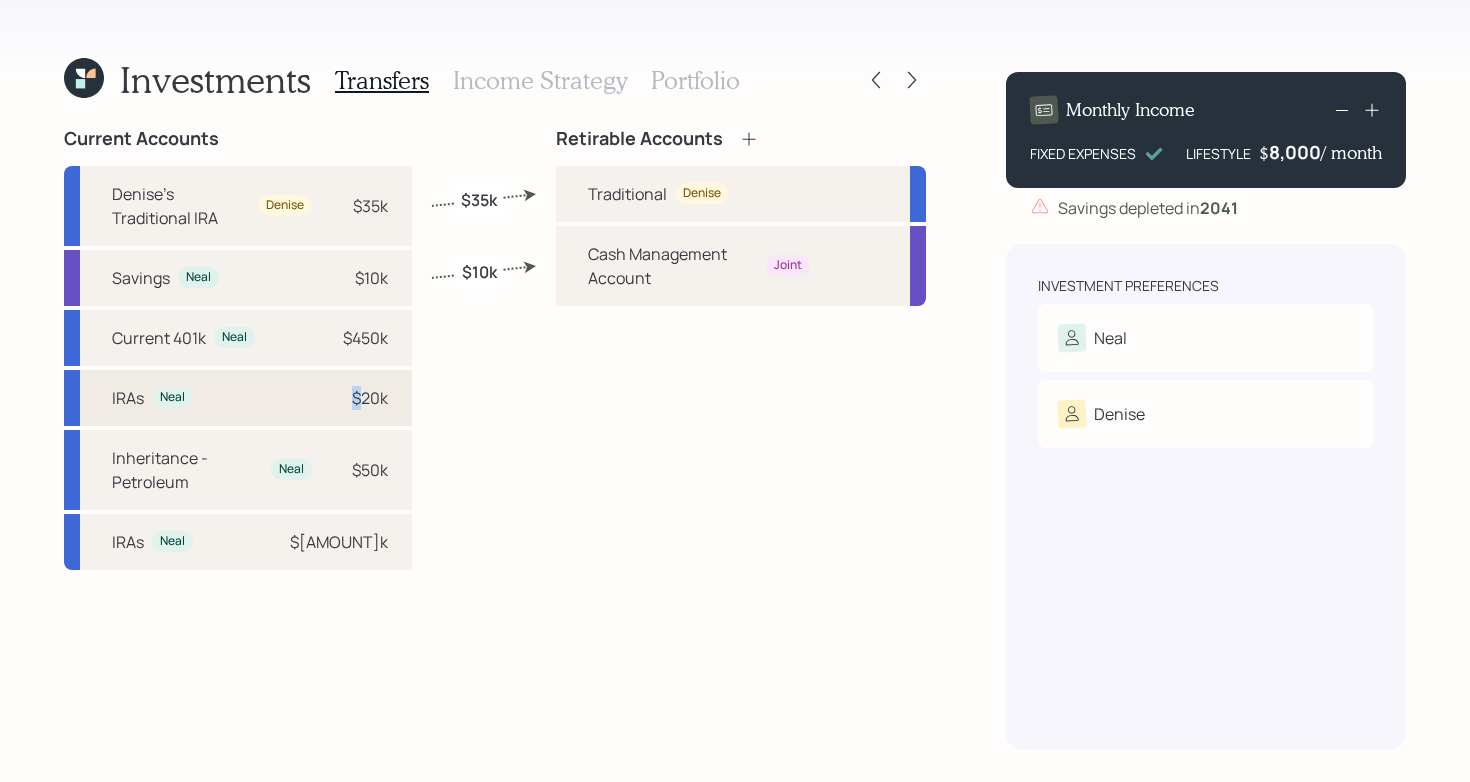 click on "IRAs Neal $20k" at bounding box center [238, 398] 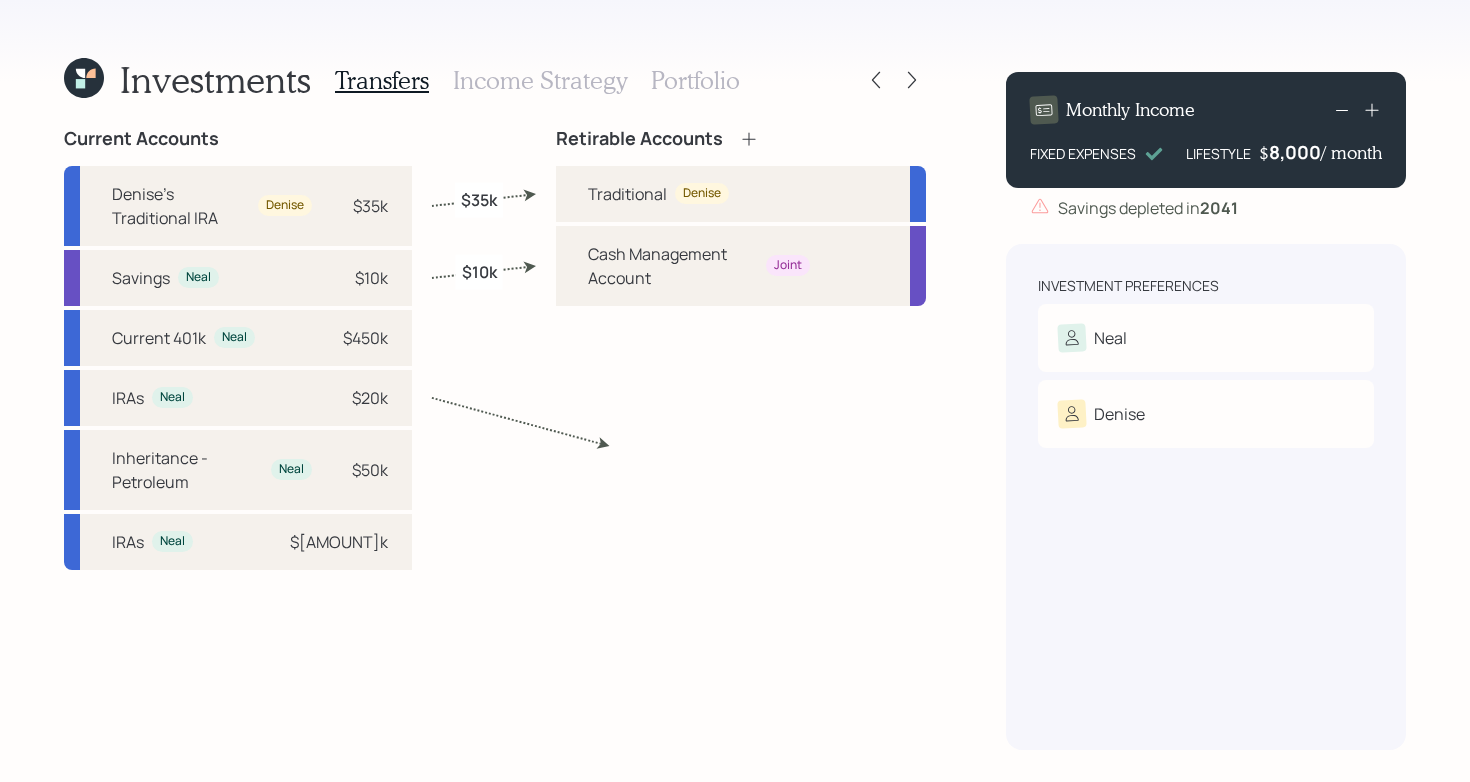 click on "Retirable Accounts Traditional Denise Cash Management Account Joint" at bounding box center (741, 439) 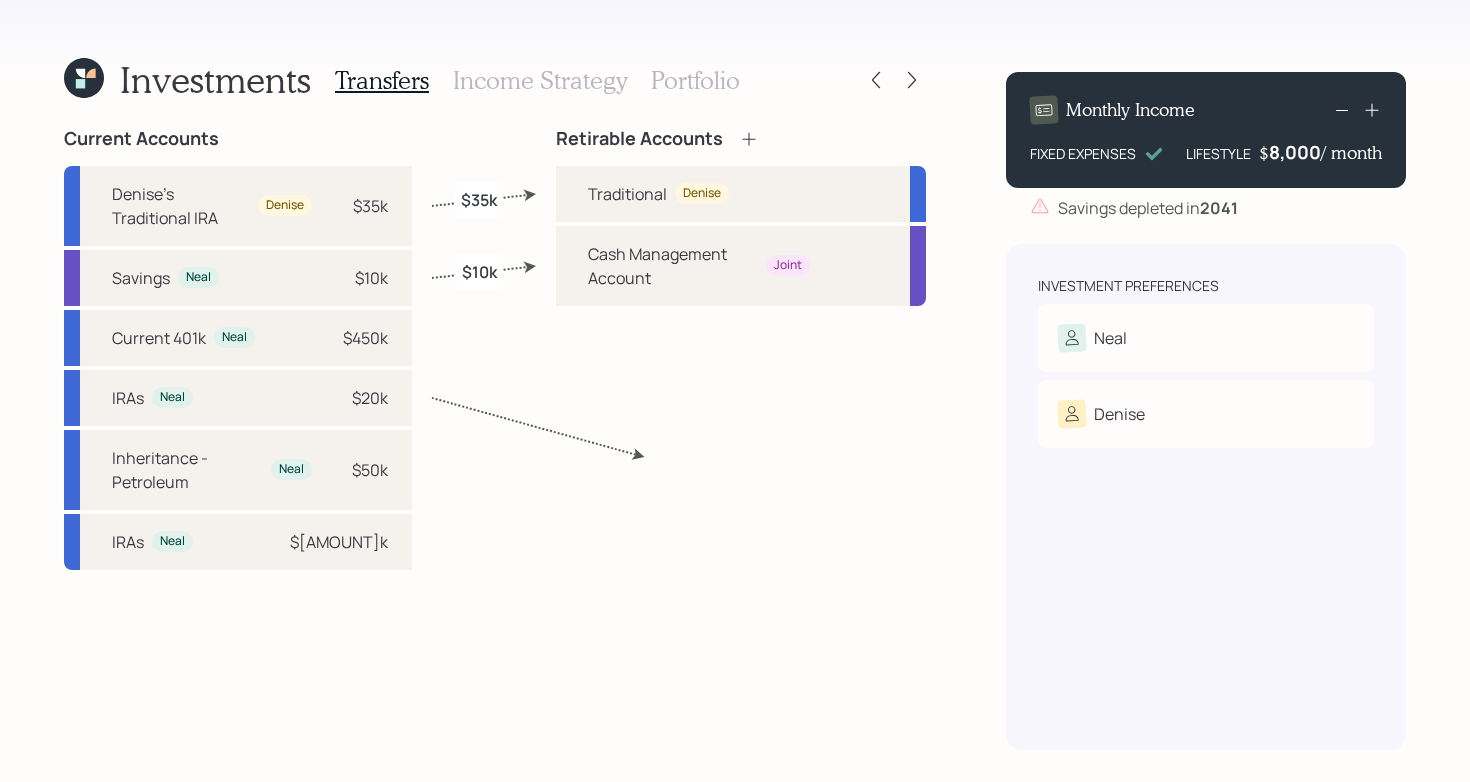 click on "Retirable Accounts Traditional Denise Cash Management Account Joint" at bounding box center [741, 439] 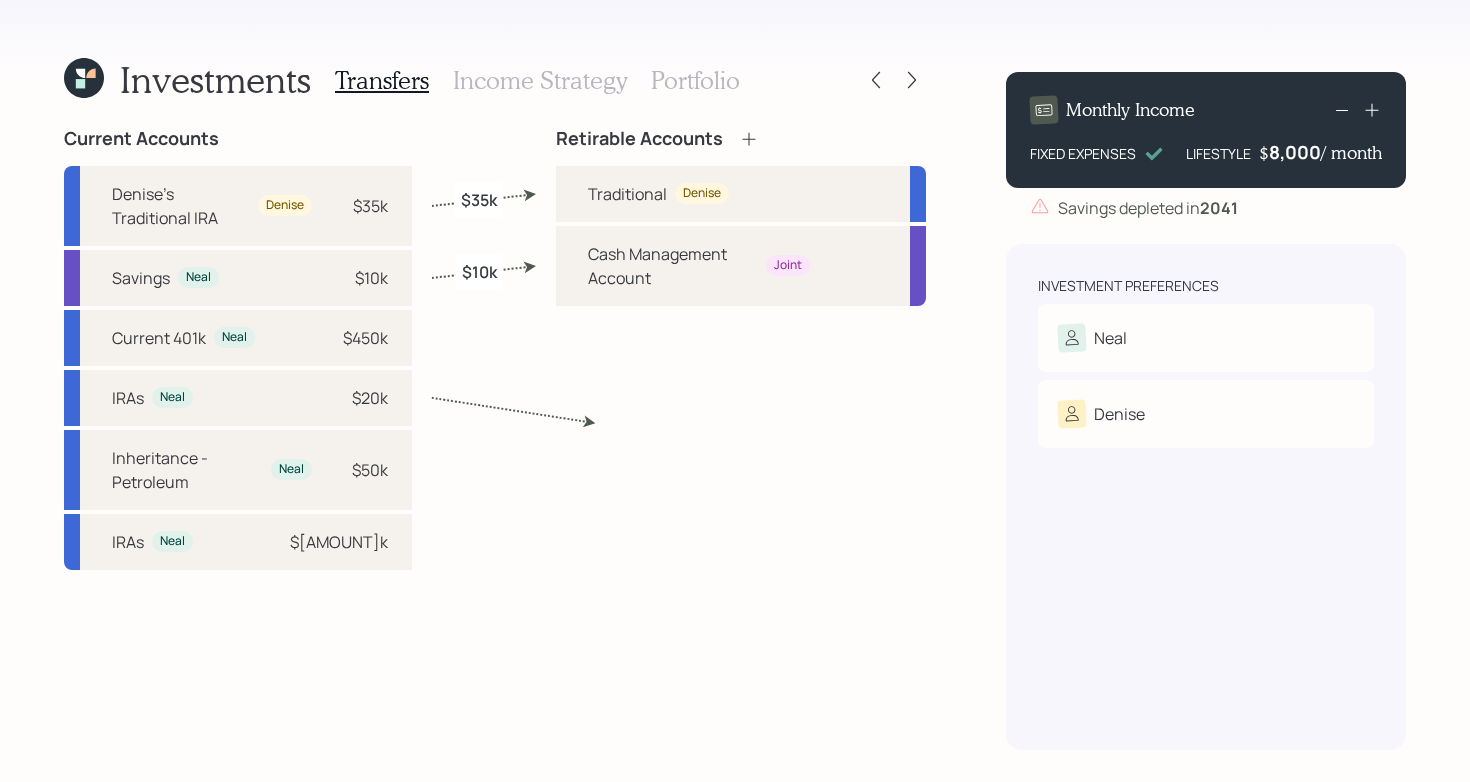 click on "Retirable Accounts Traditional Denise Cash Management Account Joint" at bounding box center (741, 439) 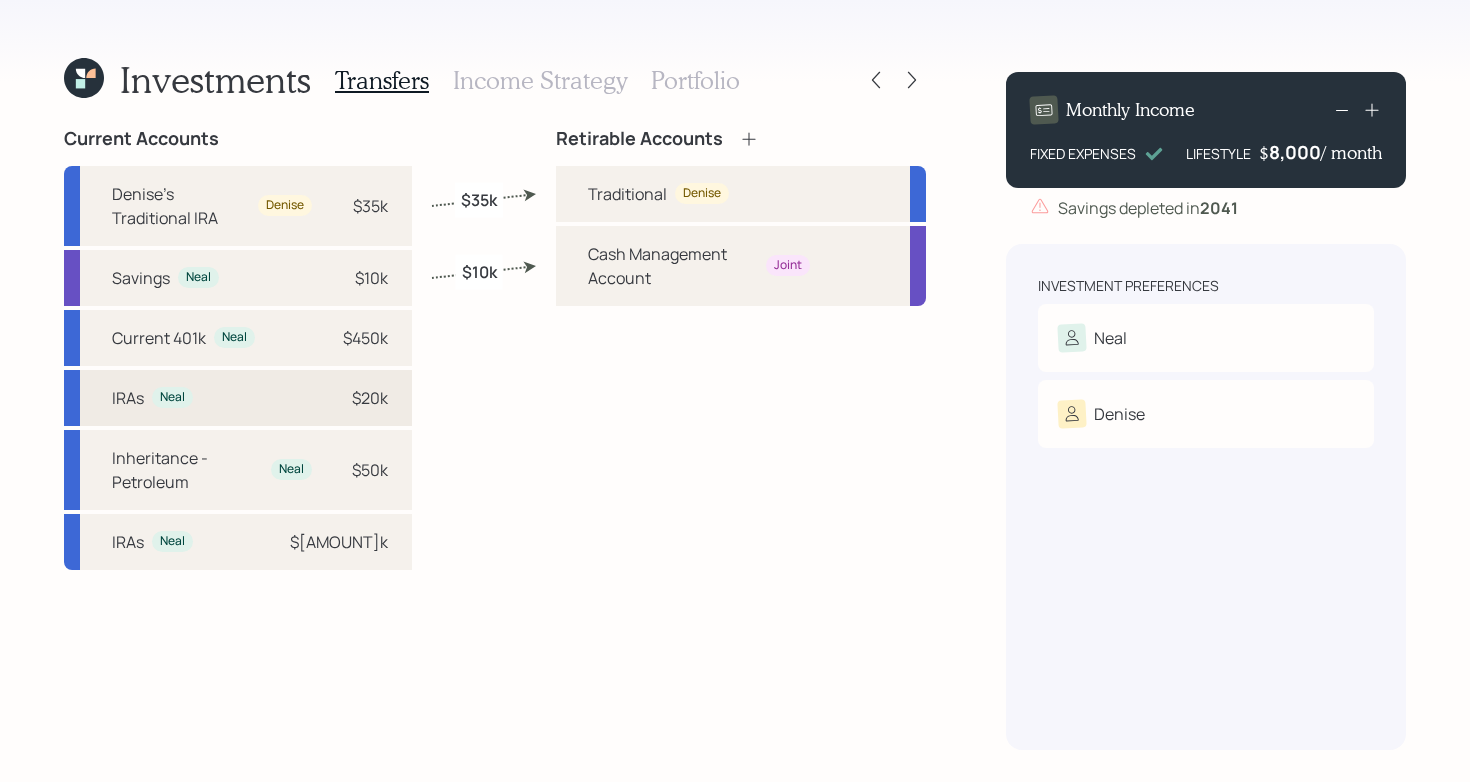click on "$20k" at bounding box center (358, 398) 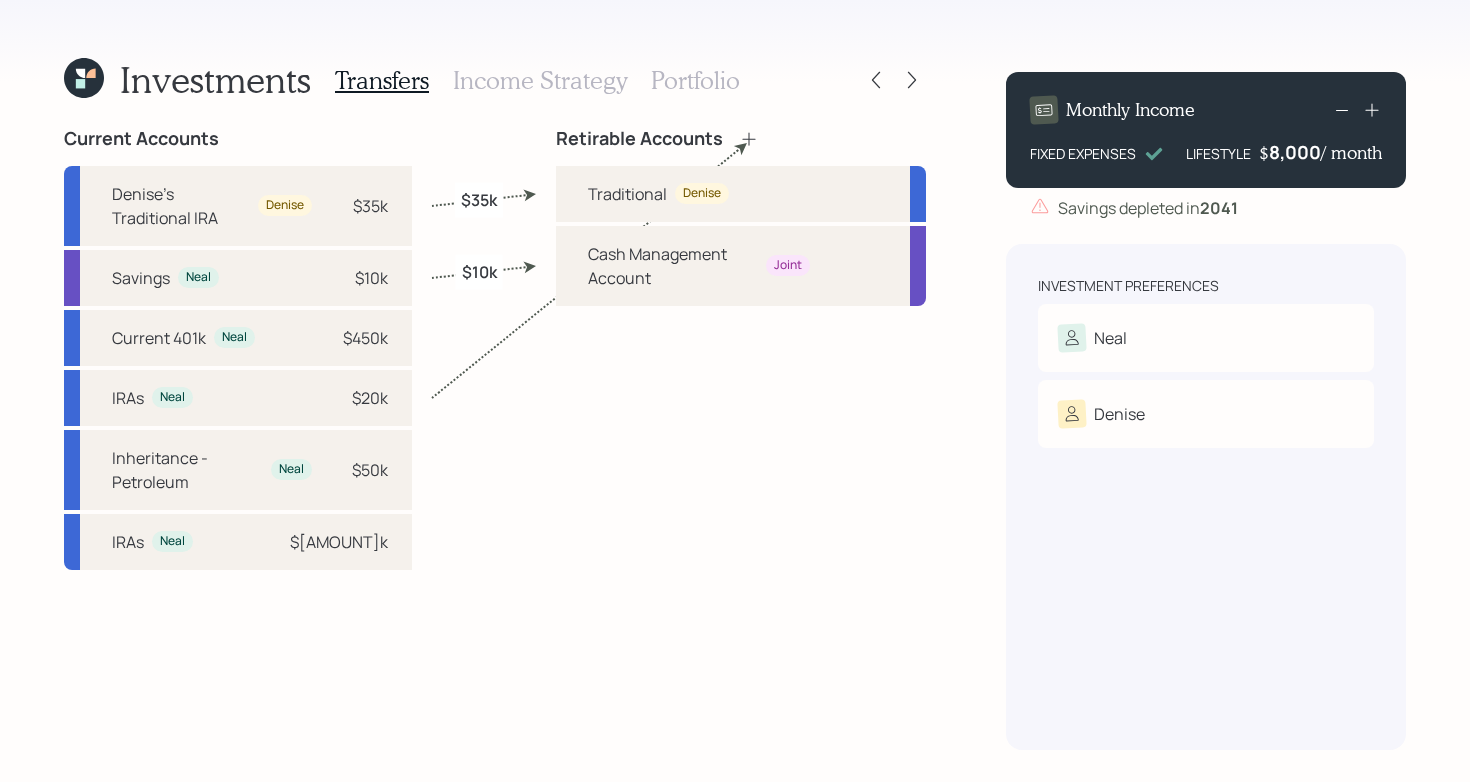 click on "Retirable Accounts" at bounding box center (741, 139) 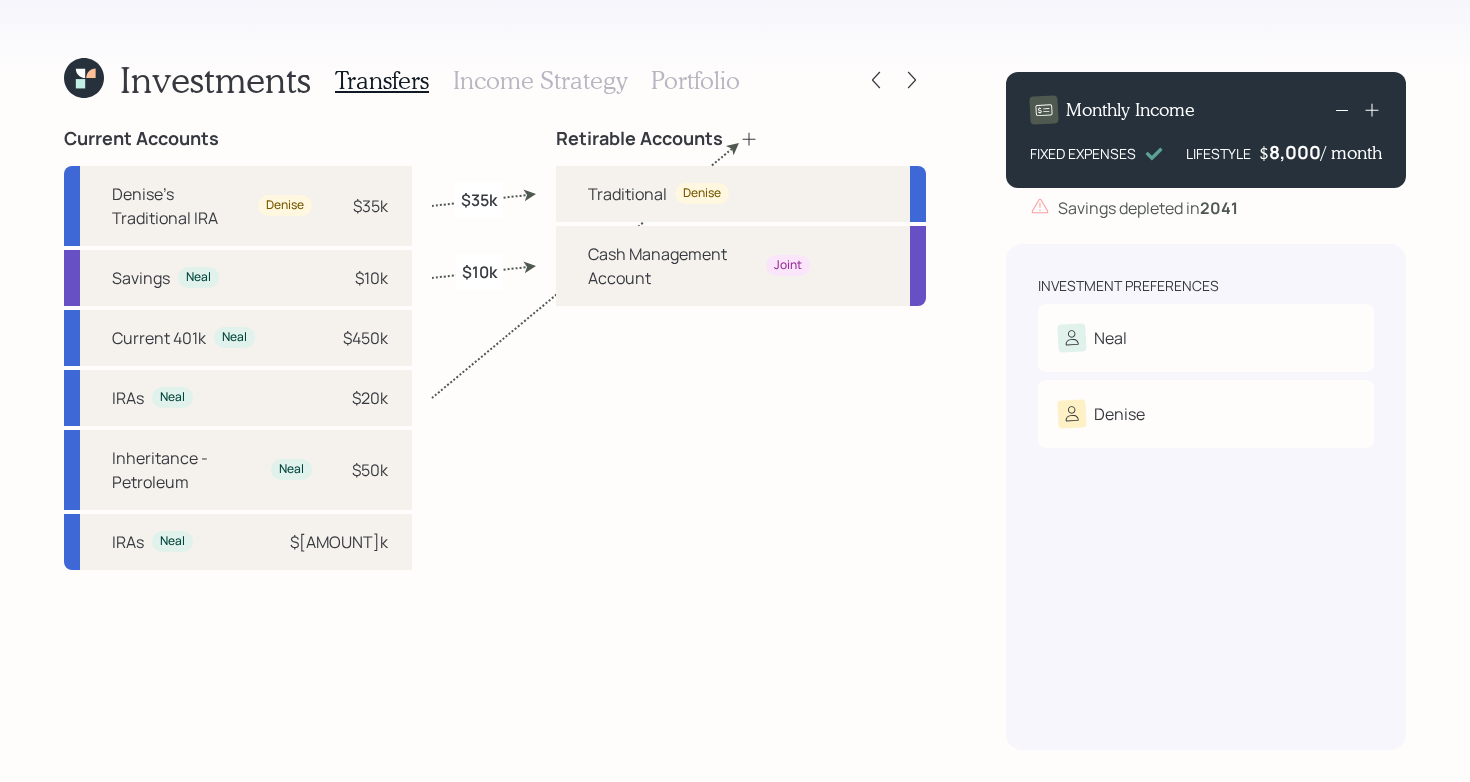 click 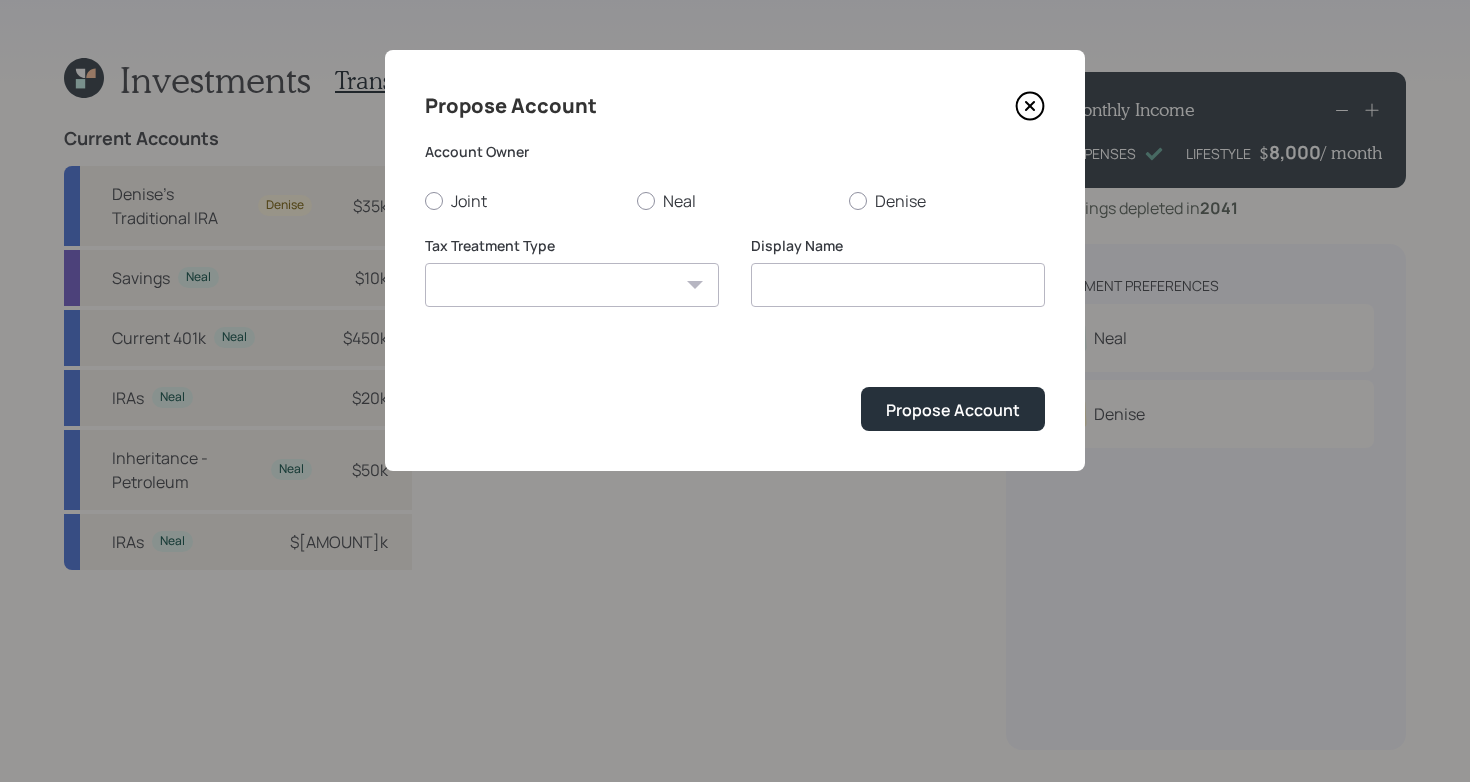 click on "Roth Taxable Traditional" at bounding box center (572, 285) 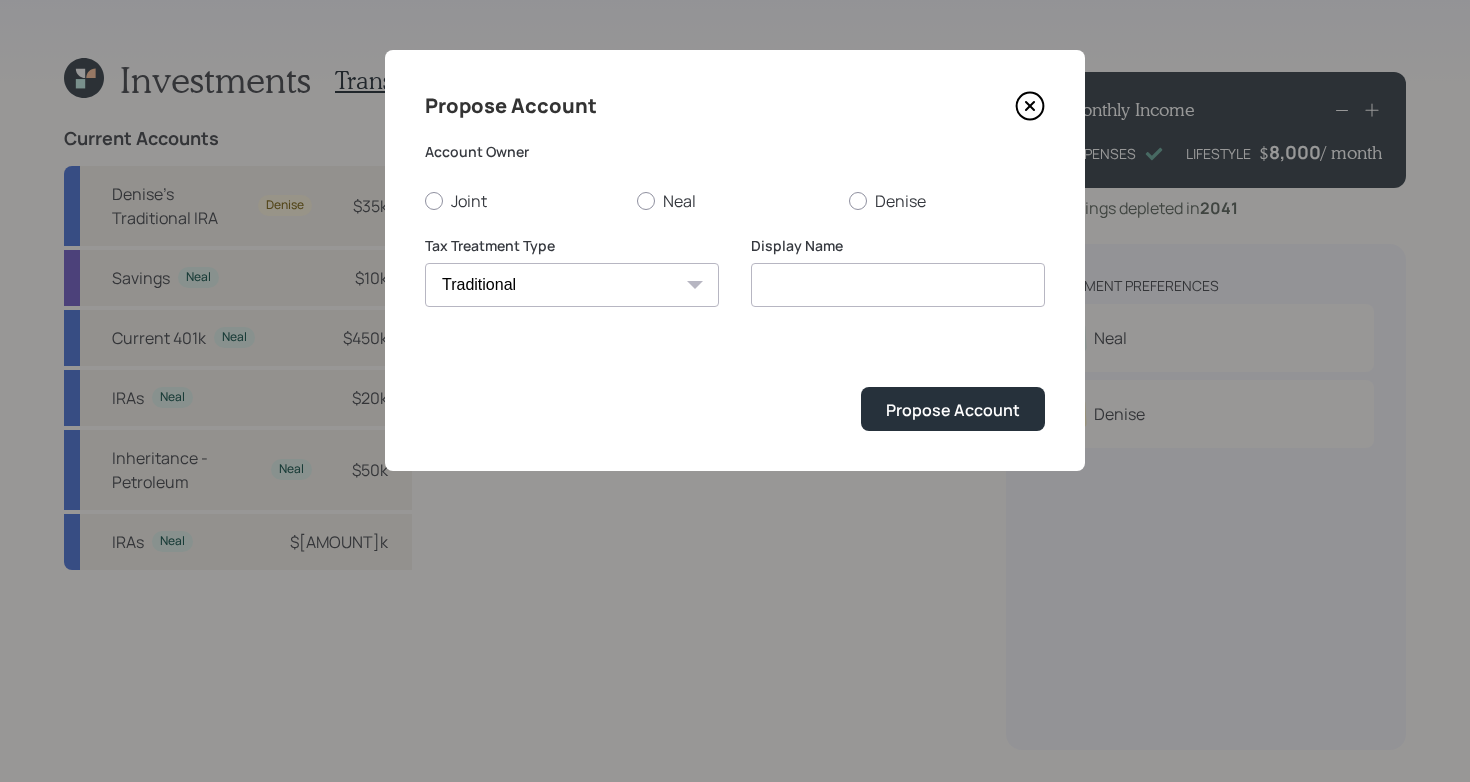 type on "Traditional" 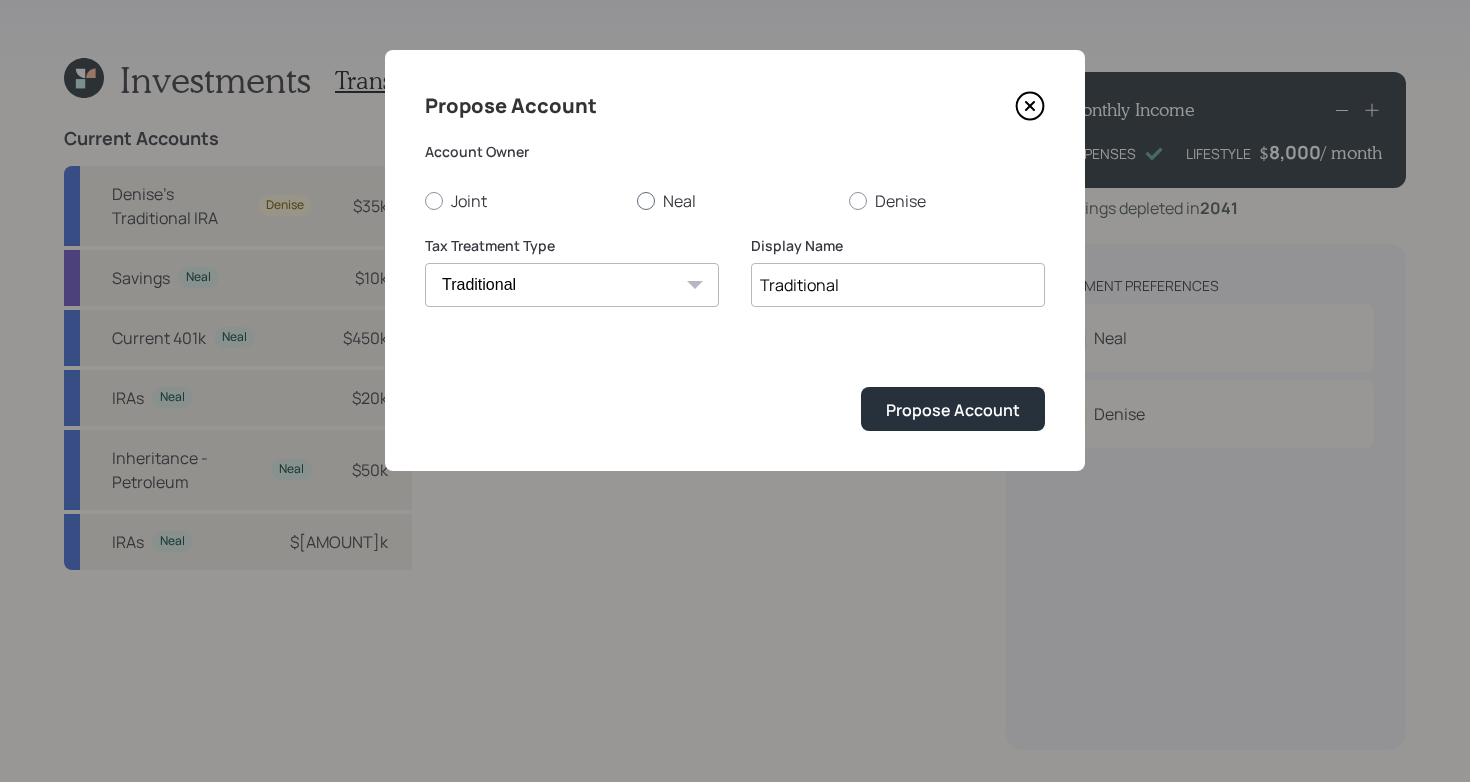 click on "[FIRST]" at bounding box center [735, 201] 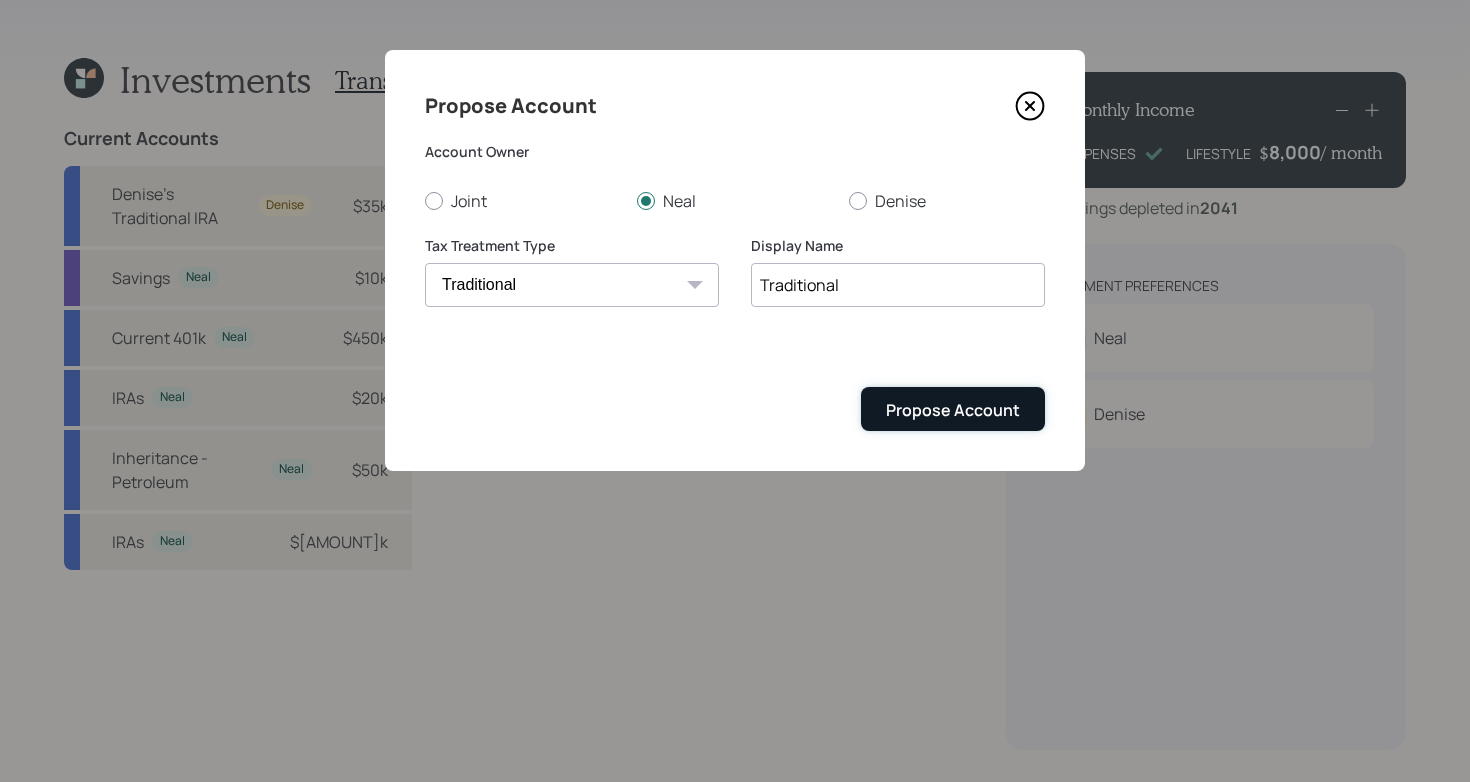 click on "Propose Account" at bounding box center (953, 410) 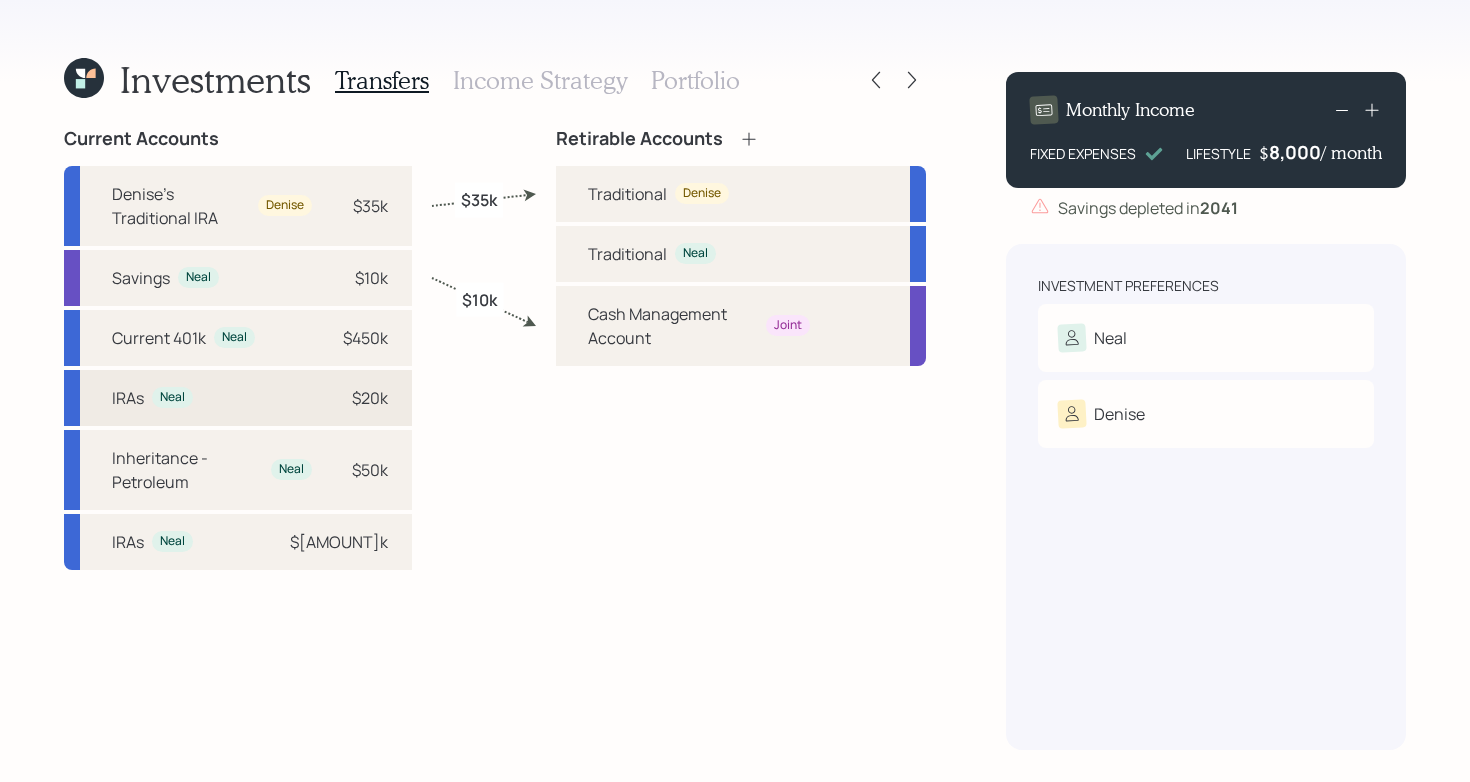 click on "IRAs Neal $20k" at bounding box center (238, 398) 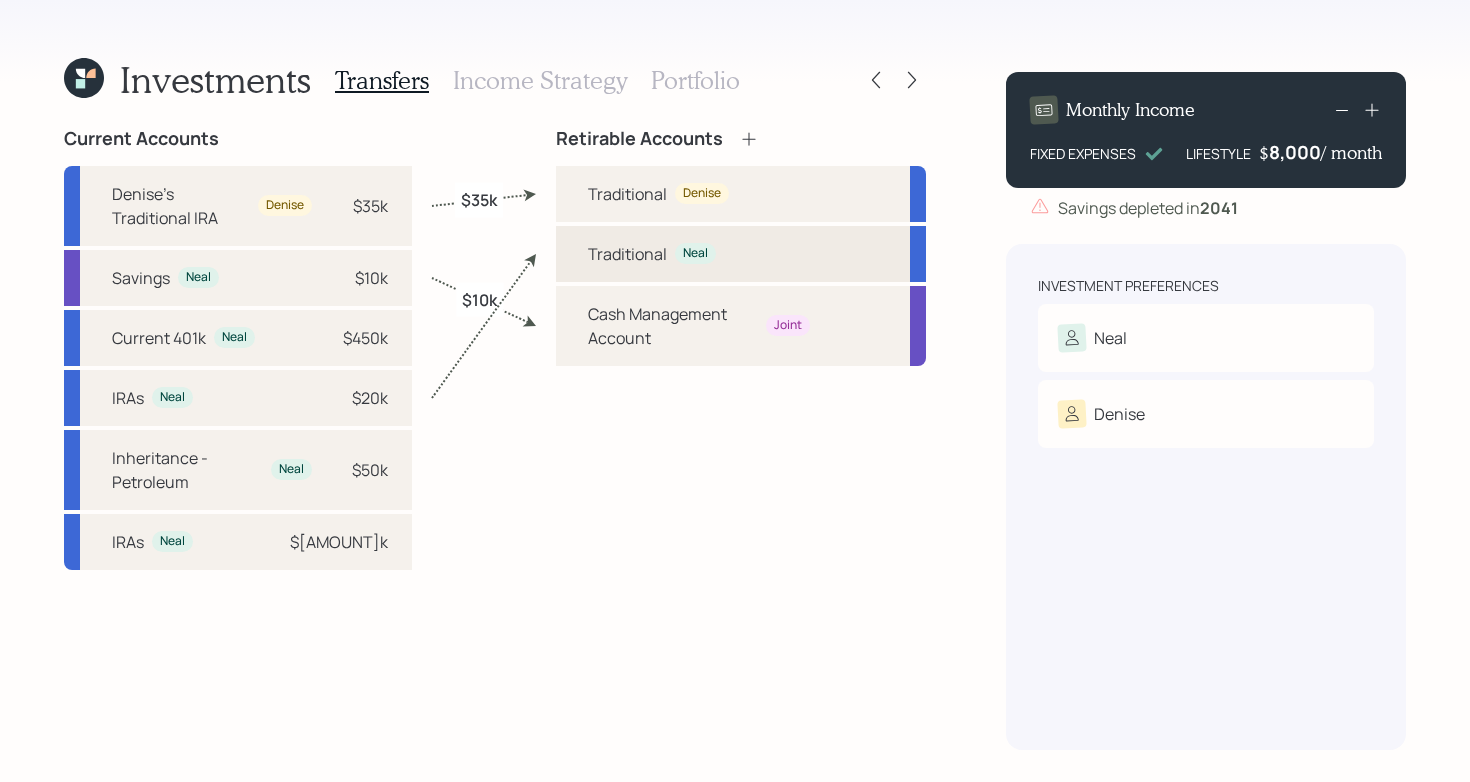 click on "Traditional" at bounding box center [627, 254] 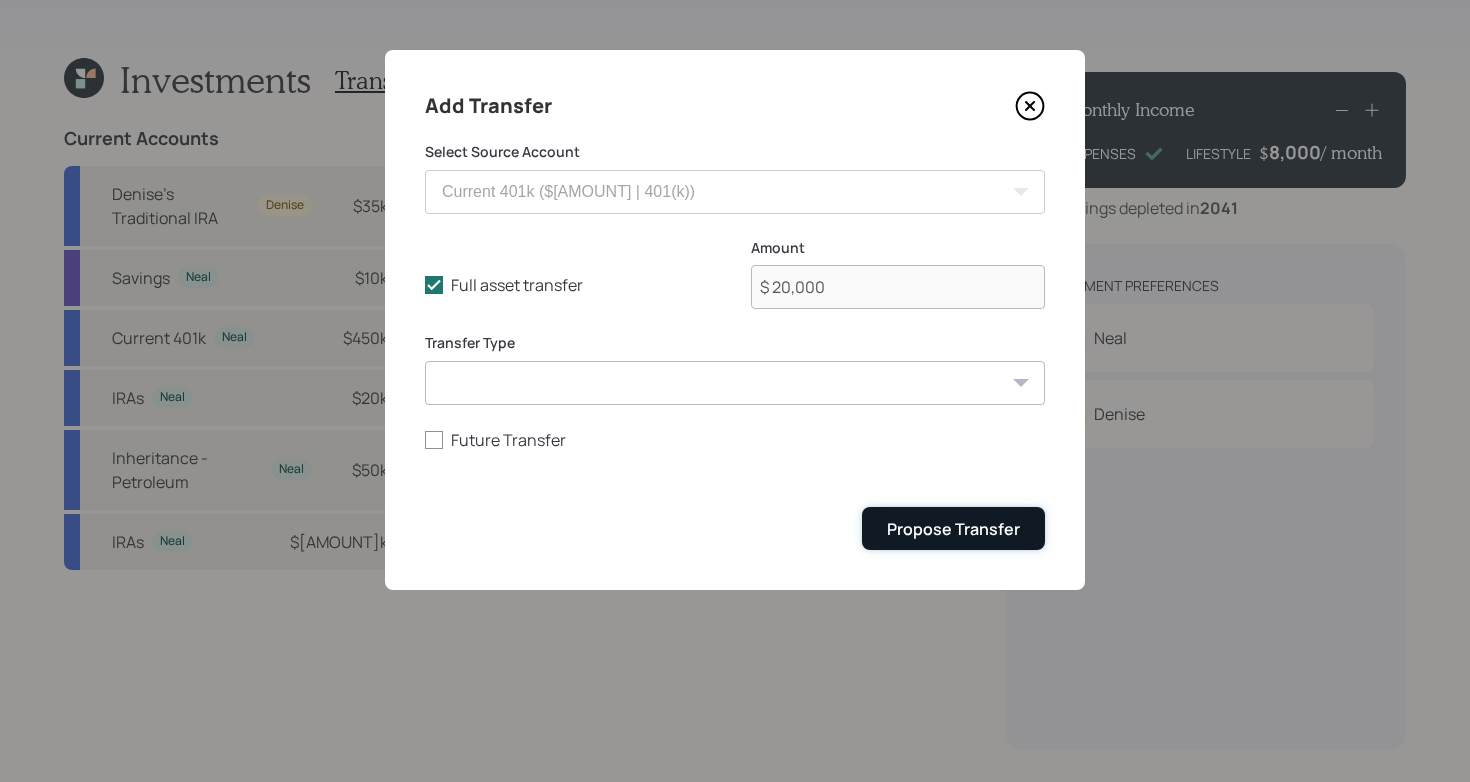 click on "Propose Transfer" at bounding box center (953, 528) 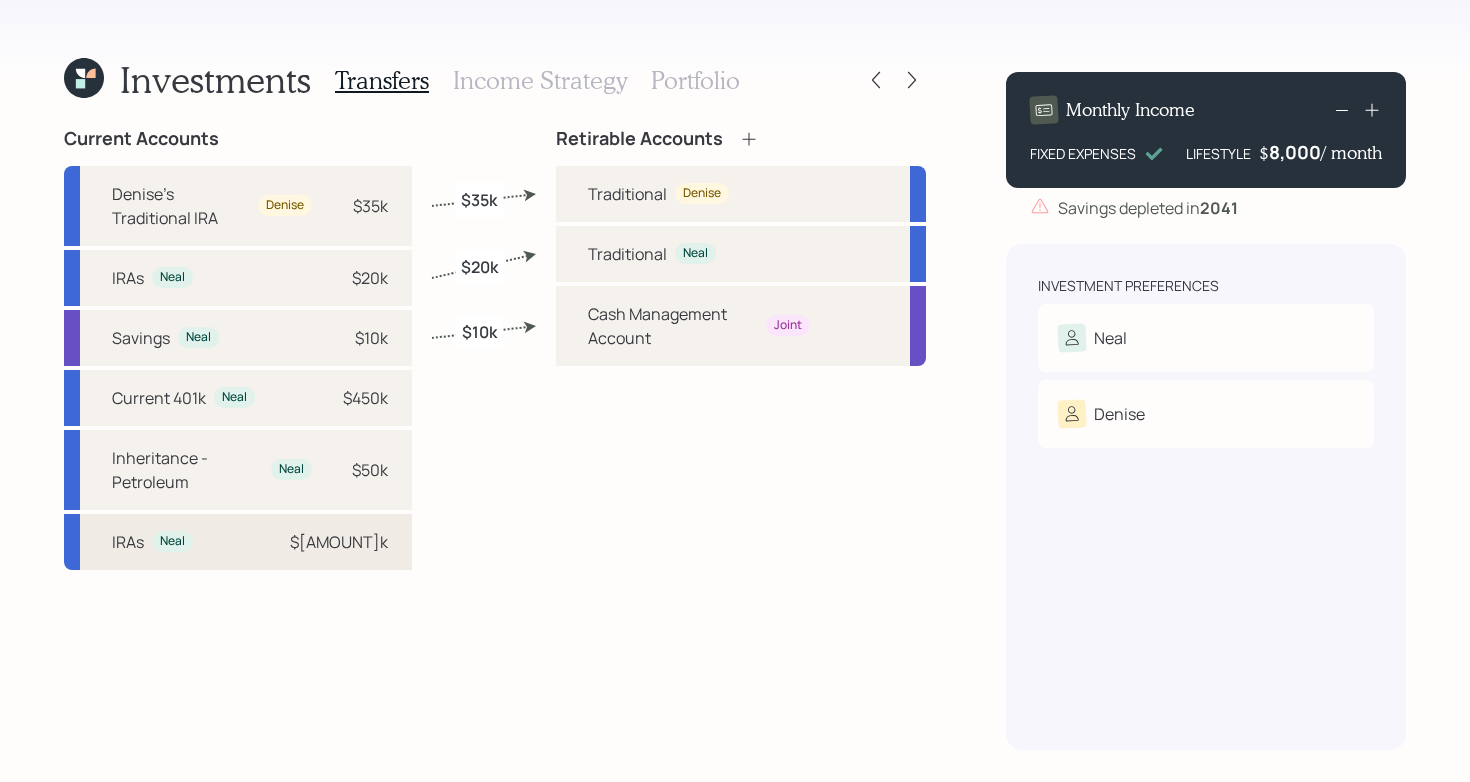 click on "IRAs Neal $418k" at bounding box center [238, 542] 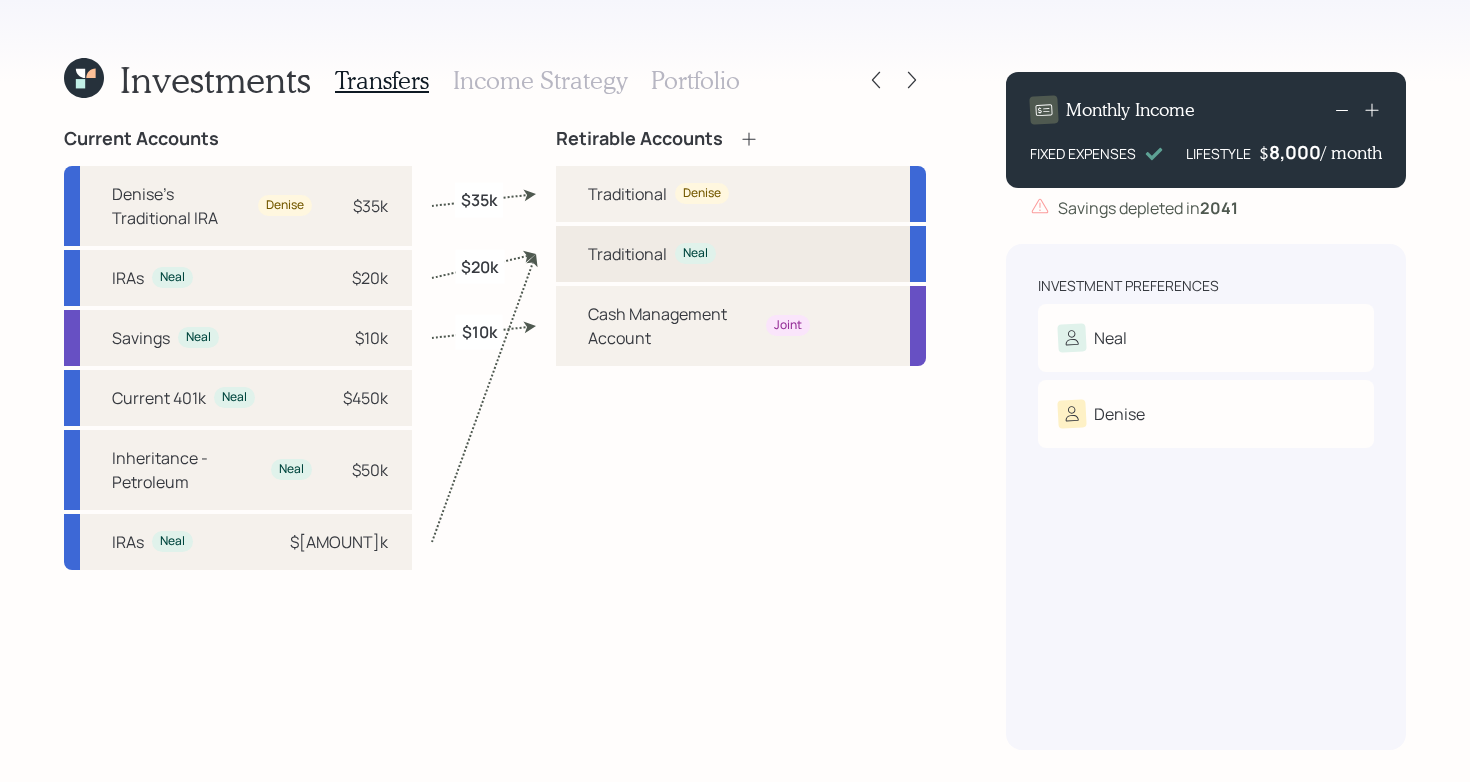 click on "Traditional" at bounding box center (627, 254) 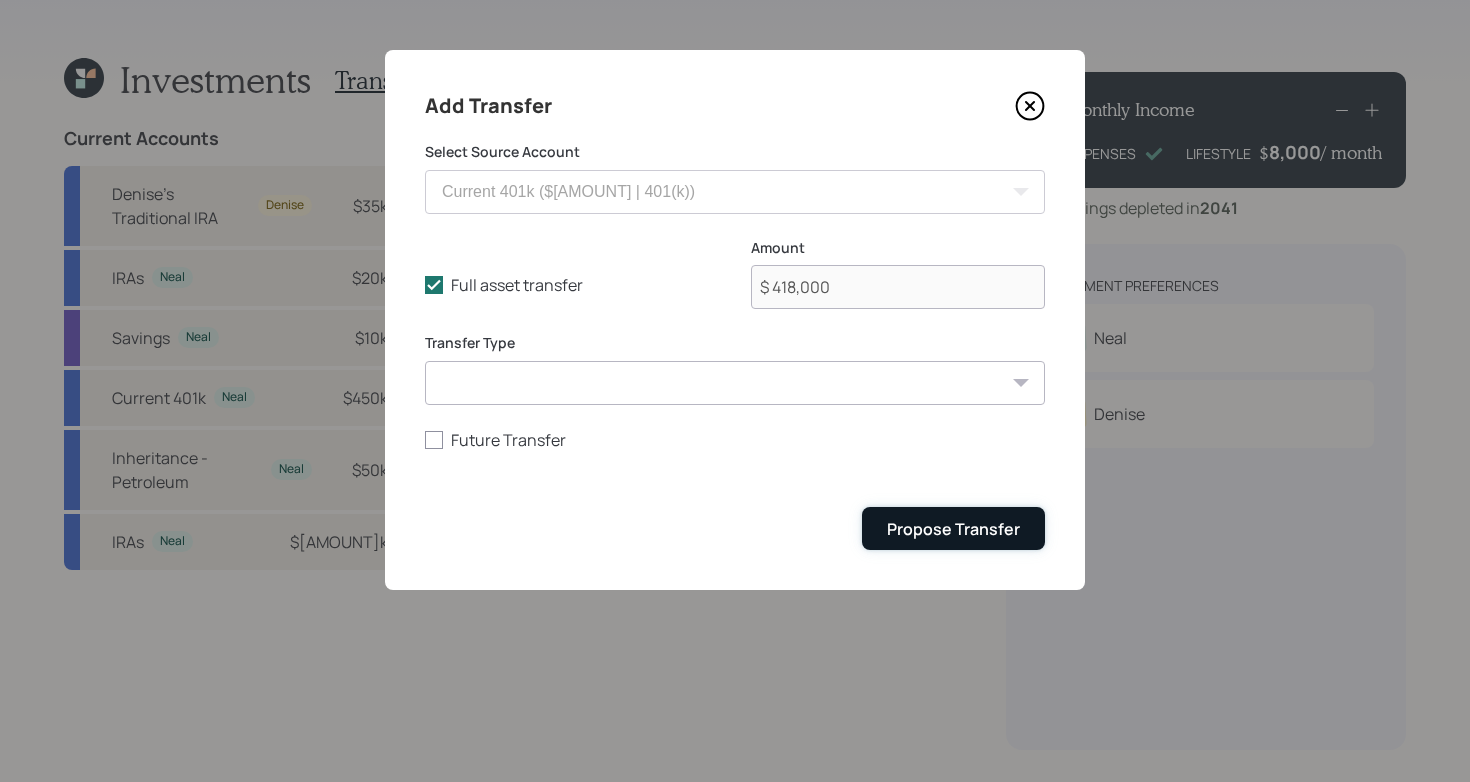 click on "Propose Transfer" at bounding box center (953, 529) 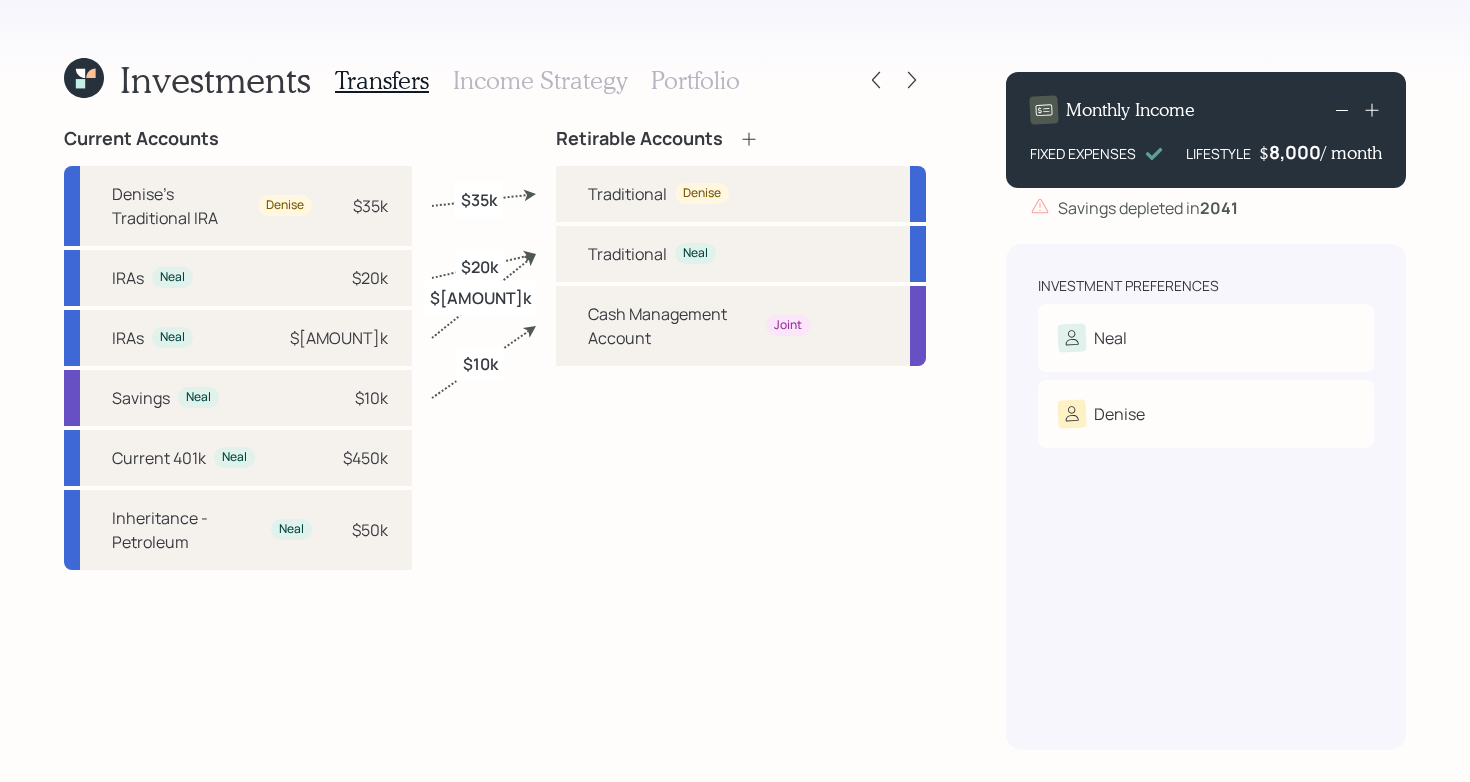 click 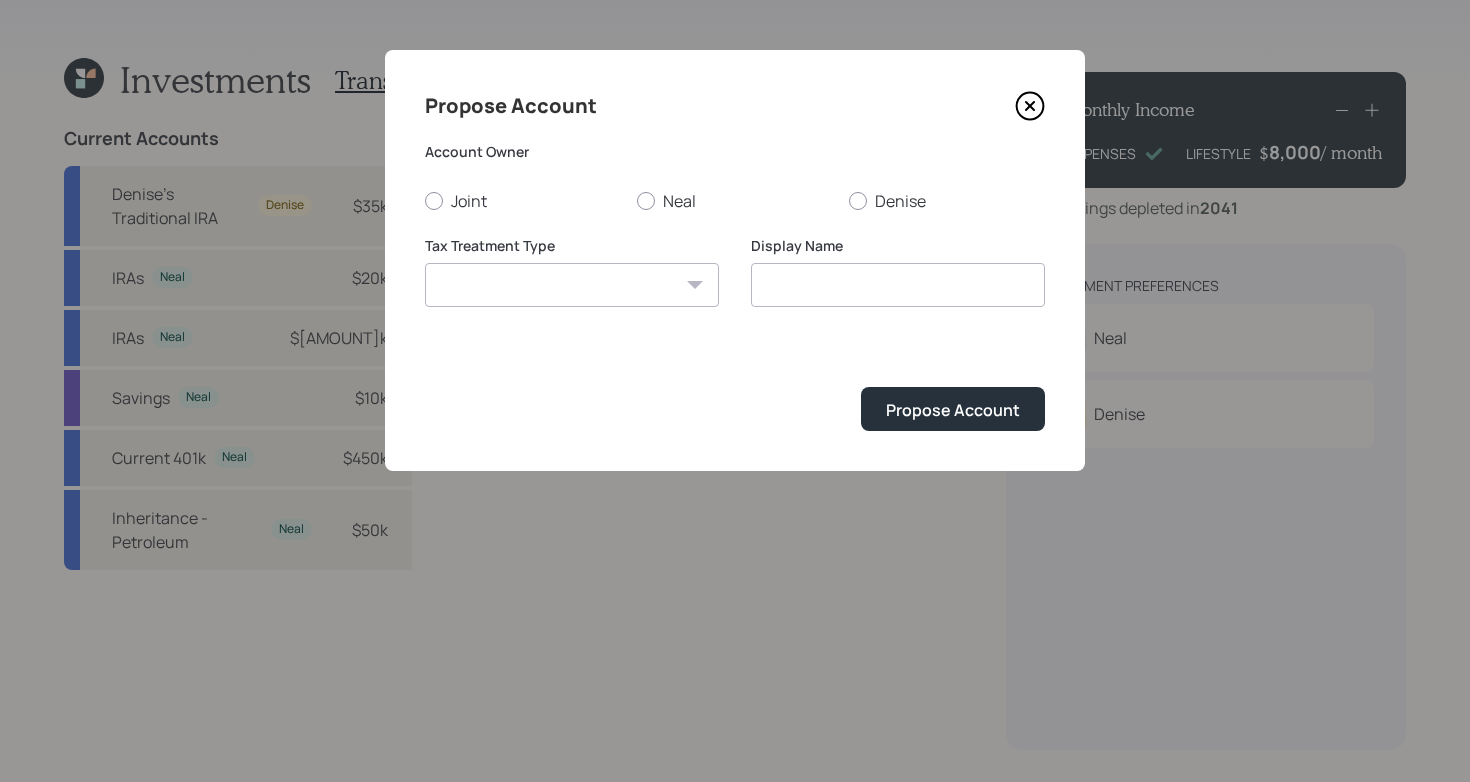 click on "Roth Taxable Traditional" at bounding box center [572, 285] 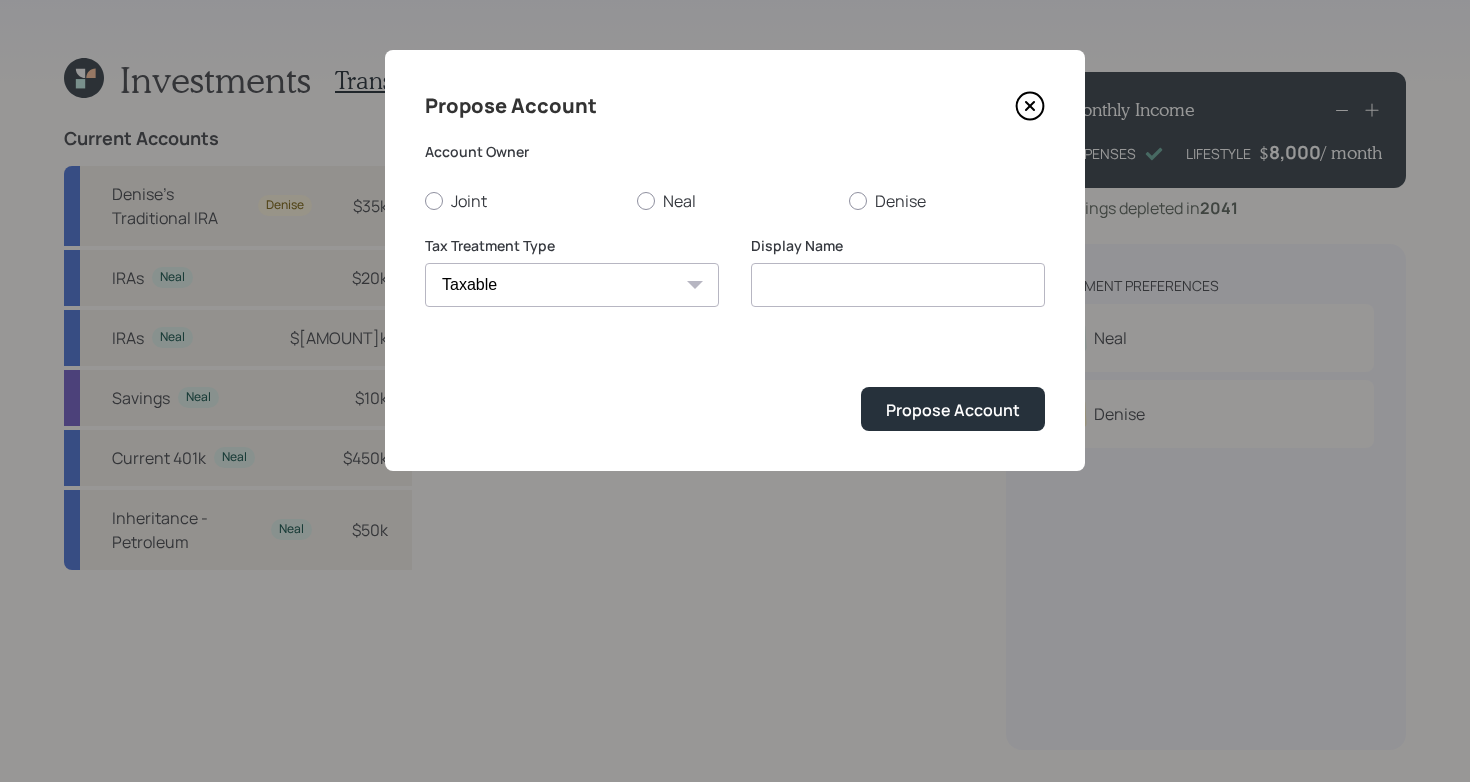 type on "Taxable" 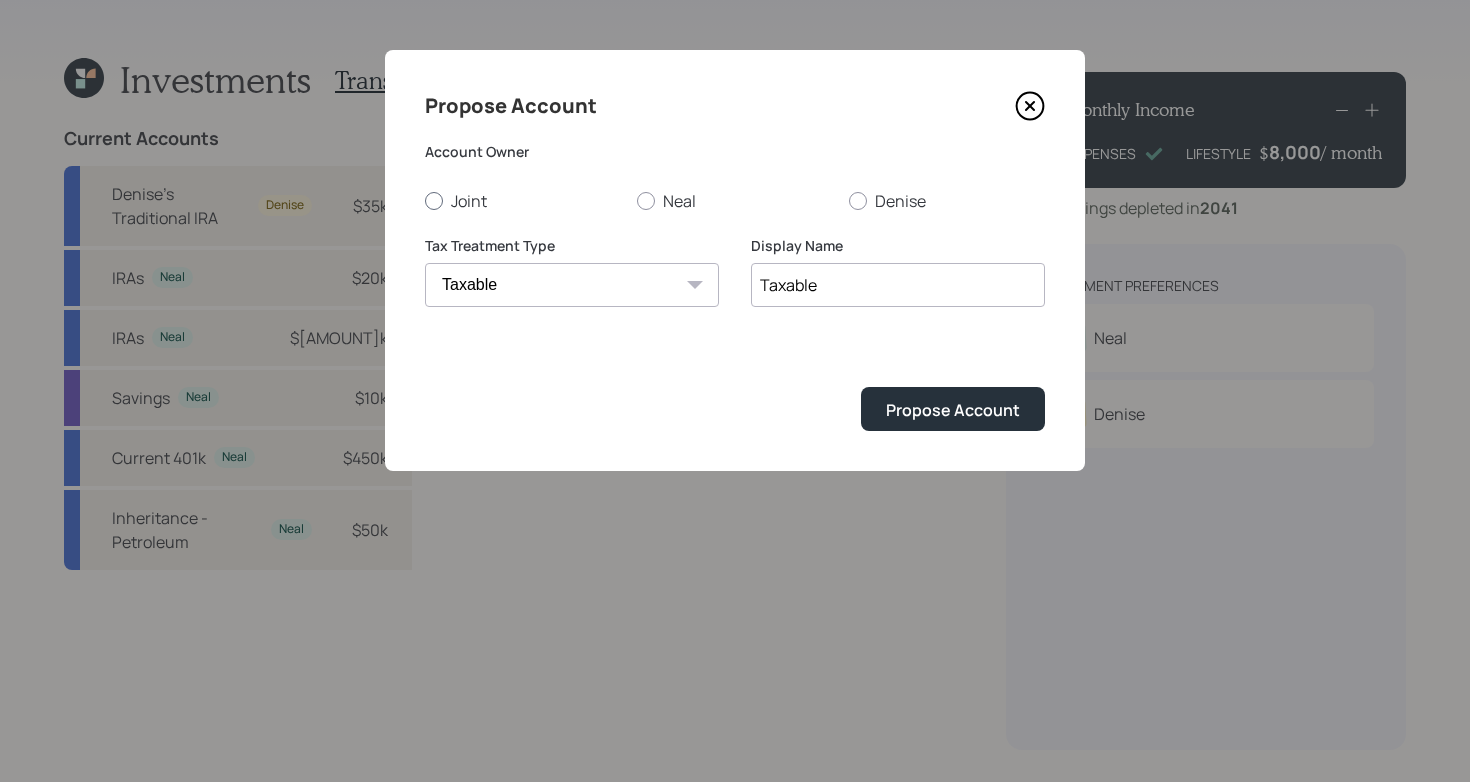 click on "Joint" at bounding box center (523, 201) 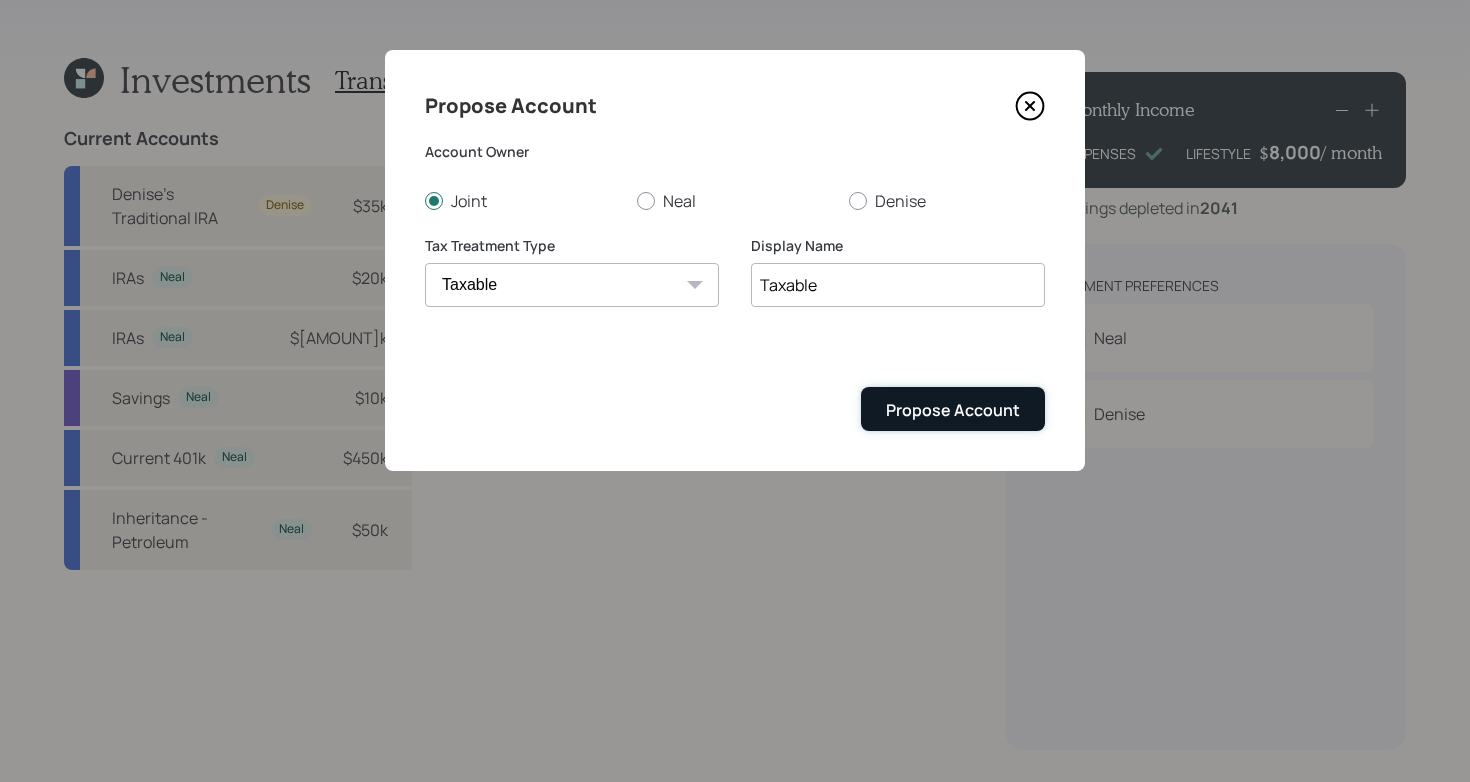 click on "Propose Account" at bounding box center [953, 410] 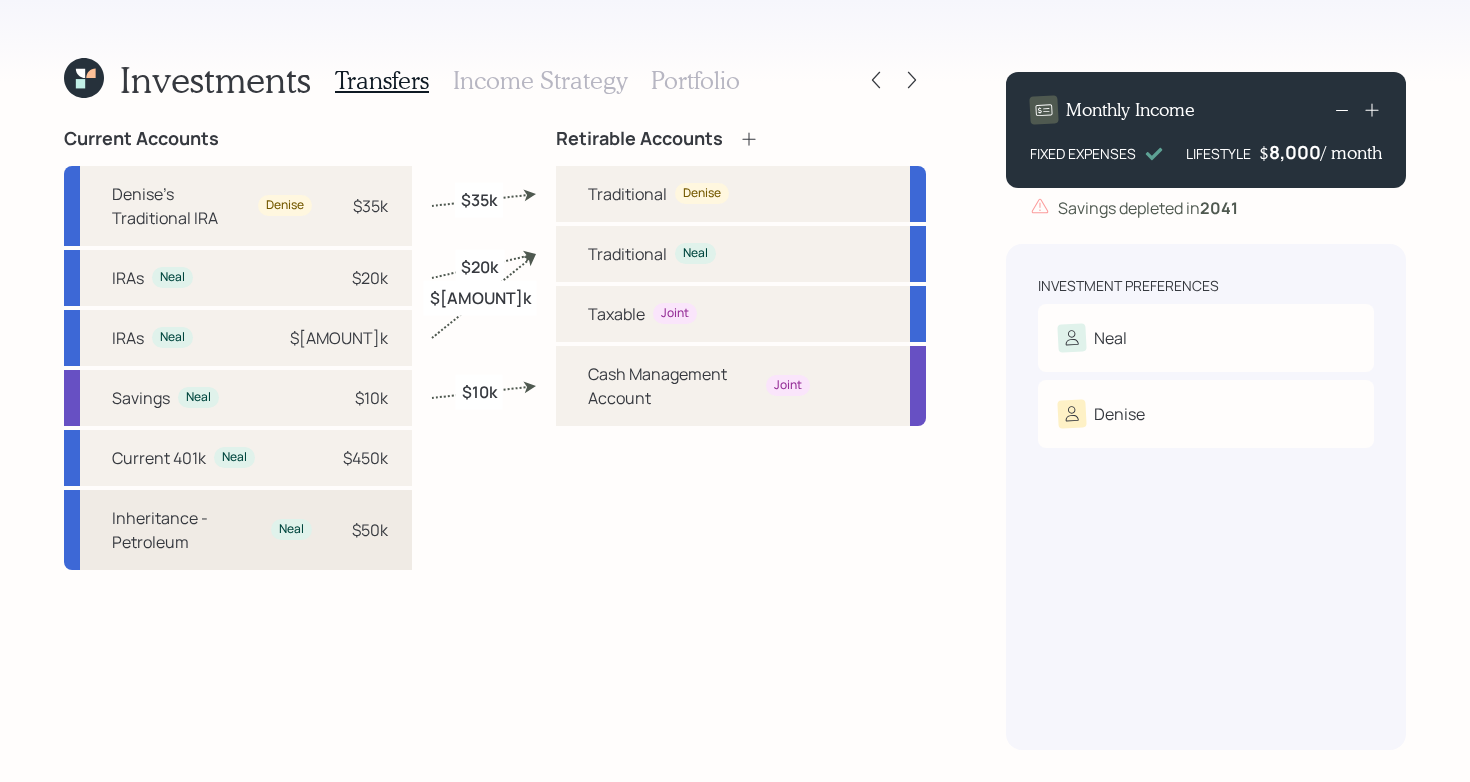 click on "Inheritance - Petroleum" at bounding box center [187, 530] 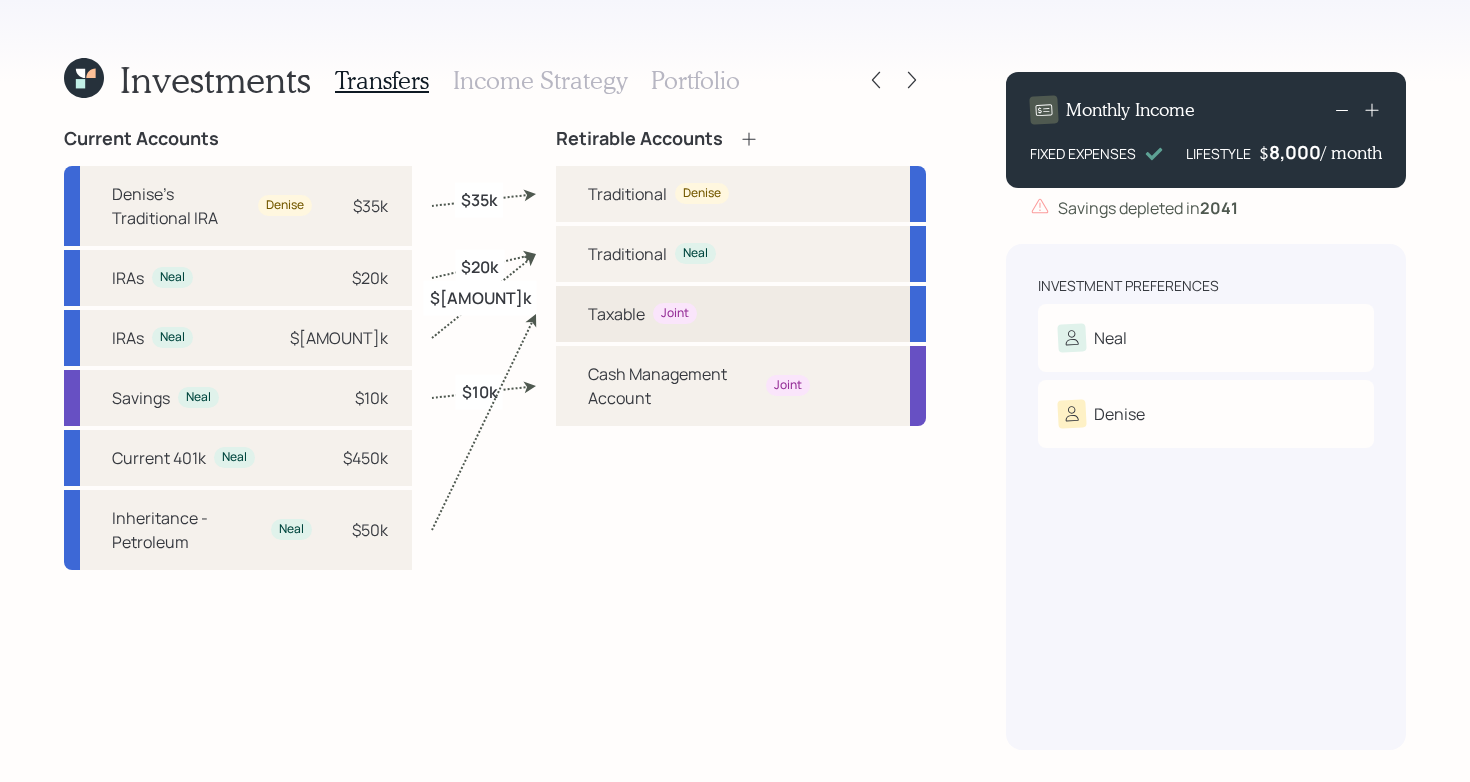 click on "Taxable" at bounding box center [616, 314] 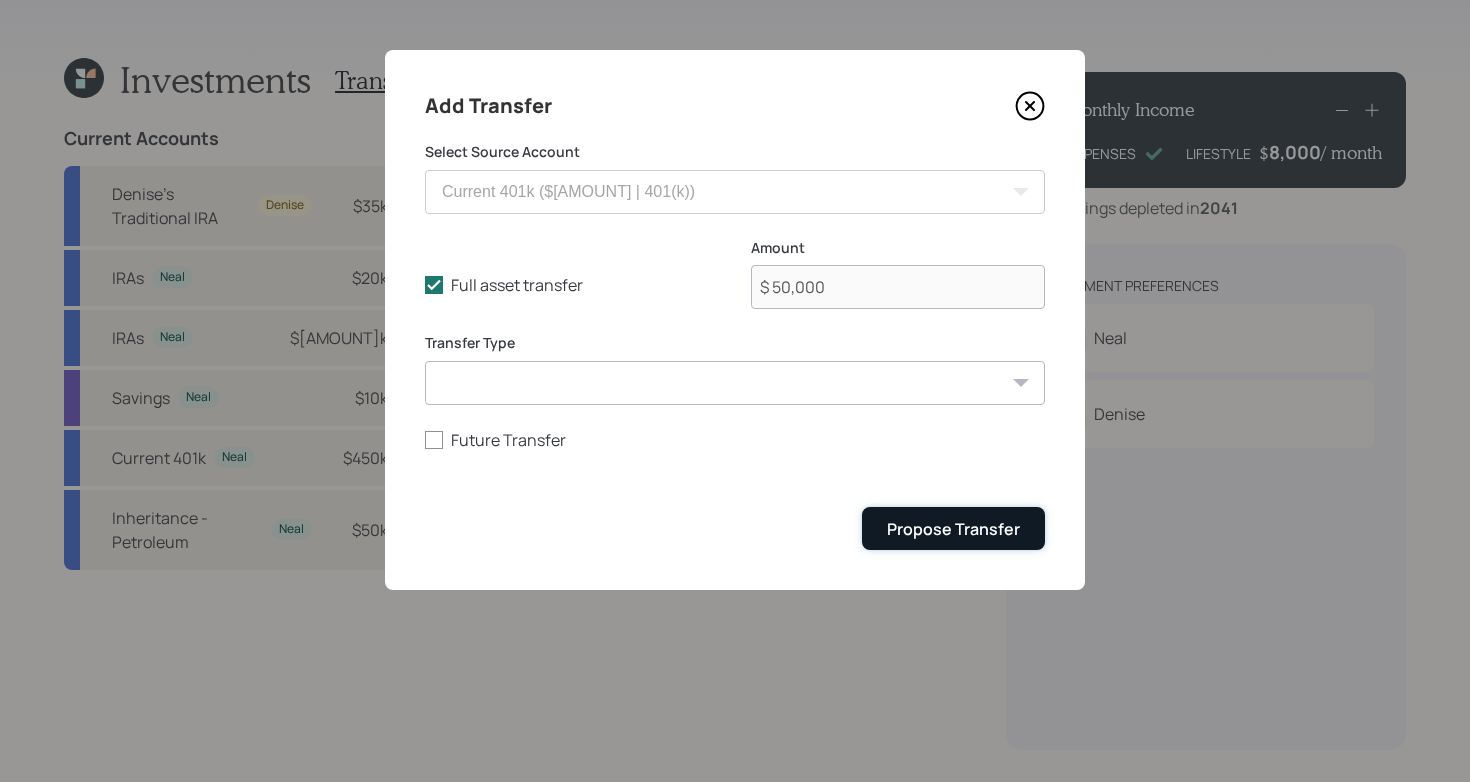 click on "Propose Transfer" at bounding box center (953, 529) 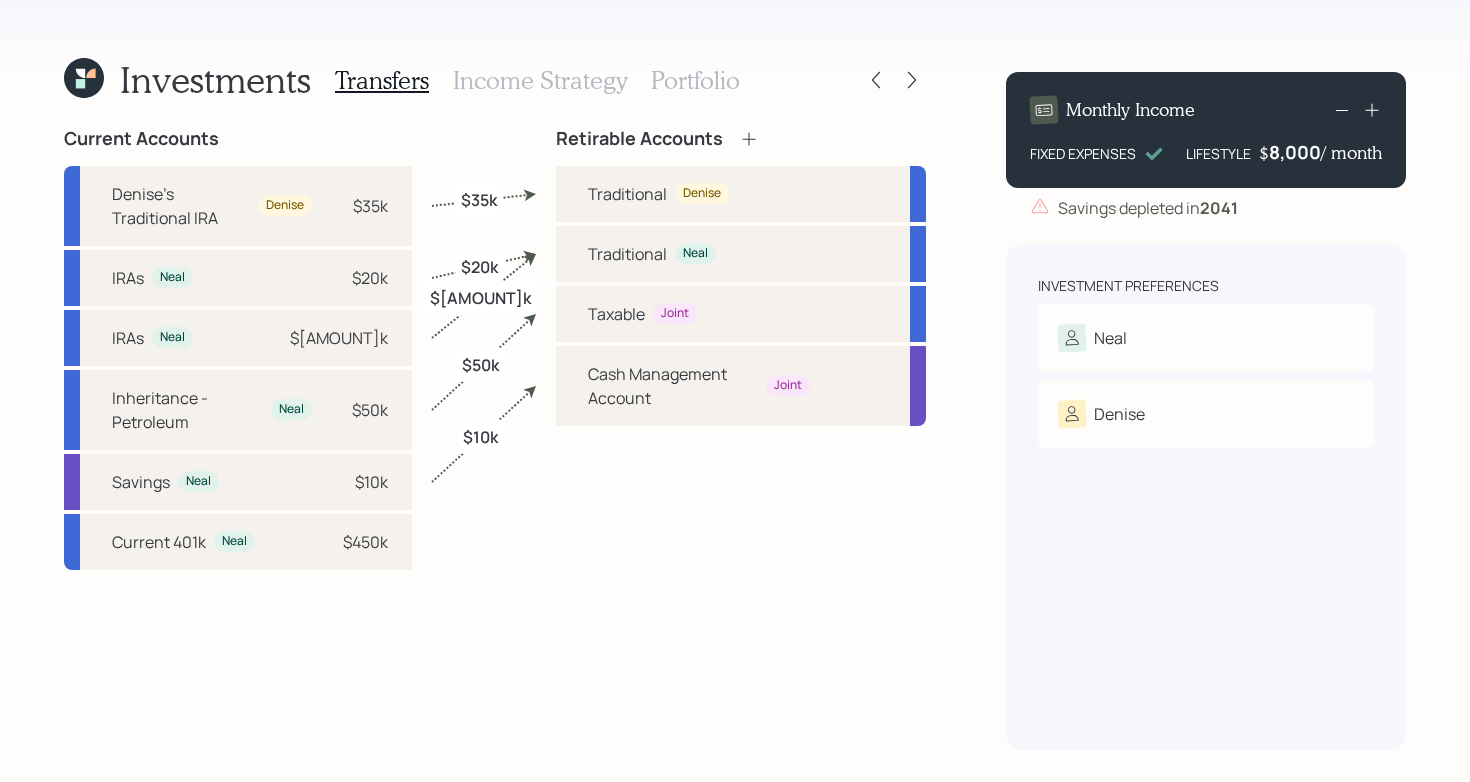 click on "Income Strategy" at bounding box center [540, 80] 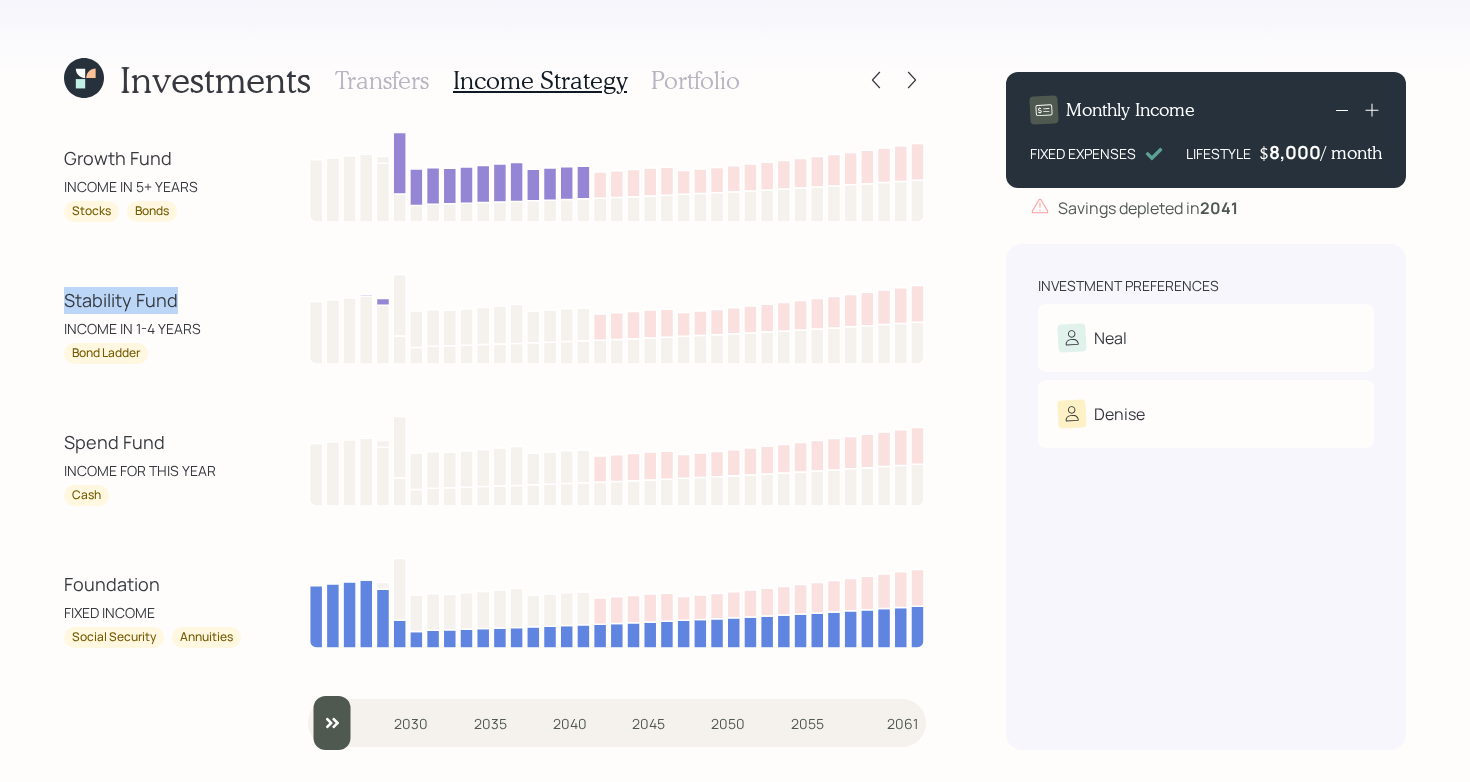 drag, startPoint x: 54, startPoint y: 296, endPoint x: 244, endPoint y: 301, distance: 190.06578 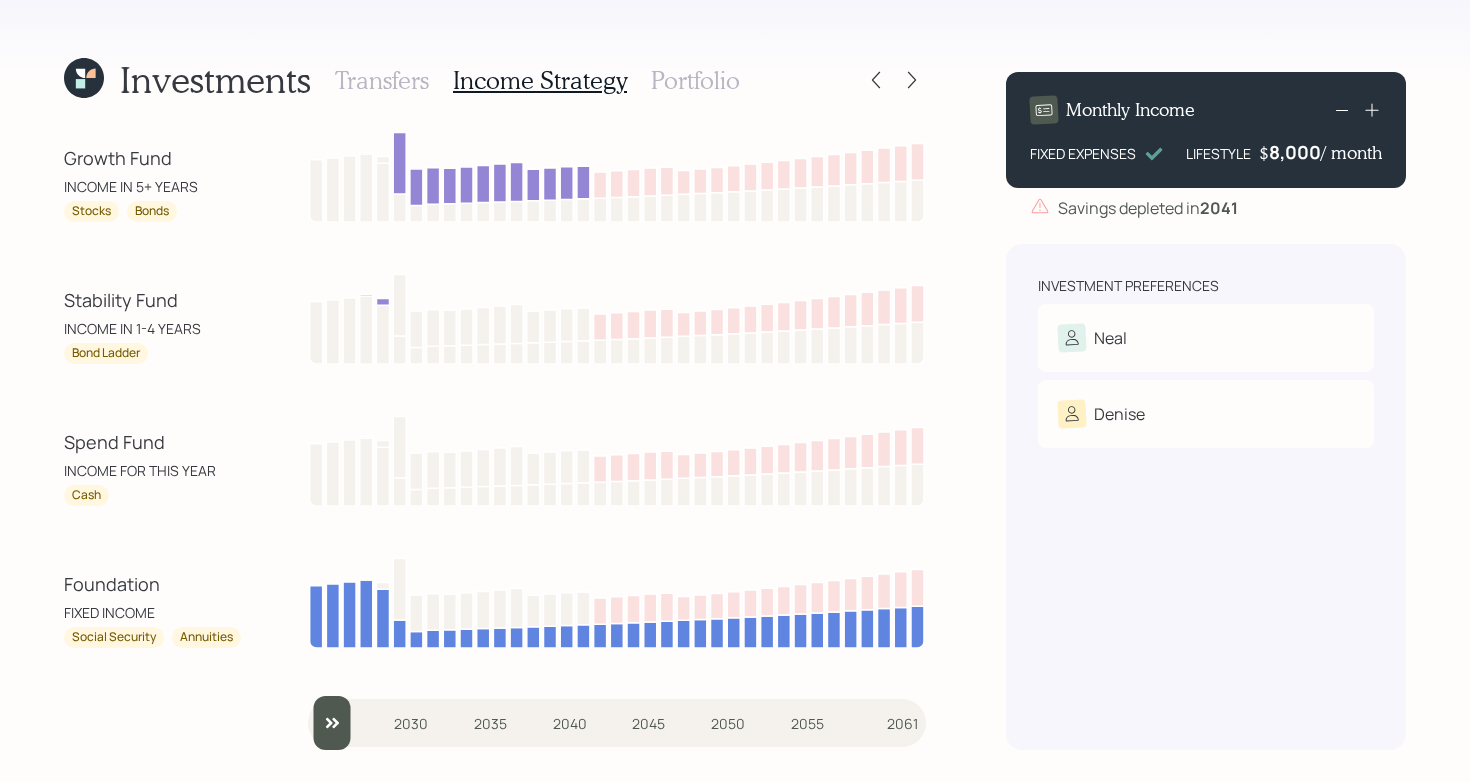 click on "INCOME IN 1-4 YEARS" at bounding box center [154, 328] 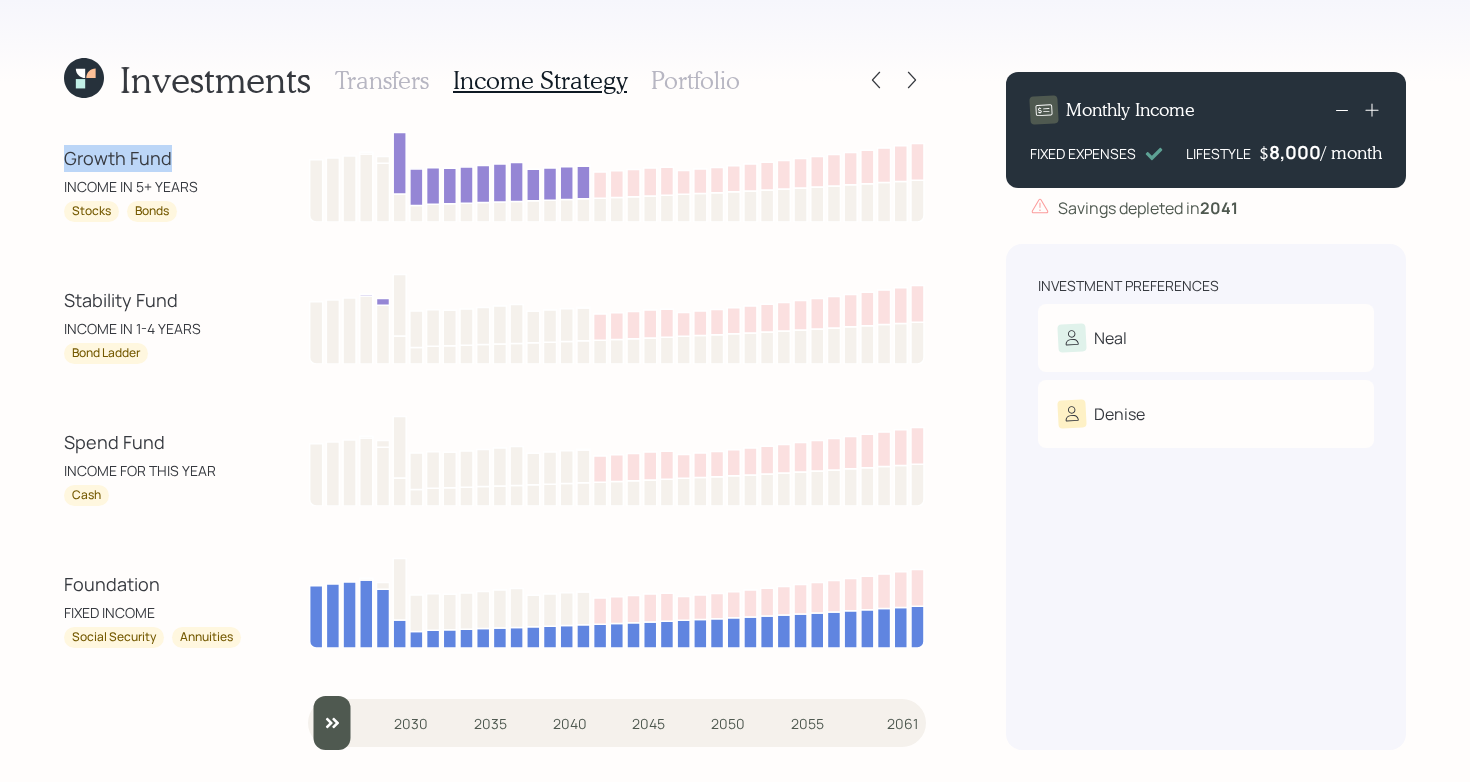 drag, startPoint x: 53, startPoint y: 157, endPoint x: 227, endPoint y: 166, distance: 174.2326 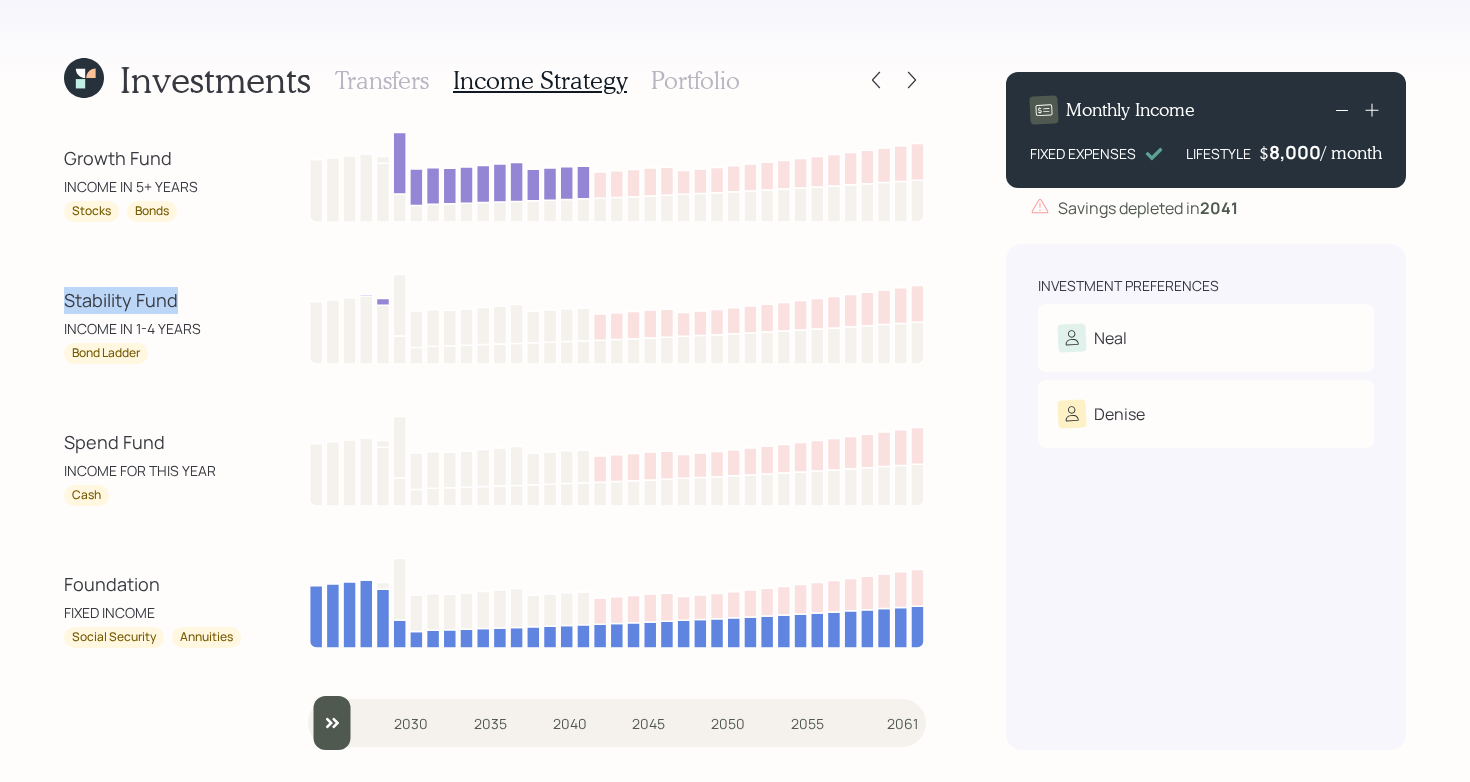 drag, startPoint x: 49, startPoint y: 308, endPoint x: 187, endPoint y: 307, distance: 138.00362 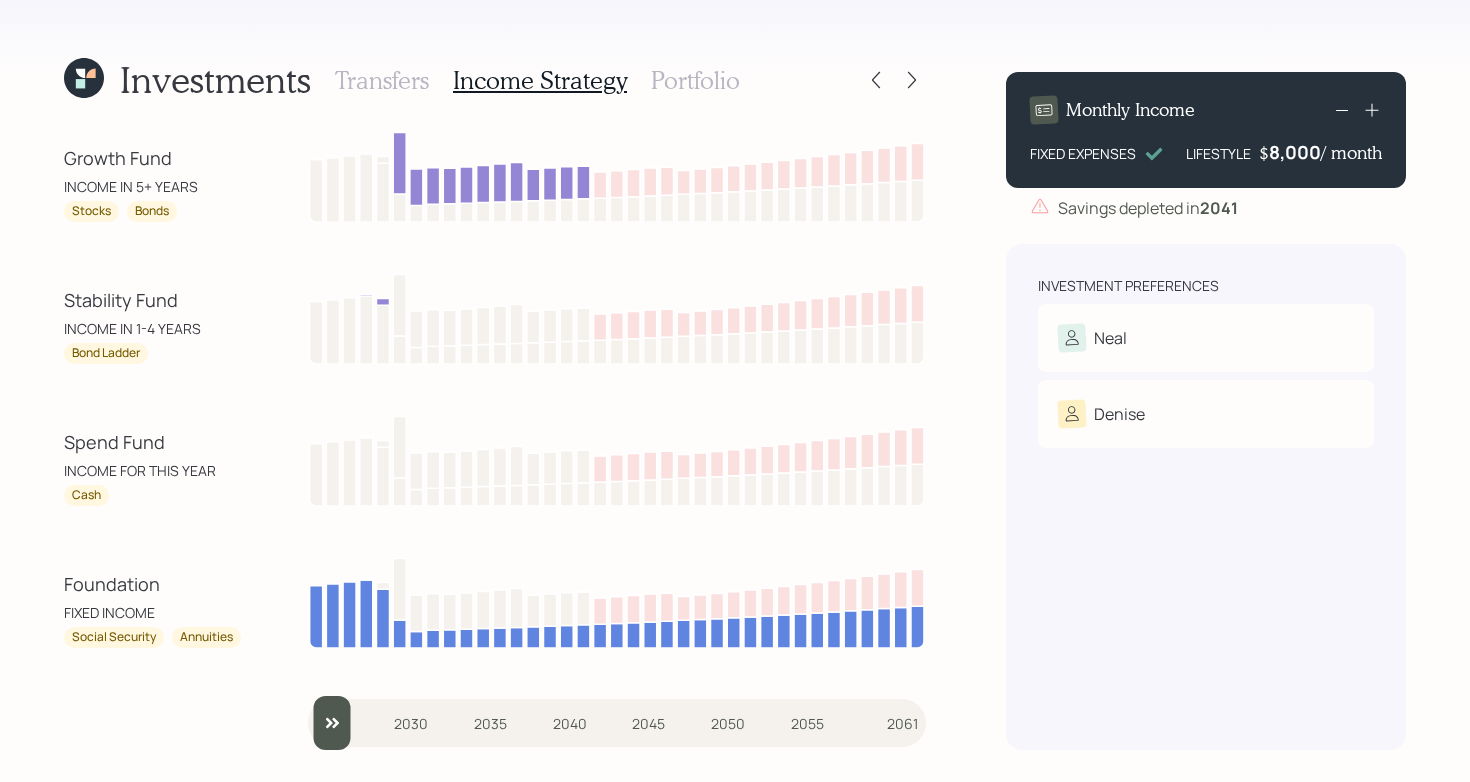 click on "Investments Transfers Income Strategy Portfolio Growth Fund INCOME IN 5+ YEARS Stocks Bonds Stability Fund INCOME IN 1-4 YEARS Bond Ladder Spend Fund INCOME FOR THIS YEAR Cash Foundation FIXED INCOME Social Security Annuities 2025 2030 2035 2040 2045 2050 2055 2061 Monthly Income FIXED EXPENSES LIFESTYLE $ 8,000  / month Savings depleted in  2041 Investment Preferences Neal Risk Tolerance:   Moderately aggressive Denise Risk Tolerance:   Moderate" at bounding box center [735, 391] 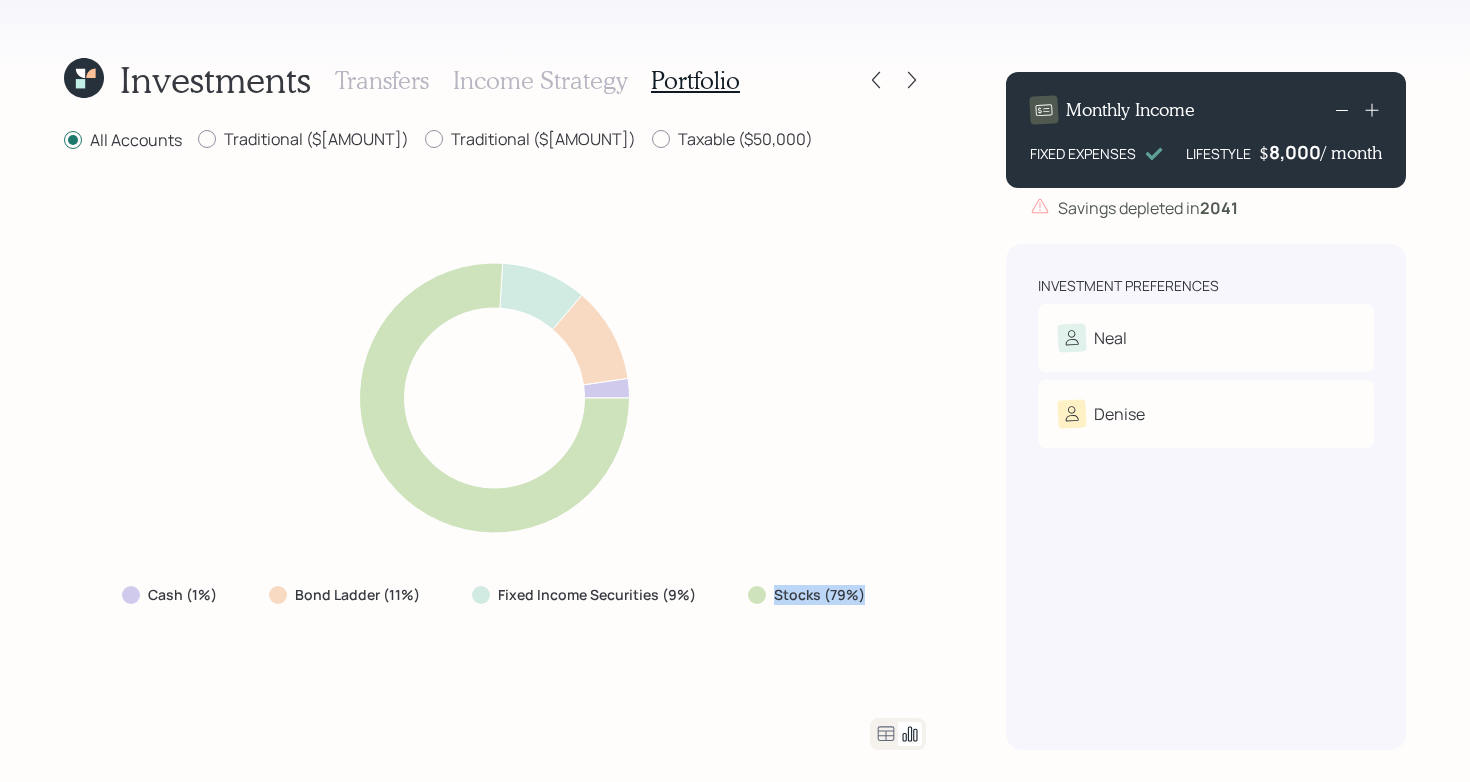 drag, startPoint x: 729, startPoint y: 595, endPoint x: 961, endPoint y: 606, distance: 232.26064 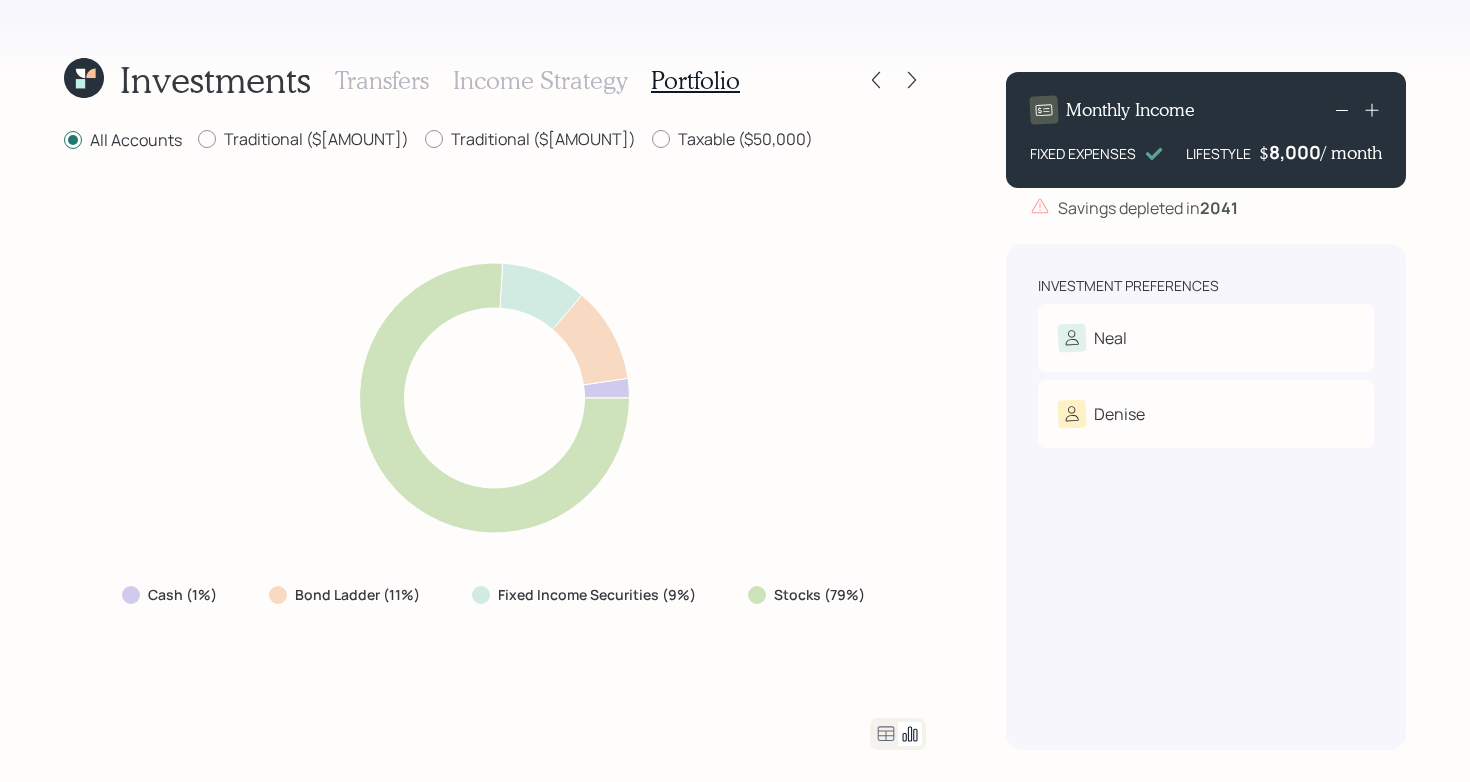 click on "Cash (1%) Bond Ladder (11%) Fixed Income Securities (9%) Stocks (79%)" at bounding box center [495, 435] 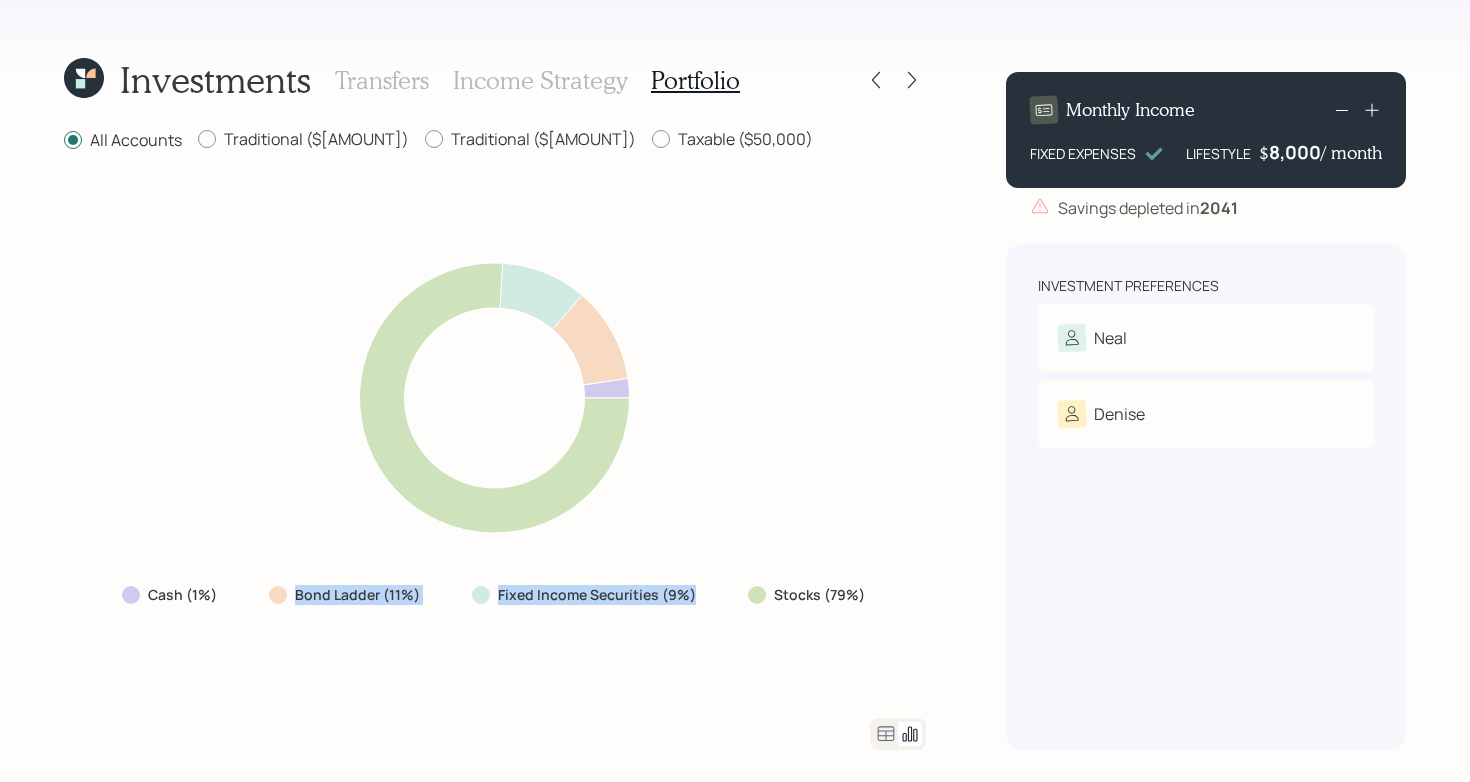 drag, startPoint x: 698, startPoint y: 587, endPoint x: 249, endPoint y: 582, distance: 449.02783 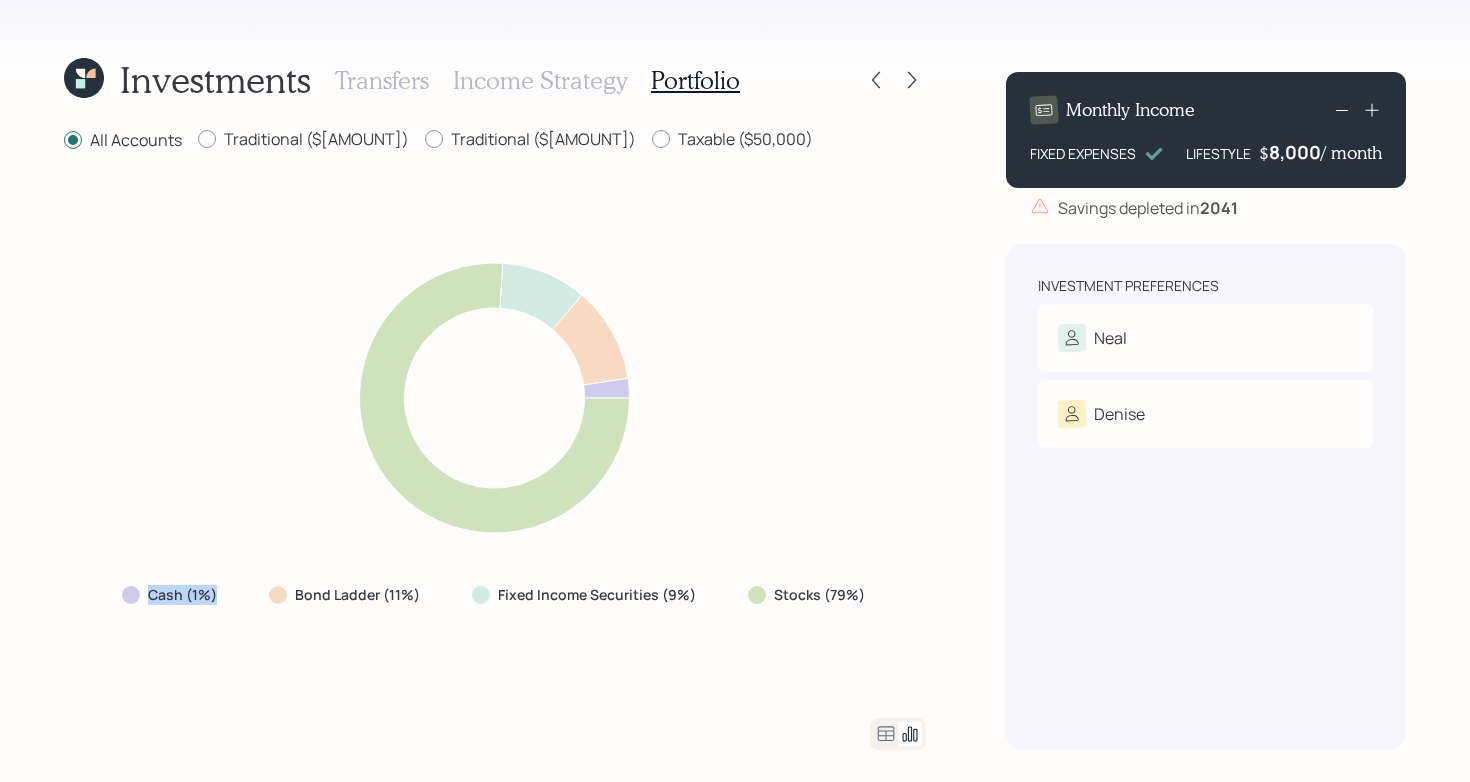 drag, startPoint x: 250, startPoint y: 596, endPoint x: 22, endPoint y: 602, distance: 228.07893 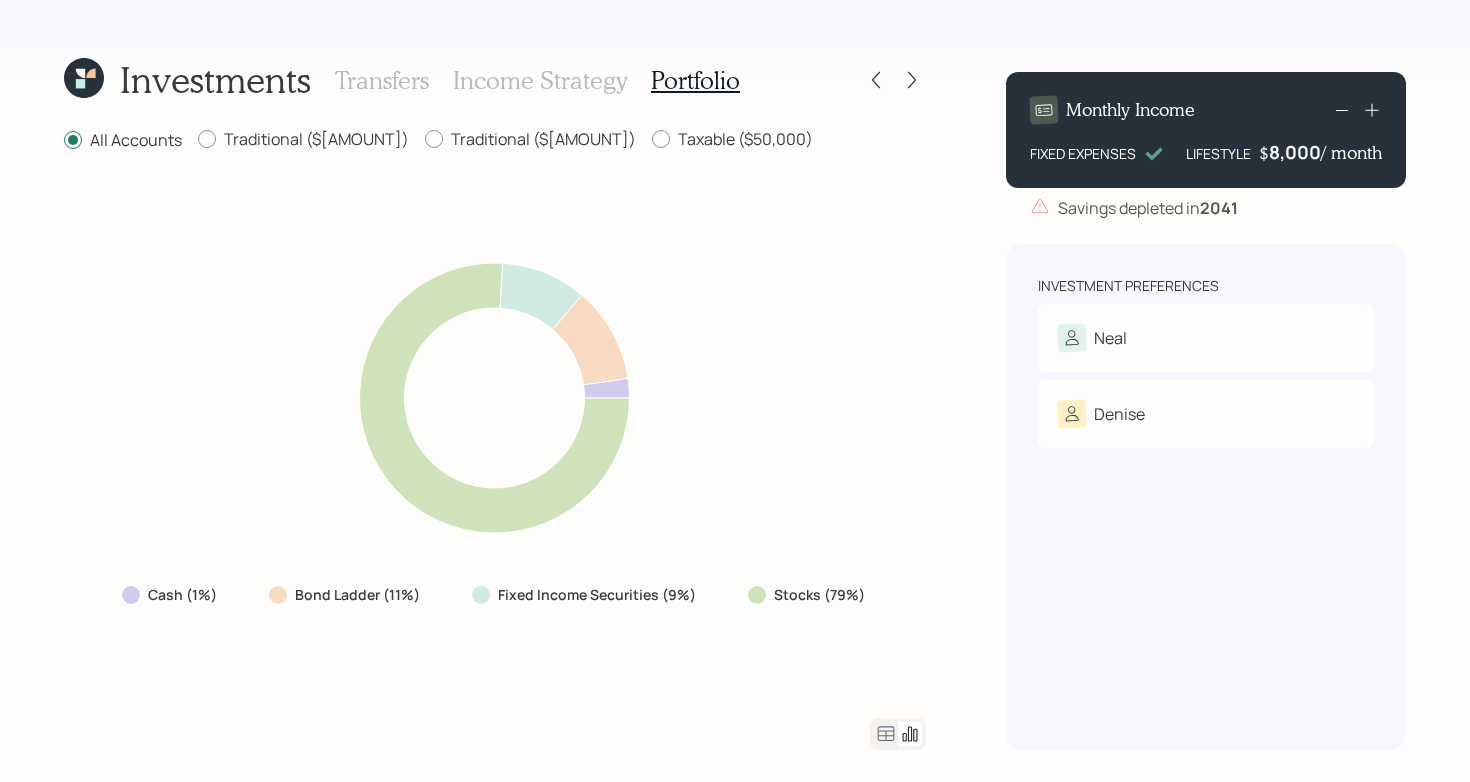 click on "Cash (1%) Bond Ladder (11%) Fixed Income Securities (9%) Stocks (79%)" at bounding box center [495, 435] 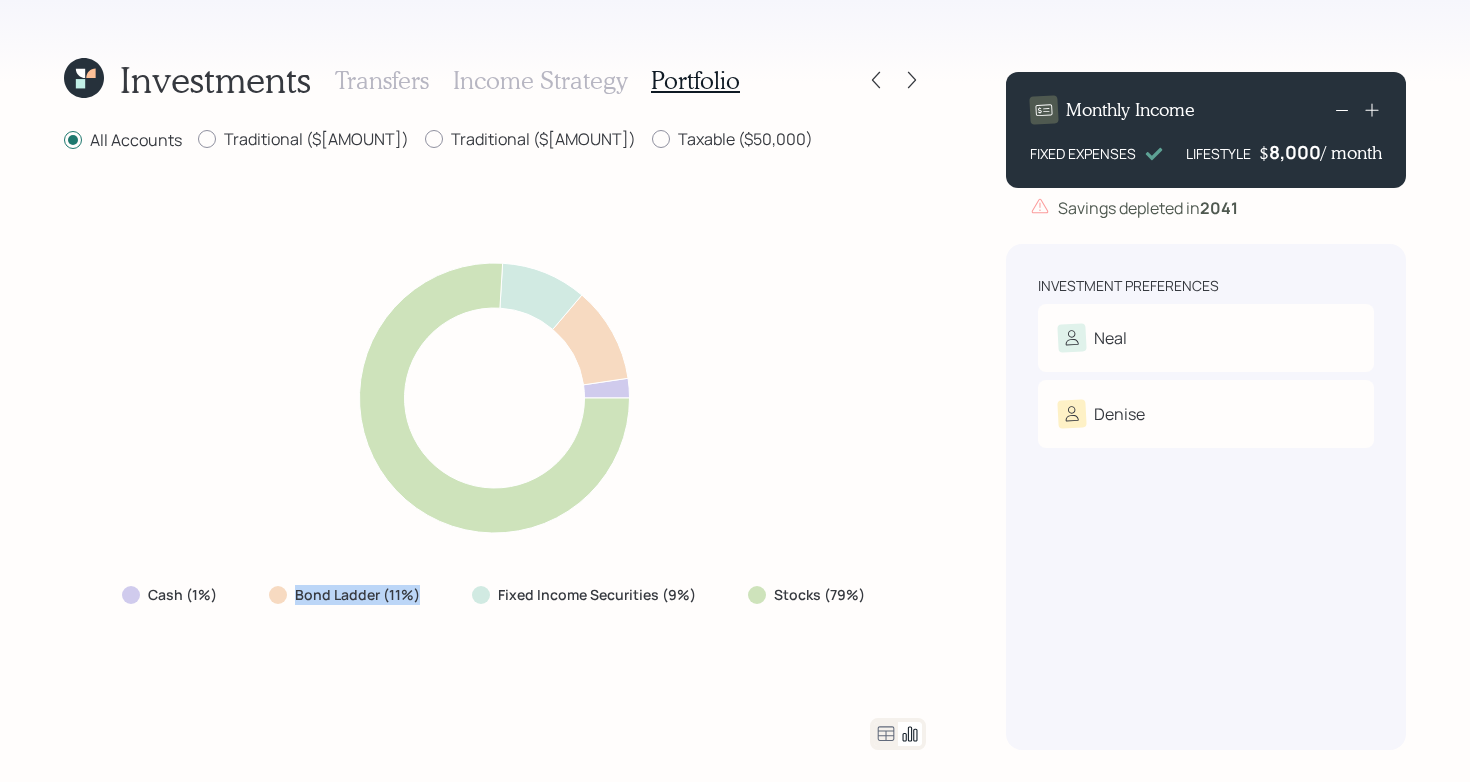 drag, startPoint x: 273, startPoint y: 594, endPoint x: 462, endPoint y: 594, distance: 189 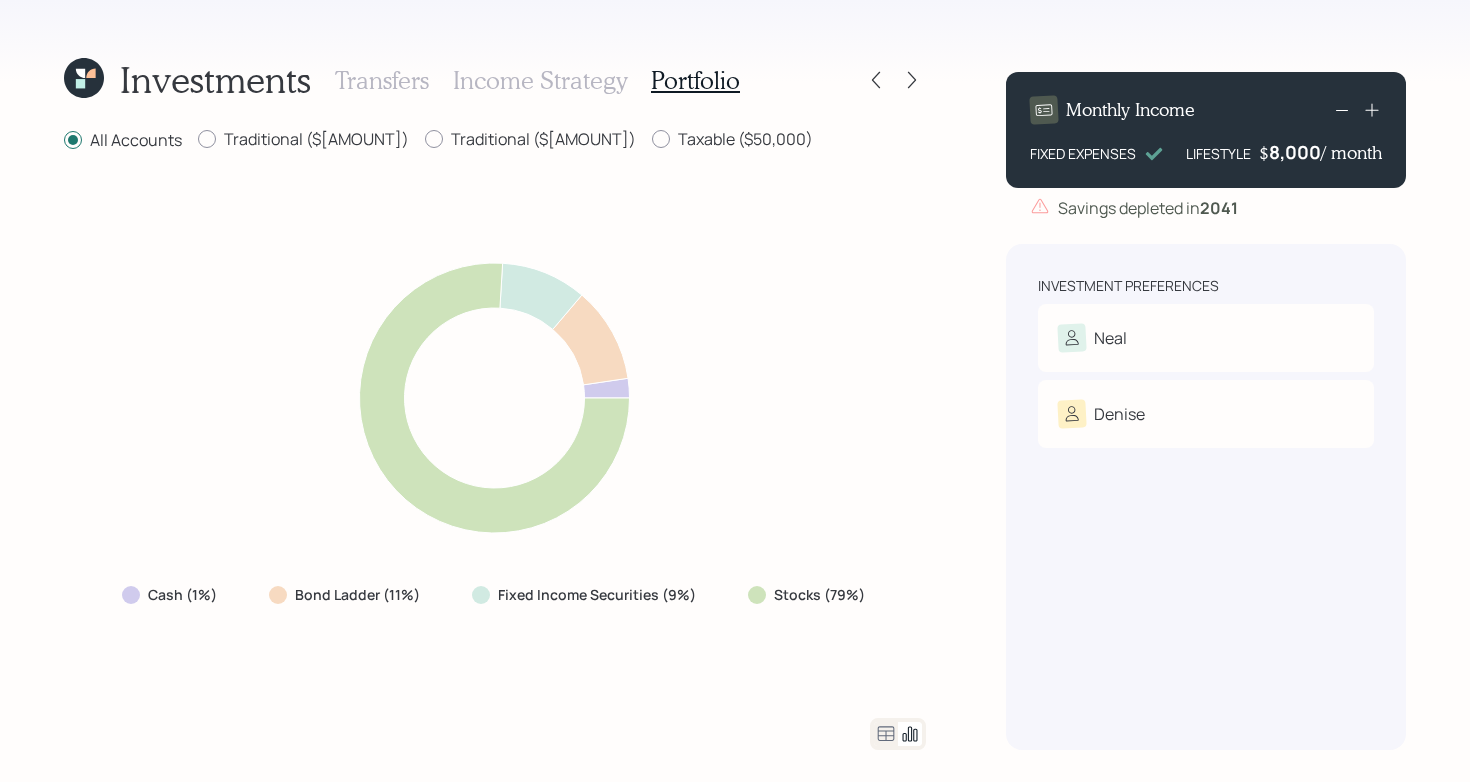 click 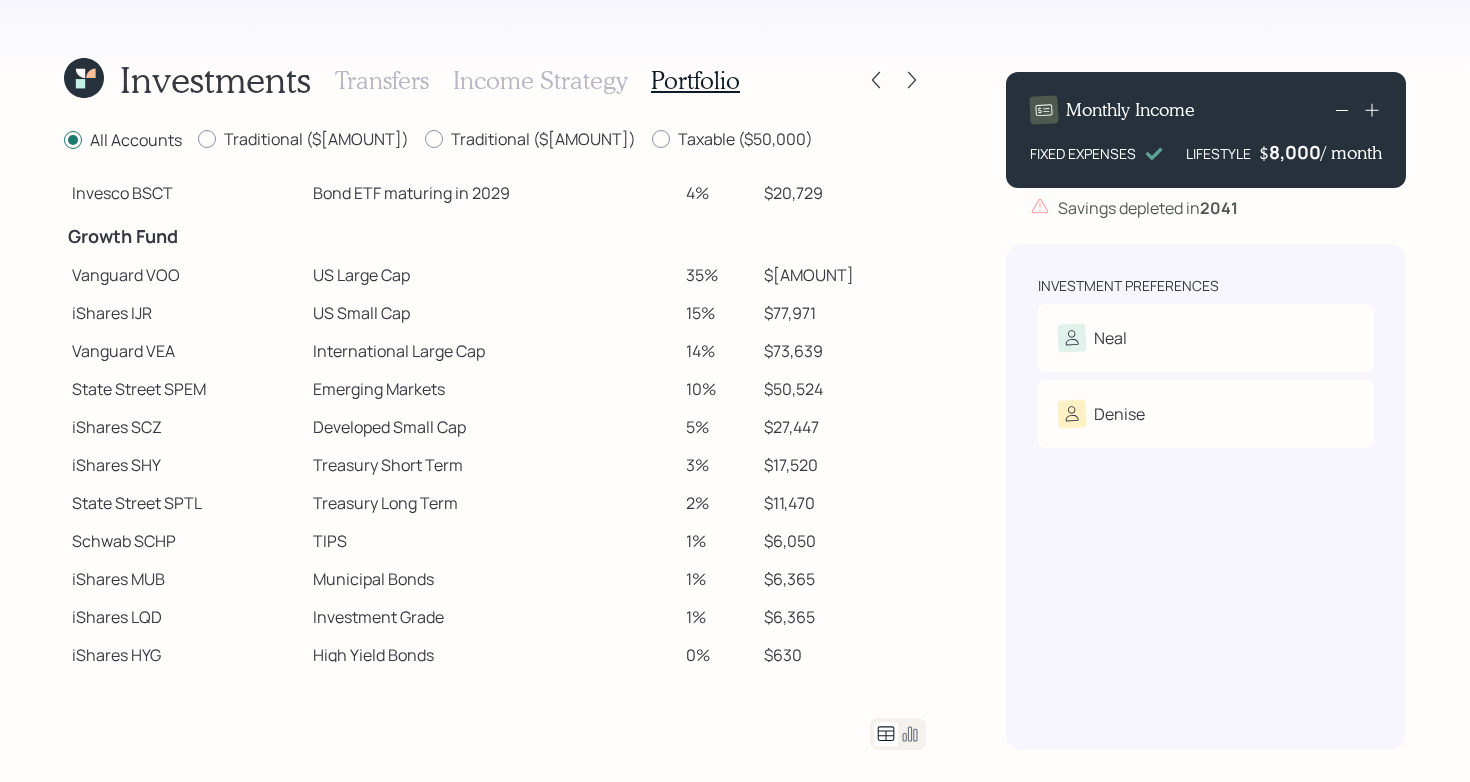scroll, scrollTop: 279, scrollLeft: 0, axis: vertical 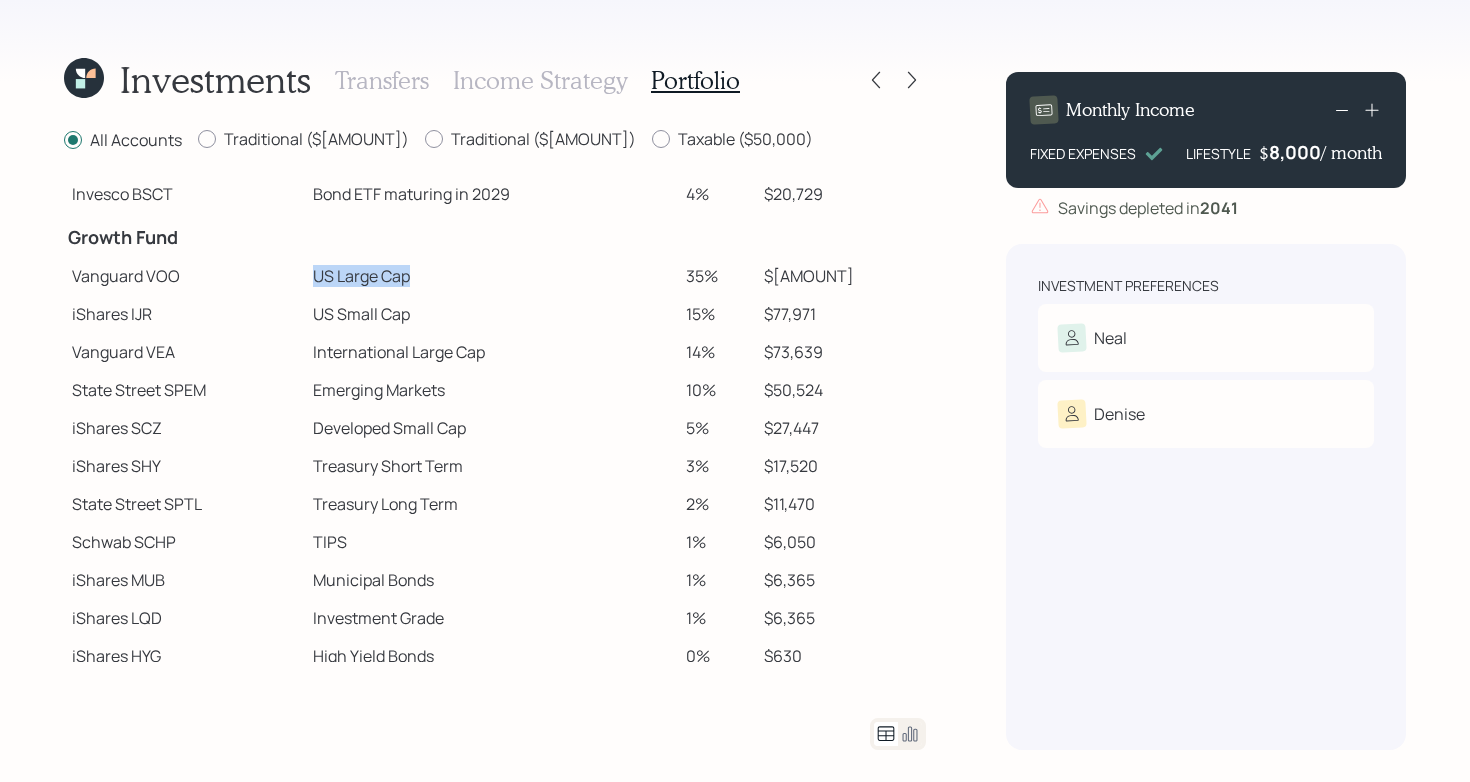 drag, startPoint x: 310, startPoint y: 280, endPoint x: 523, endPoint y: 277, distance: 213.02112 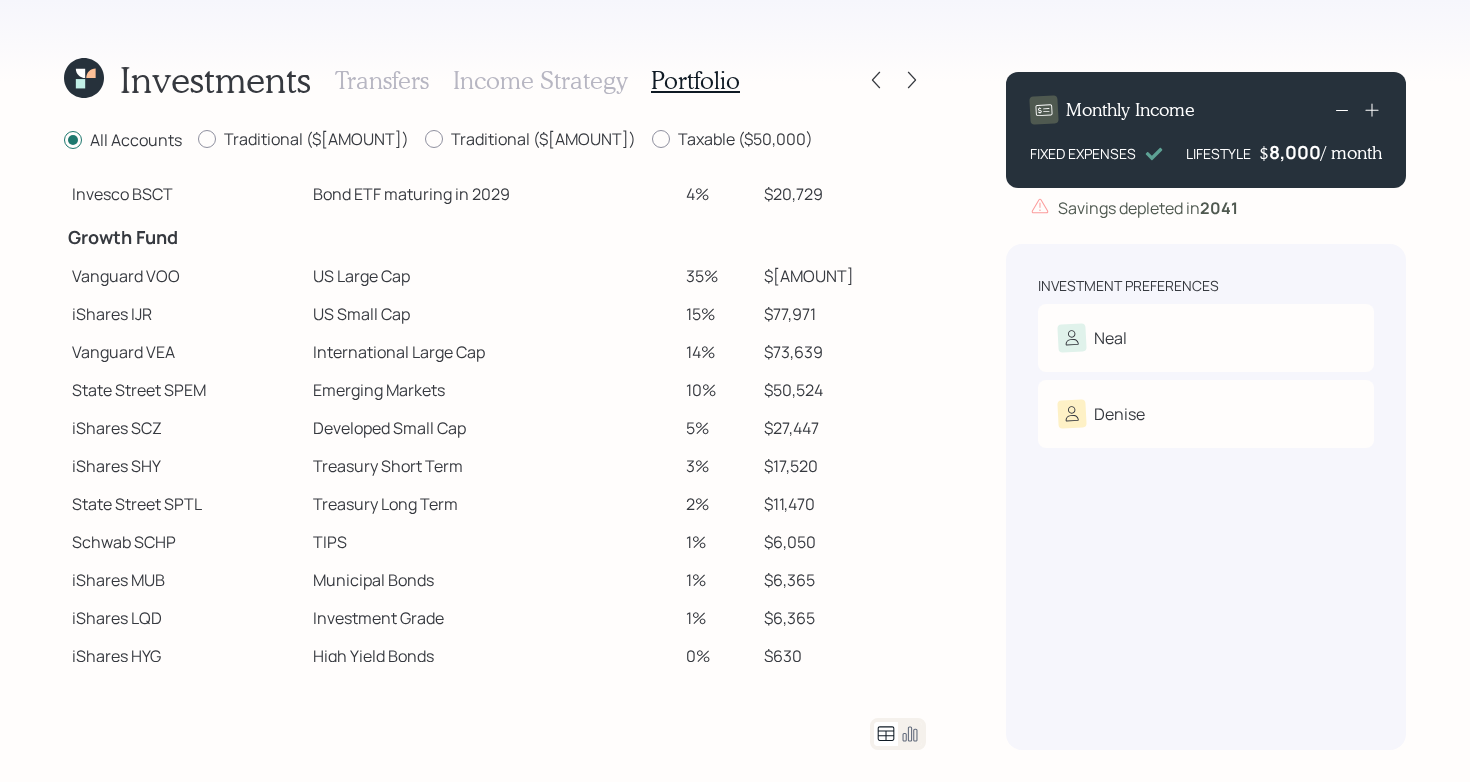 click on "US Small Cap" at bounding box center [491, 314] 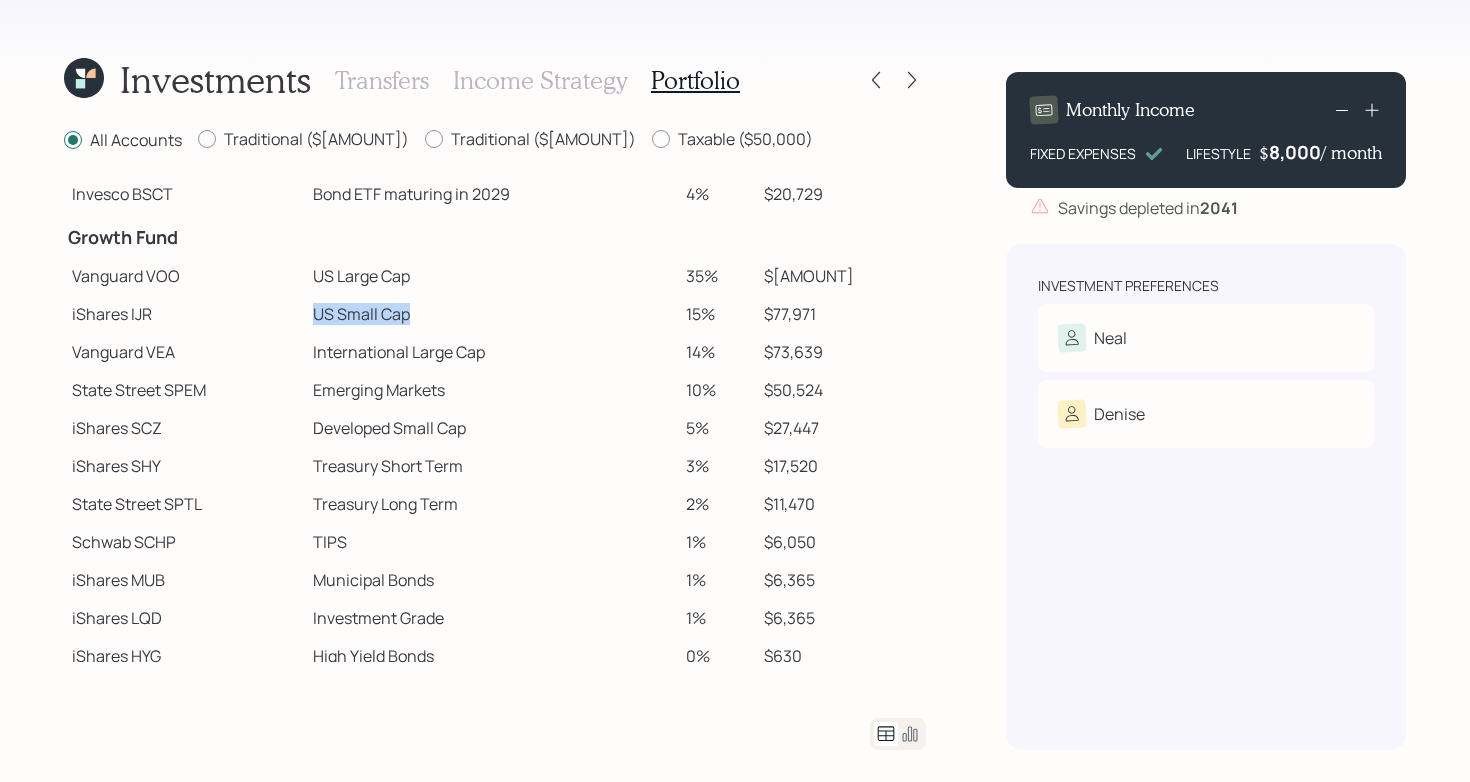 drag, startPoint x: 315, startPoint y: 322, endPoint x: 525, endPoint y: 315, distance: 210.11664 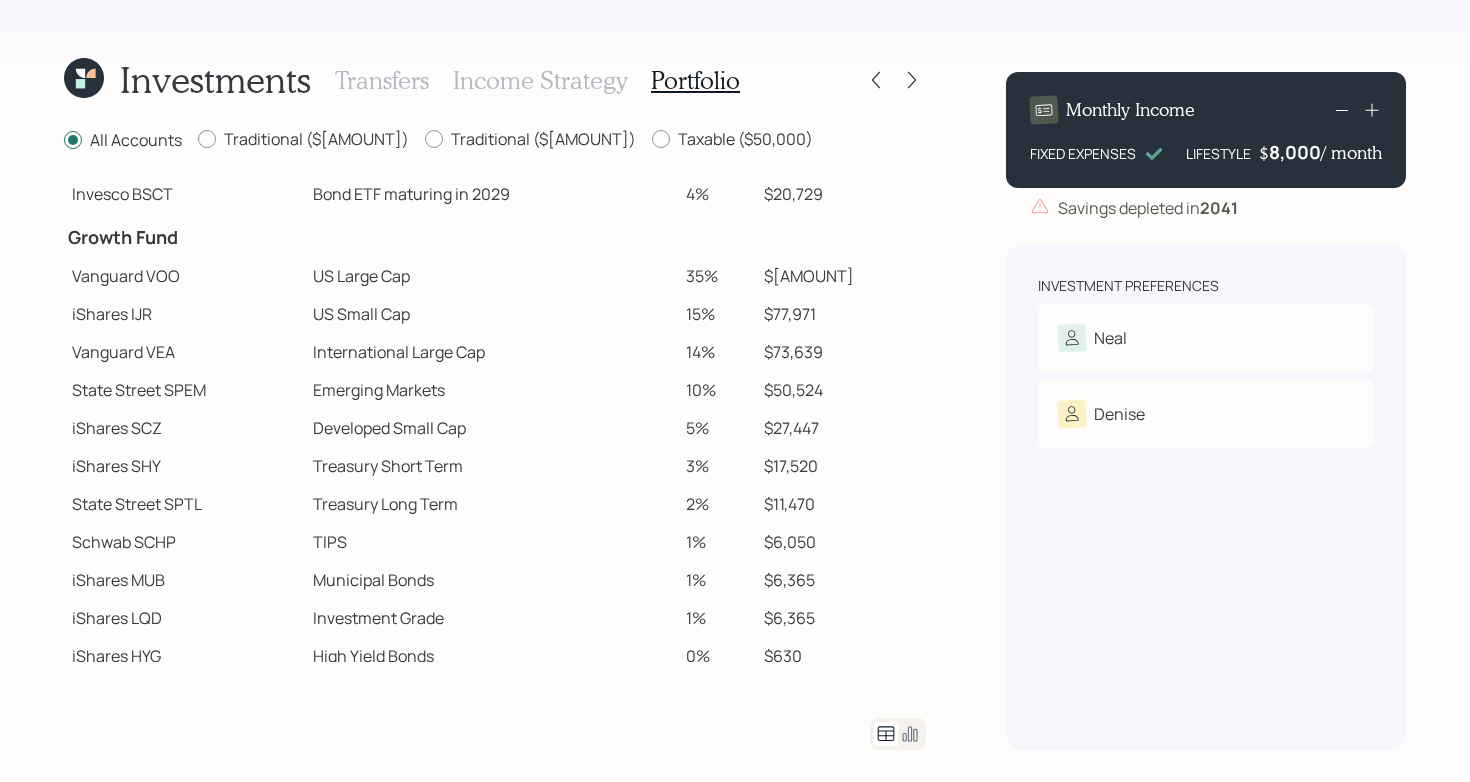 click on "International Large Cap" at bounding box center (491, 352) 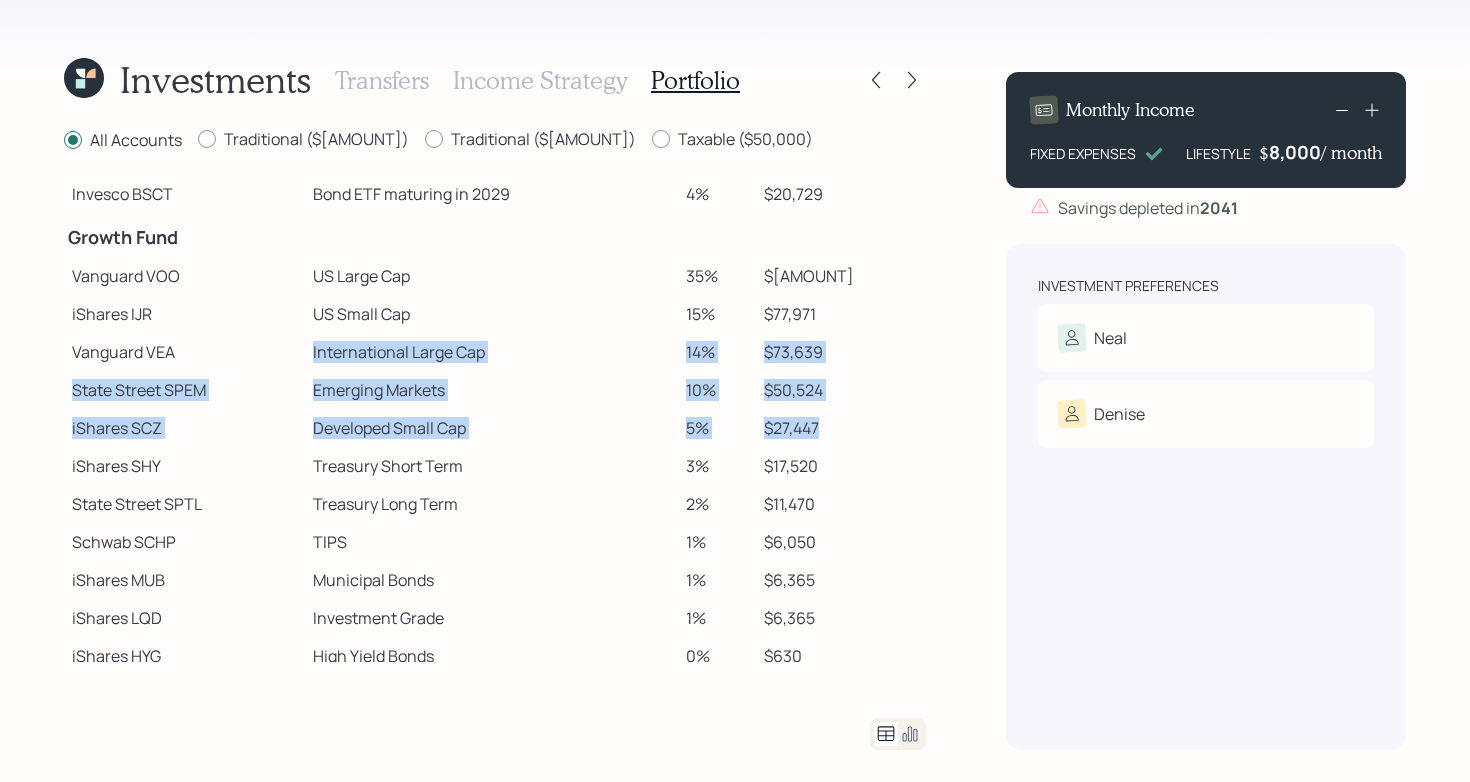 drag, startPoint x: 306, startPoint y: 353, endPoint x: 901, endPoint y: 430, distance: 599.9617 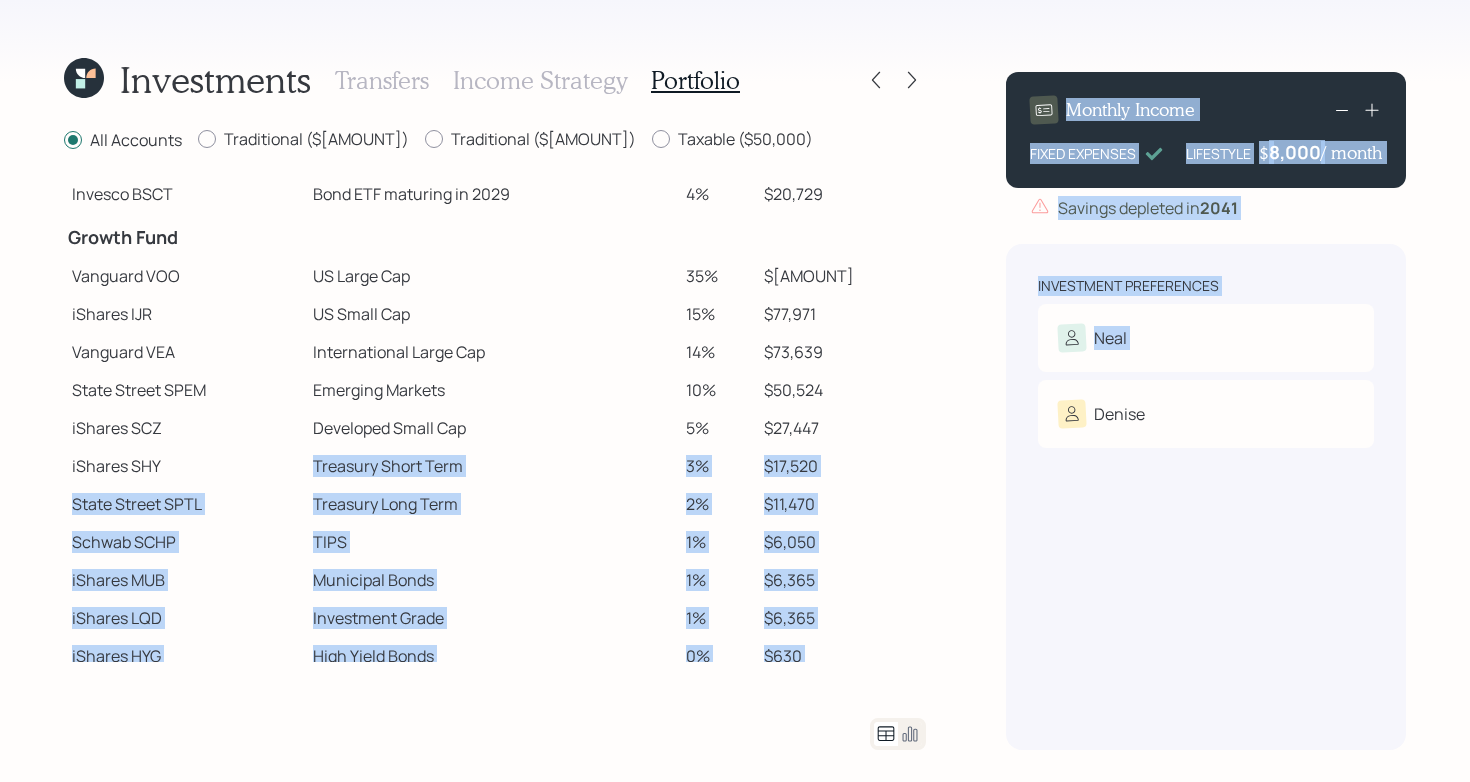 scroll, scrollTop: 330, scrollLeft: 0, axis: vertical 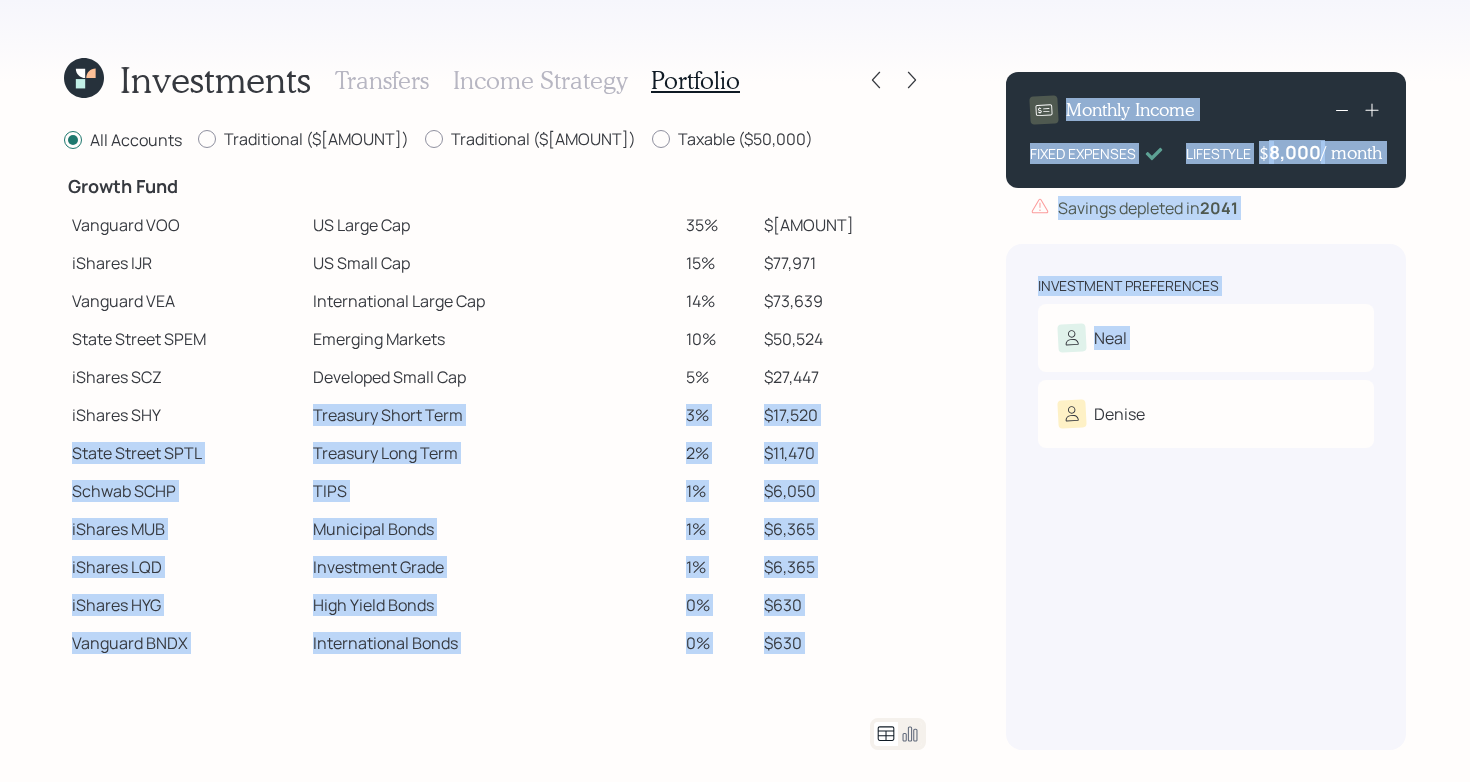 drag, startPoint x: 311, startPoint y: 471, endPoint x: 1022, endPoint y: 760, distance: 767.4907 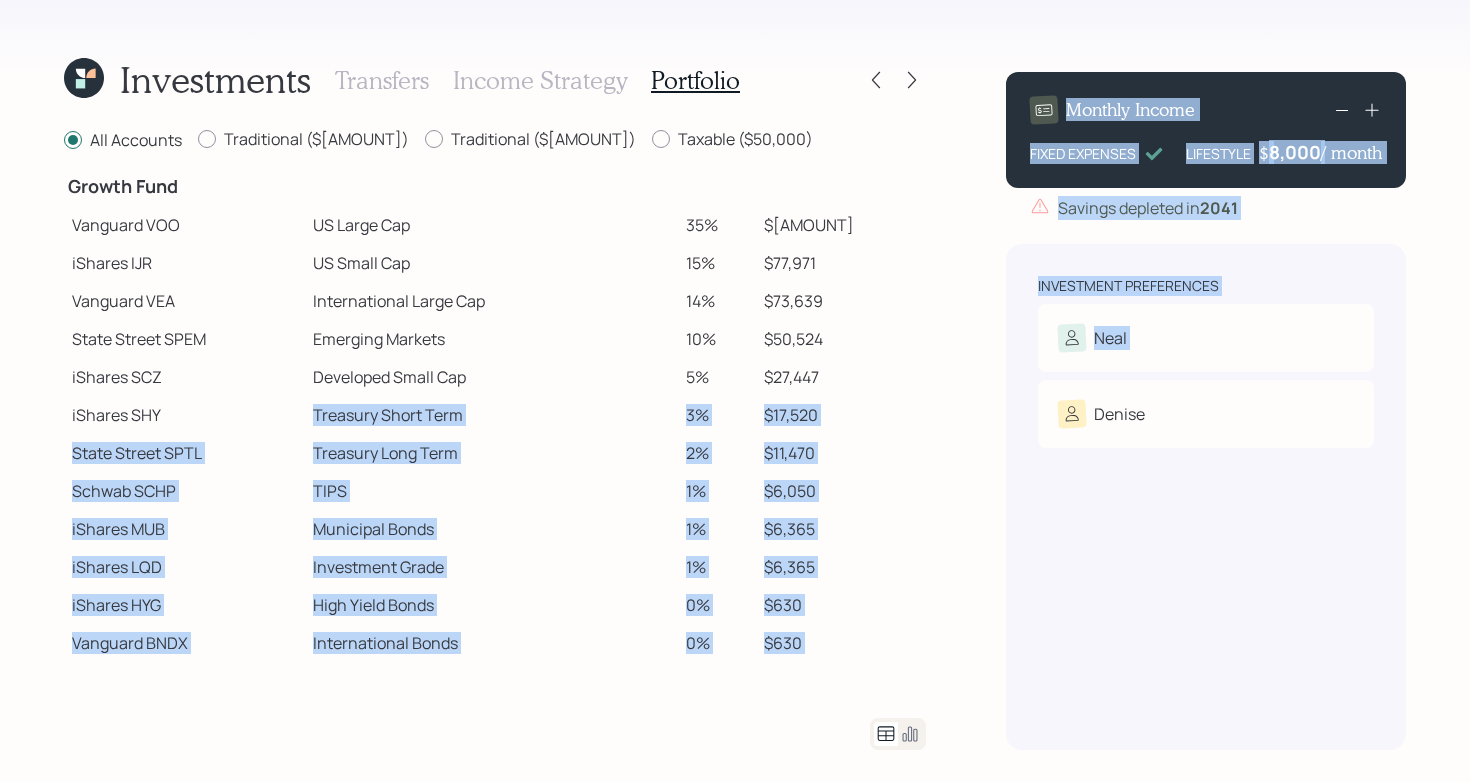 click on "1%" at bounding box center (716, 567) 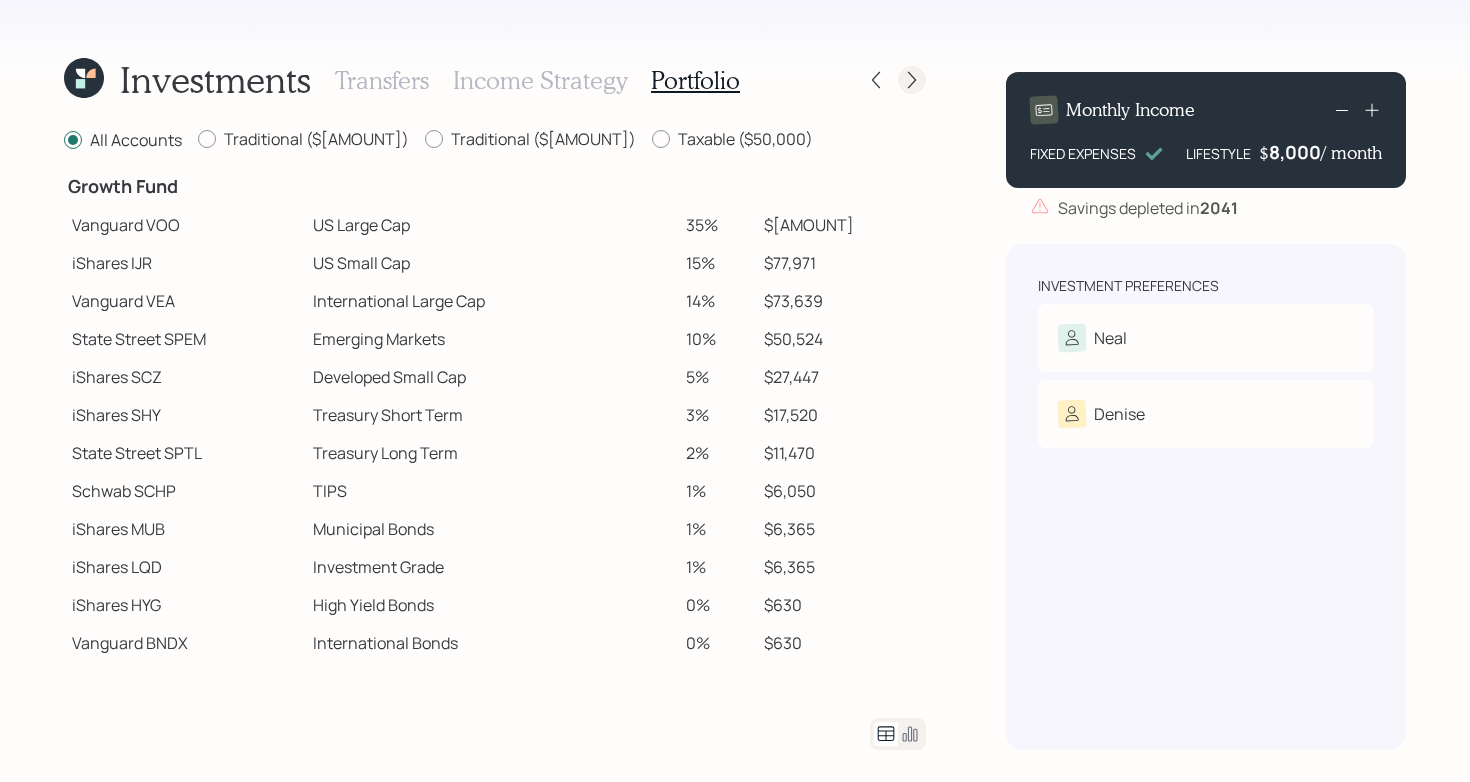 click 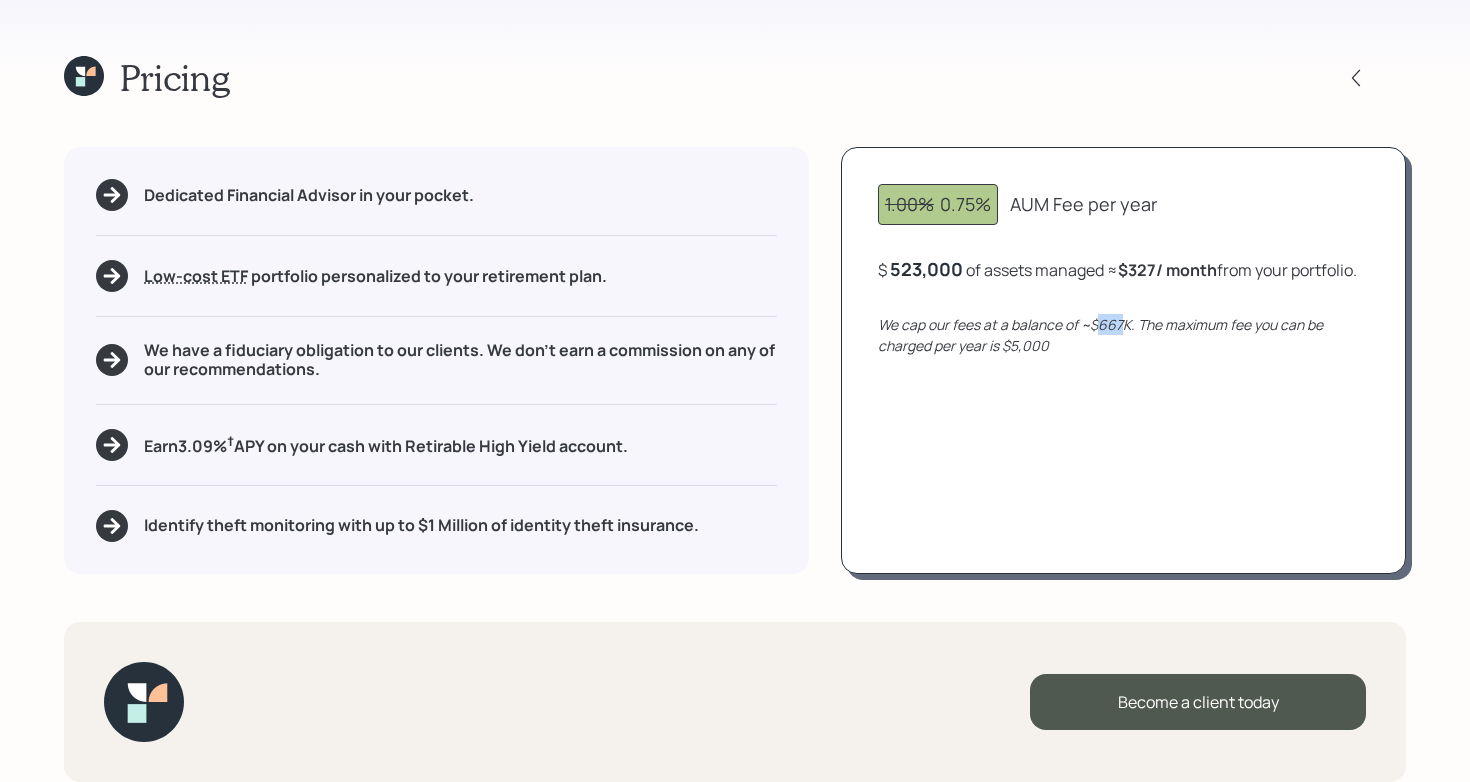 drag, startPoint x: 1099, startPoint y: 325, endPoint x: 1130, endPoint y: 325, distance: 31 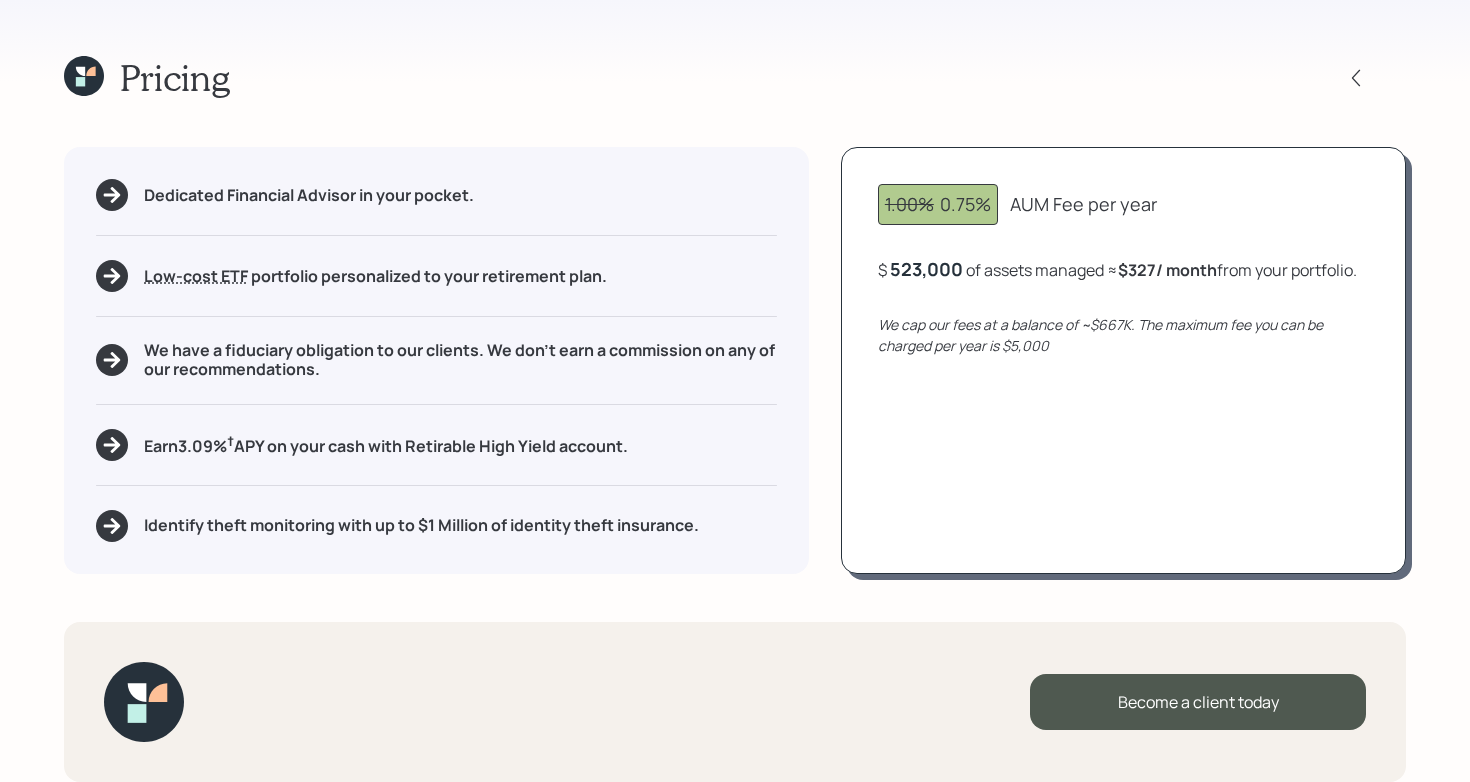 click on "1.00% 0.75% AUM Fee per year $   523,000   of assets managed ≈  $327  / month  from your portfolio . We cap our fees at a balance of ~$667K. The maximum fee you can be charged per year is $5,000" at bounding box center (1123, 360) 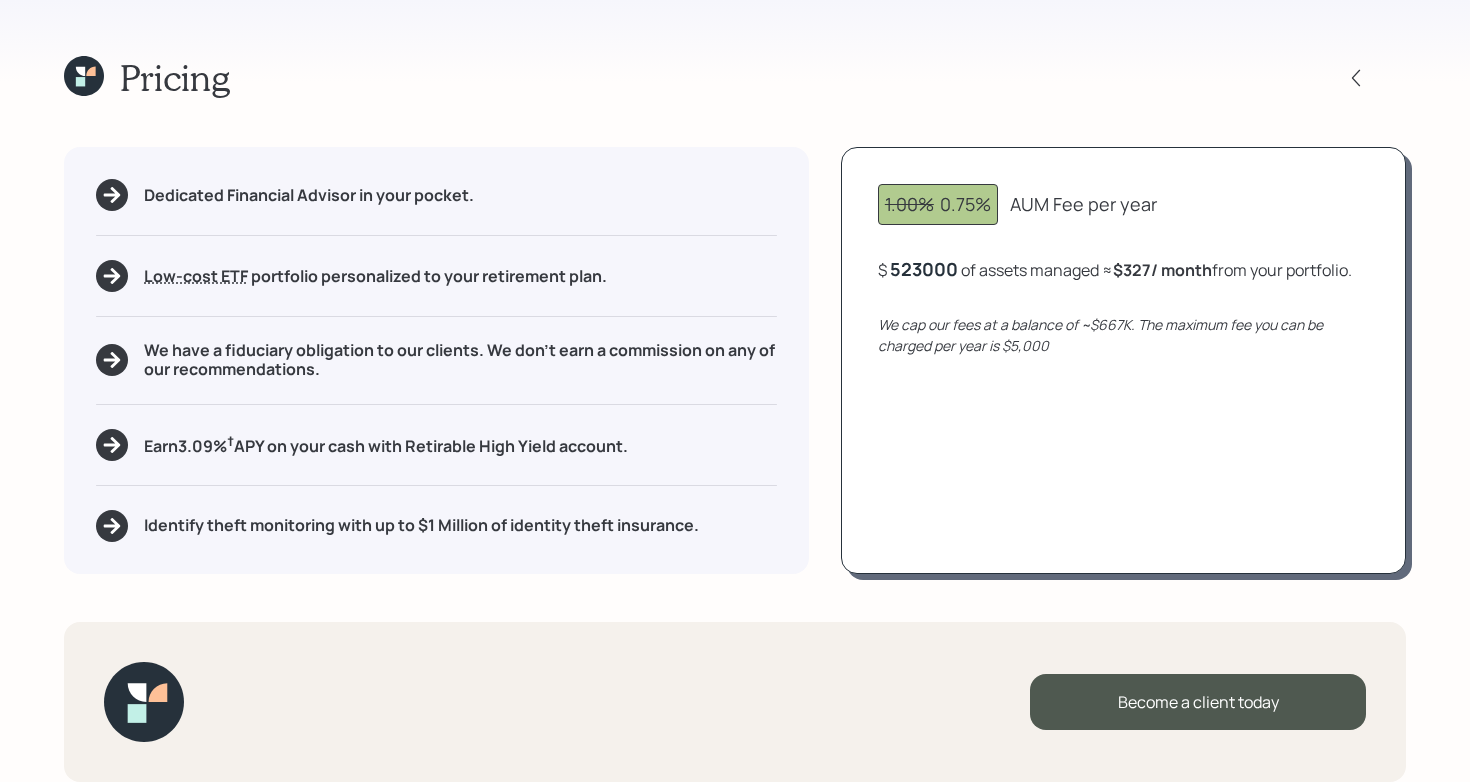 click on "523000" at bounding box center [924, 269] 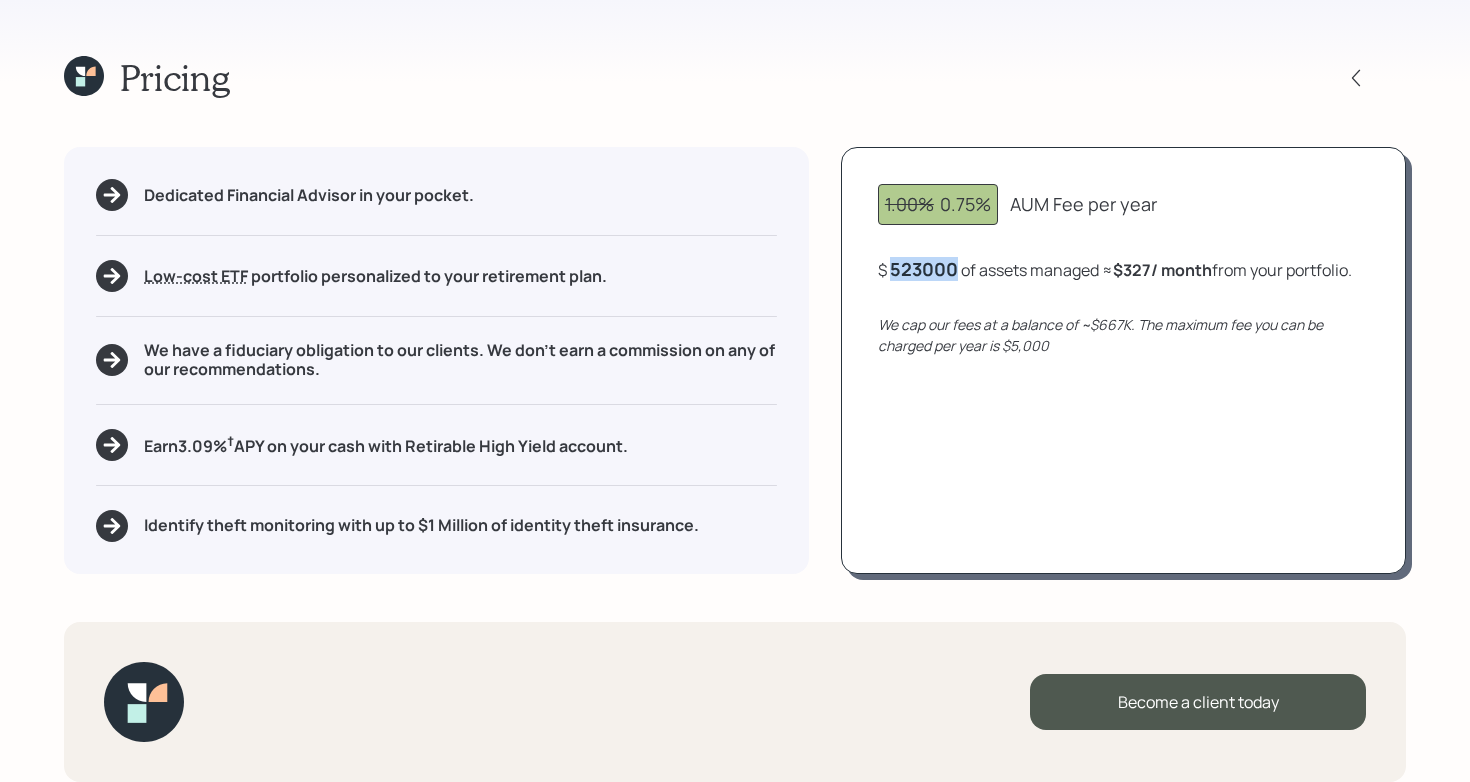 click on "523000" at bounding box center [924, 269] 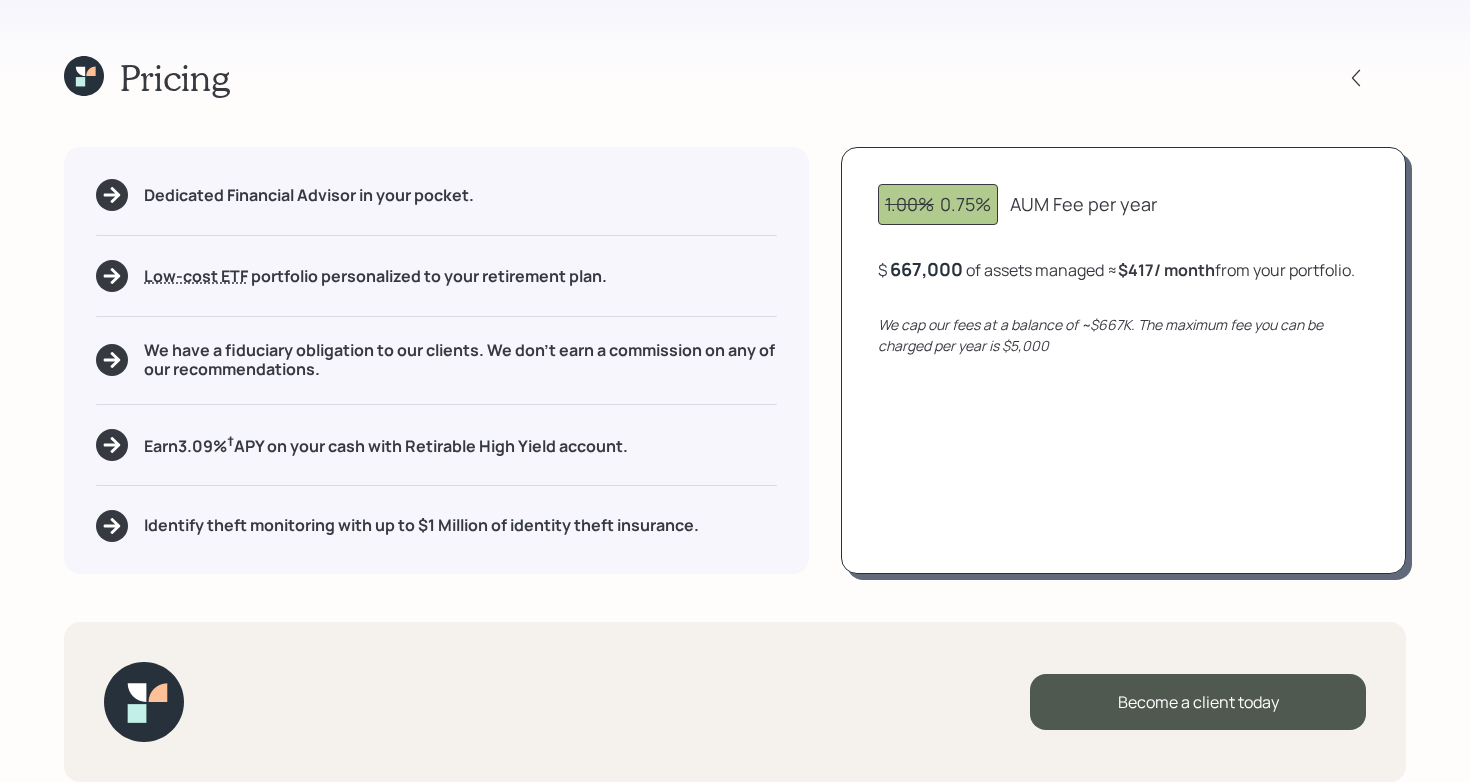 click on "1.00% 0.75% AUM Fee per year $   667,000   of assets managed ≈  $417  / month  from your portfolio . We cap our fees at a balance of ~$667K. The maximum fee you can be charged per year is $5,000" at bounding box center (1123, 360) 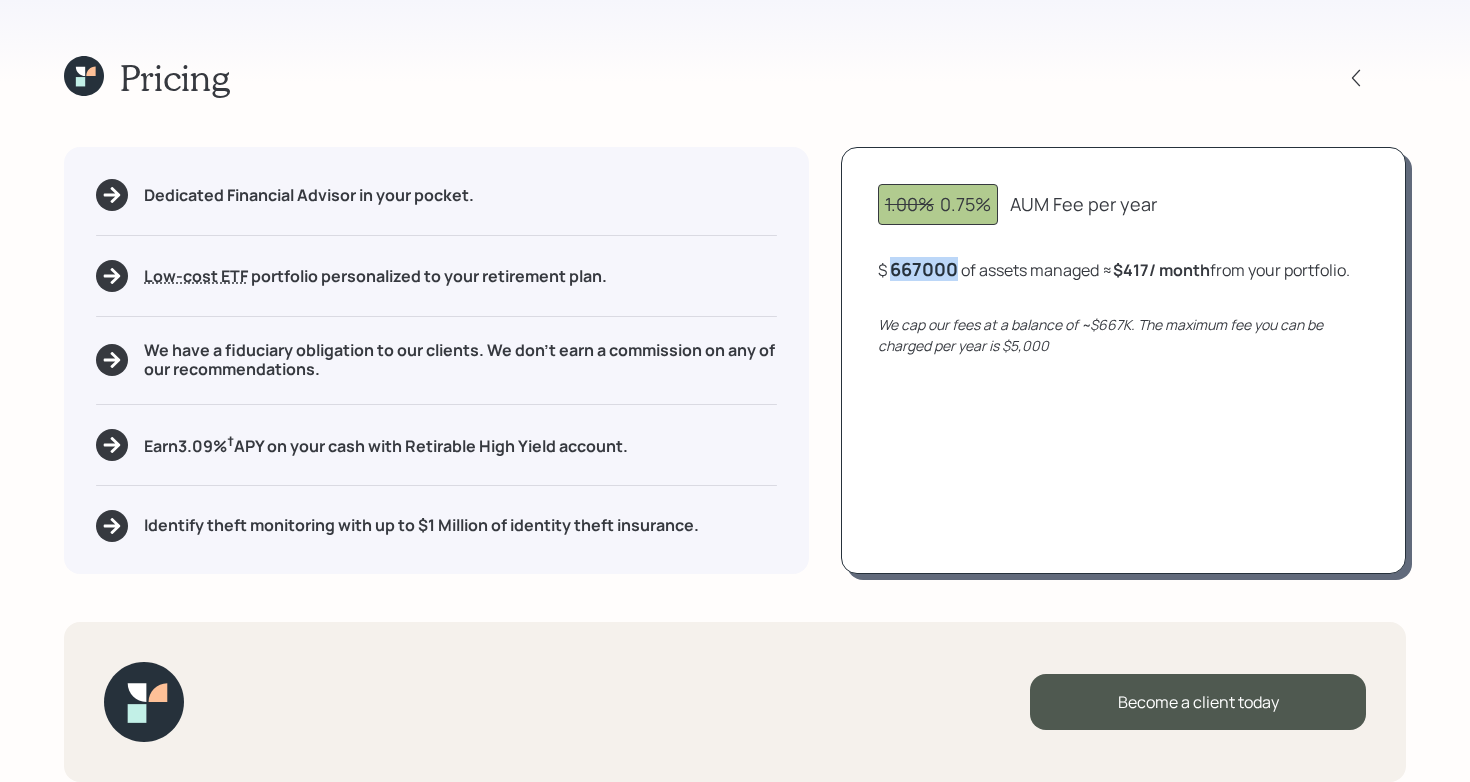 click on "667000" at bounding box center (924, 269) 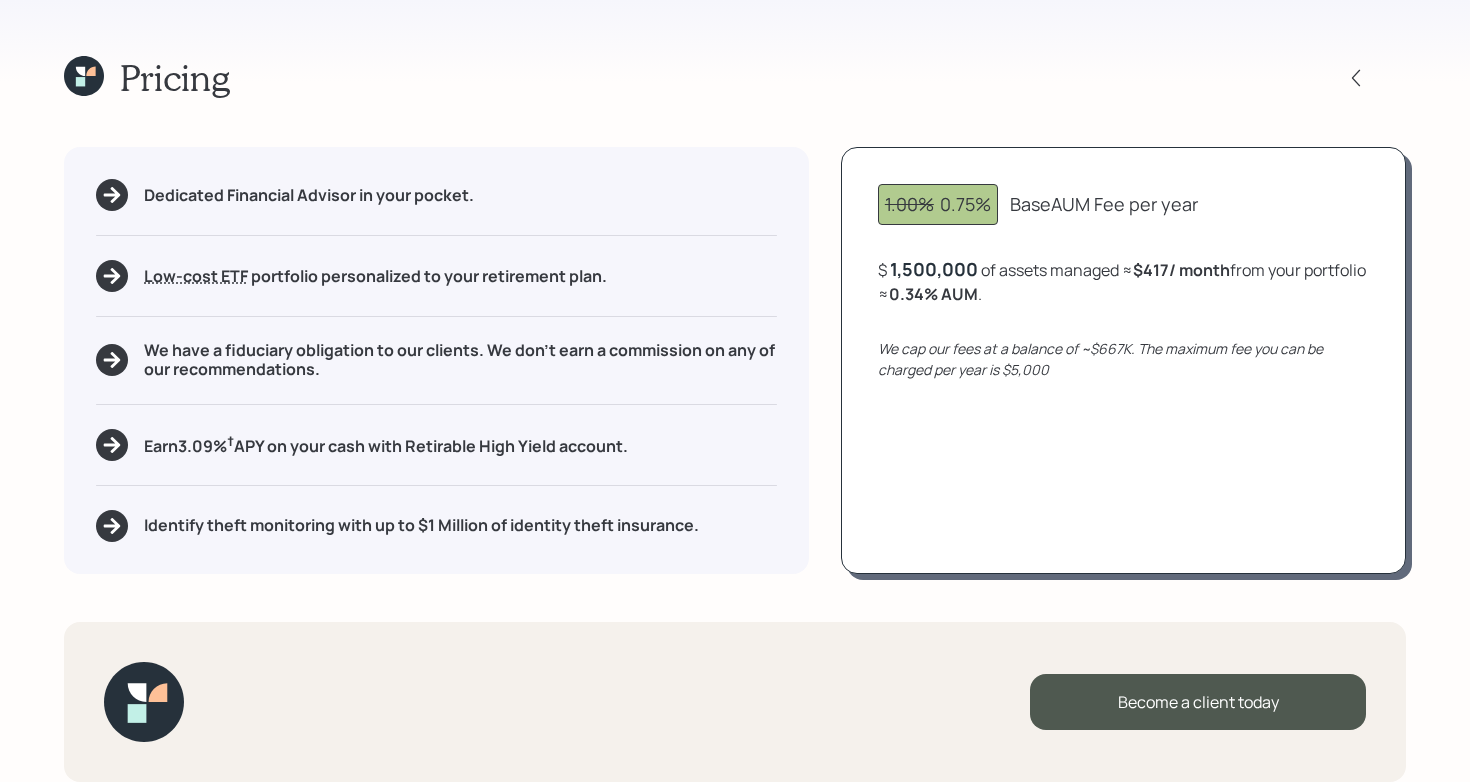 click on "1.00% 0.75% Base  AUM Fee per year $   1,500,000   of assets managed ≈  $417  / month  from your portfolio   ≈  0.34 % AUM . We cap our fees at a balance of ~$667K. The maximum fee you can be charged per year is $5,000" at bounding box center (1123, 360) 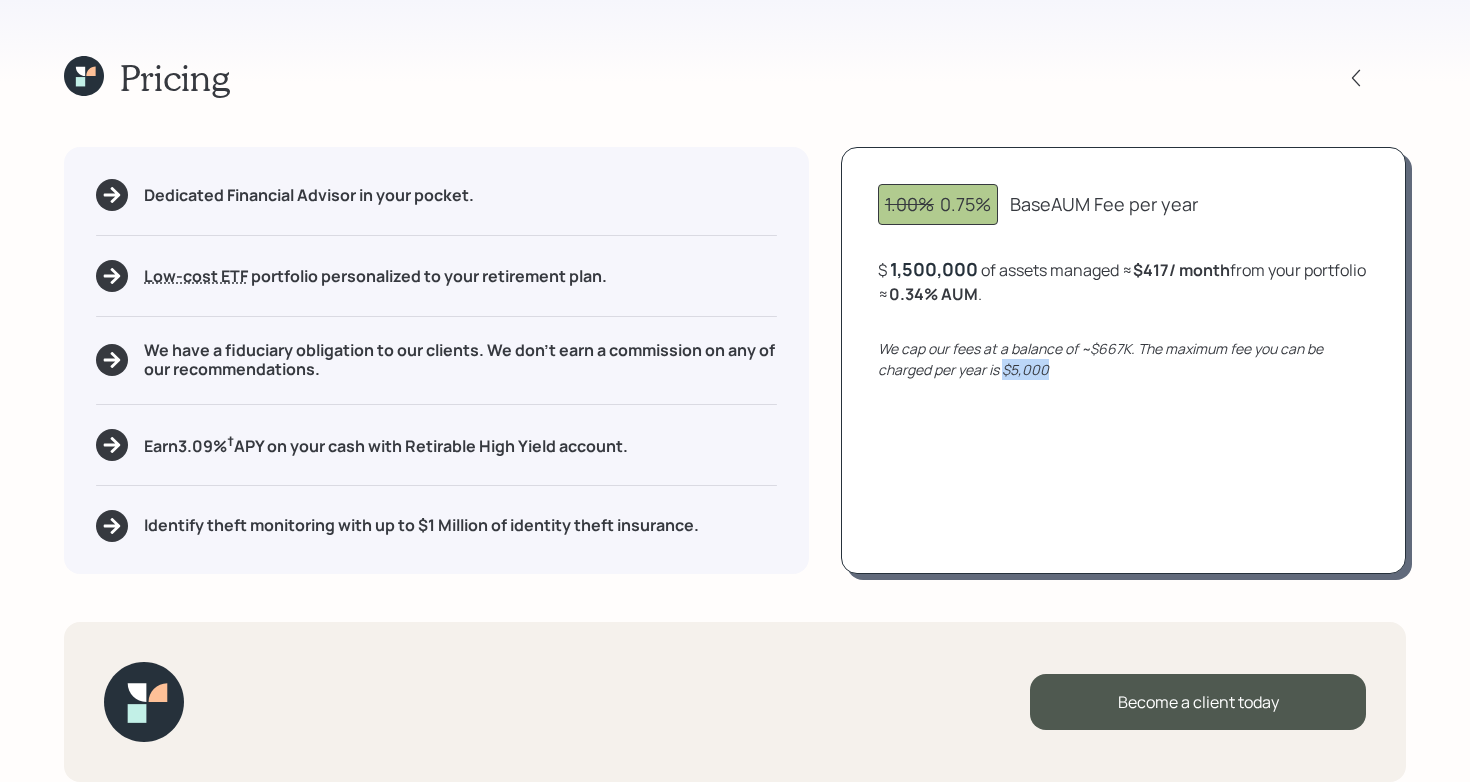 drag, startPoint x: 1075, startPoint y: 371, endPoint x: 1003, endPoint y: 372, distance: 72.00694 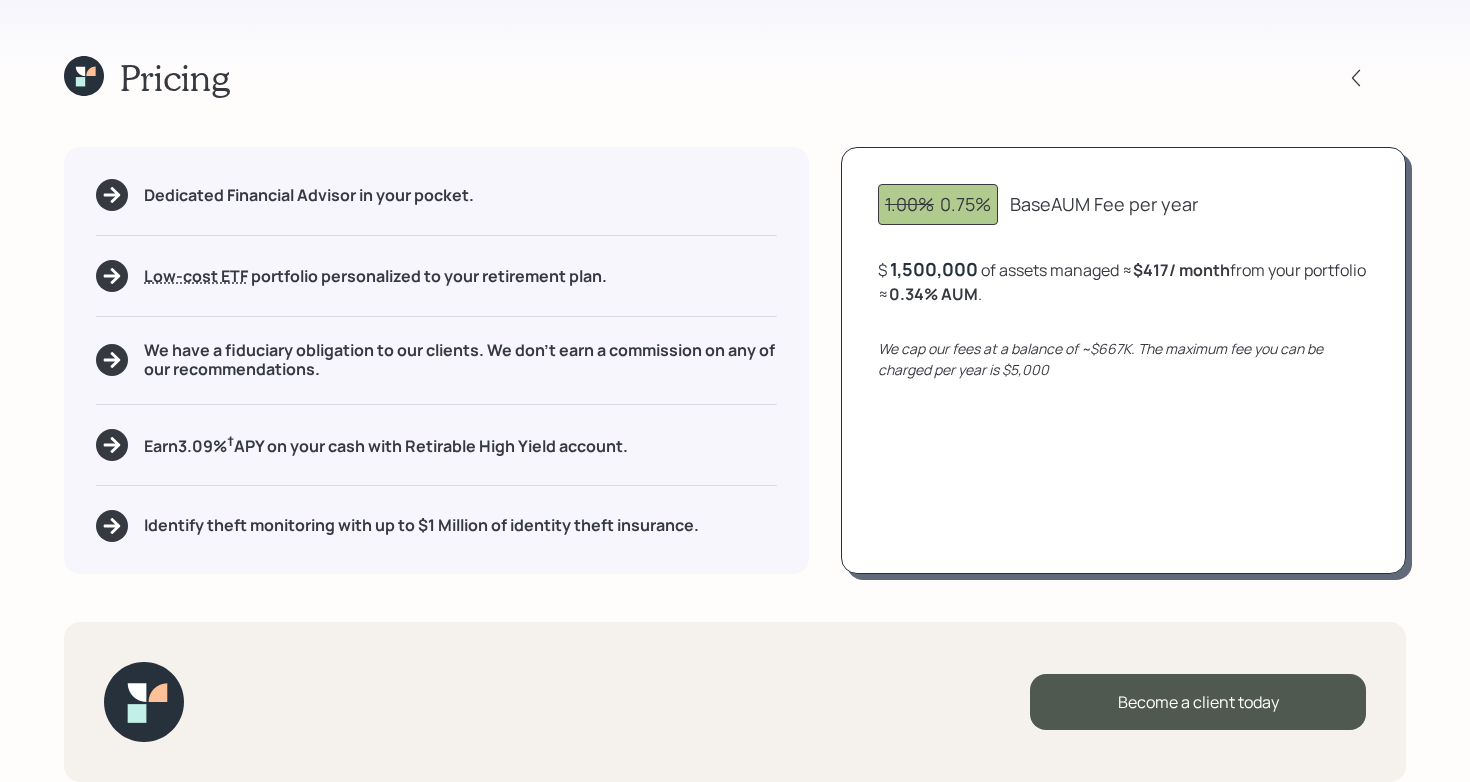 click on "1.00% 0.75% Base  AUM Fee per year $   1,500,000   of assets managed ≈  $417  / month  from your portfolio   ≈  0.34 % AUM . We cap our fees at a balance of ~$667K. The maximum fee you can be charged per year is $5,000" at bounding box center [1123, 360] 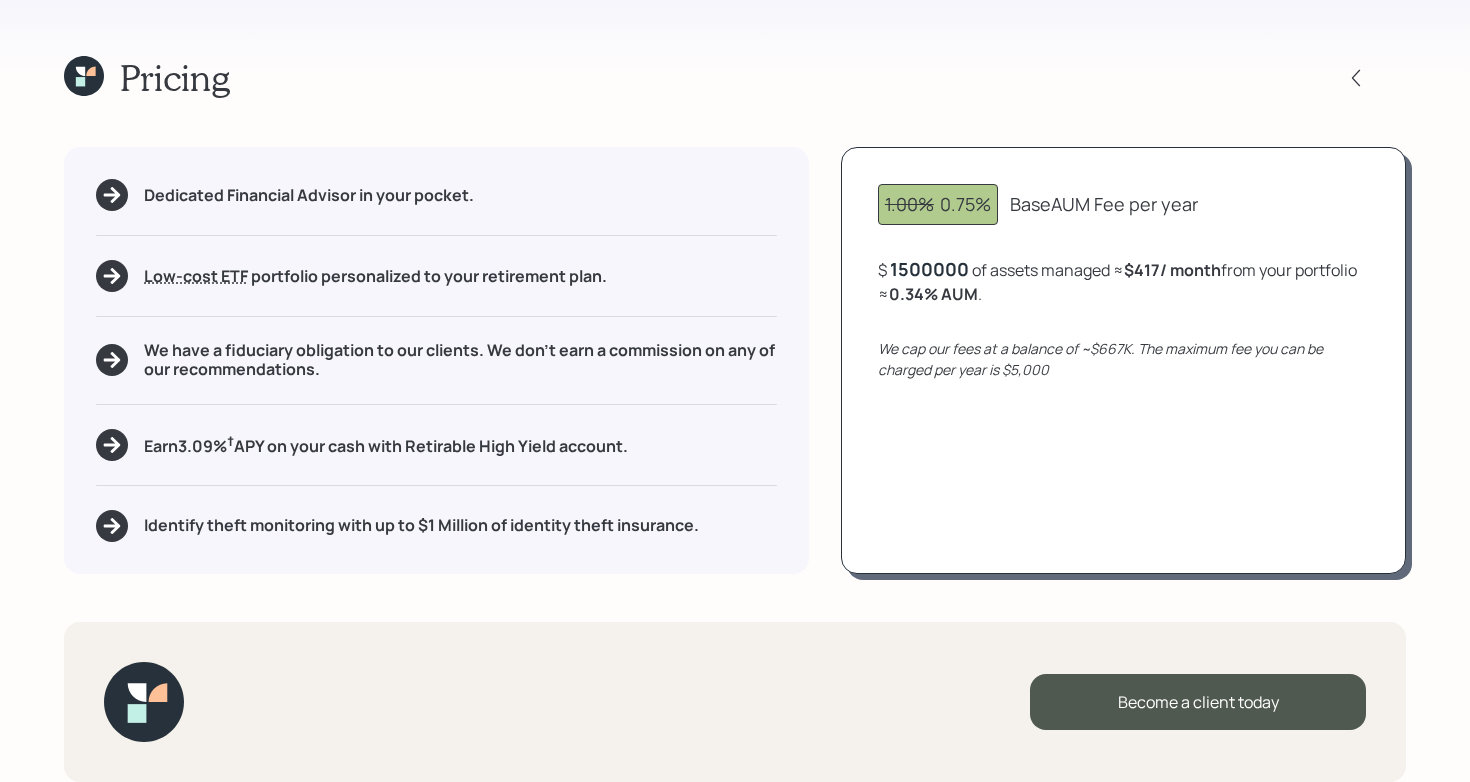 click on "1500000" at bounding box center [929, 269] 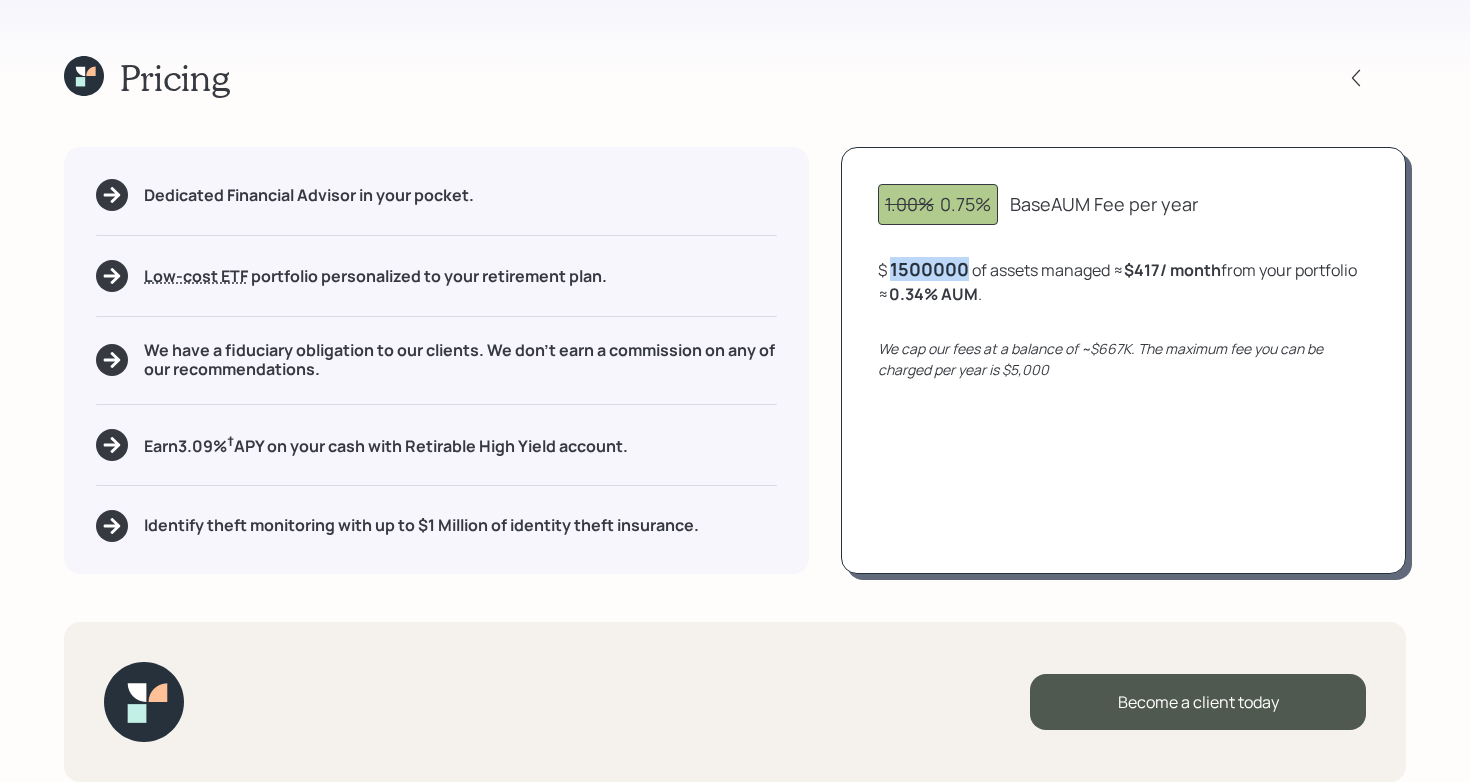 click on "1500000" at bounding box center (929, 269) 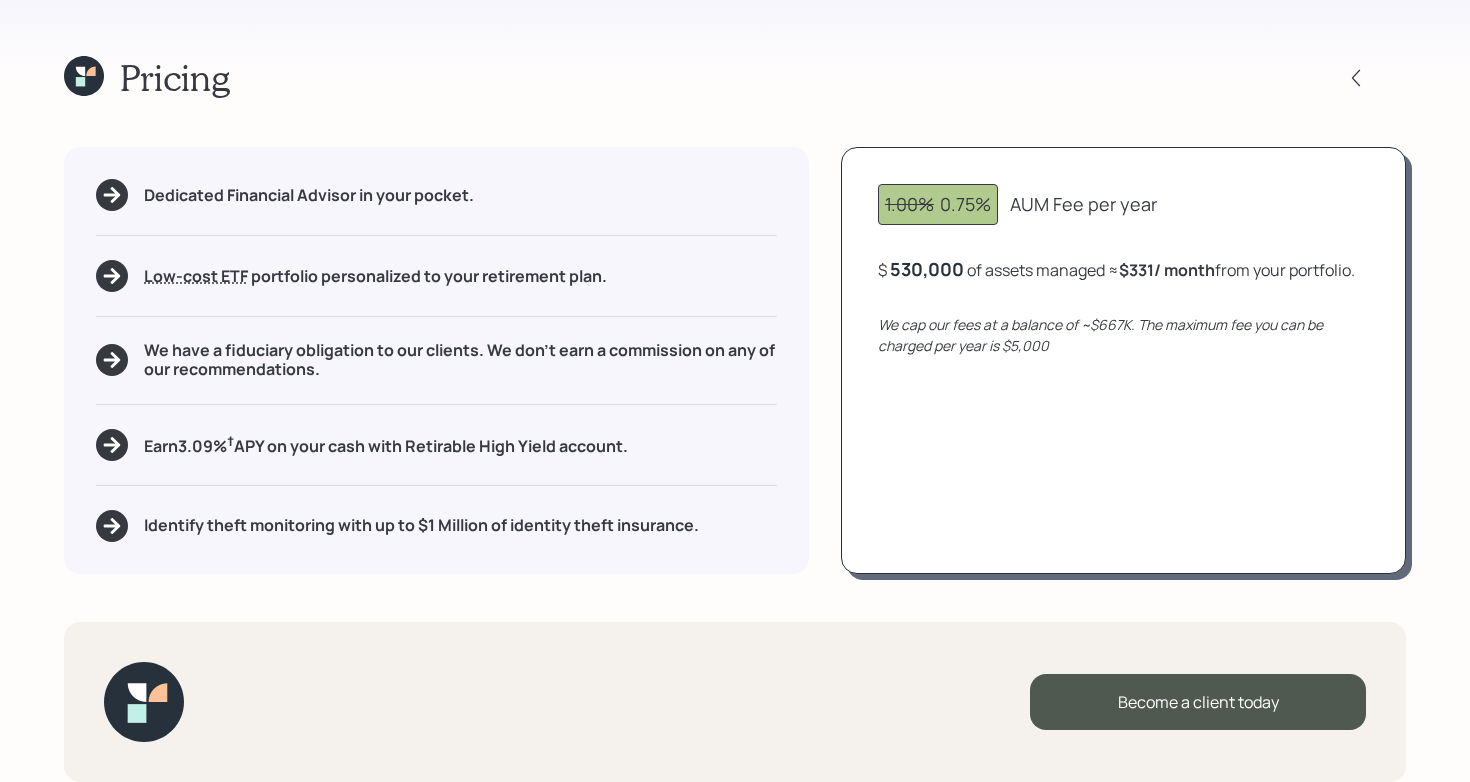 click on "1.00% 0.75% AUM Fee per year $   530,000   of assets managed ≈  $331  / month  from your portfolio . We cap our fees at a balance of ~$667K. The maximum fee you can be charged per year is $5,000" at bounding box center [1123, 360] 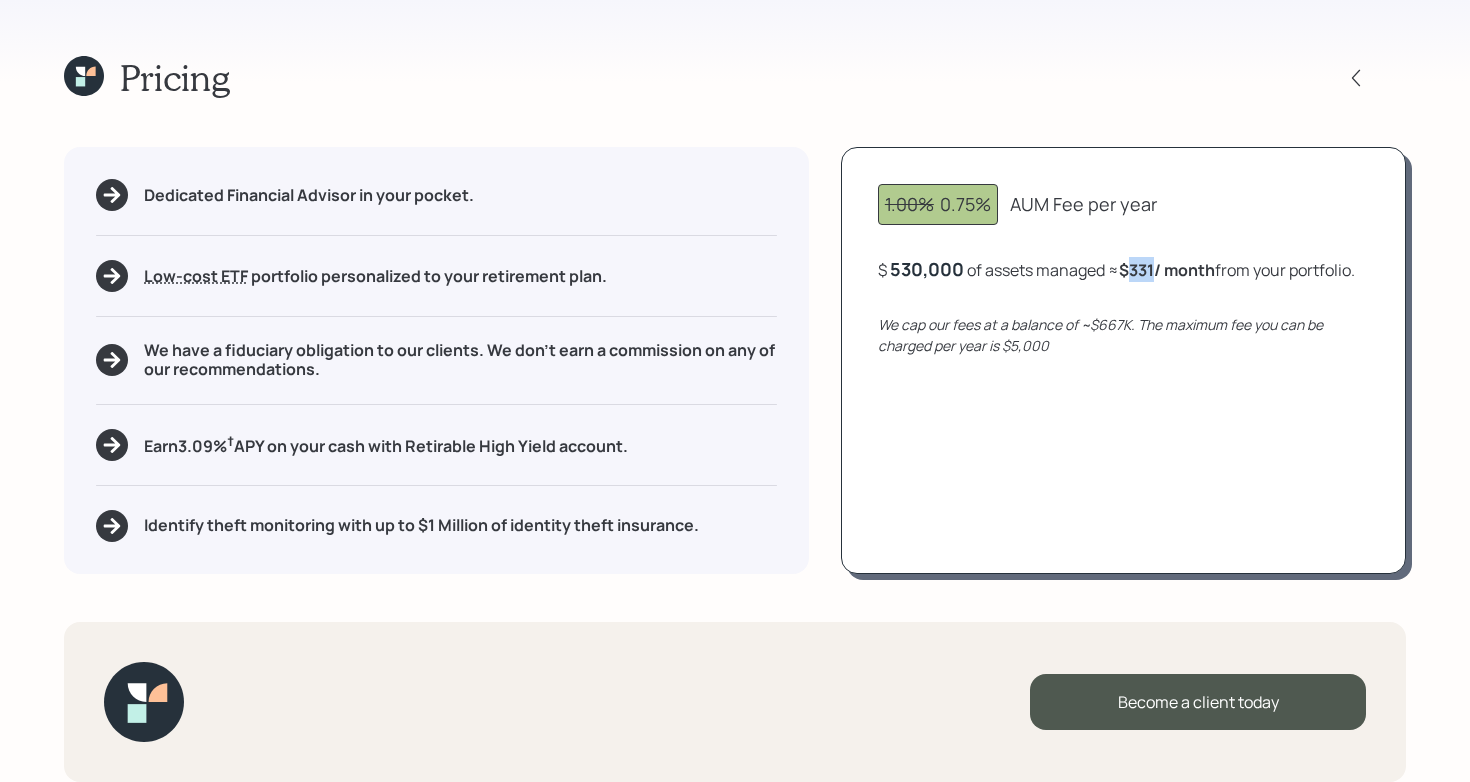 drag, startPoint x: 1135, startPoint y: 272, endPoint x: 1161, endPoint y: 273, distance: 26.019224 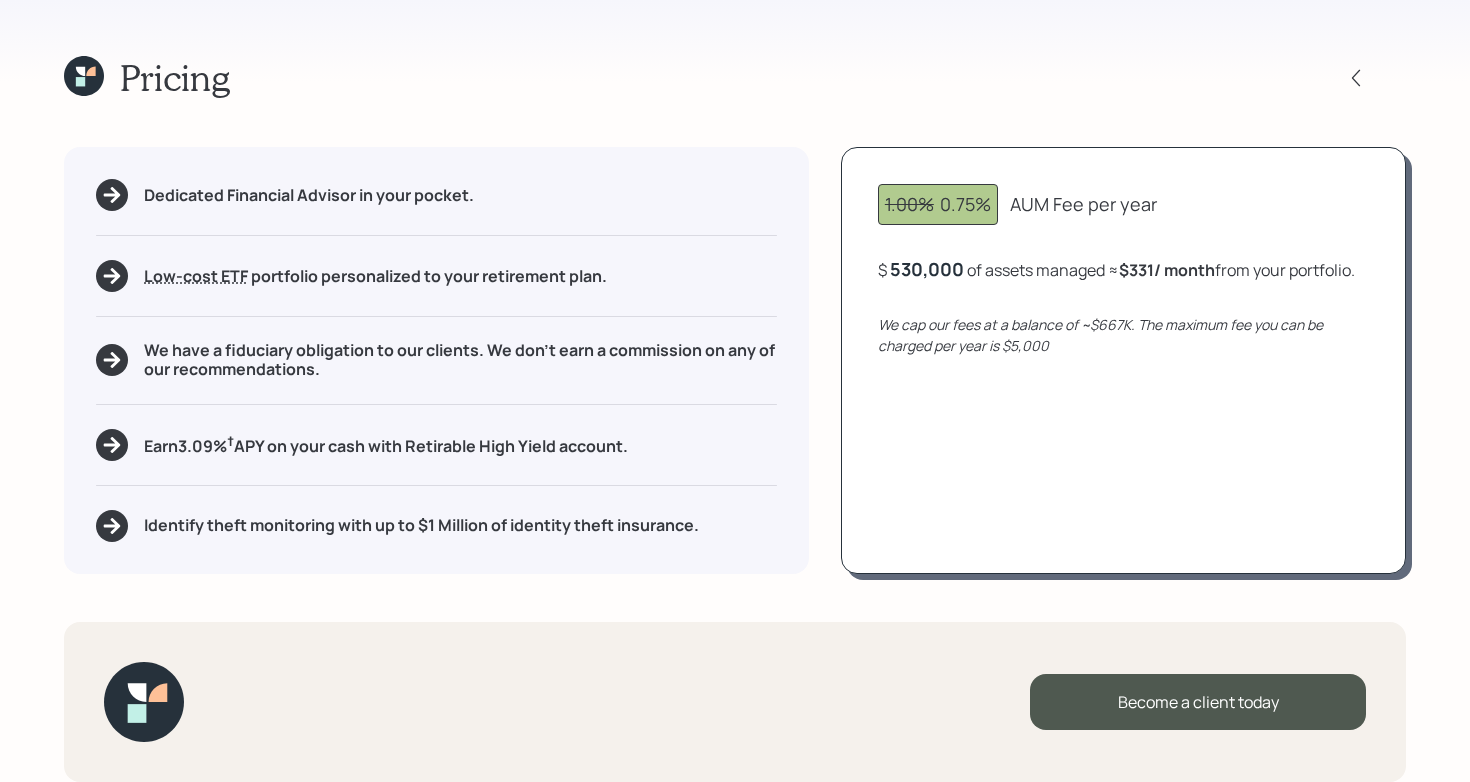 click on "1.00% 0.75% AUM Fee per year $   530,000   of assets managed ≈  $331  / month  from your portfolio . We cap our fees at a balance of ~$667K. The maximum fee you can be charged per year is $5,000" at bounding box center [1123, 360] 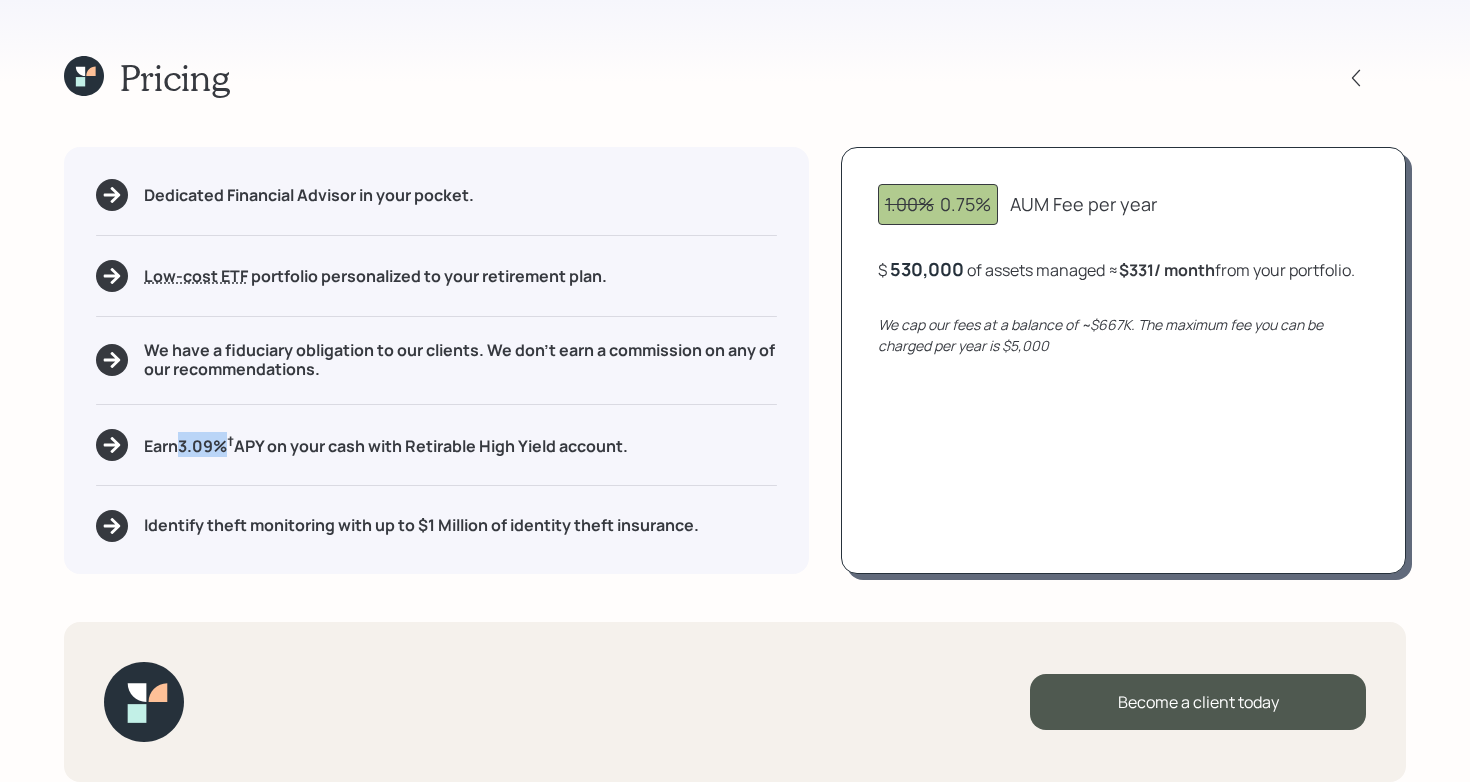 drag, startPoint x: 184, startPoint y: 446, endPoint x: 225, endPoint y: 446, distance: 41 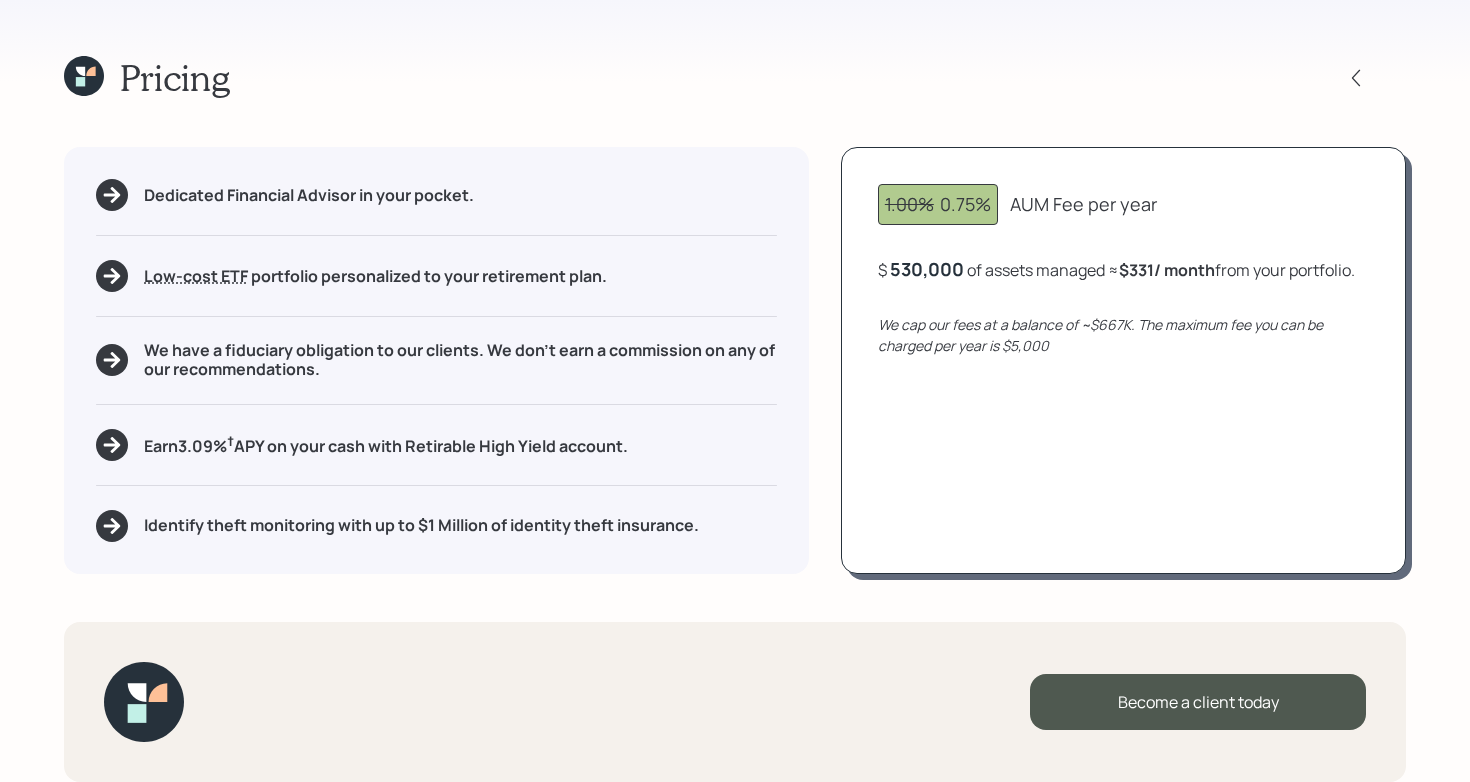 click on "Pricing Dedicated Financial Advisor in your pocket. Low-cost ETF Retirable uses diversified Exchange Traded Funds from trusted managers such as Vanguard, iShares, and Invesco. We select ETFs that have low-cost expense ratios, typically < 0.15%   portfolio personalized to your retirement plan. We have a fiduciary obligation to our clients. We don't earn a commission on any of our recommendations. Earn  3.09 % †  APY on your cash with Retirable High Yield account. Identify theft monitoring with up to $1 Million of identity theft insurance. 1.00% 0.75% AUM Fee per year $   530,000   of assets managed ≈  $331  / month  from your portfolio . We cap our fees at a balance of ~$667K. The maximum fee you can be charged per year is $5,000 Become a client today" at bounding box center [735, 391] 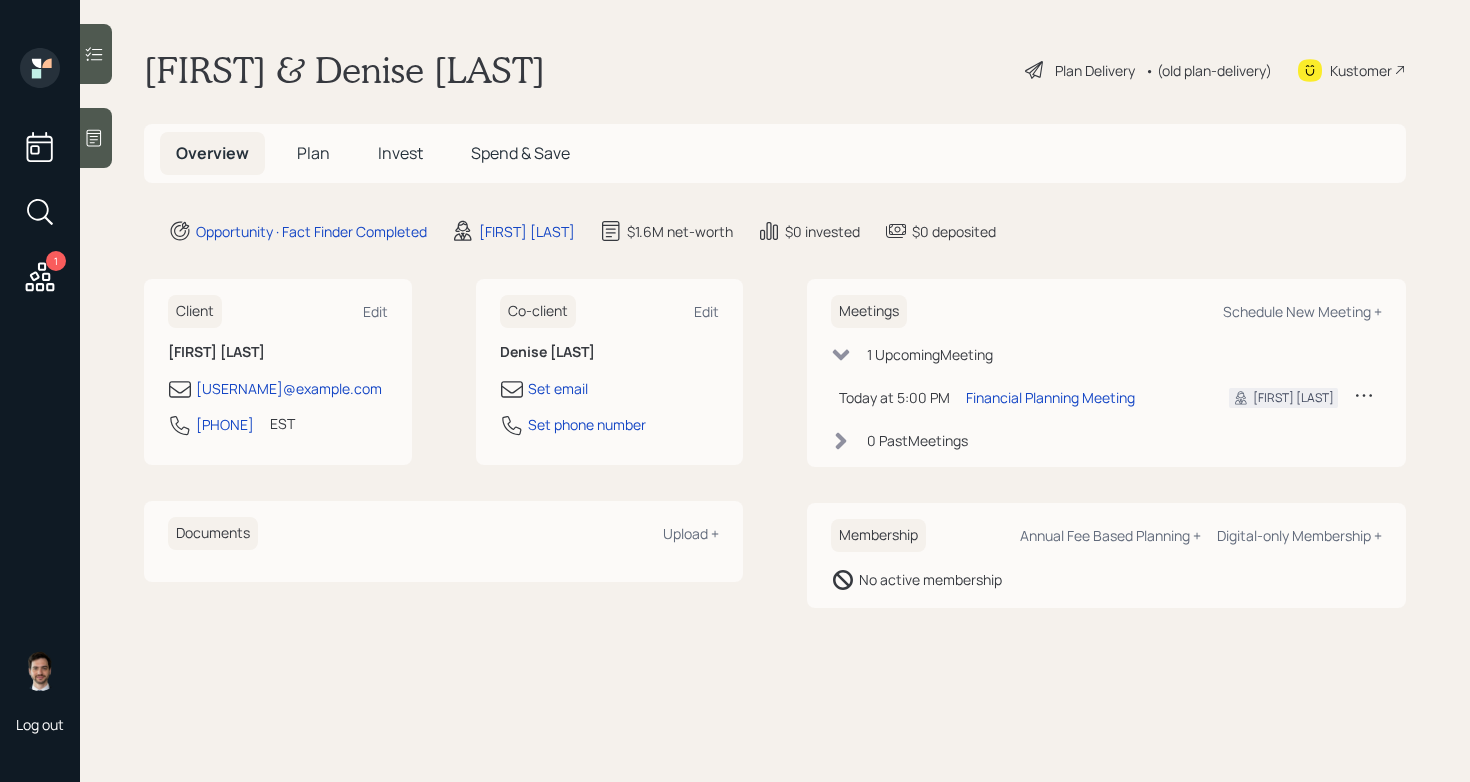 click on "Plan" at bounding box center (313, 153) 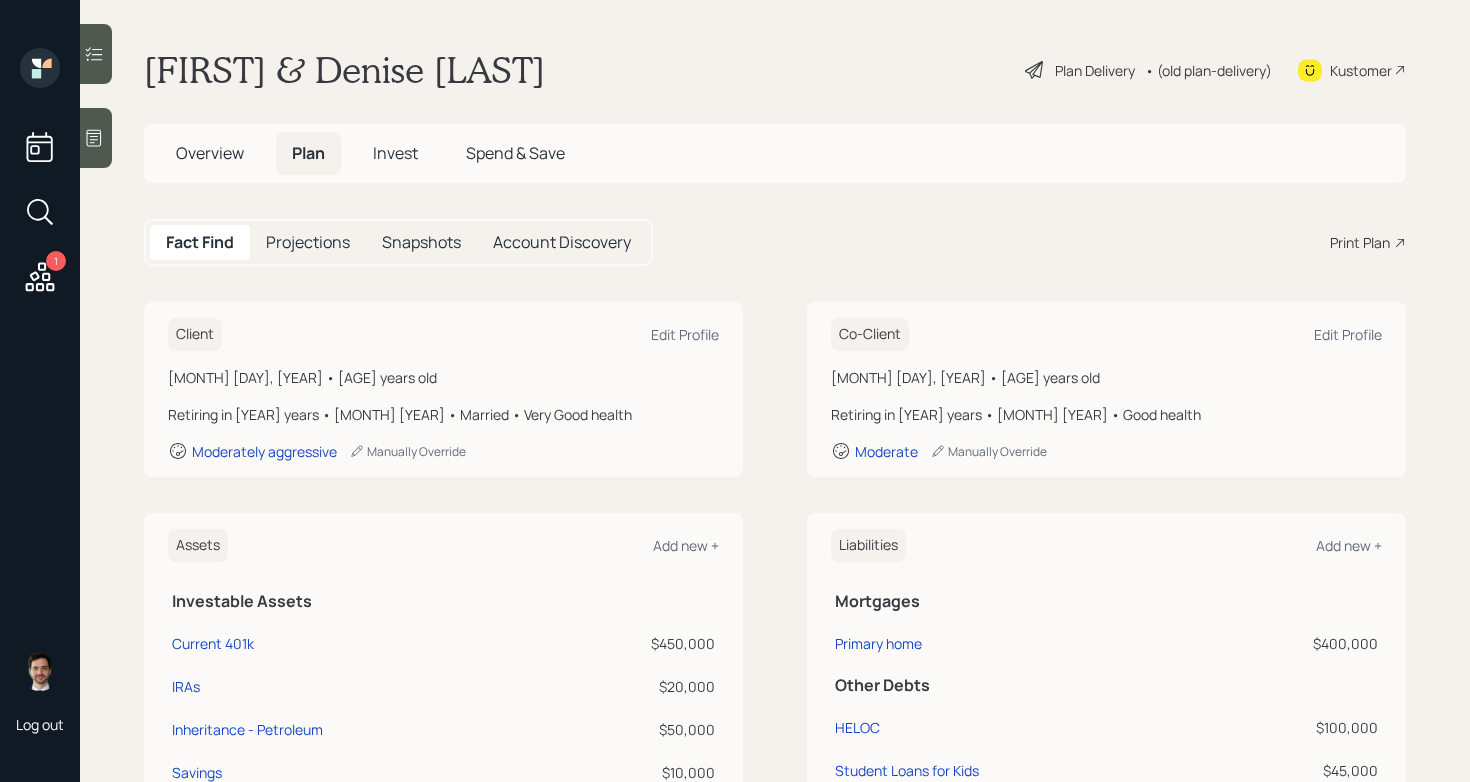 click on "Print Plan" at bounding box center (1360, 242) 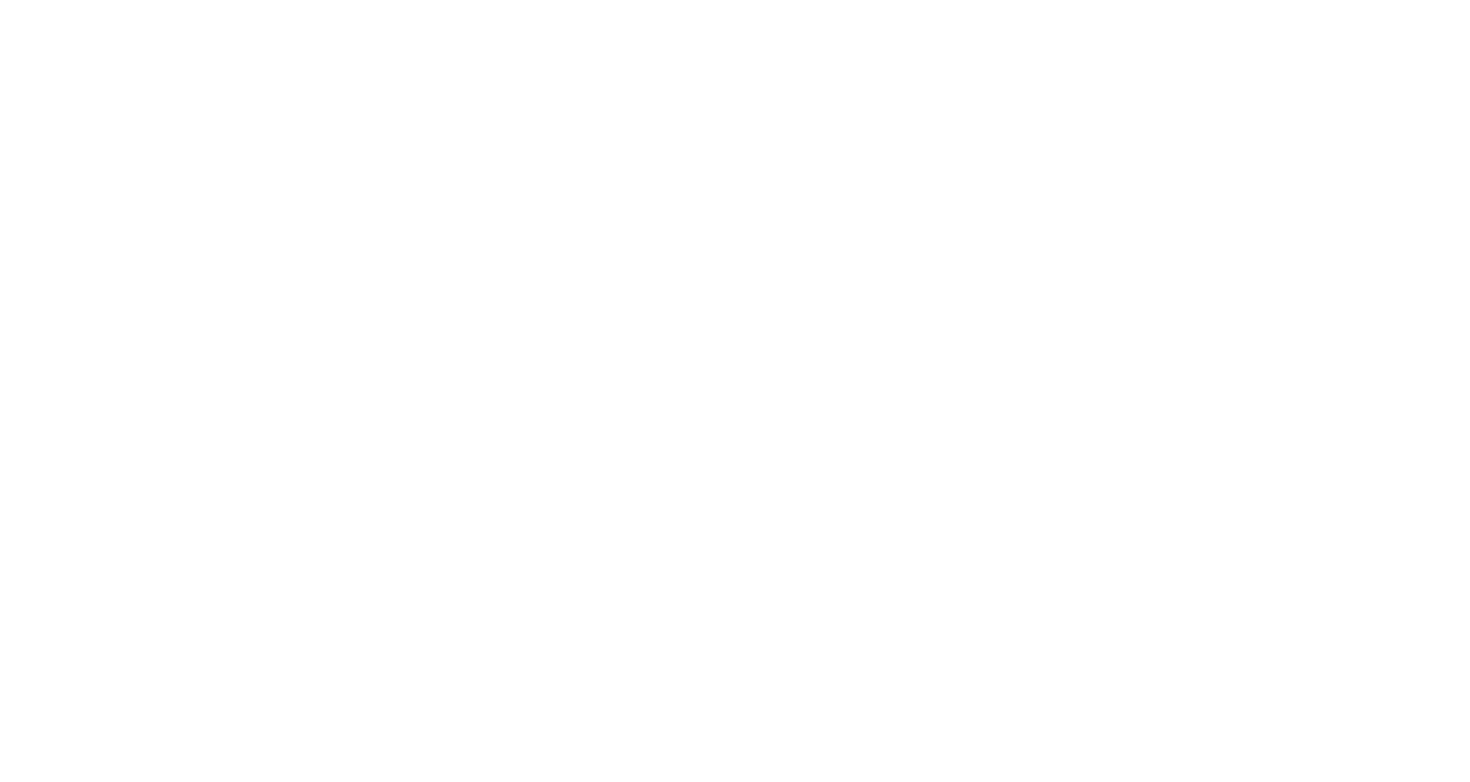 scroll, scrollTop: 0, scrollLeft: 0, axis: both 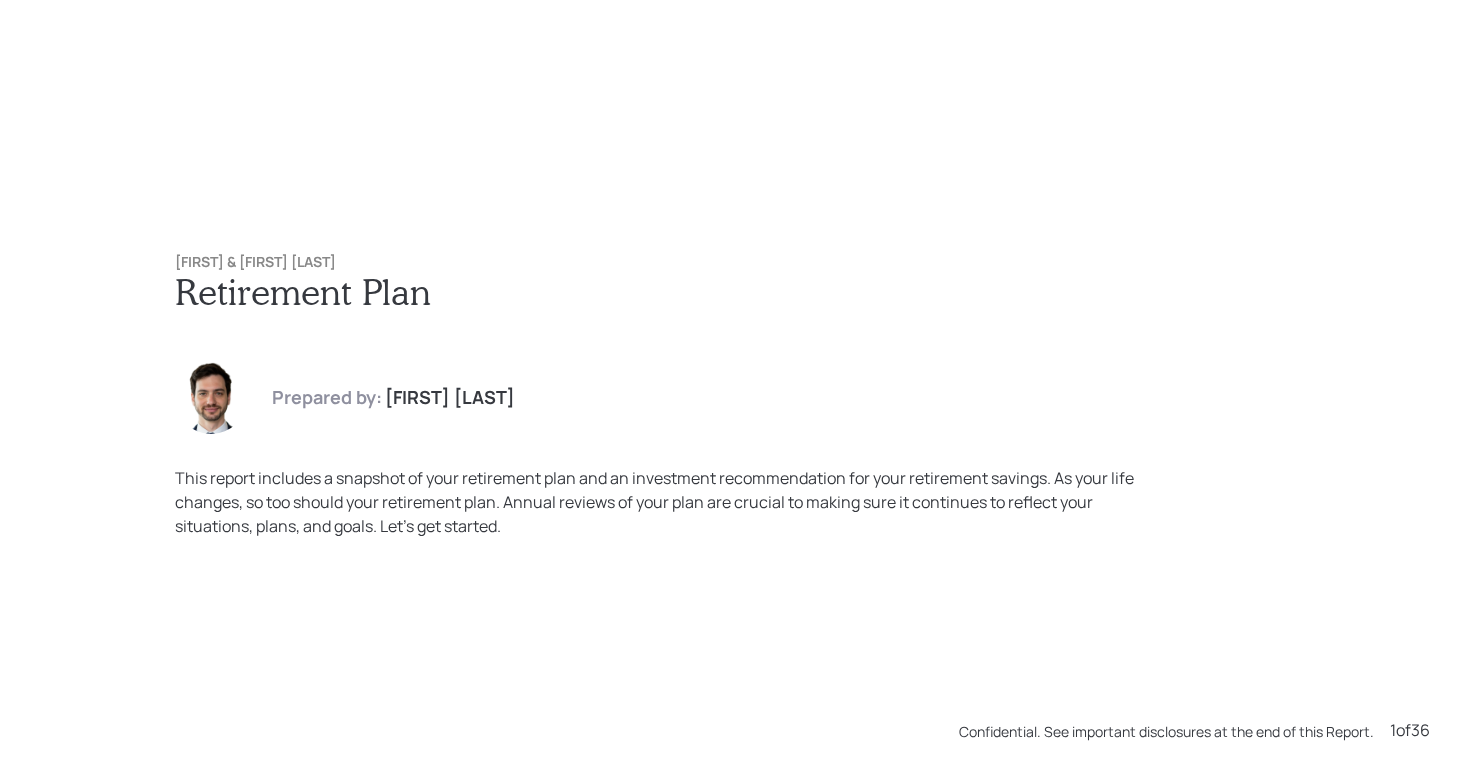 click on "Retirement Plan" at bounding box center [735, 291] 